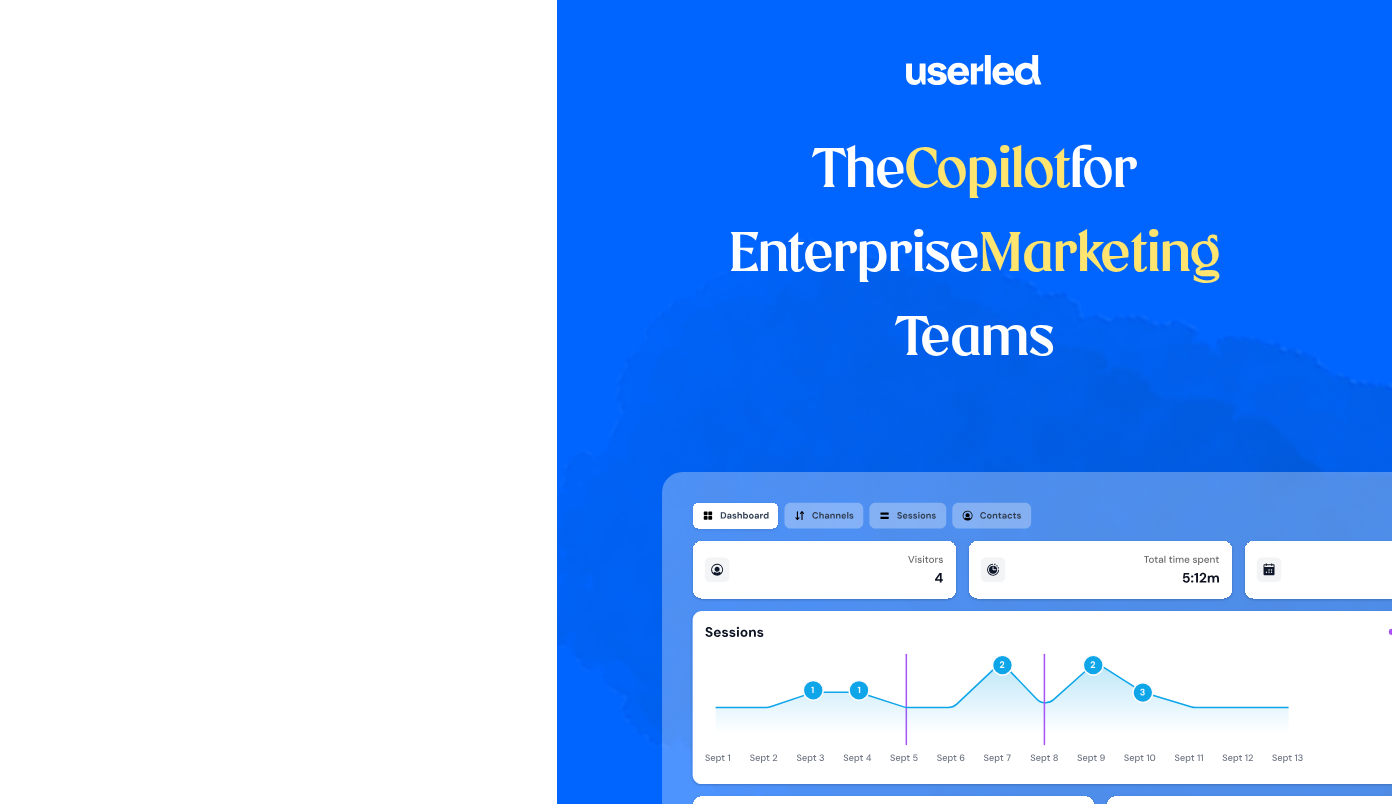 scroll, scrollTop: 0, scrollLeft: 0, axis: both 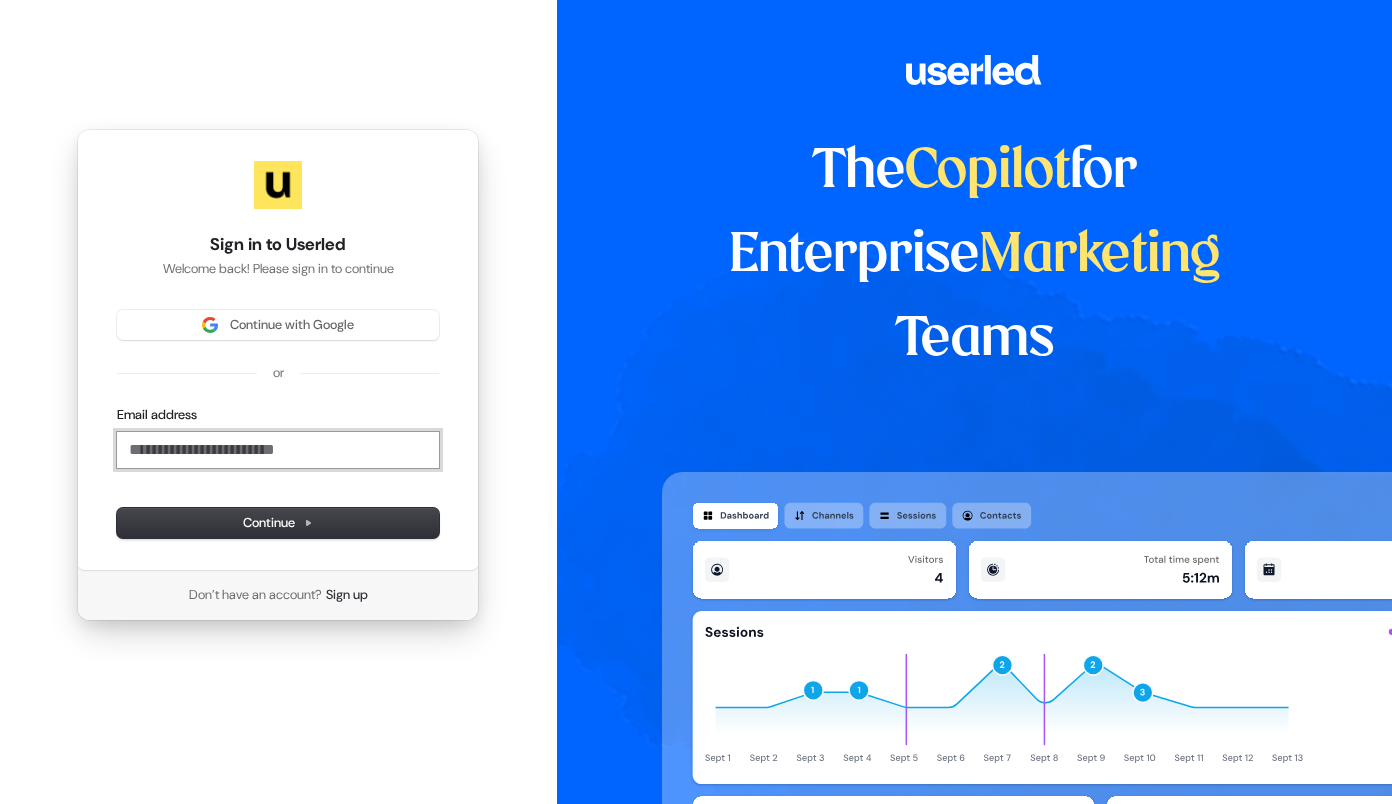 click on "Email address" at bounding box center (278, 450) 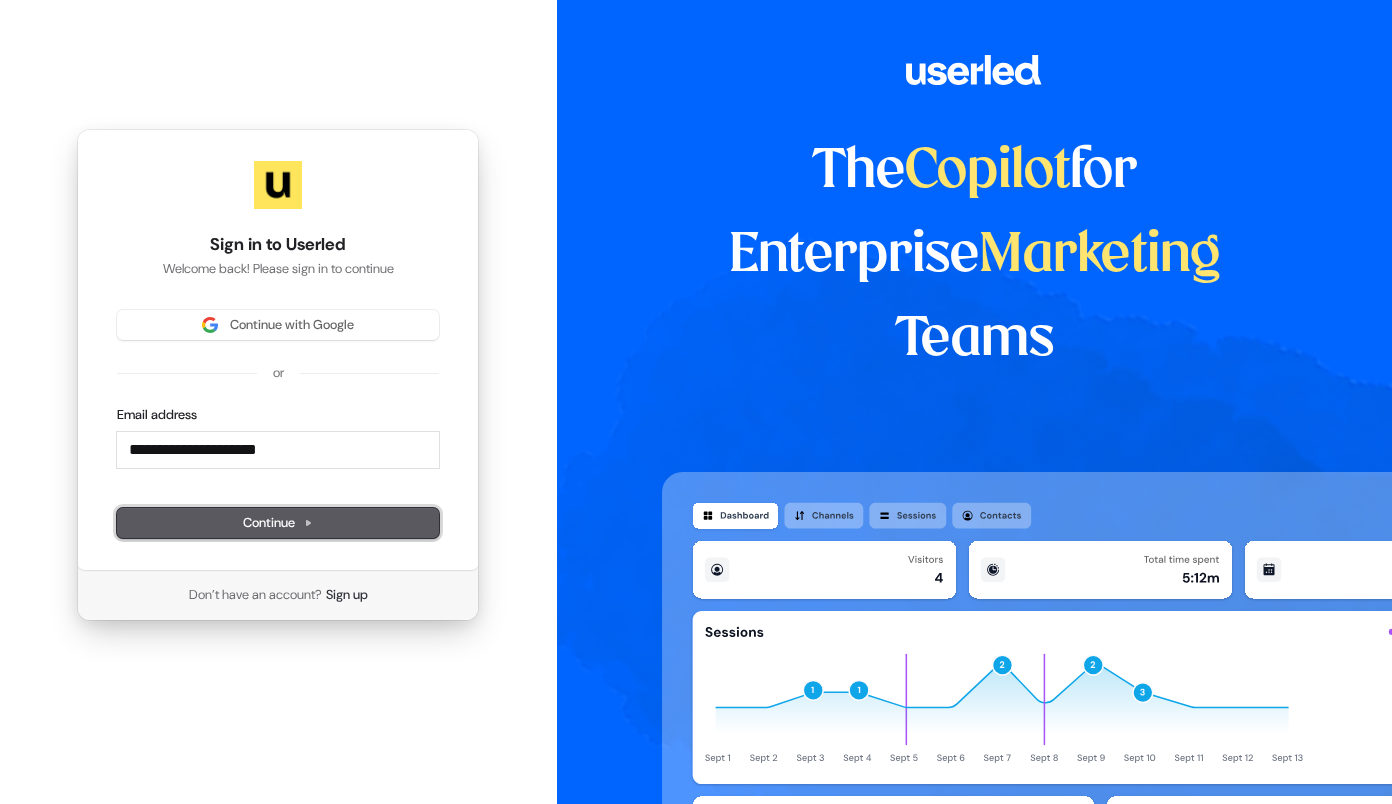 click on "Continue" at bounding box center [278, 523] 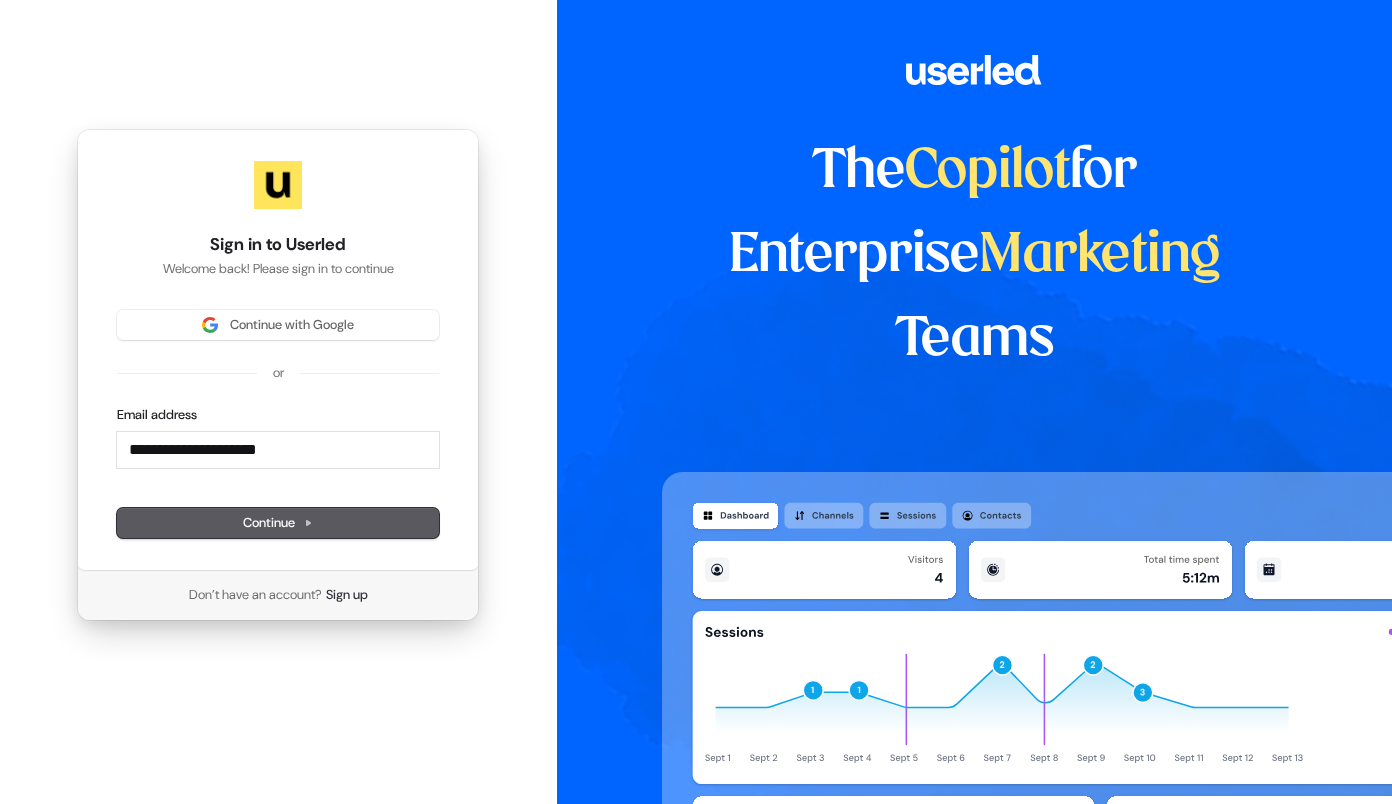 type on "**********" 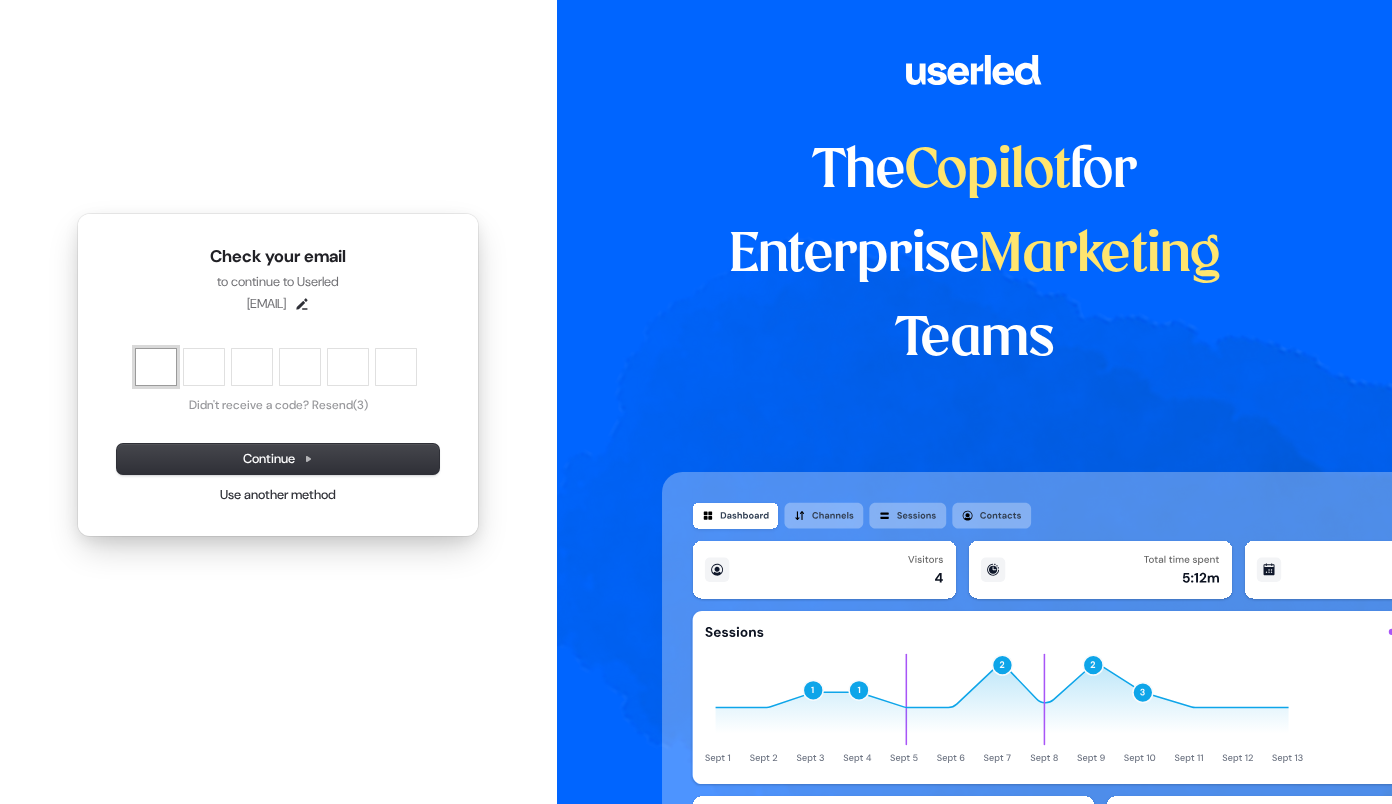 type on "*" 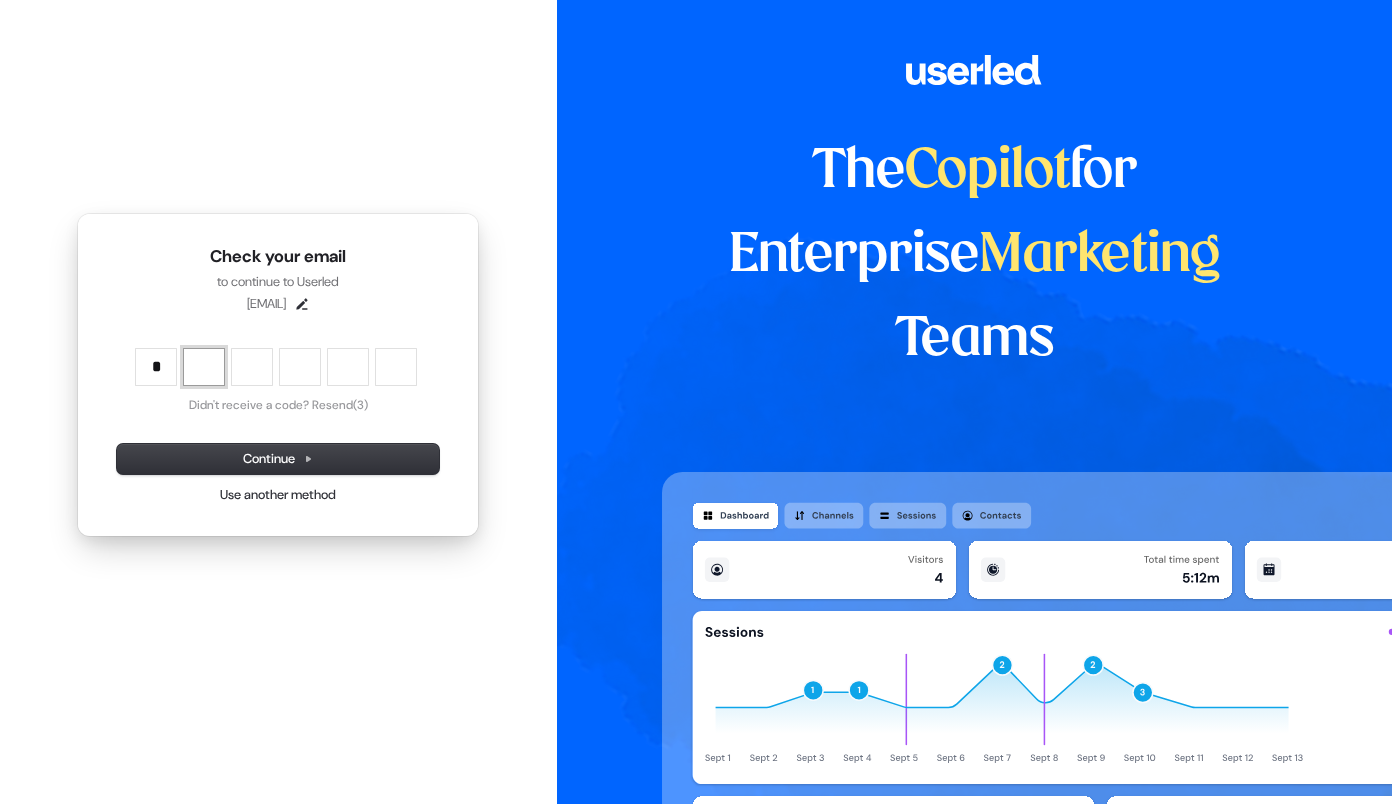 type on "*" 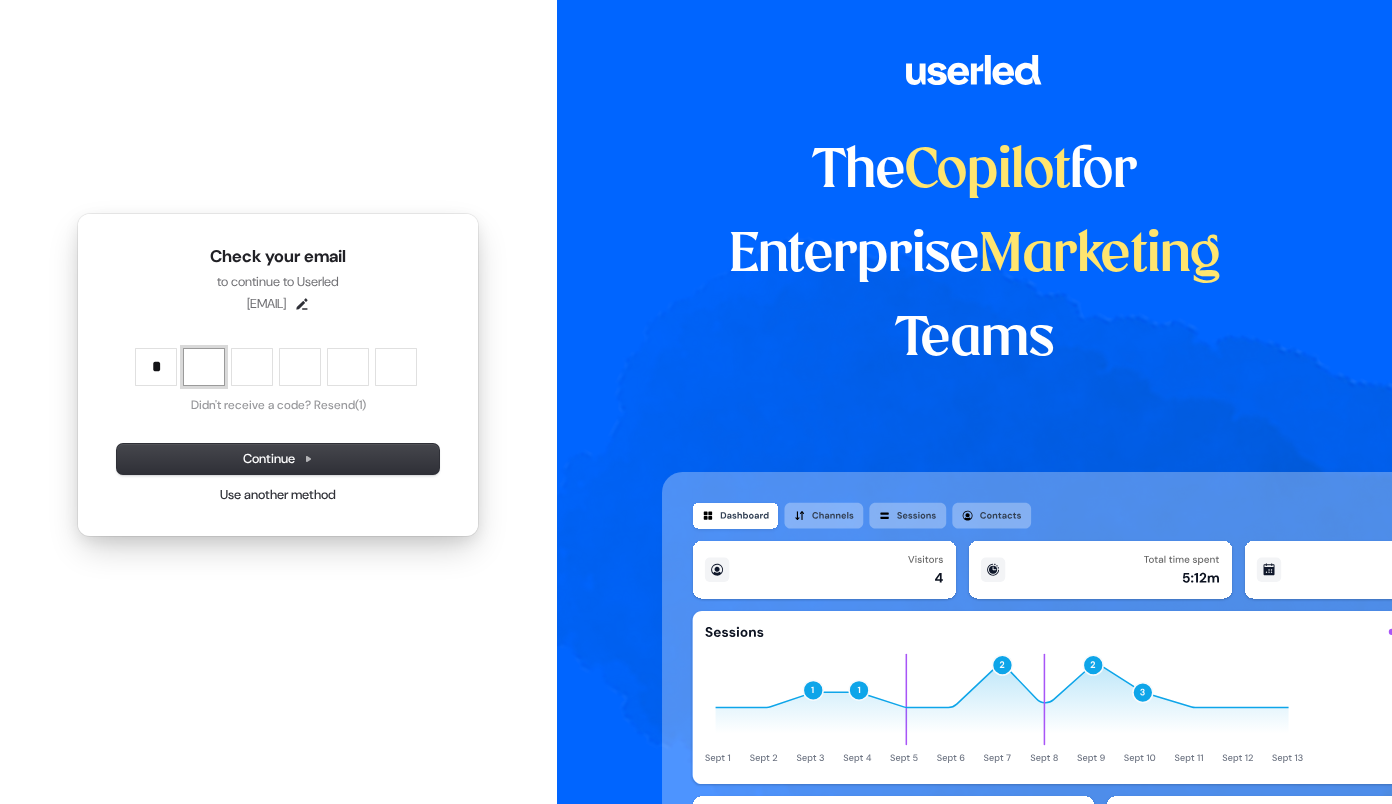 type on "*" 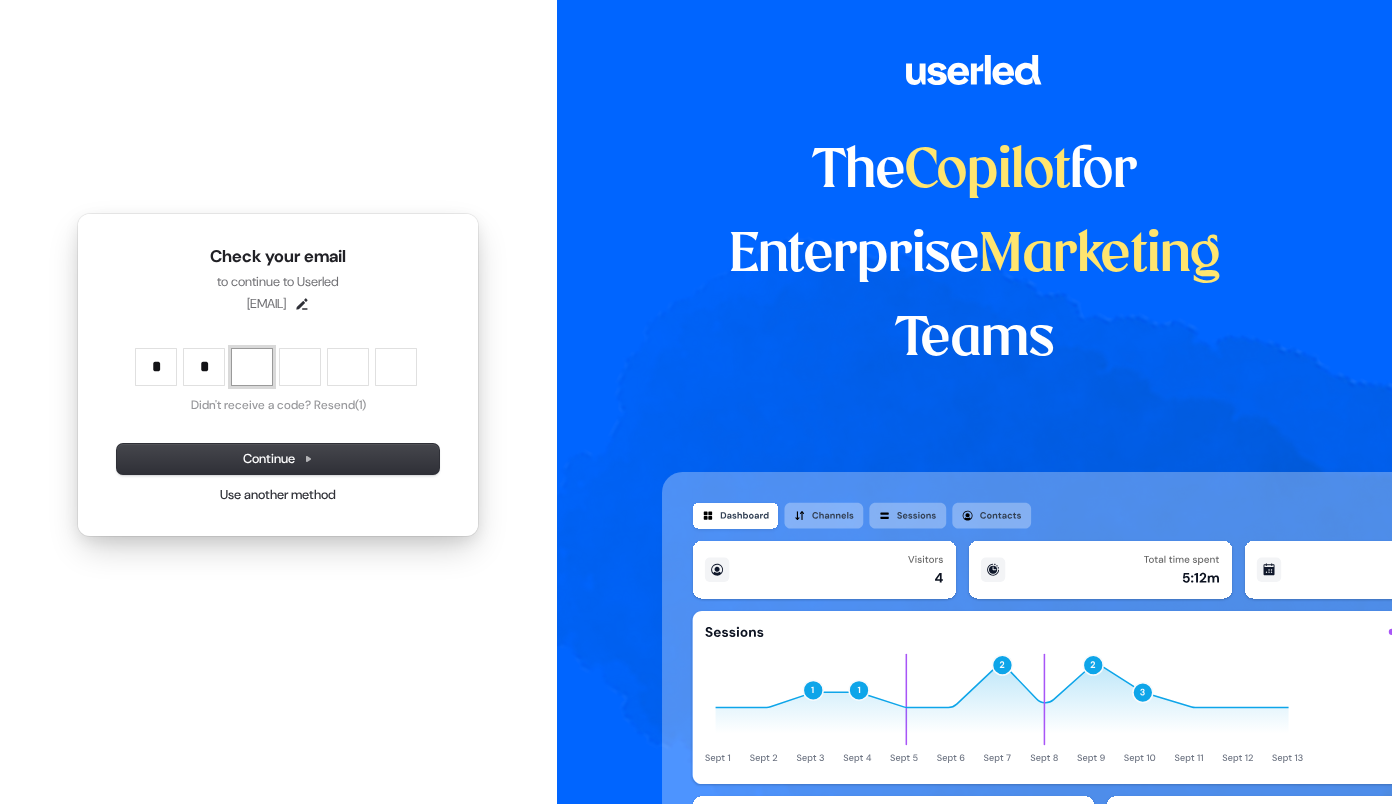 type on "**" 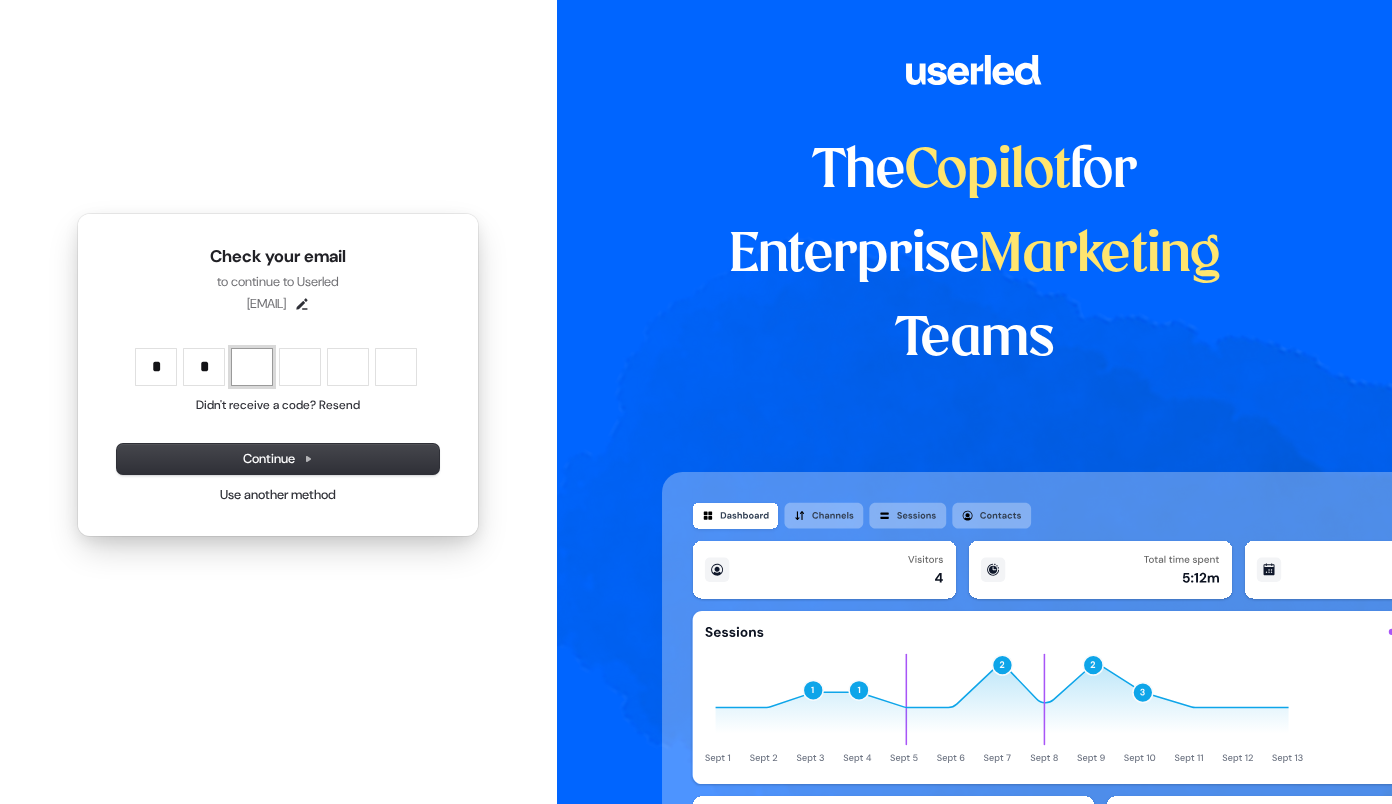 type on "*" 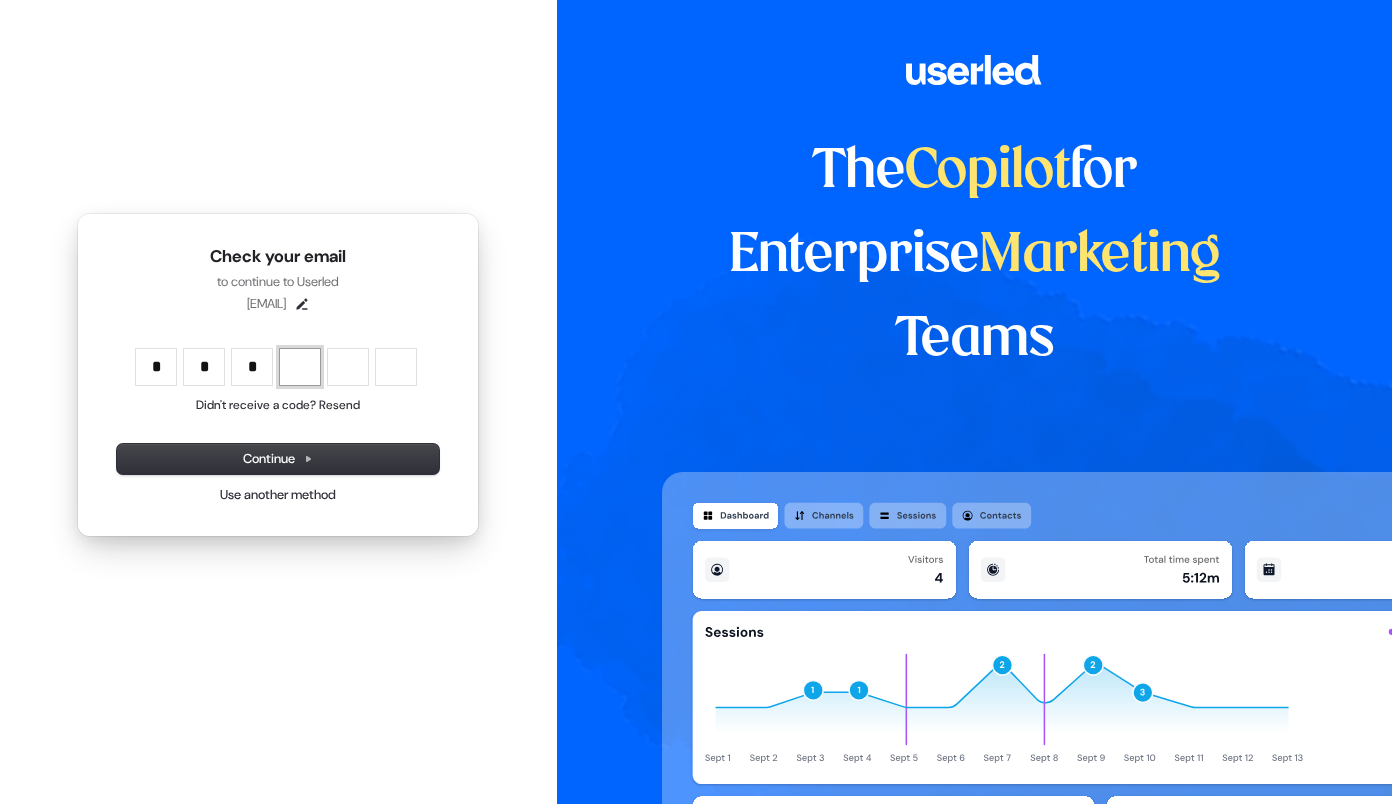 type on "***" 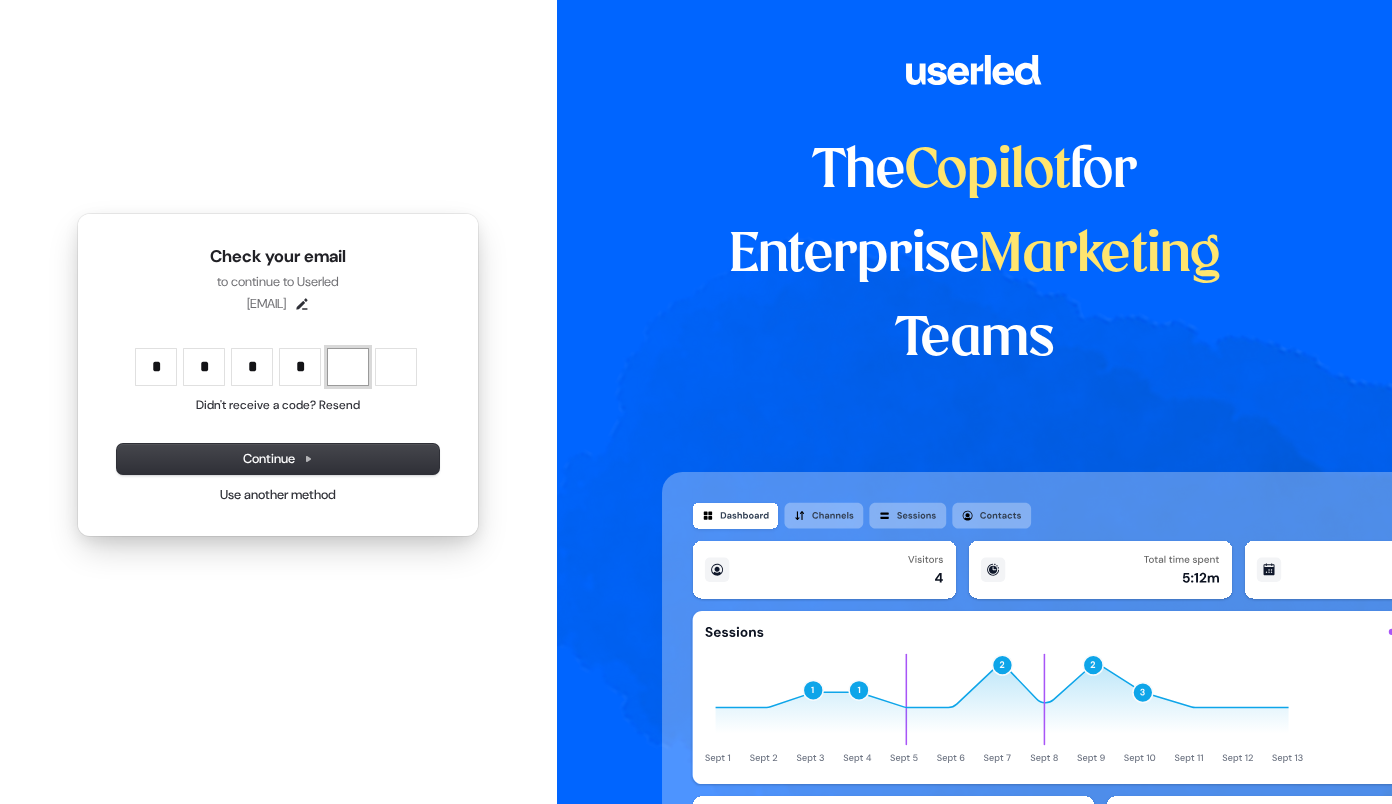 type on "****" 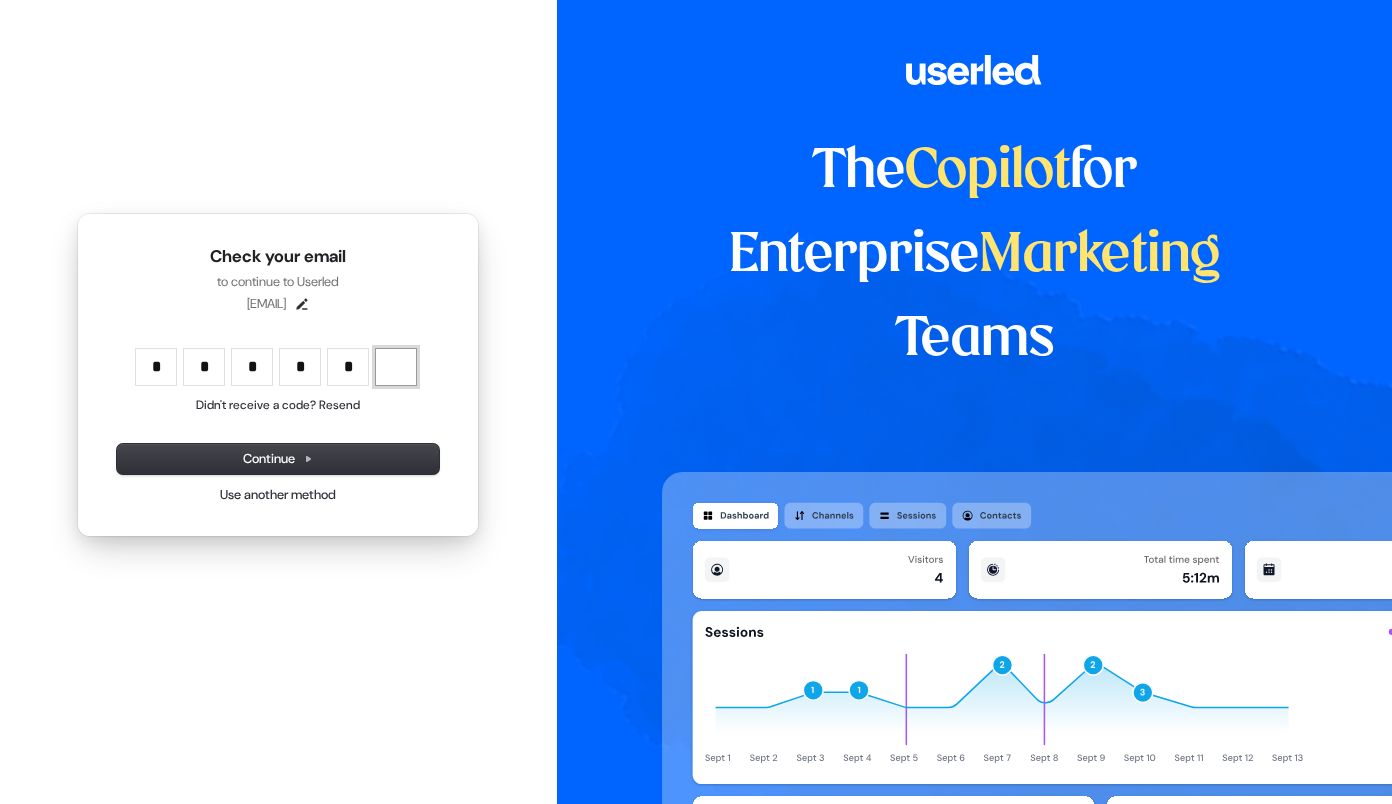 type on "******" 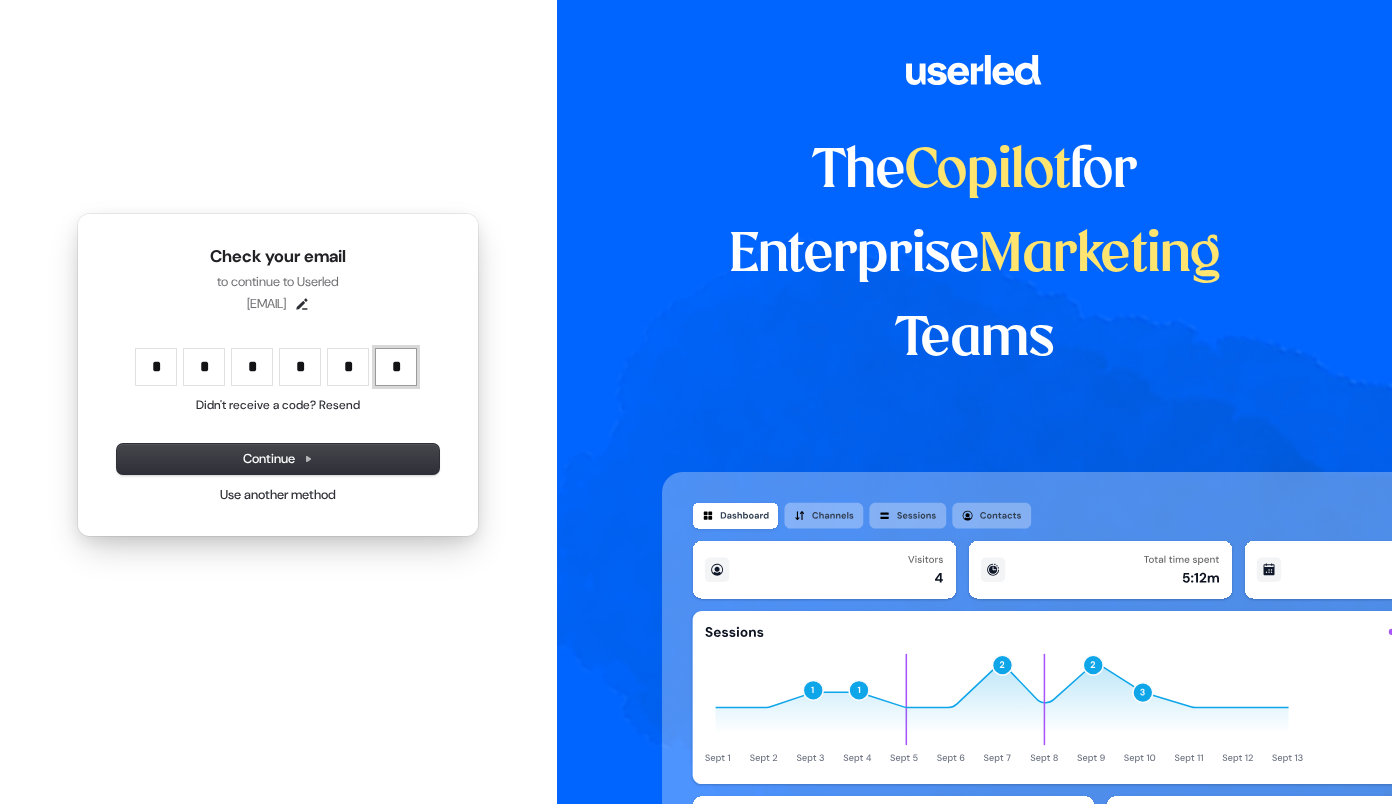 type on "*" 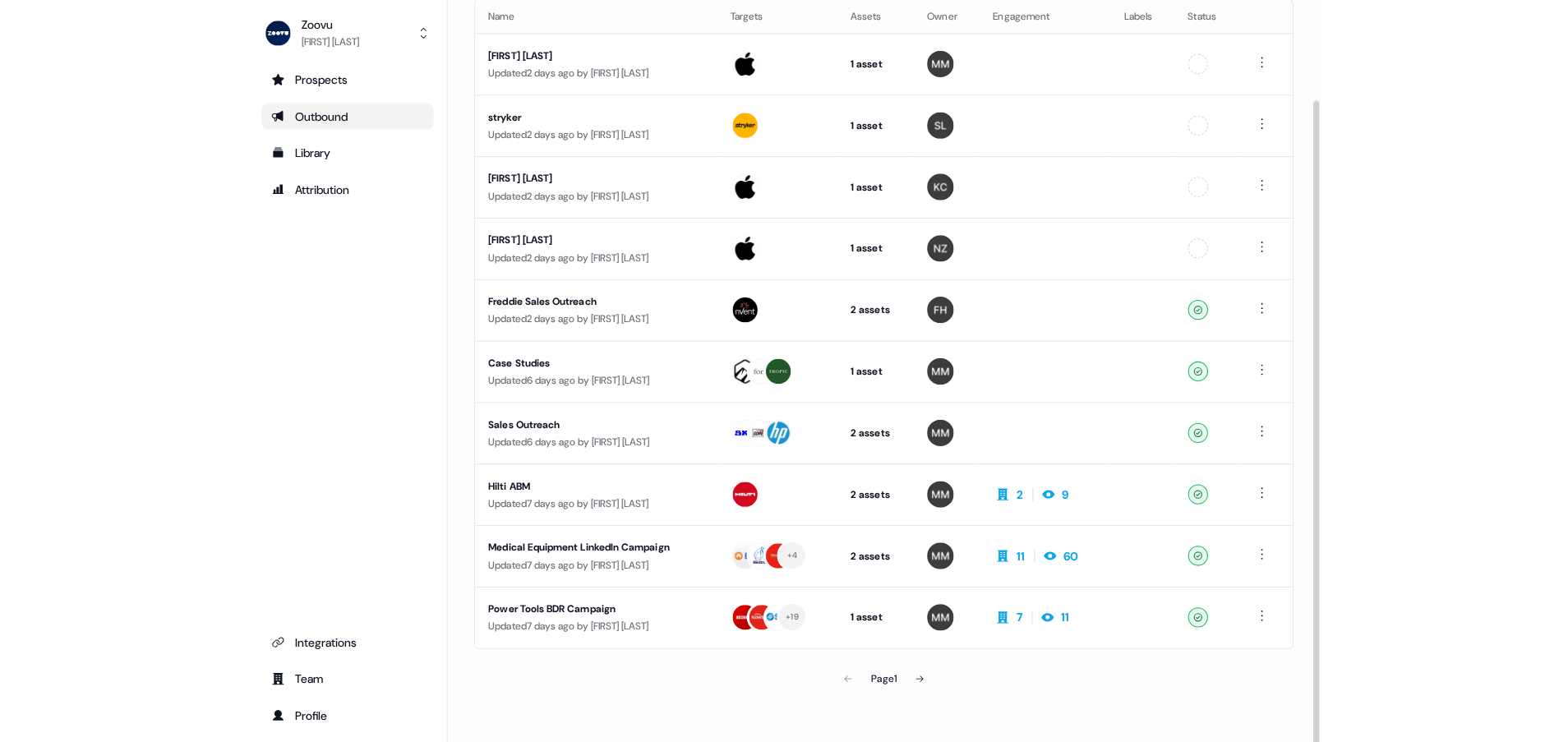 scroll, scrollTop: 114, scrollLeft: 0, axis: vertical 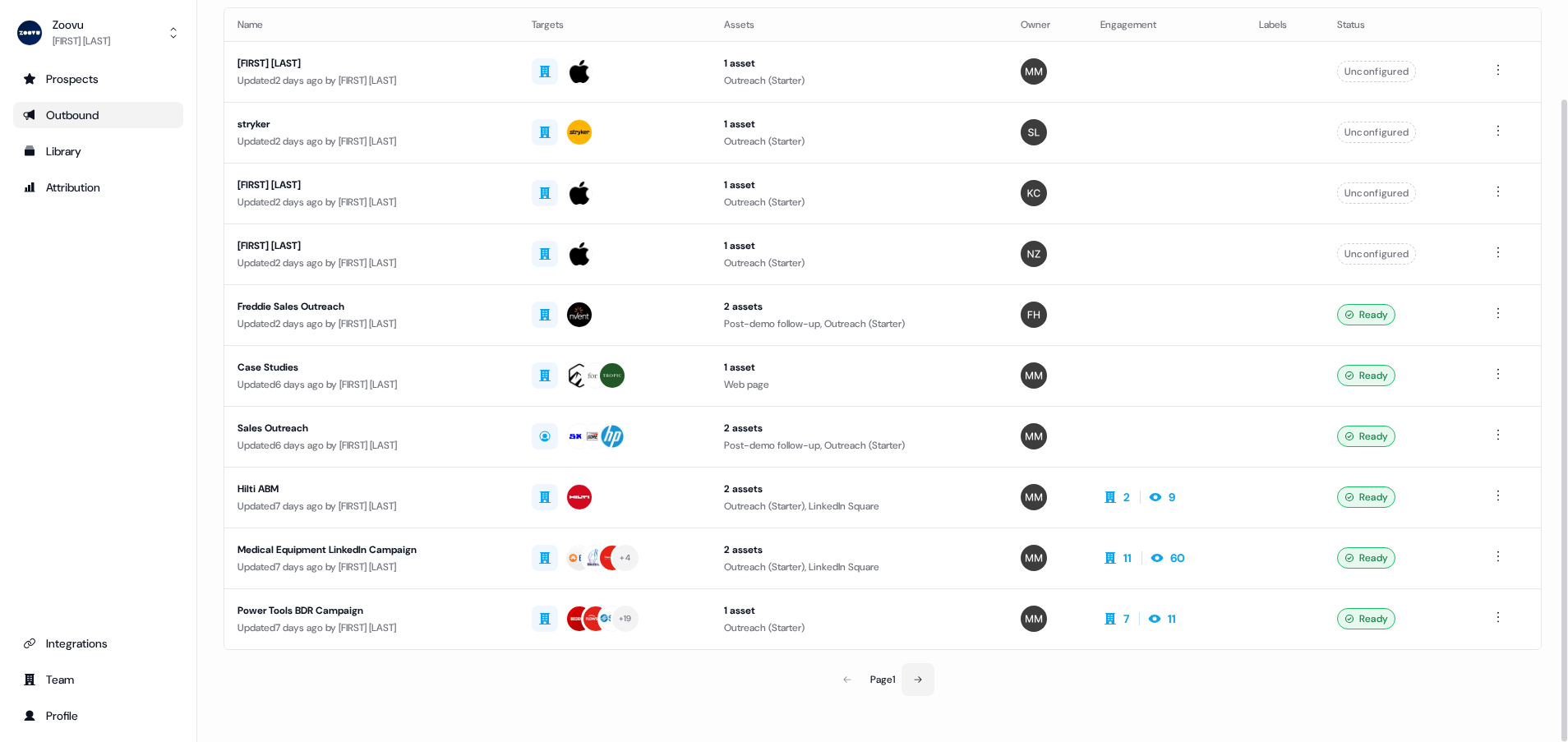 click 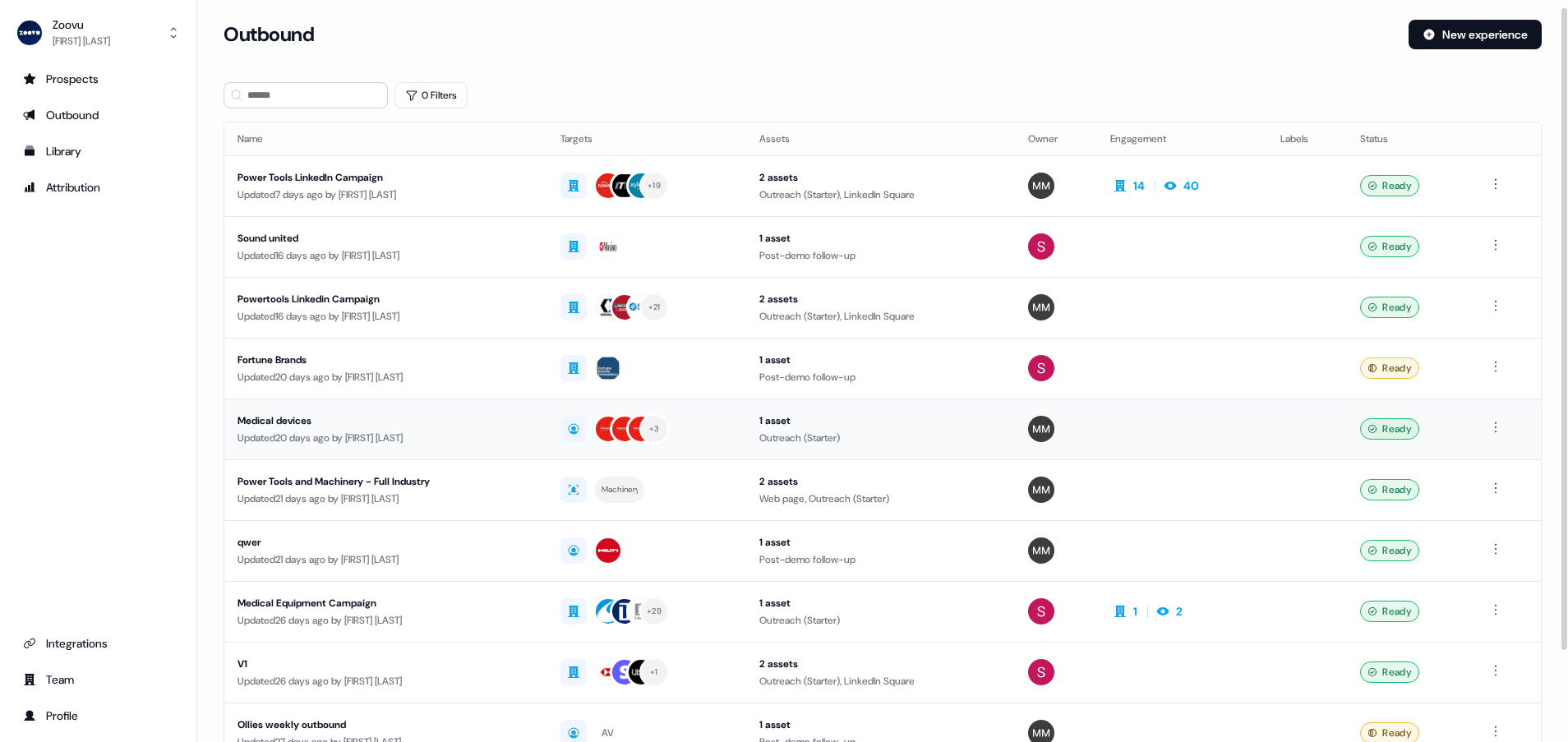 scroll, scrollTop: 114, scrollLeft: 0, axis: vertical 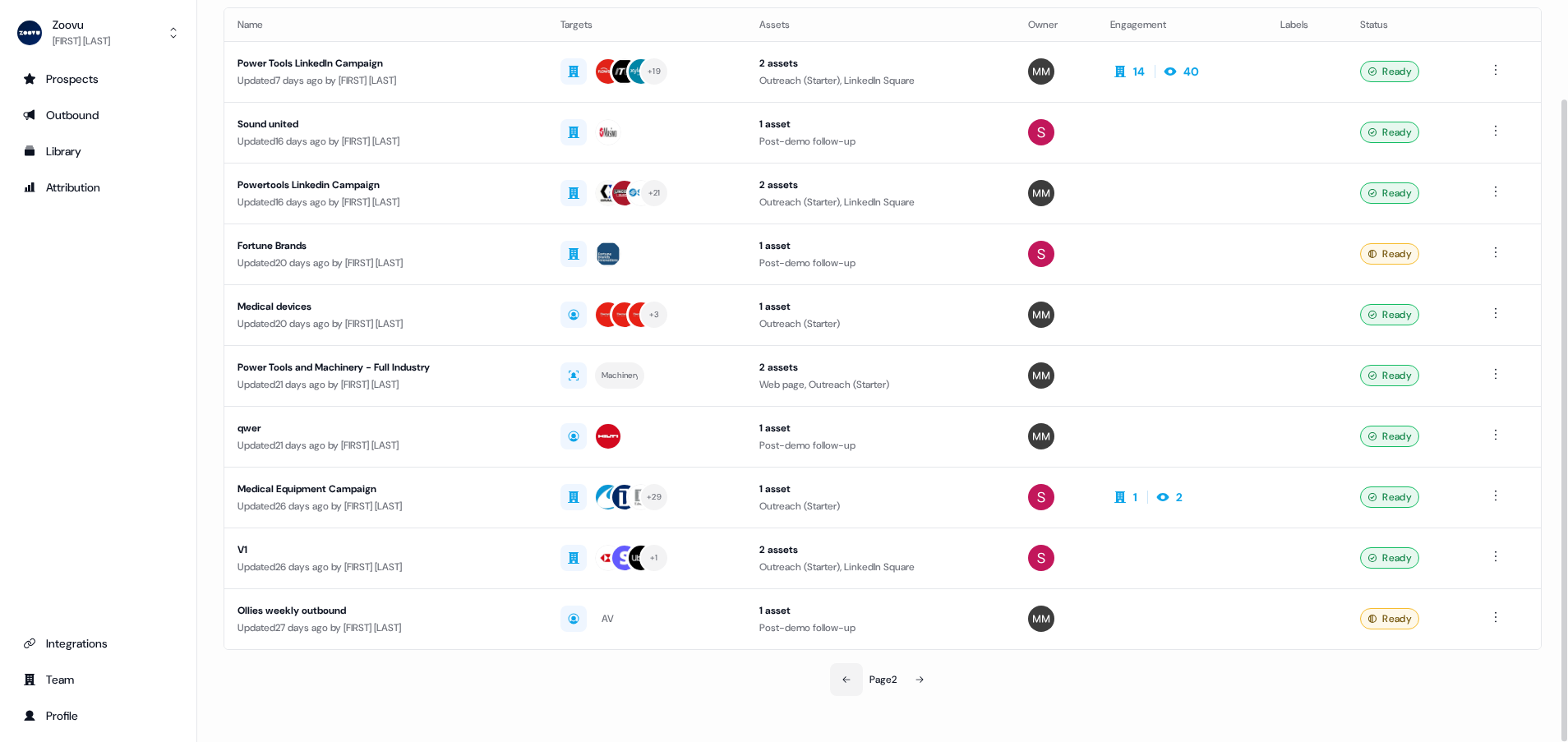 click at bounding box center (846, 680) 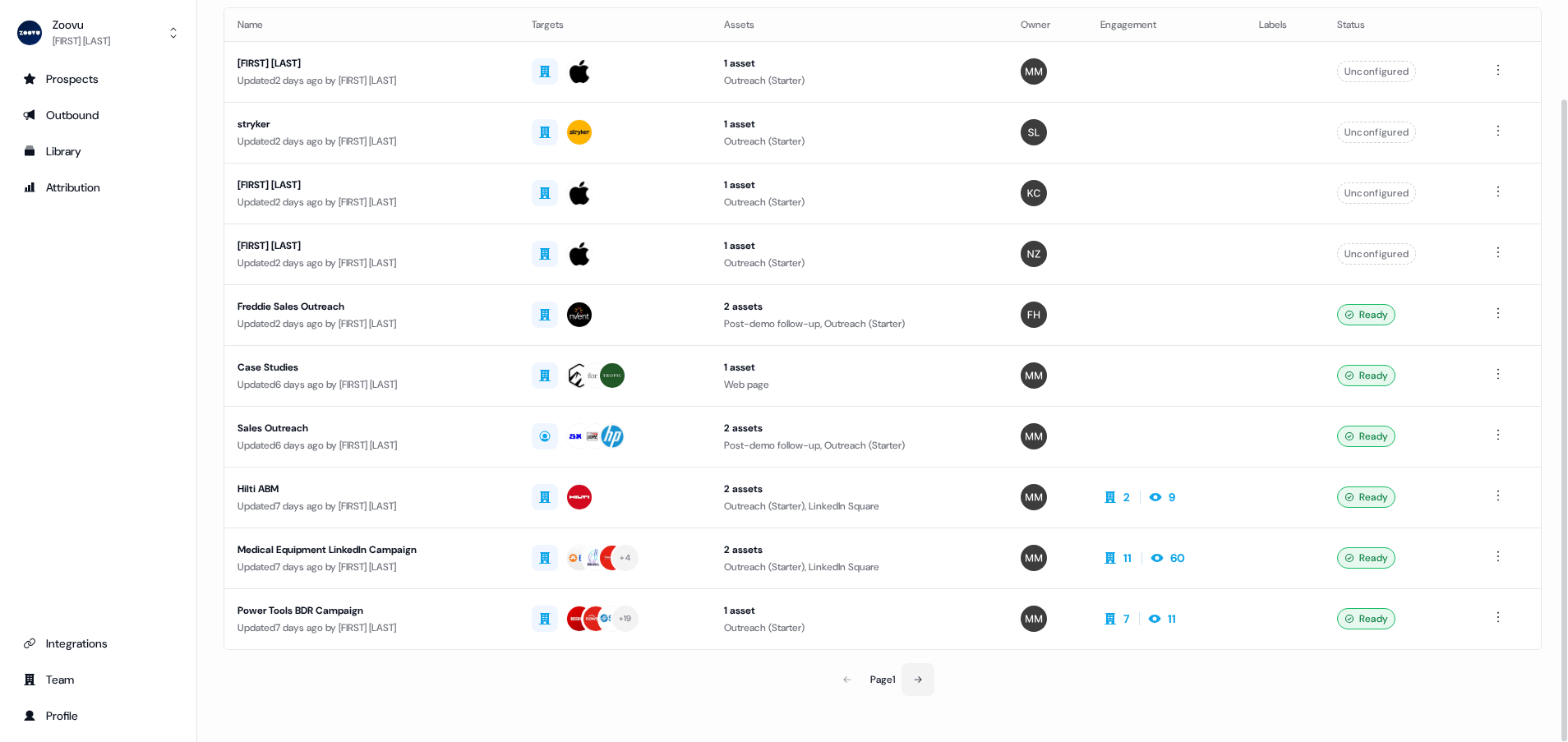 click at bounding box center [918, 680] 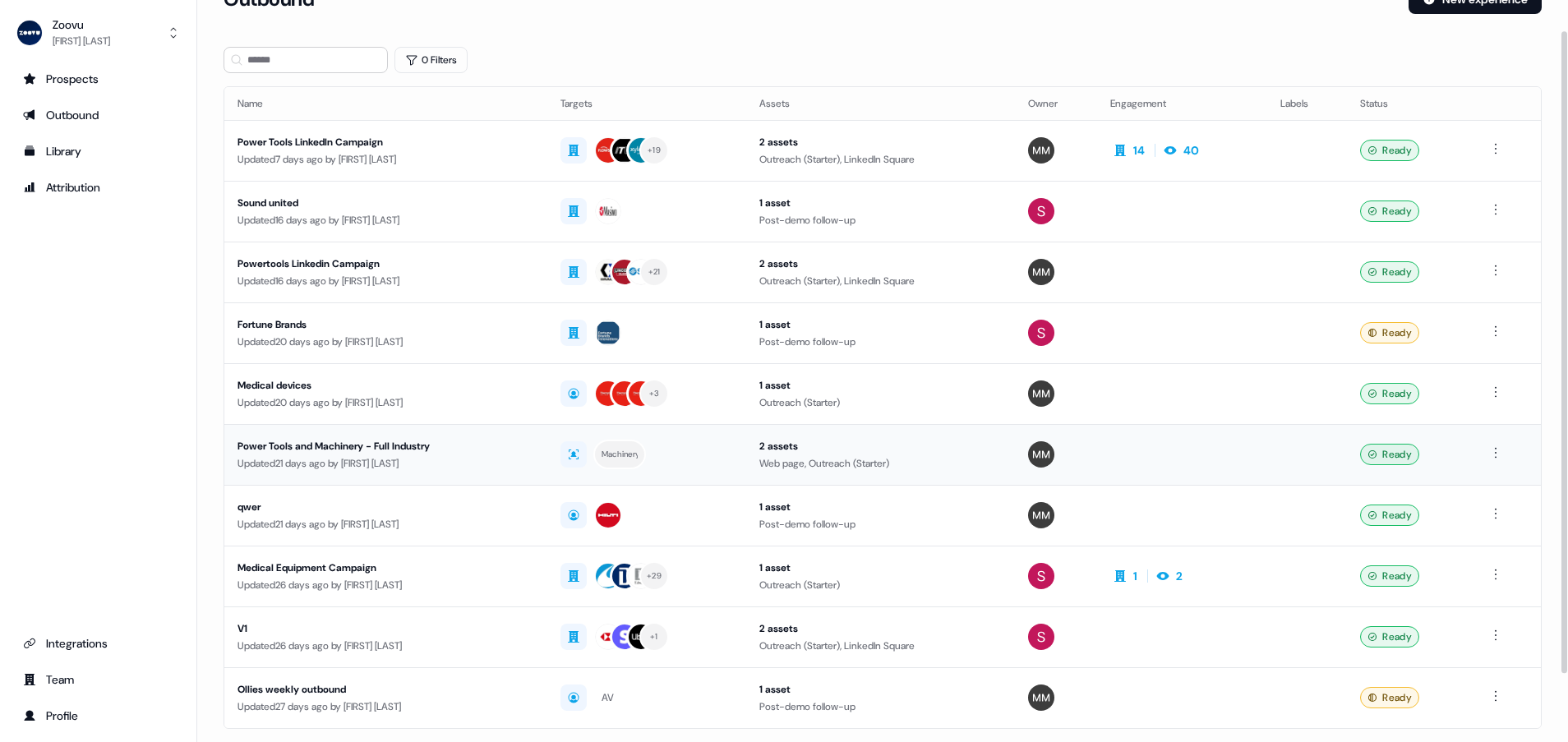 scroll, scrollTop: 0, scrollLeft: 0, axis: both 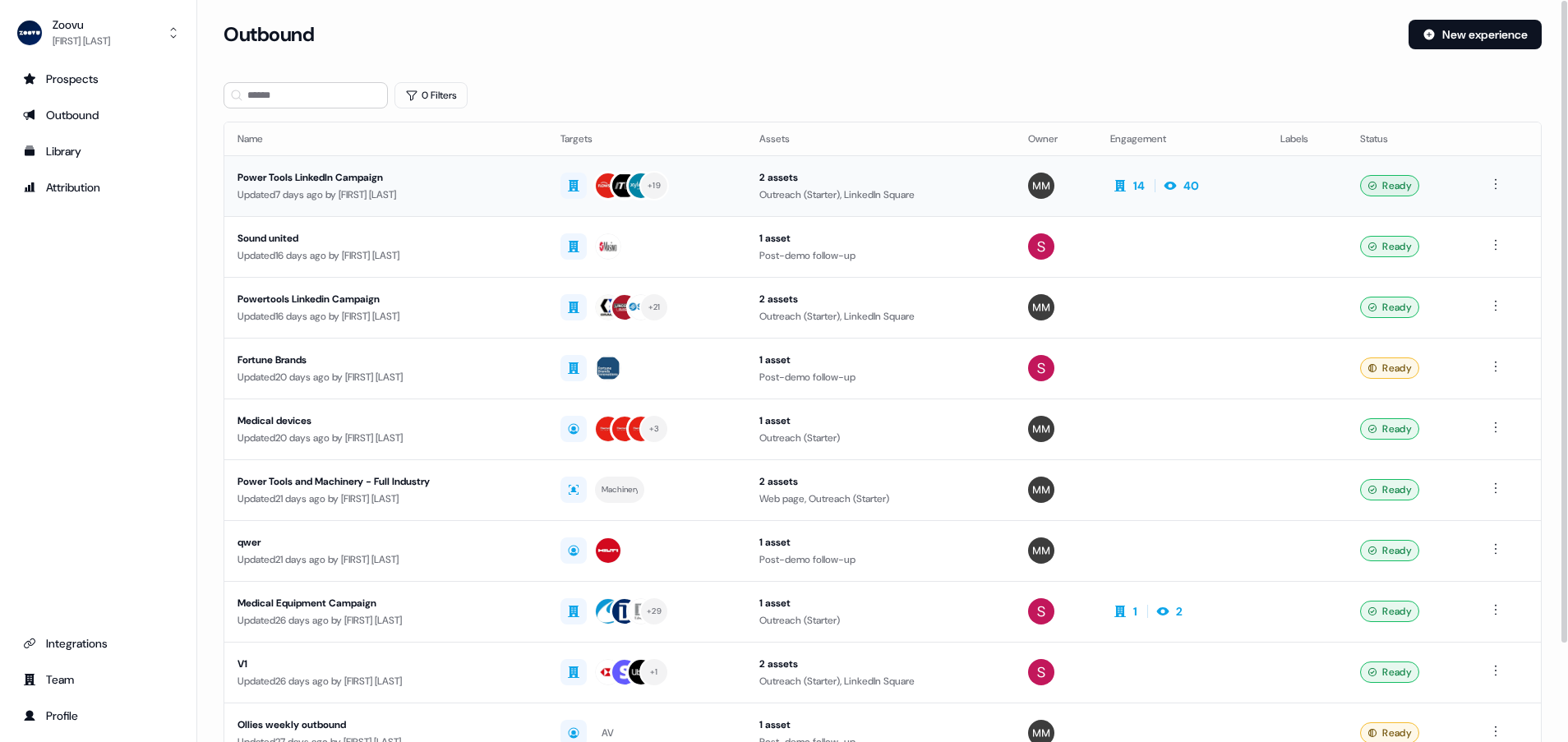 click on "Power Tools LinkedIn Campaign" at bounding box center (385, 177) 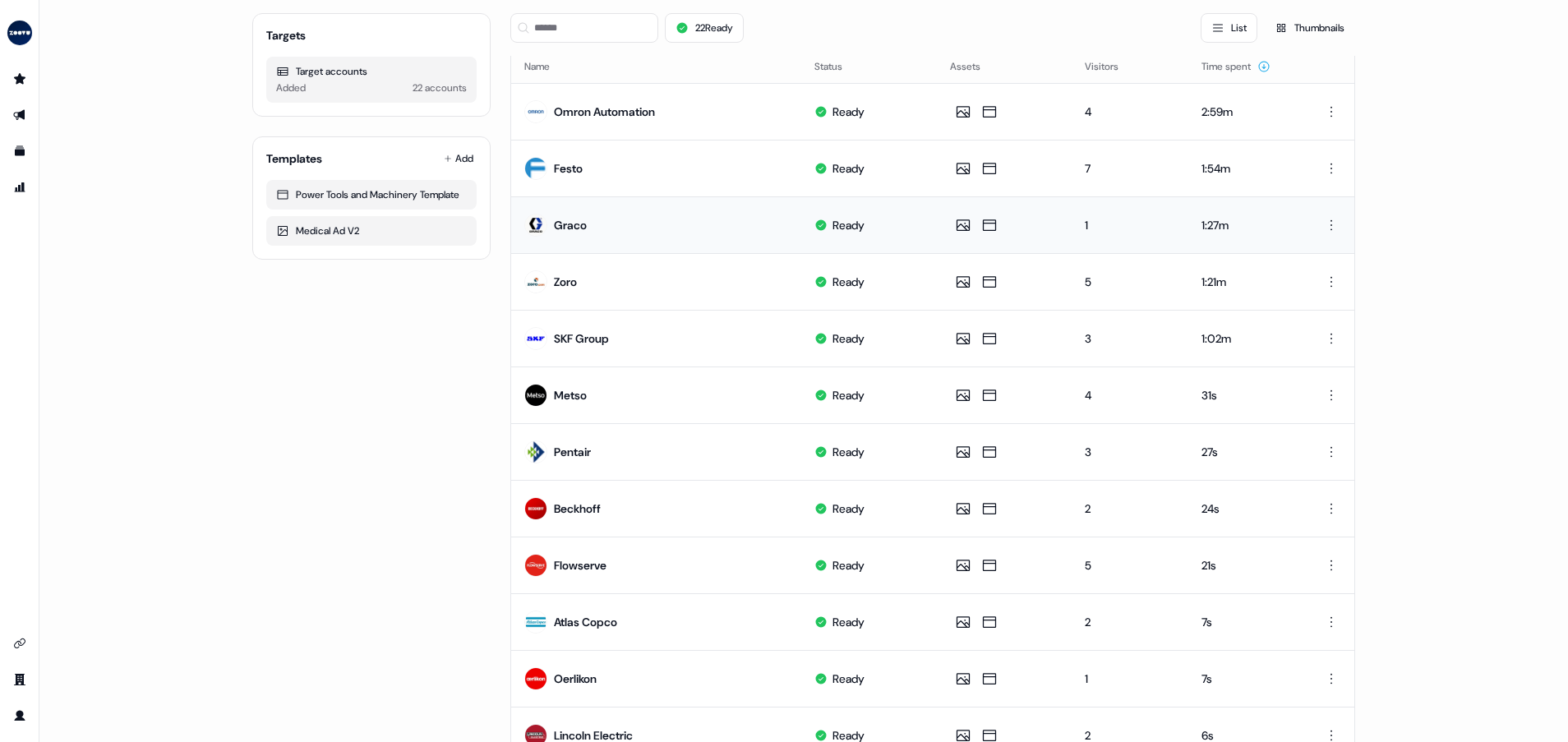 scroll, scrollTop: 0, scrollLeft: 0, axis: both 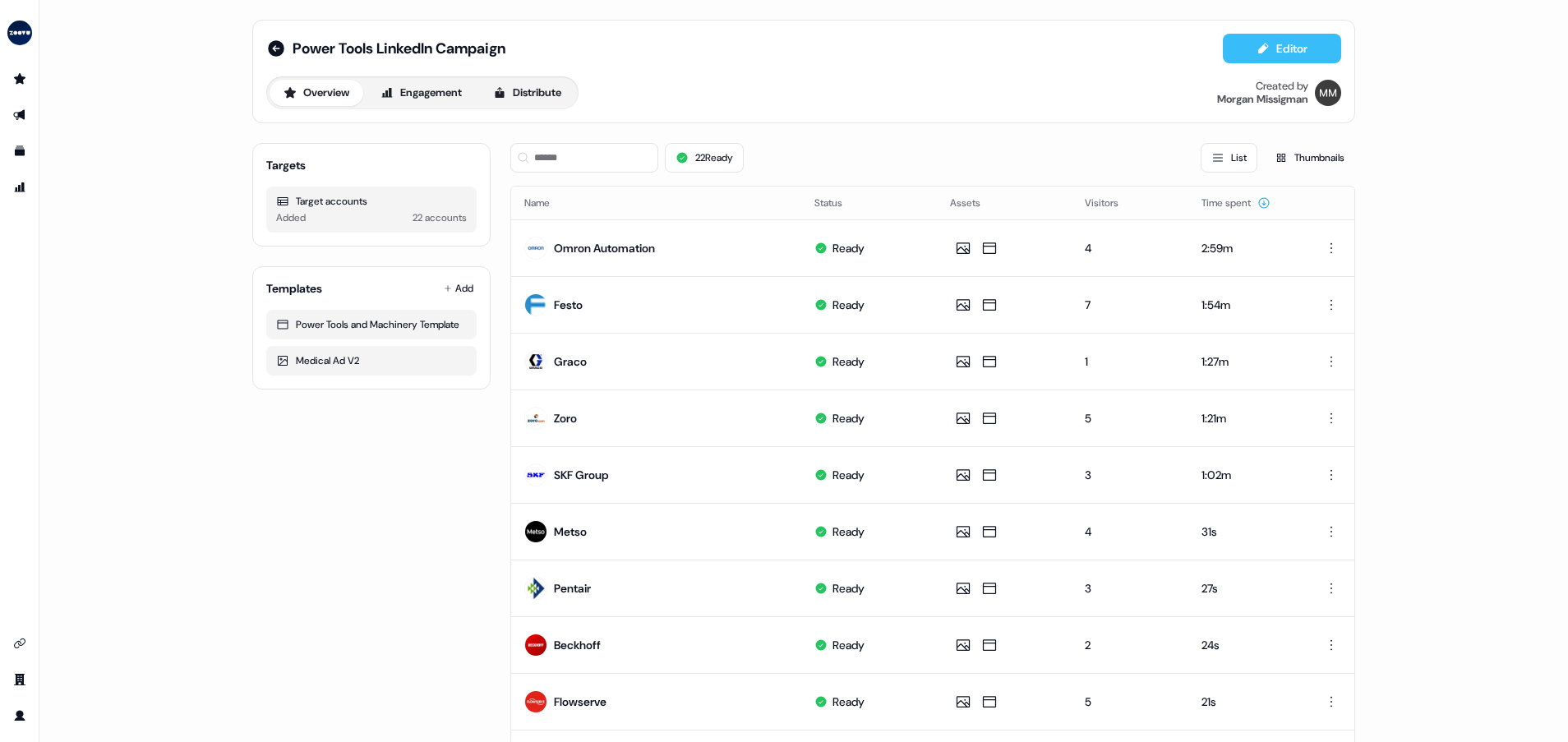 click on "Editor" at bounding box center (1282, 48) 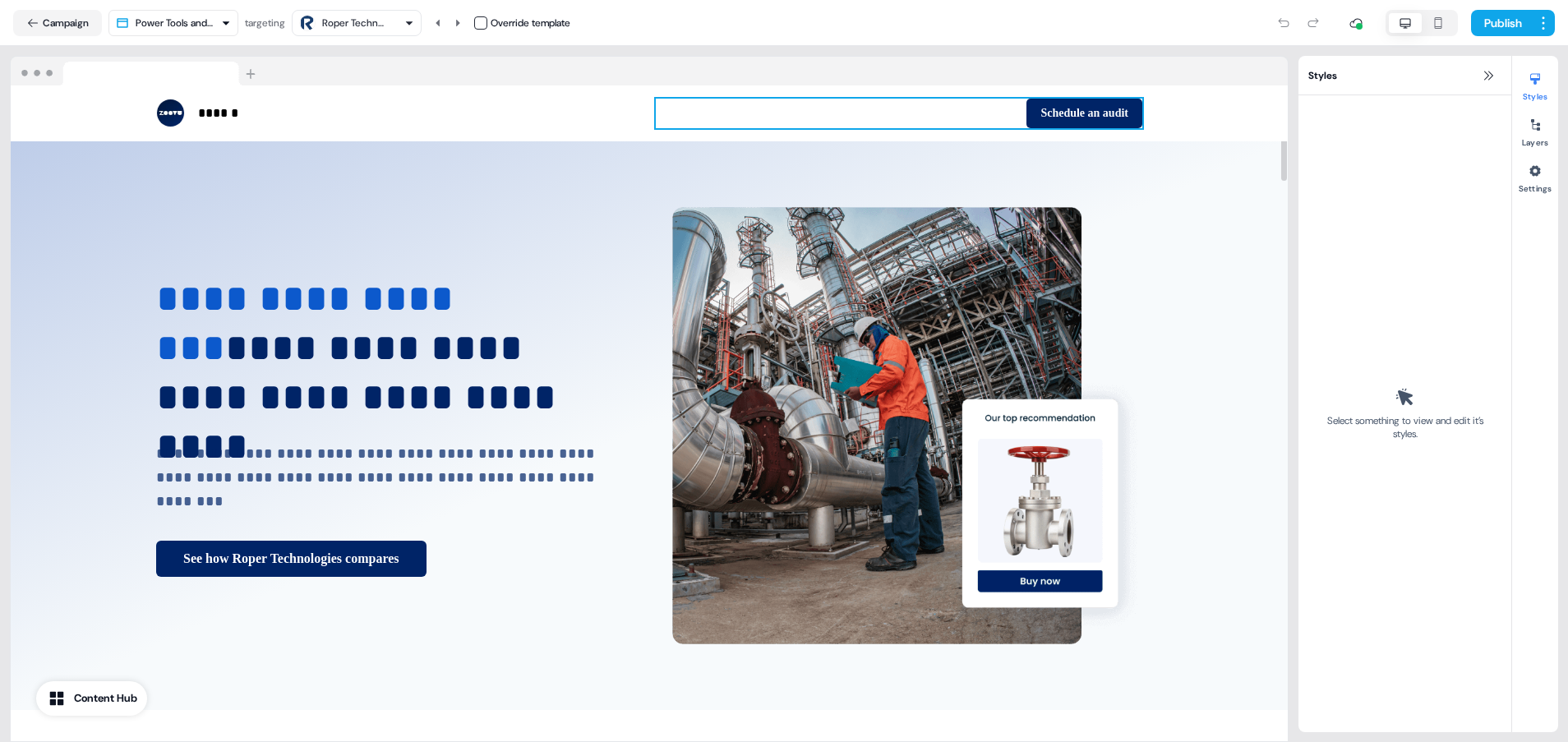 scroll, scrollTop: 0, scrollLeft: 0, axis: both 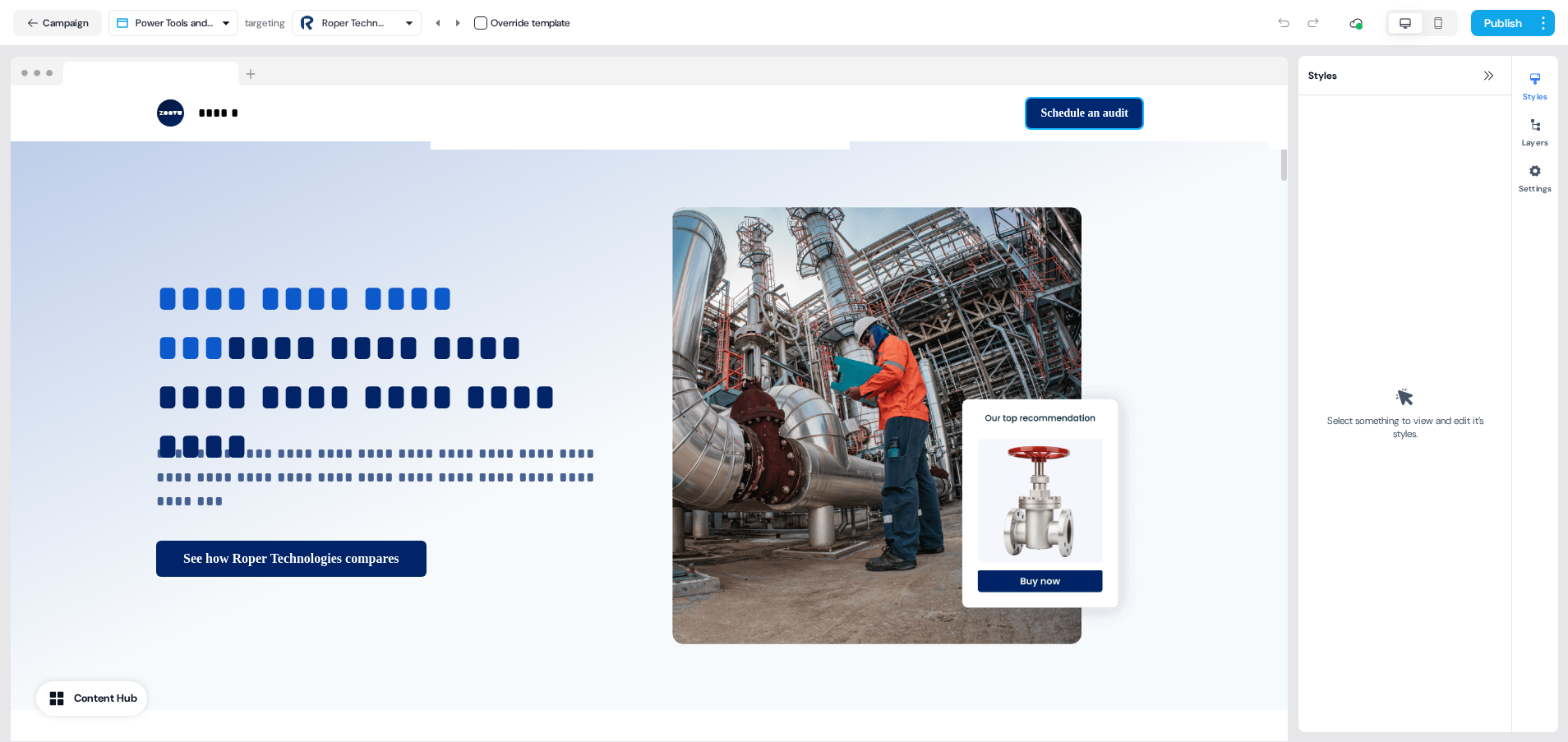 click on "Schedule an audit" at bounding box center (1084, 113) 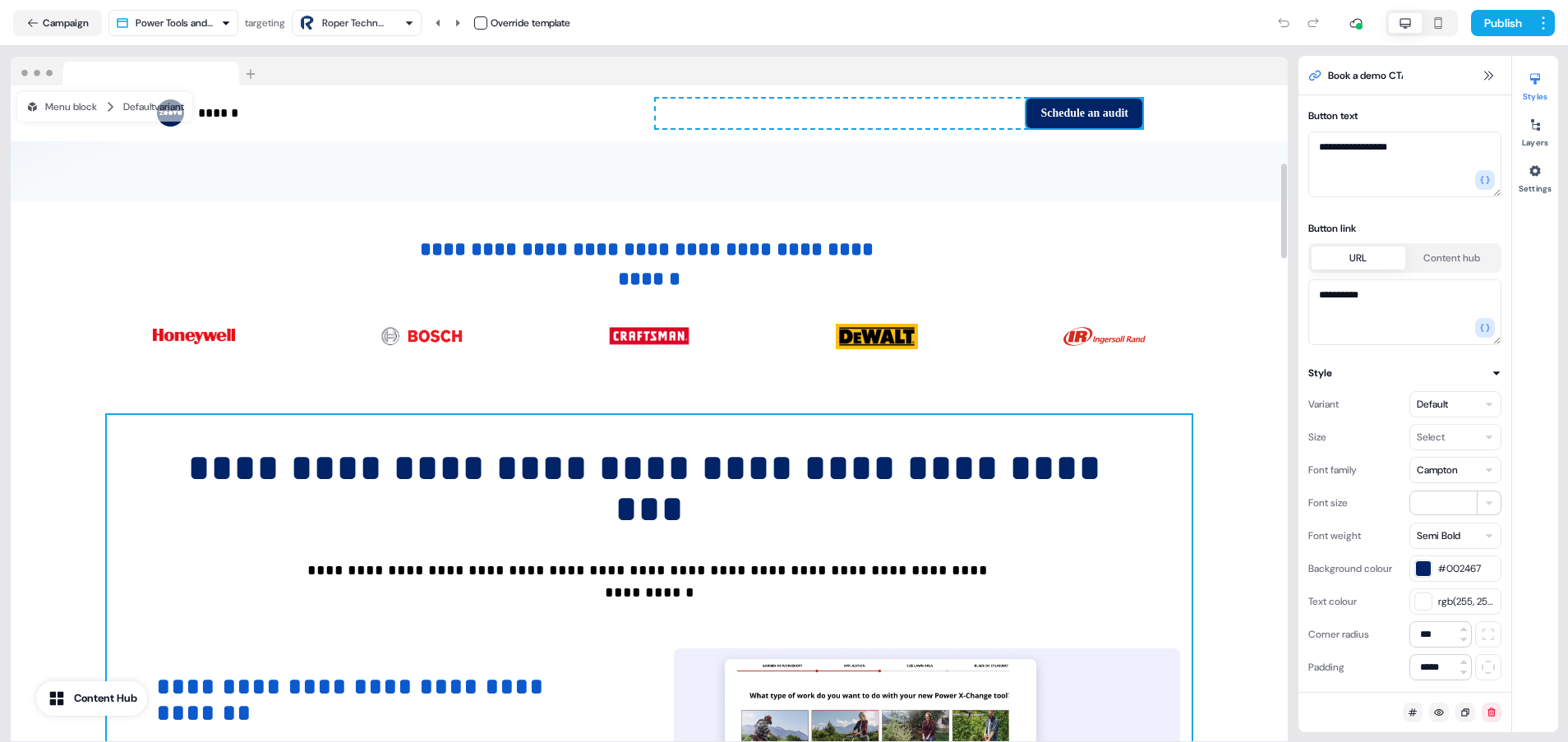 scroll, scrollTop: 545, scrollLeft: 0, axis: vertical 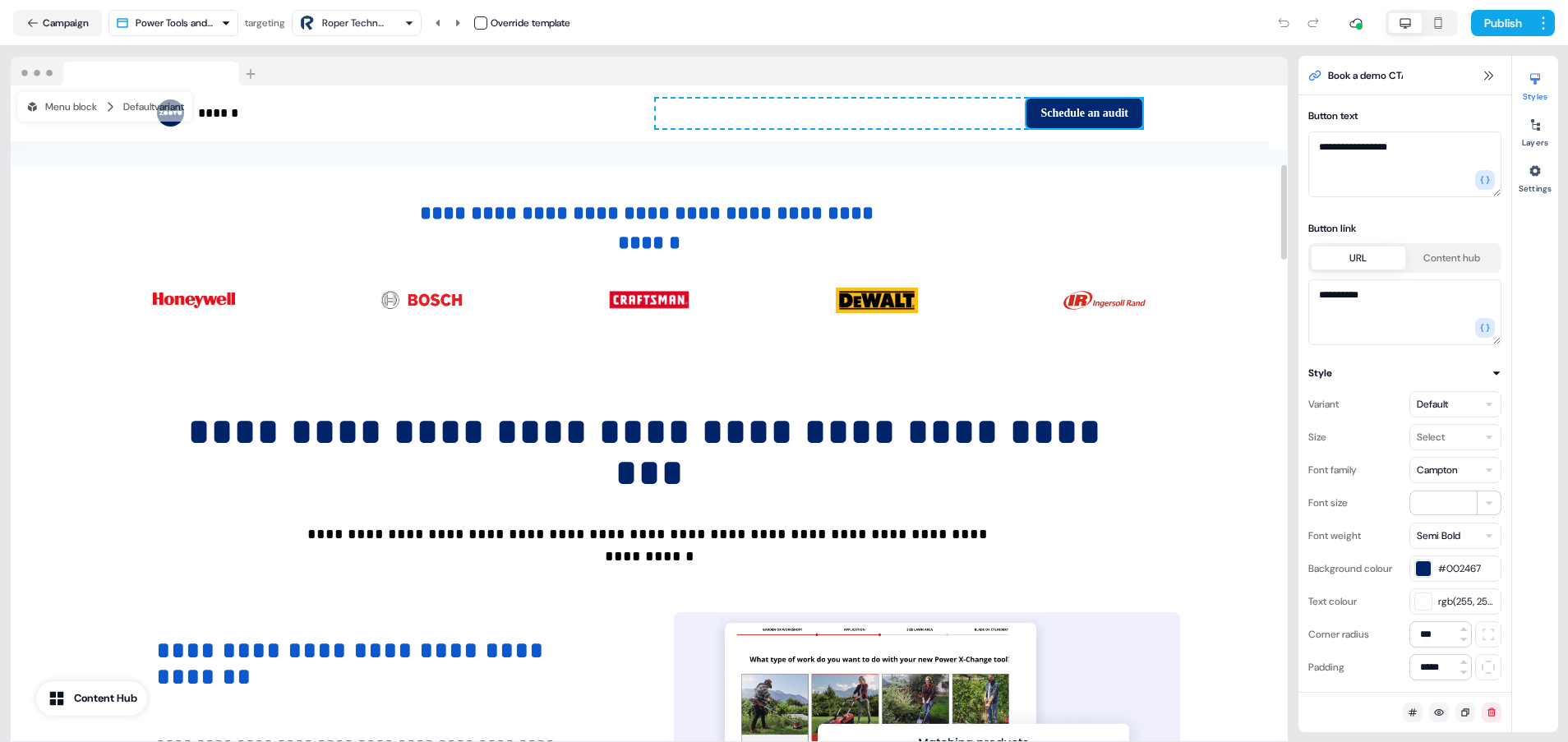 click on "Schedule an audit" at bounding box center [1084, 113] 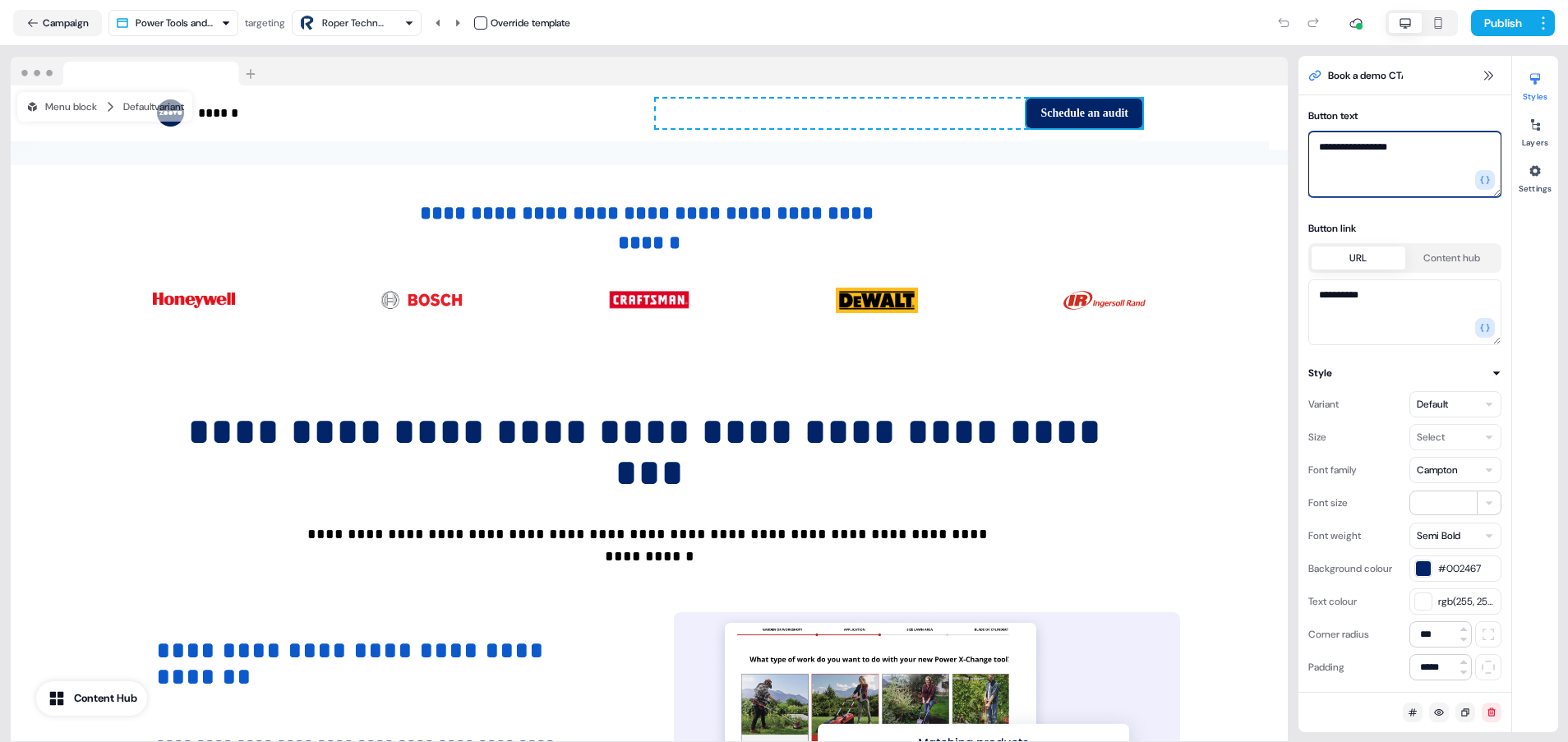 drag, startPoint x: 1413, startPoint y: 148, endPoint x: 1317, endPoint y: 145, distance: 96.04686 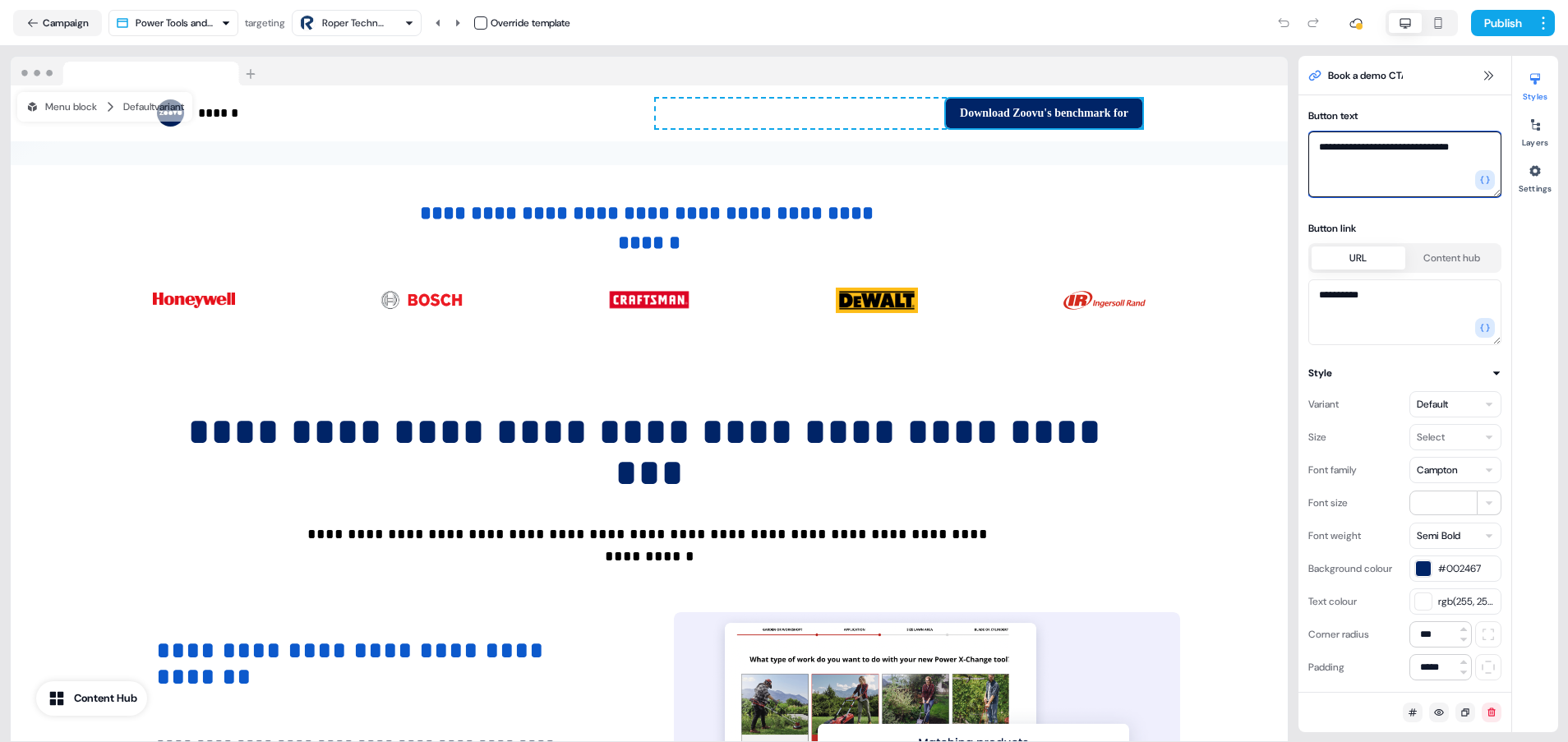 type on "**********" 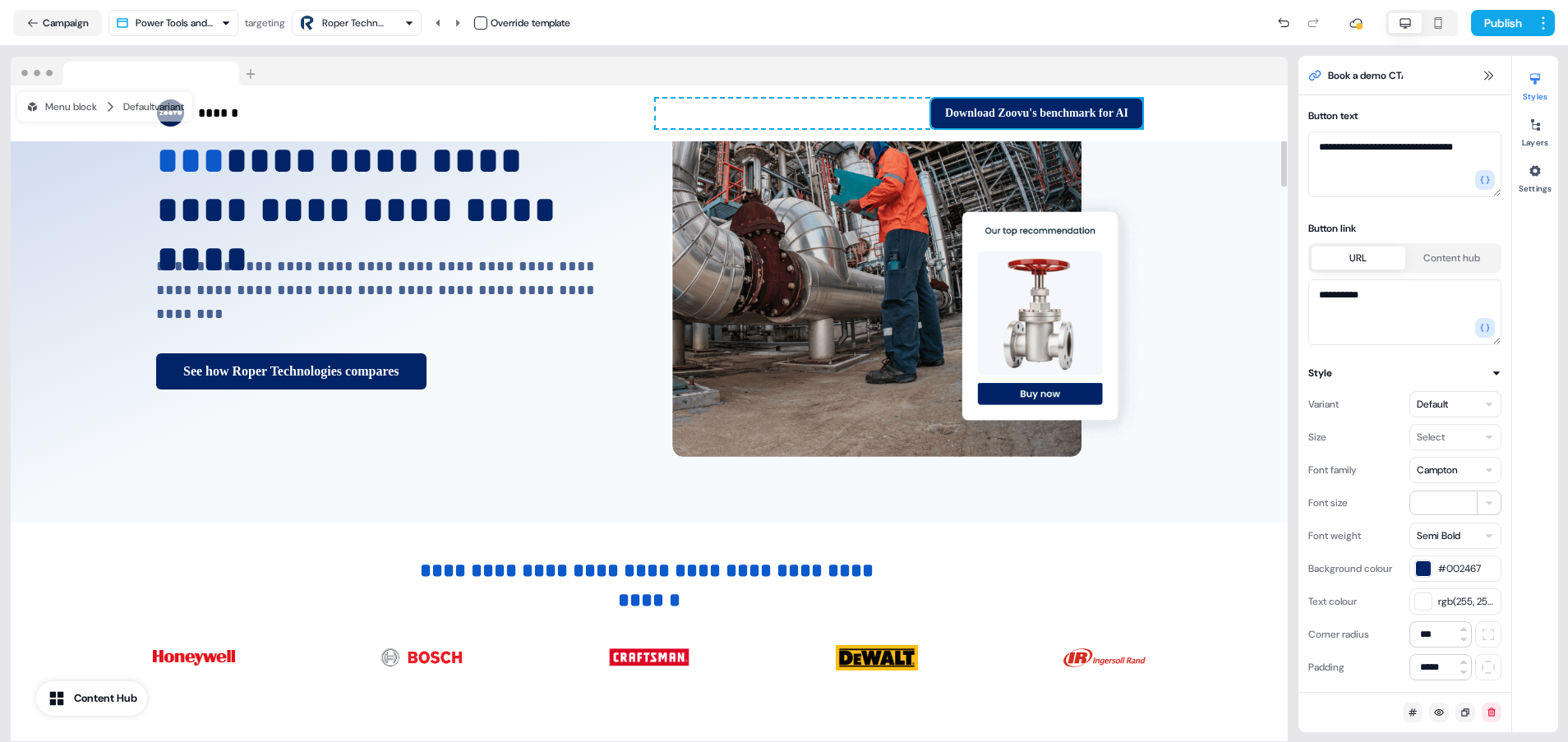 scroll, scrollTop: 0, scrollLeft: 0, axis: both 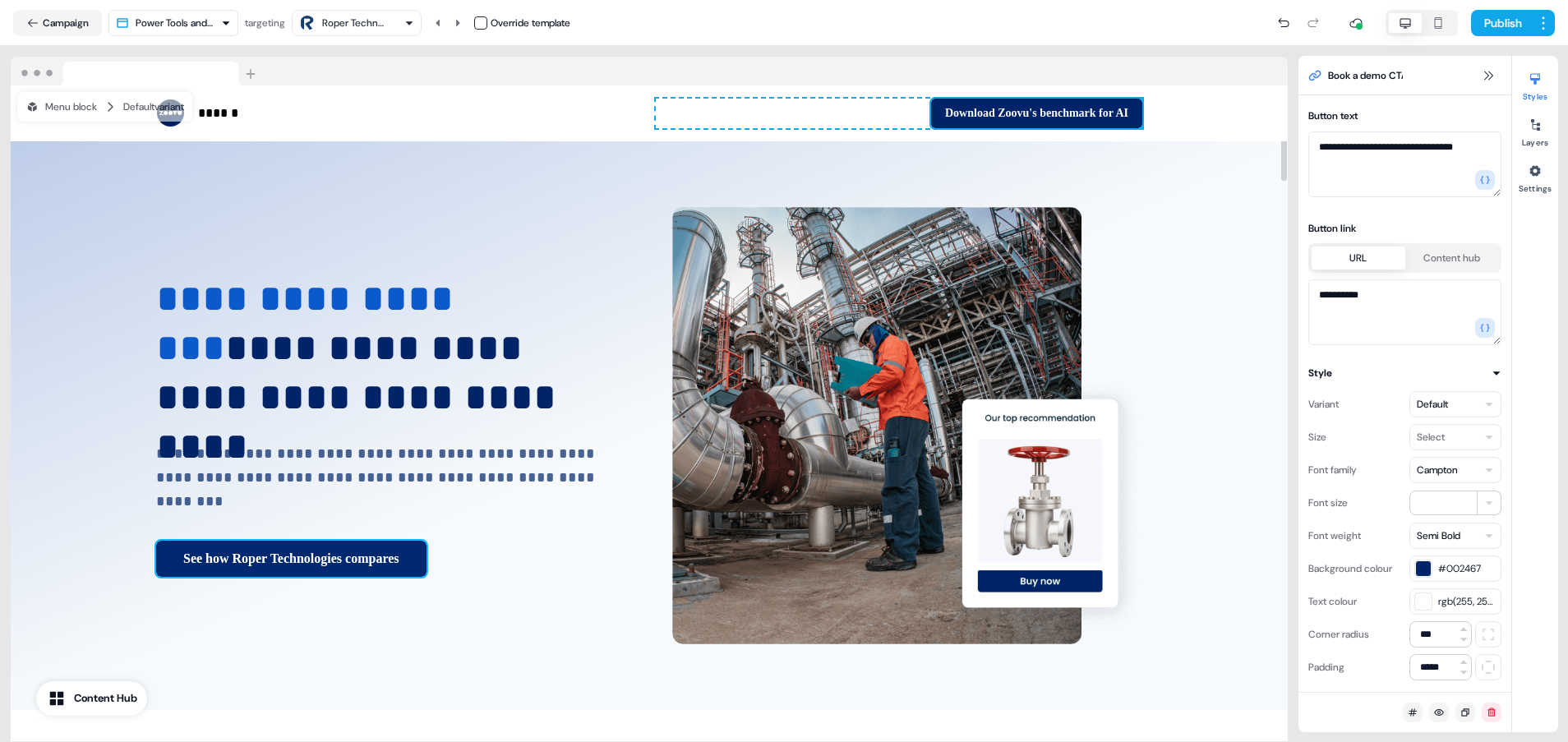 click on "See how Roper Technologies compares" at bounding box center (291, 559) 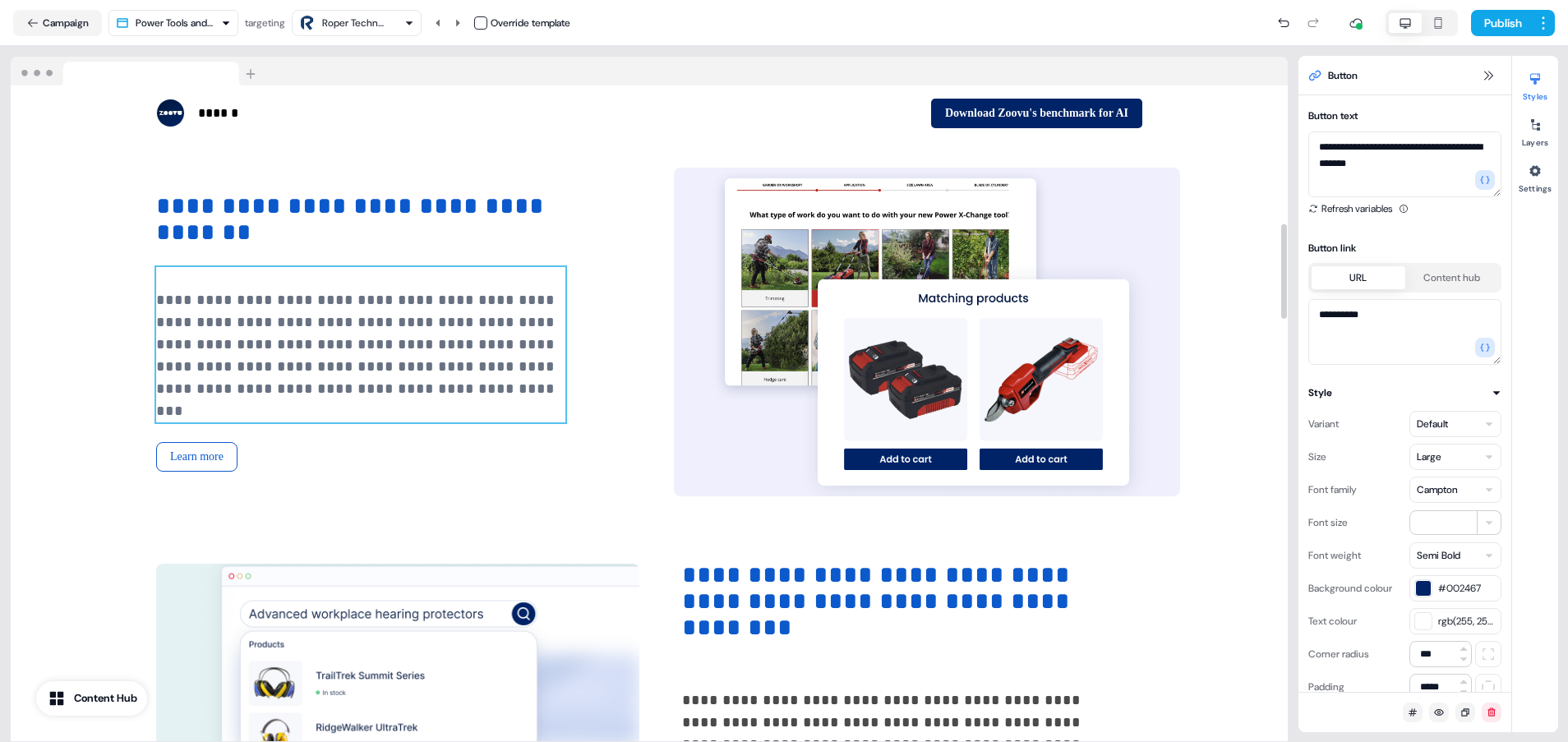 scroll, scrollTop: 1109, scrollLeft: 0, axis: vertical 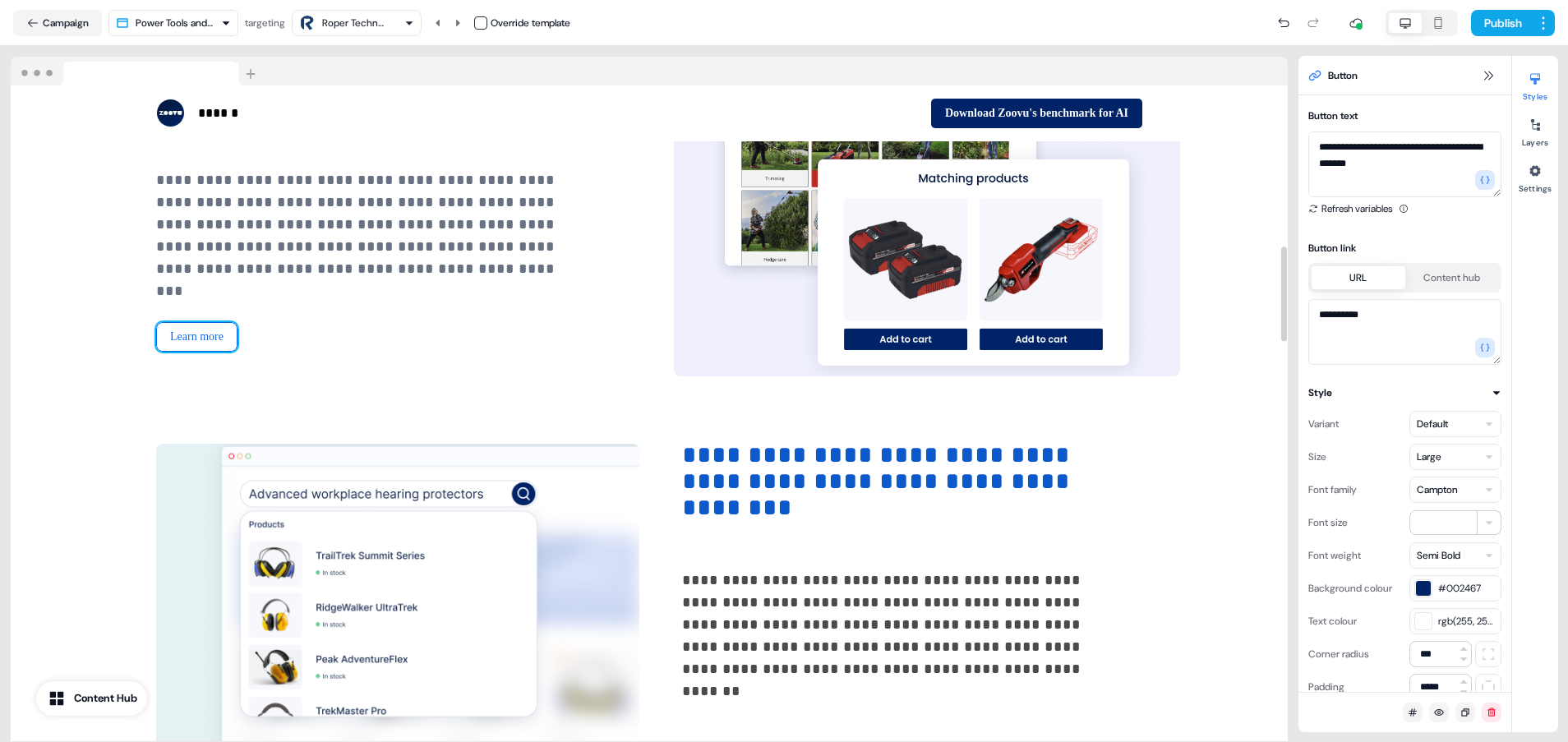 click on "Learn more" at bounding box center (196, 337) 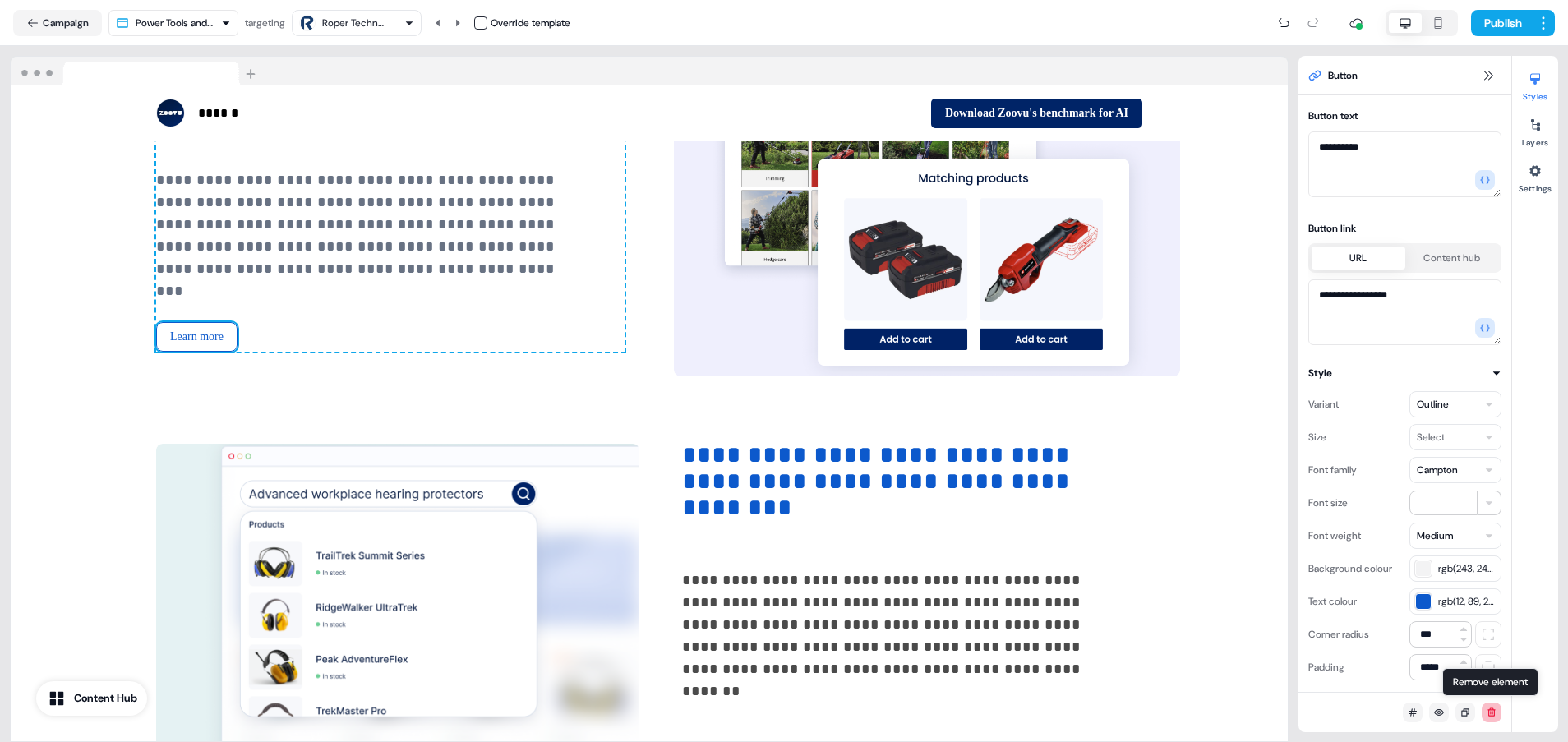click 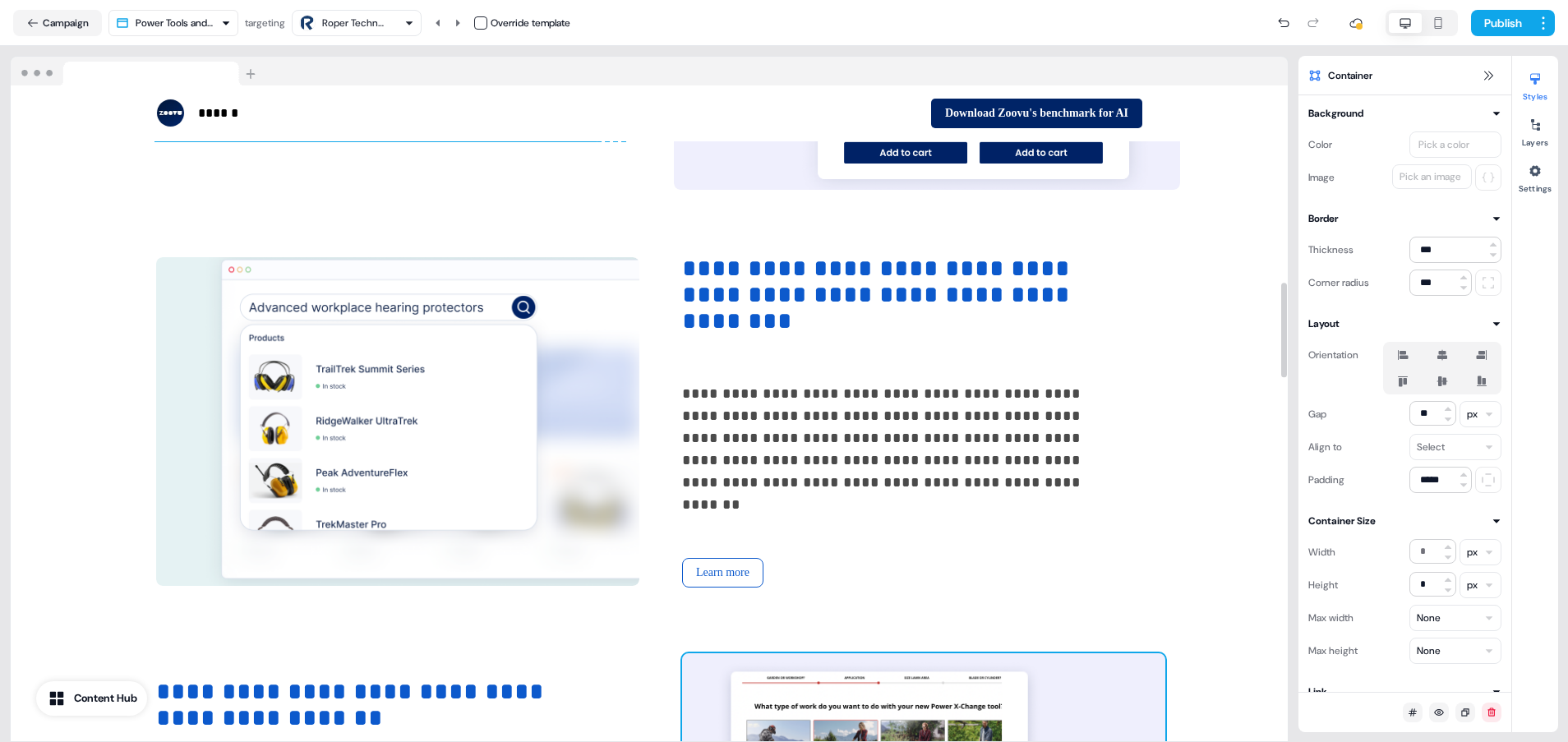 scroll, scrollTop: 1360, scrollLeft: 0, axis: vertical 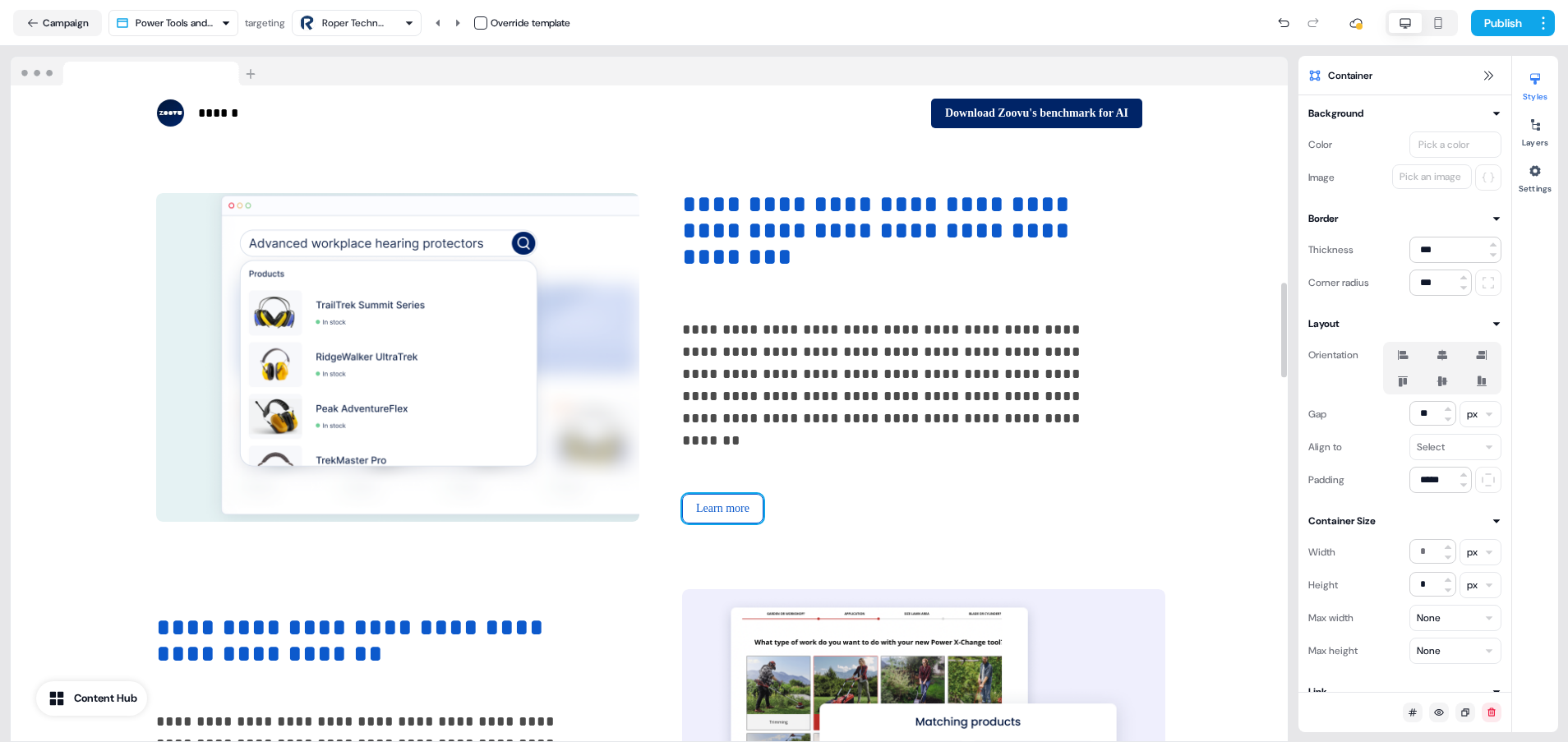 drag, startPoint x: 710, startPoint y: 471, endPoint x: 764, endPoint y: 485, distance: 55.785303 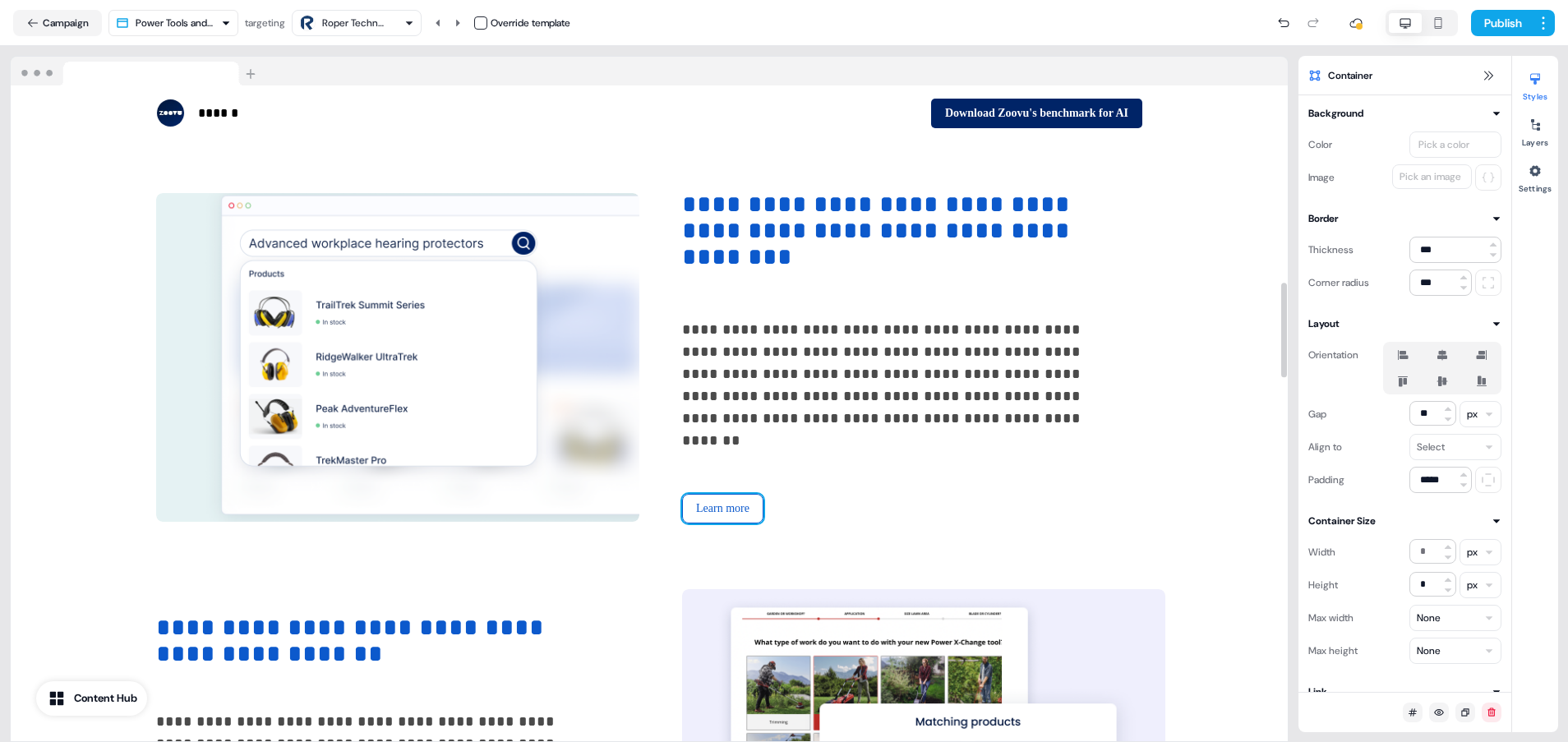 click on "Learn more" at bounding box center (722, 509) 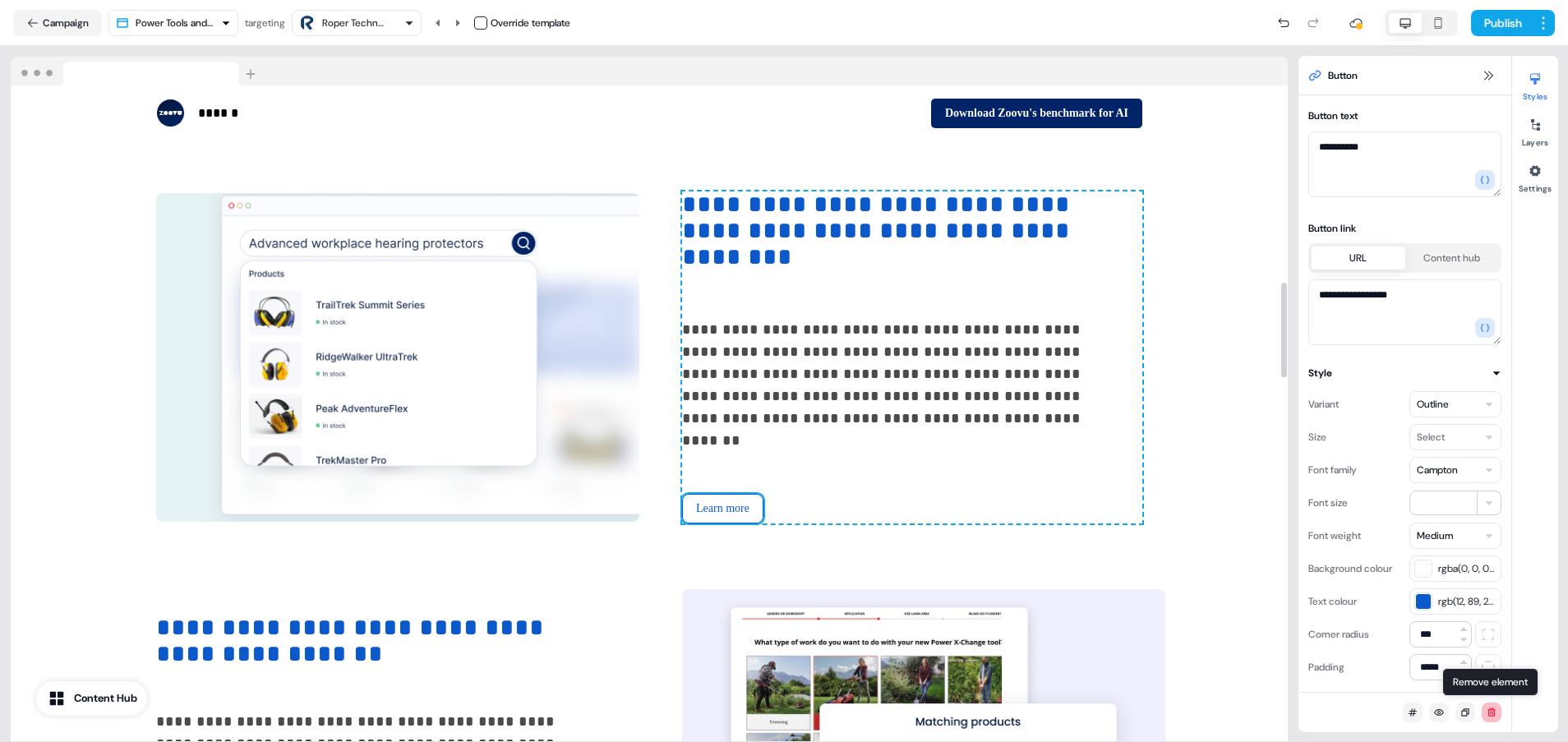 click 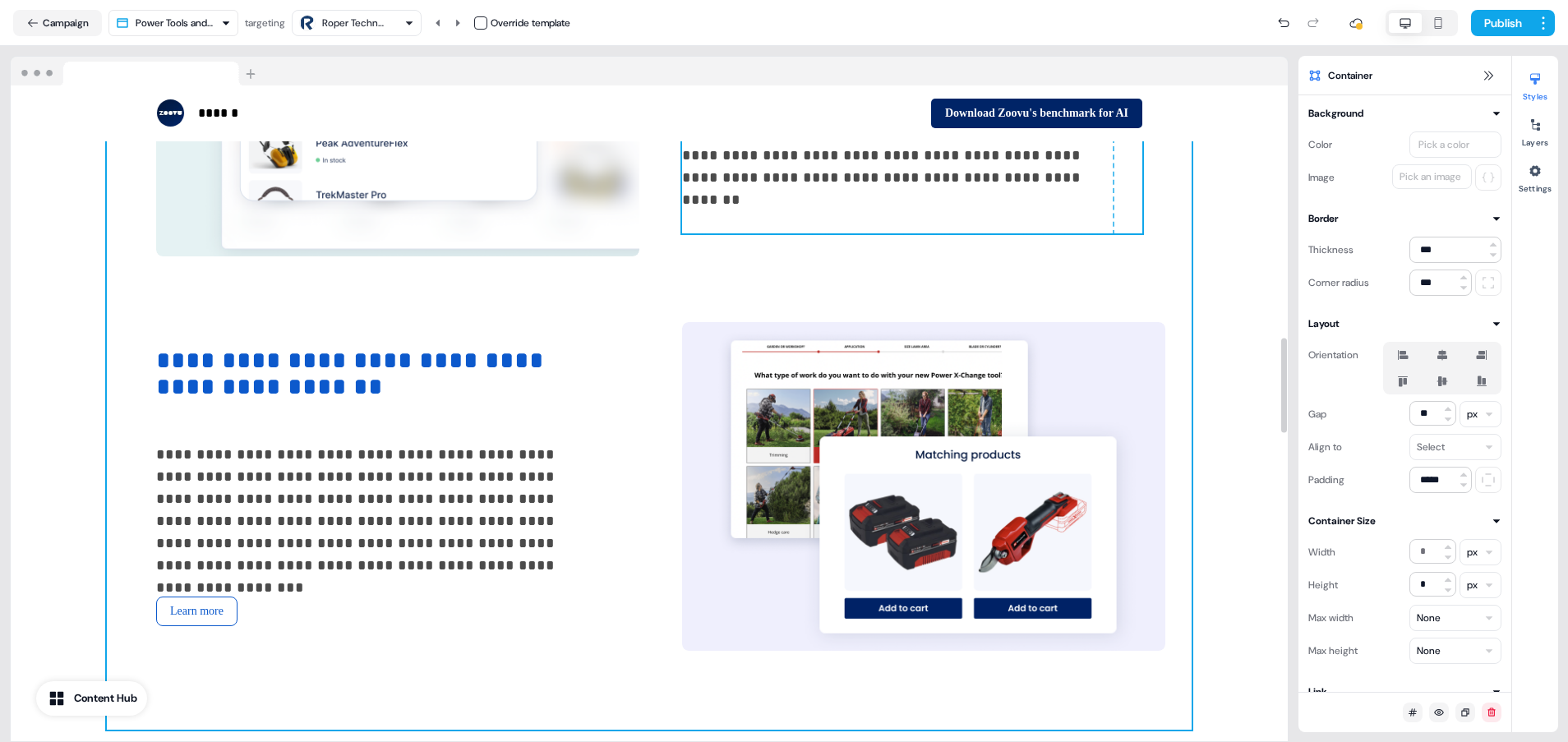 scroll, scrollTop: 1754, scrollLeft: 0, axis: vertical 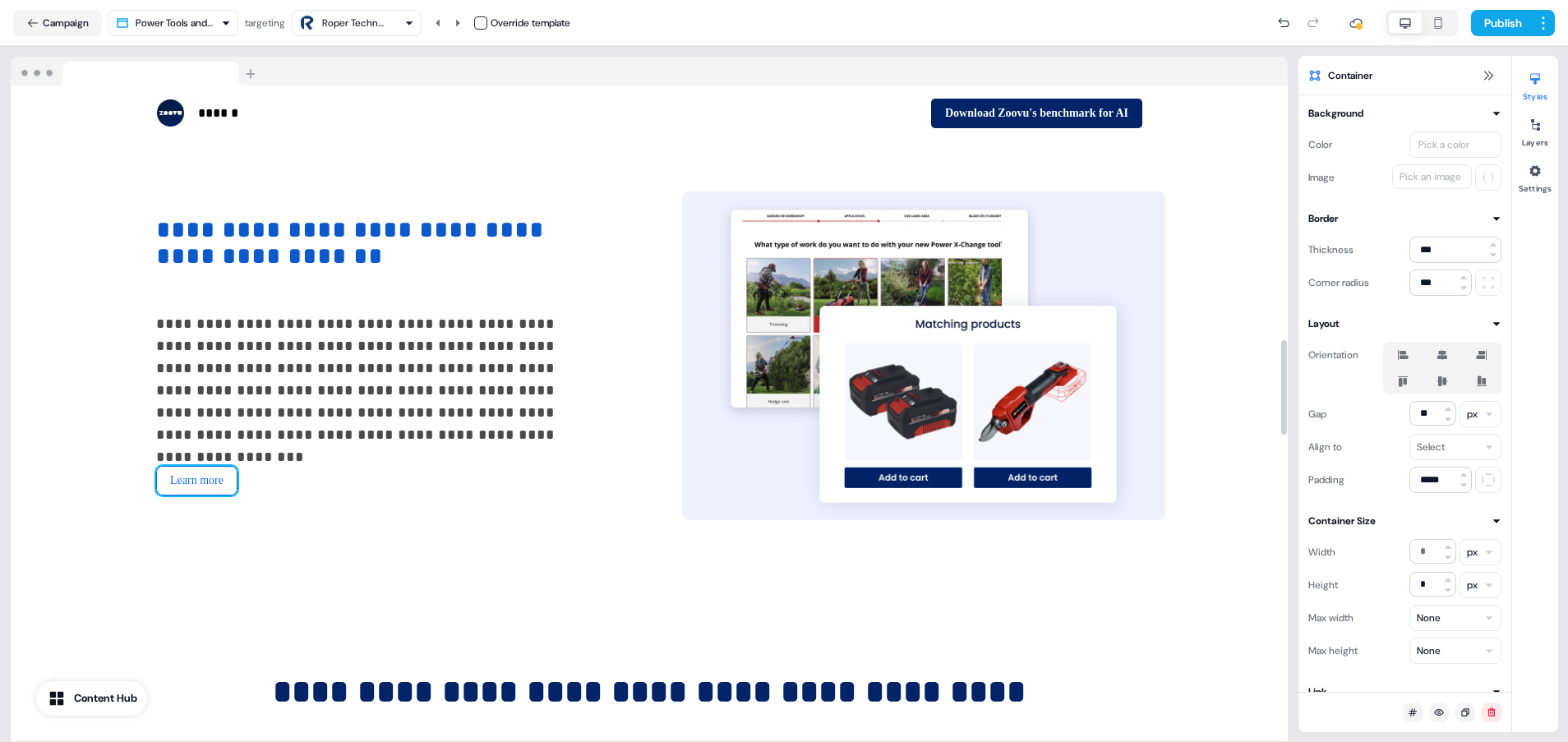 click on "Learn more" at bounding box center [196, 481] 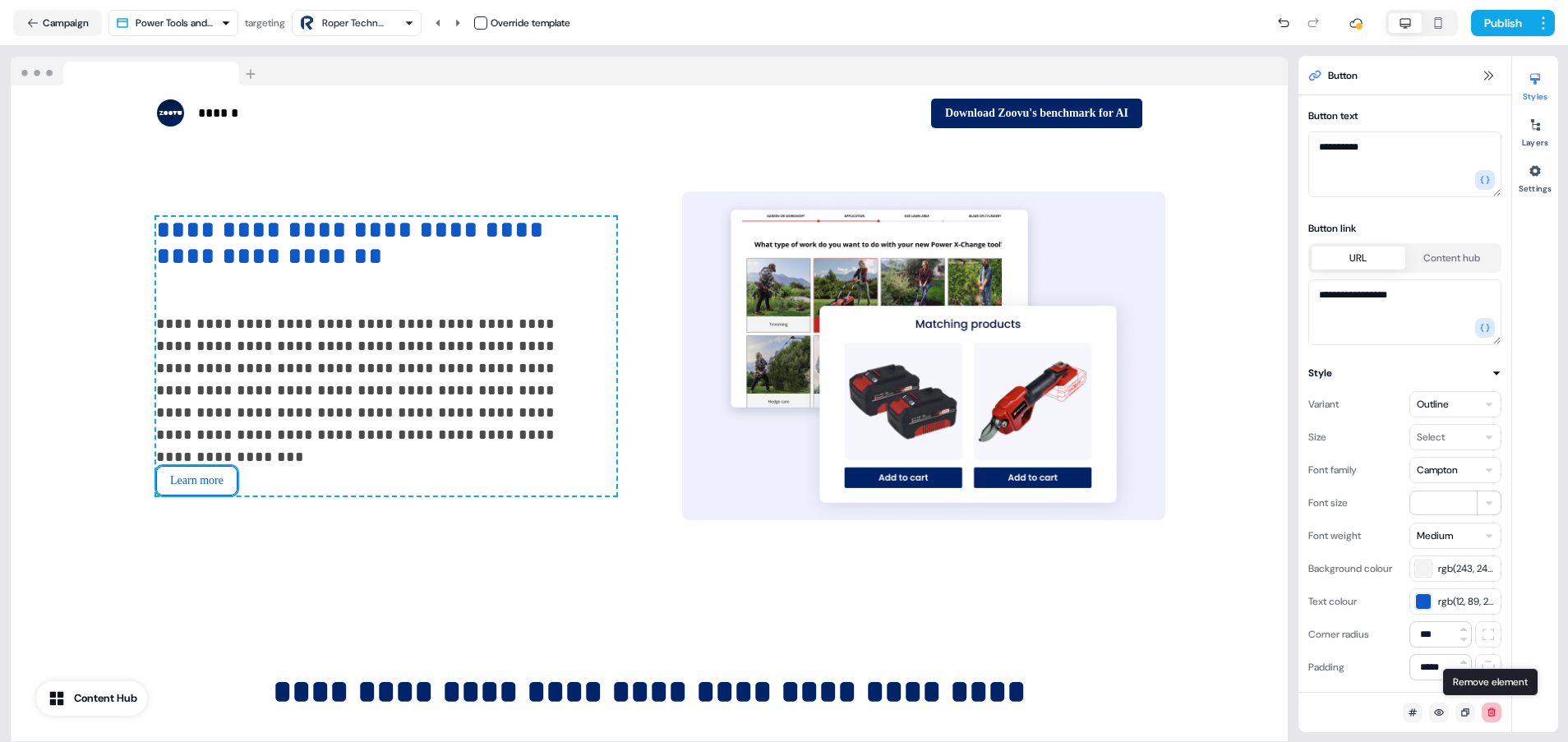 click 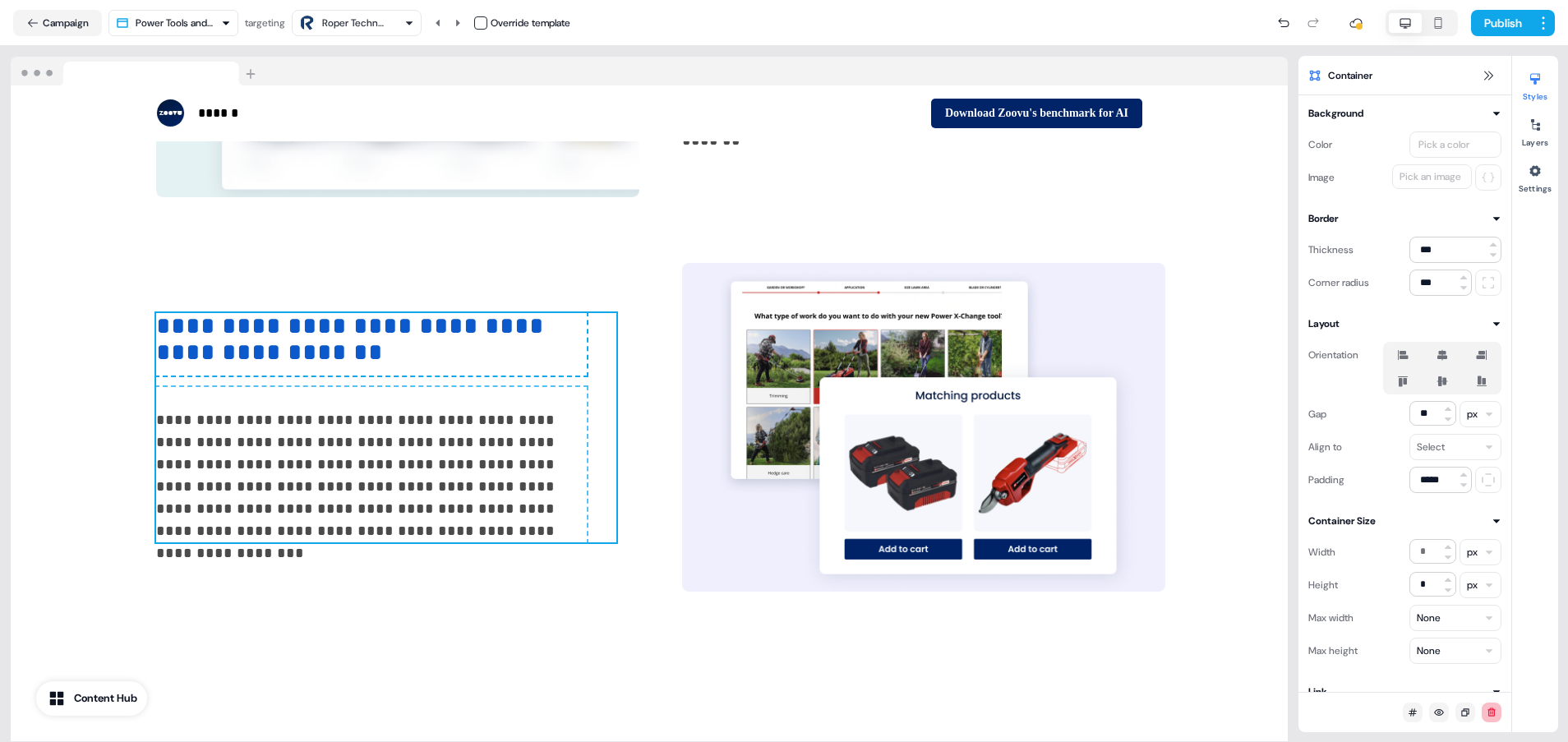 scroll, scrollTop: 1656, scrollLeft: 0, axis: vertical 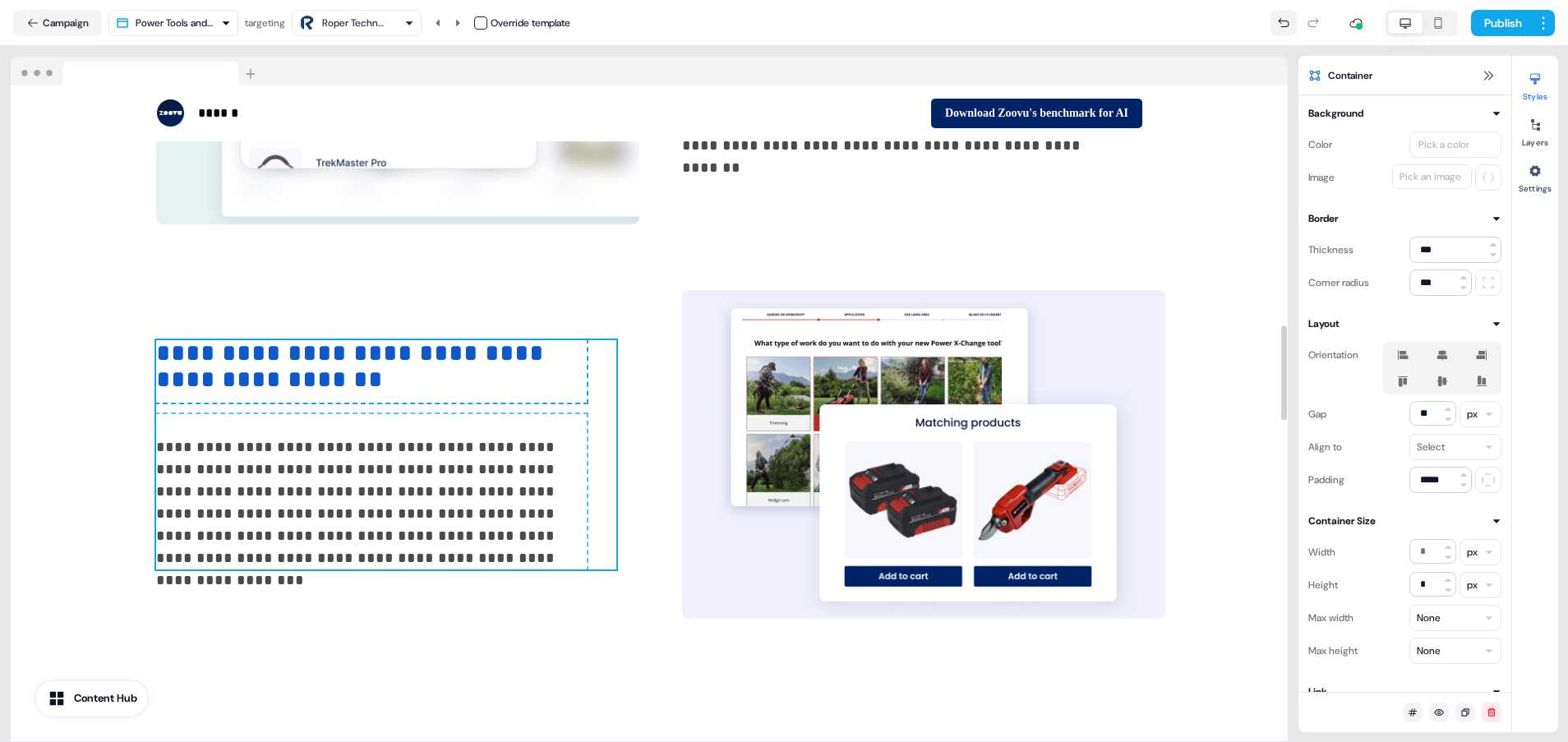 click 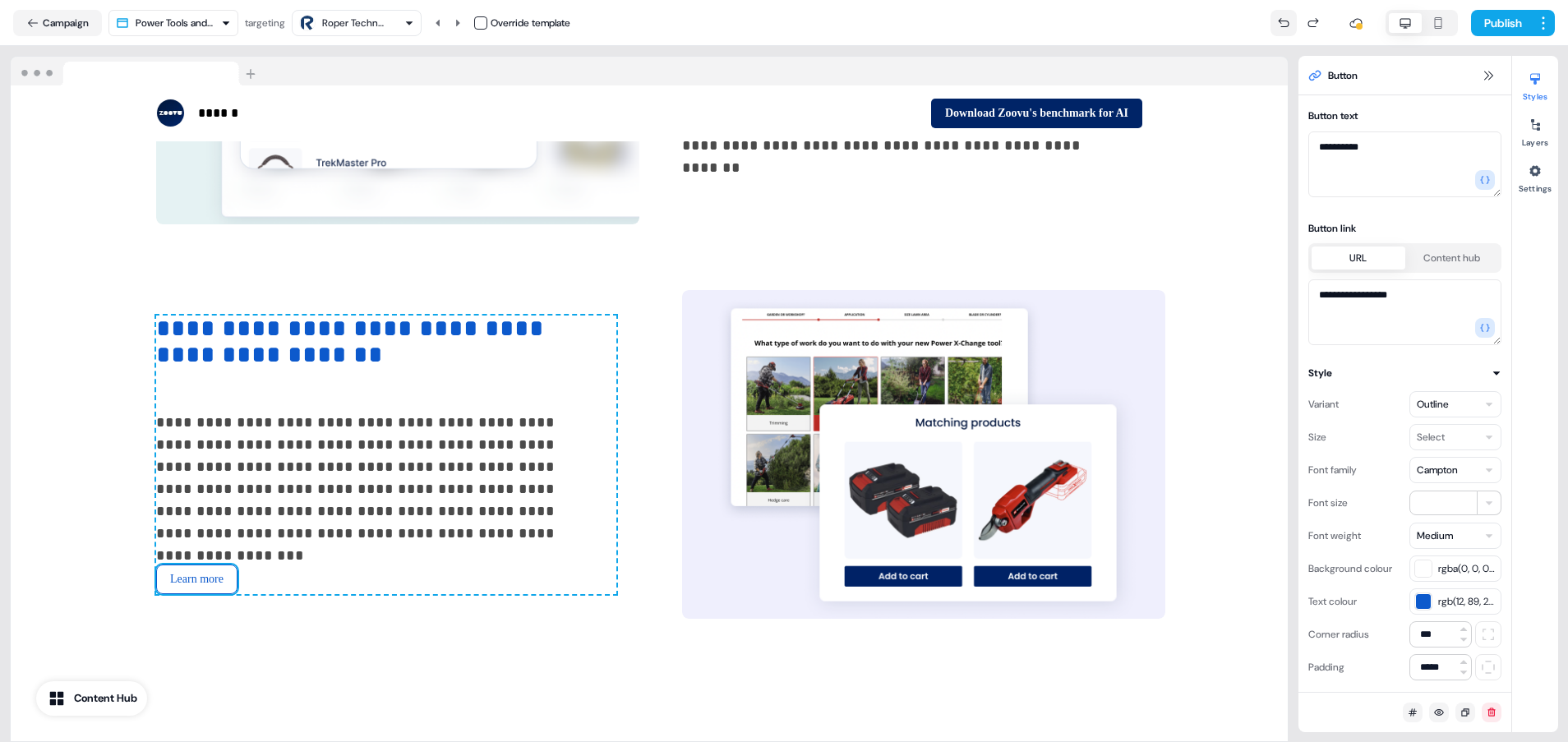 click 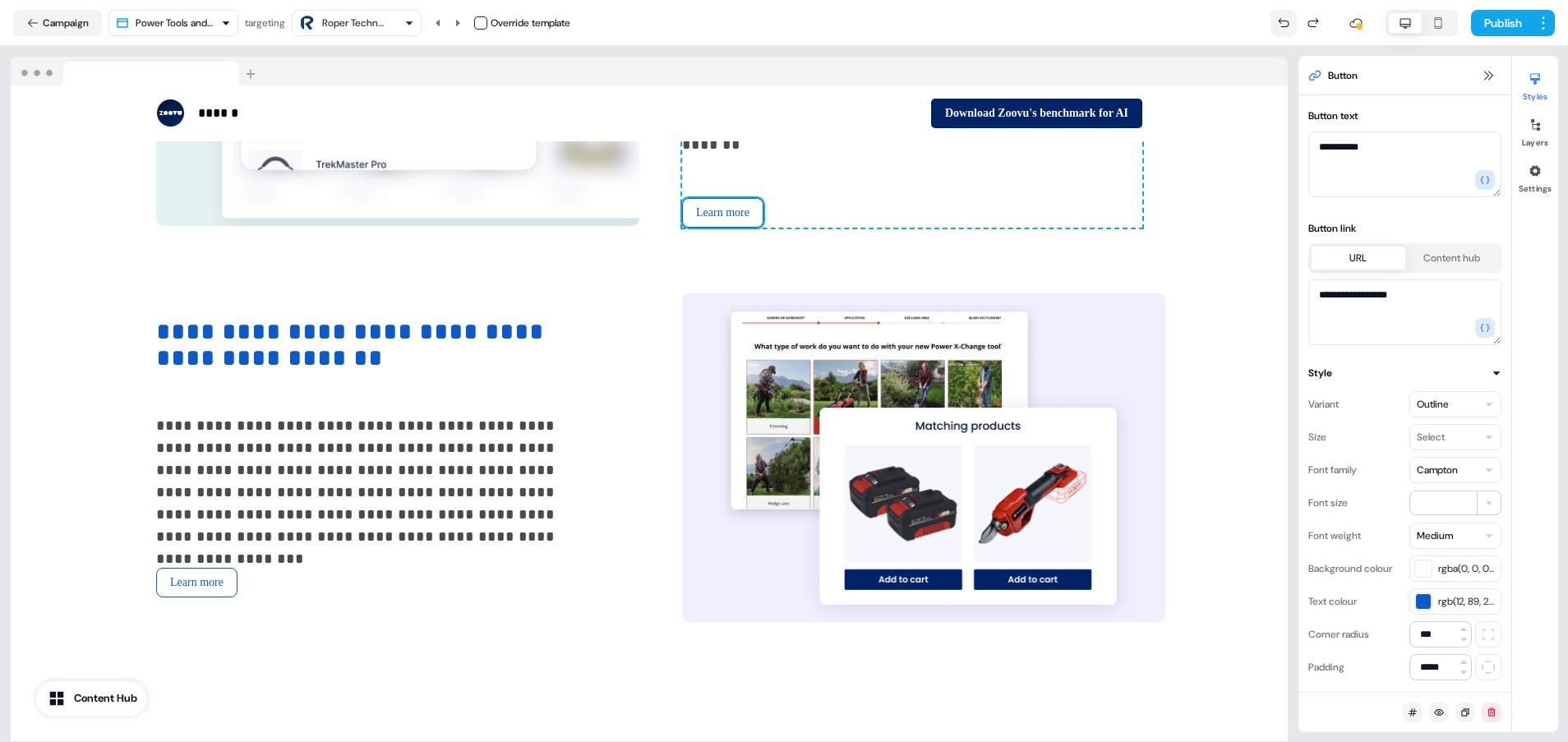 scroll, scrollTop: 1657, scrollLeft: 0, axis: vertical 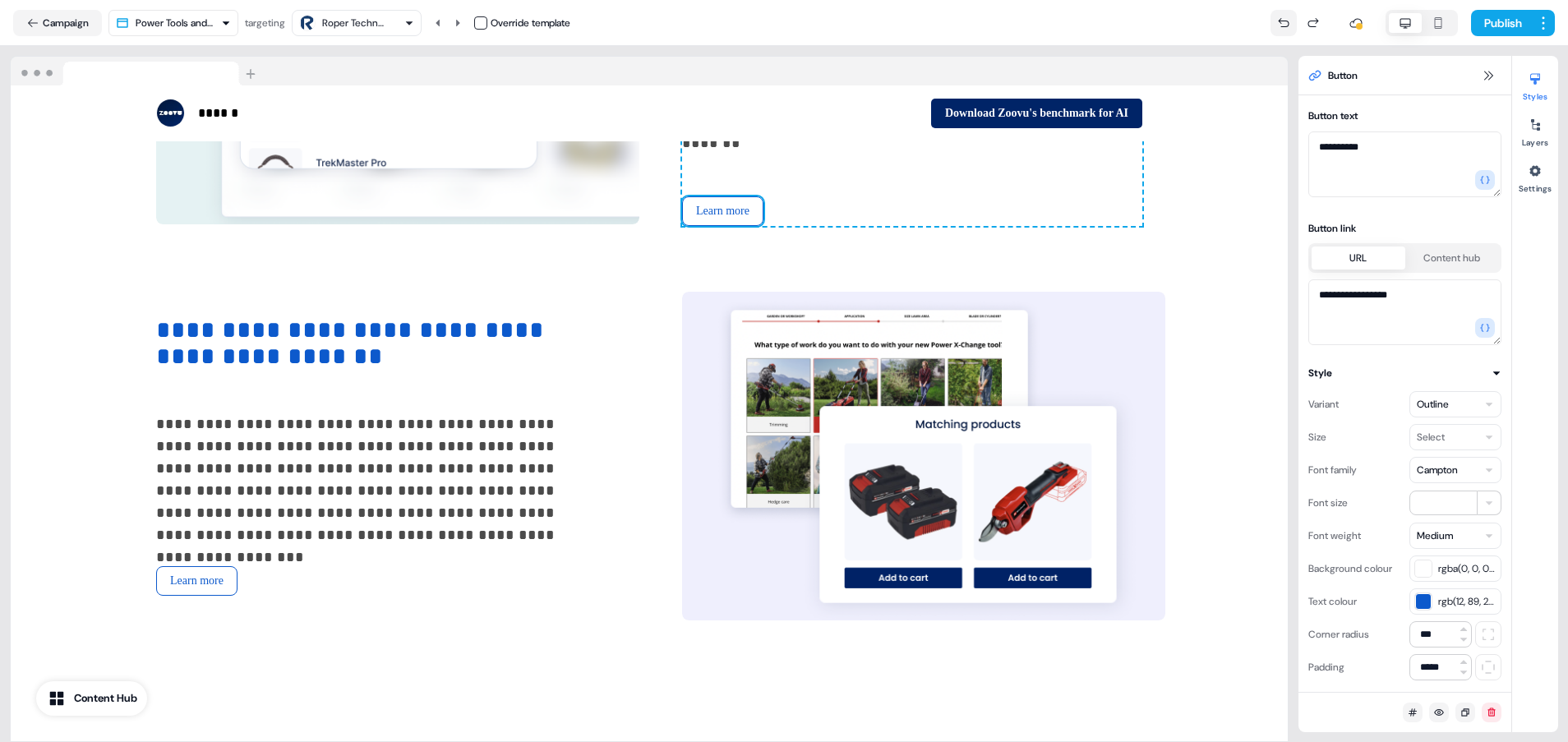 click 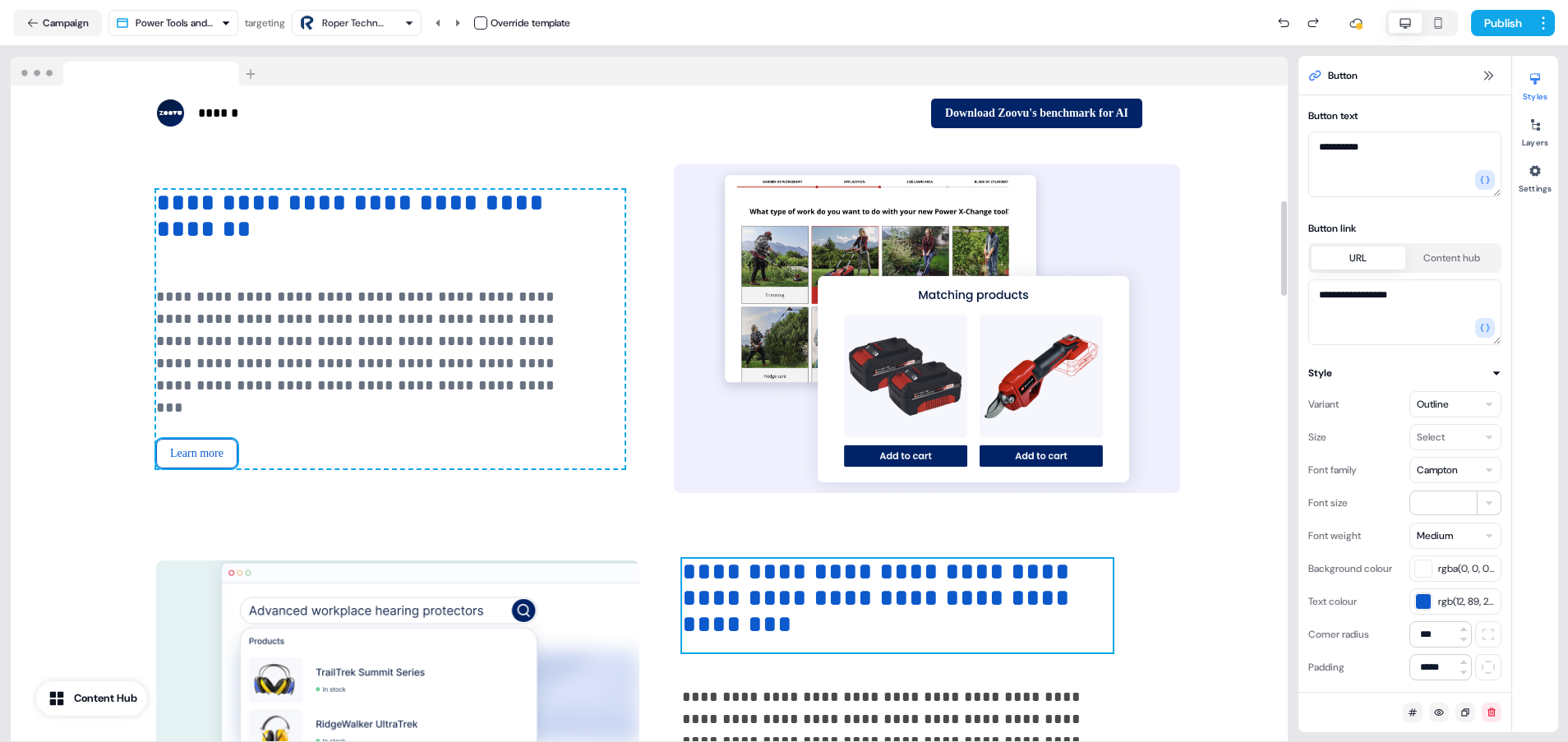 scroll, scrollTop: 795, scrollLeft: 0, axis: vertical 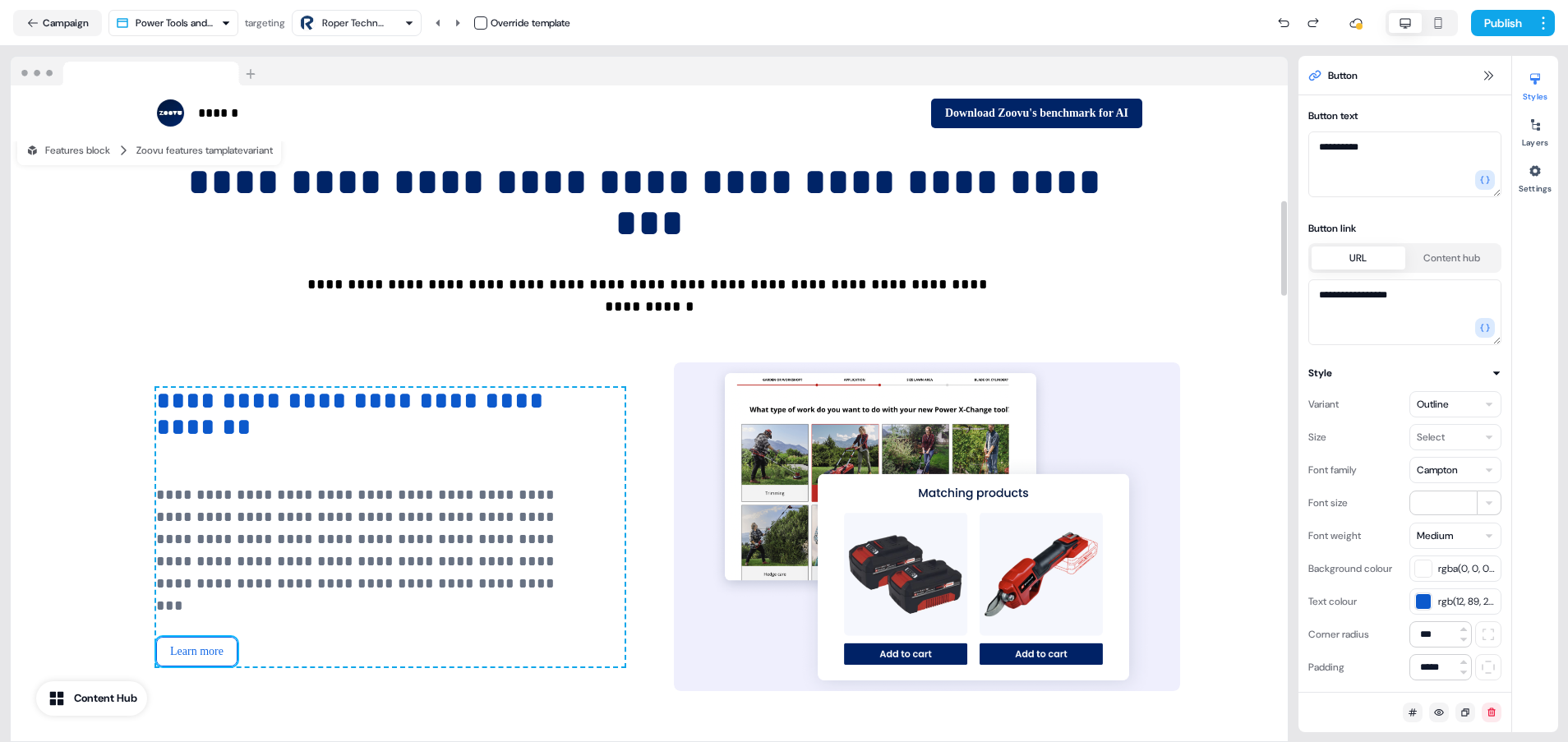 click on "Learn more" at bounding box center [196, 652] 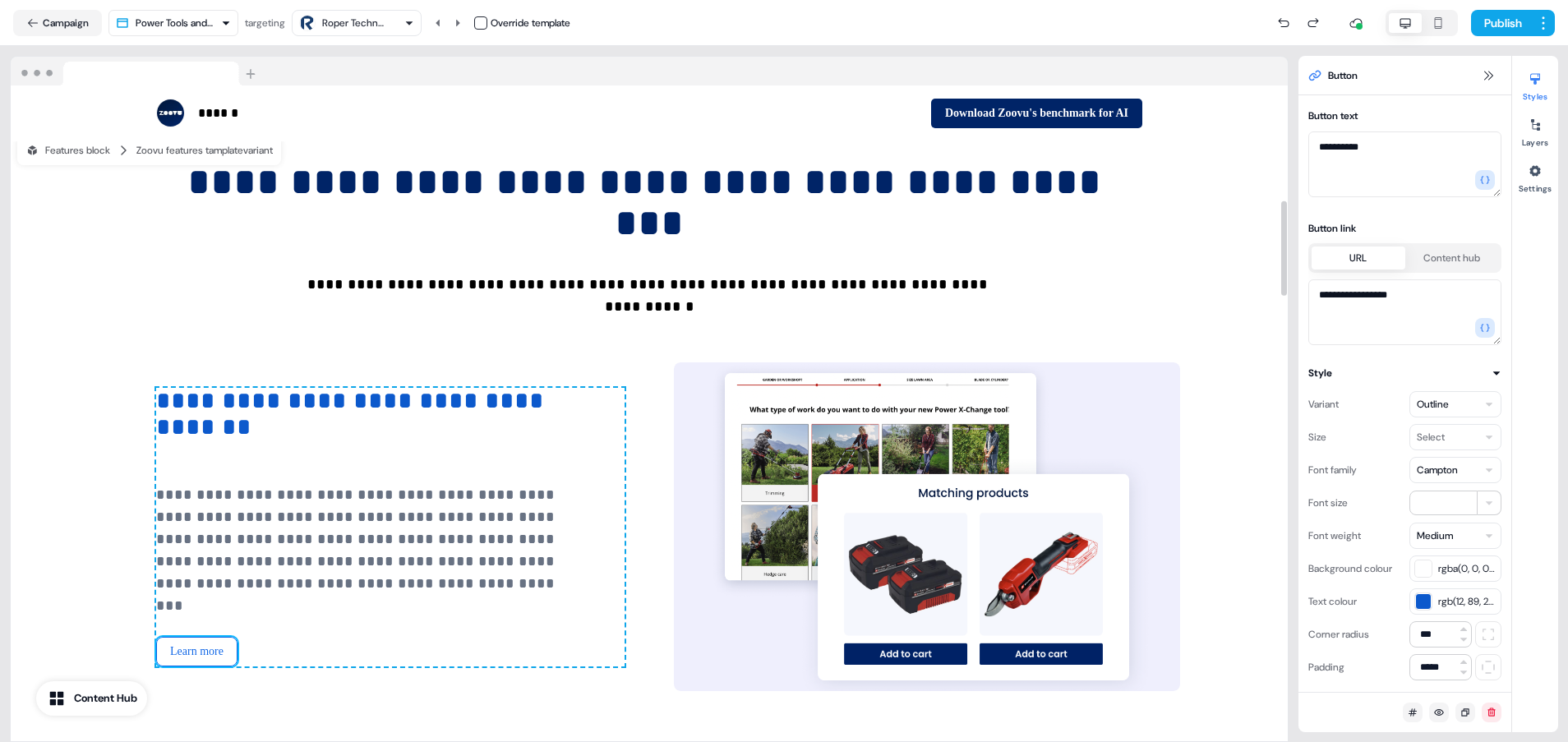click on "Learn more" at bounding box center [196, 652] 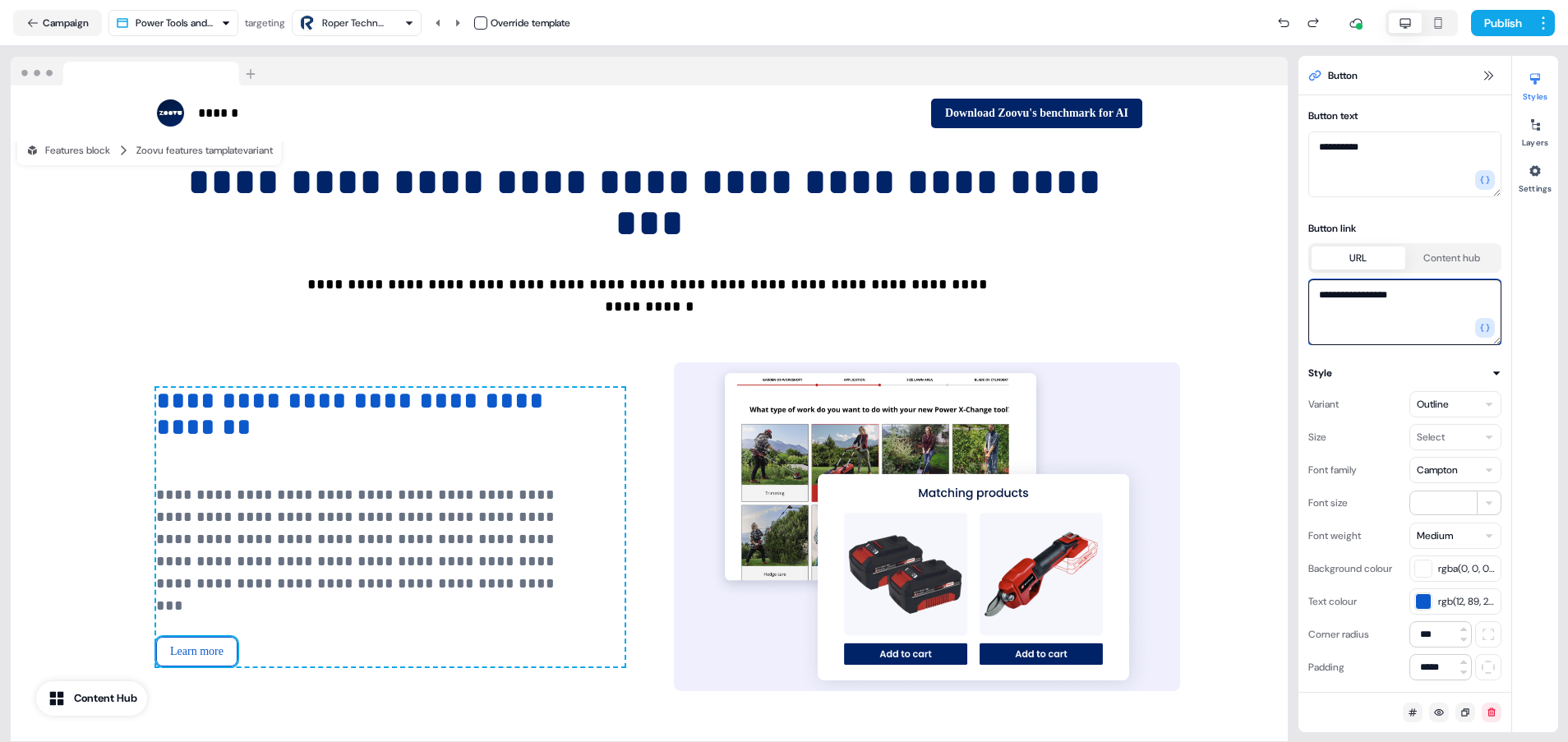 click on "**********" at bounding box center (1404, 312) 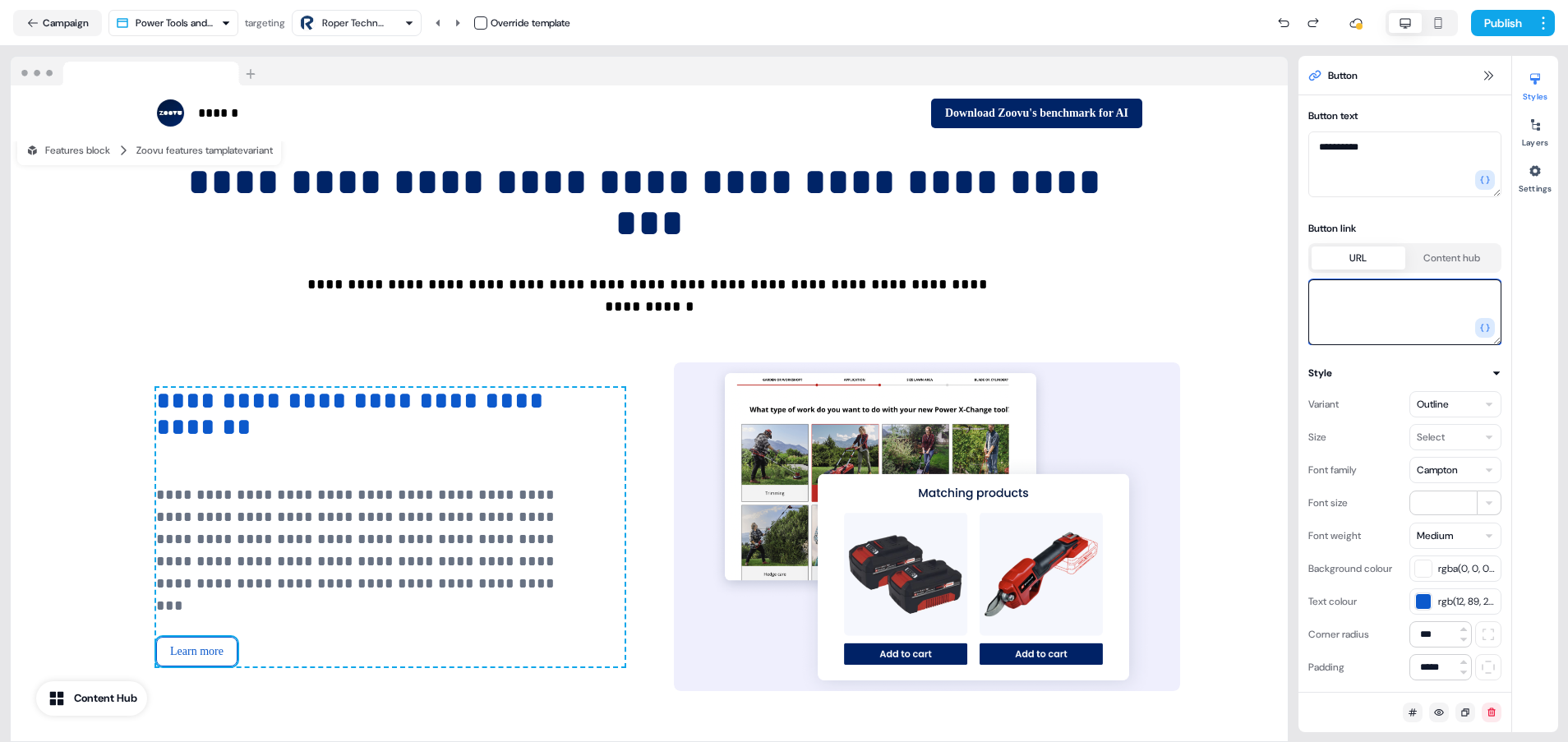 paste on "**********" 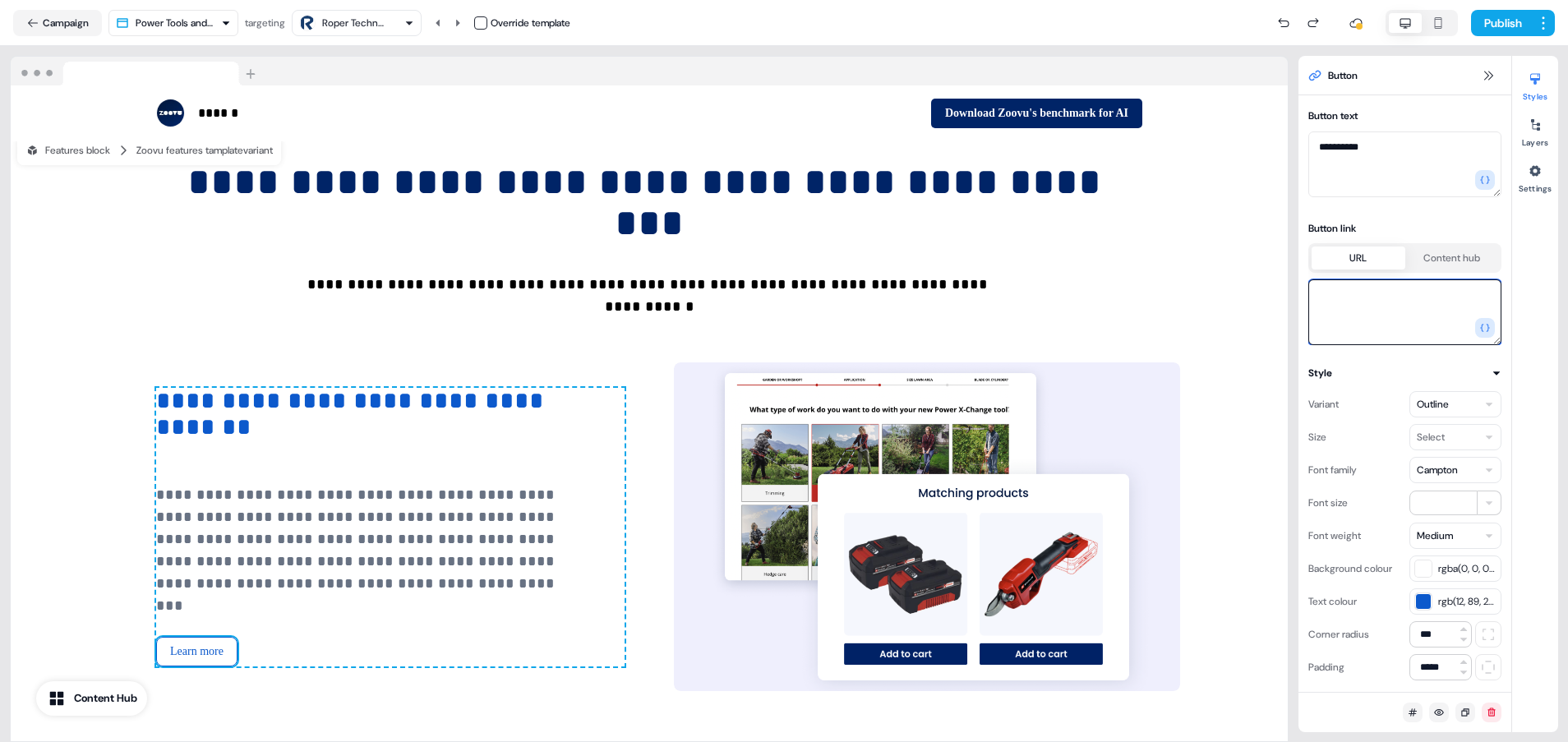 type on "**********" 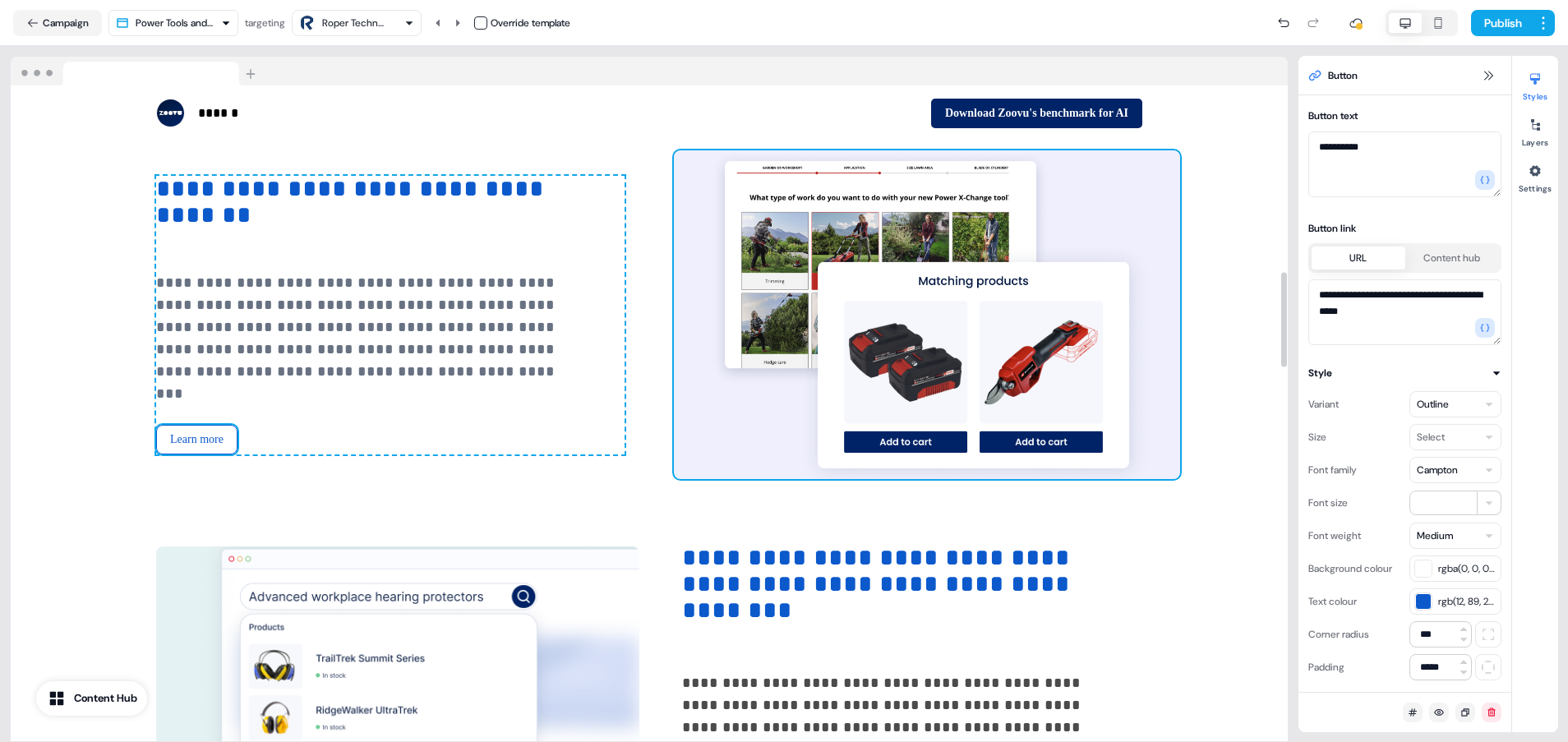 scroll, scrollTop: 1288, scrollLeft: 0, axis: vertical 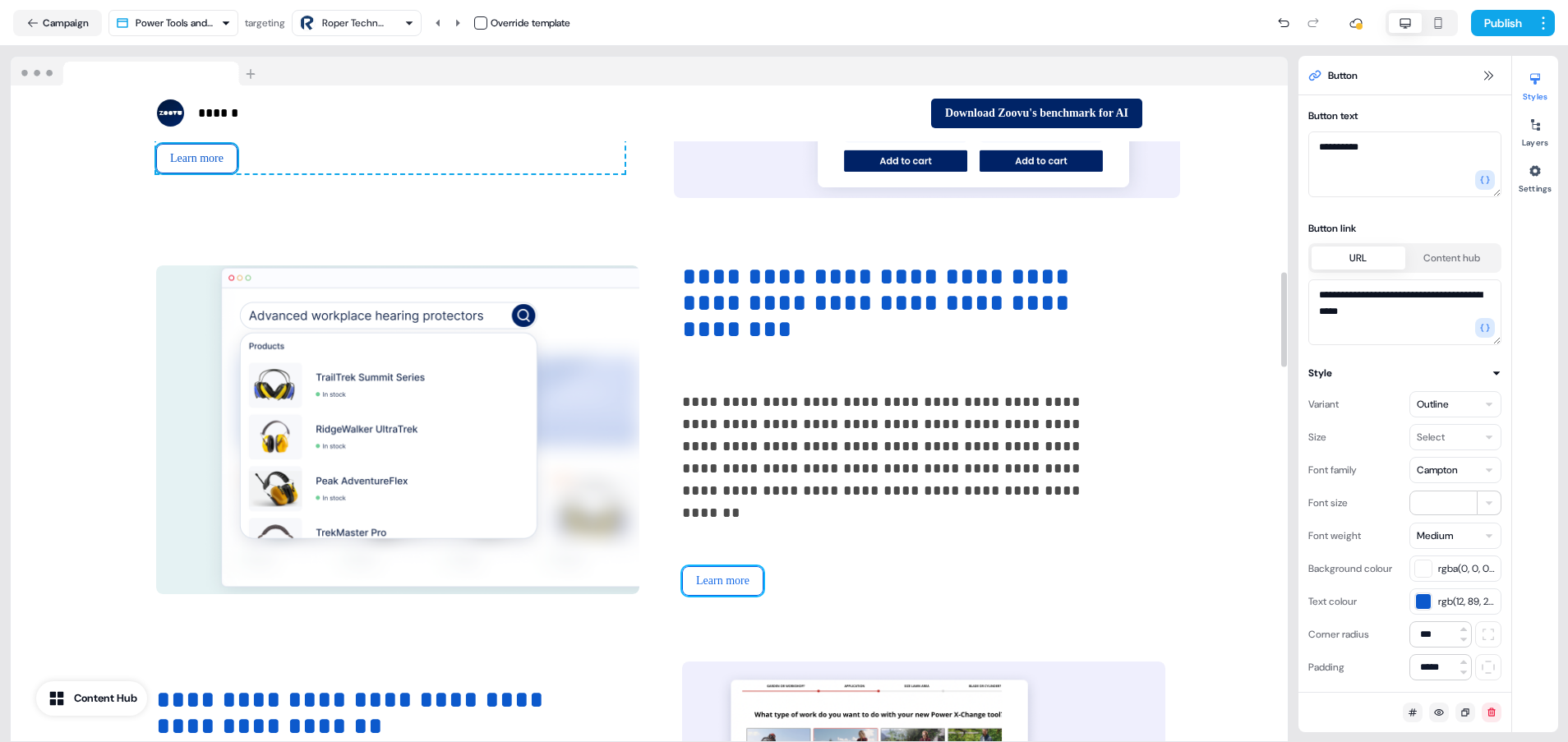 click on "Learn more" at bounding box center (722, 581) 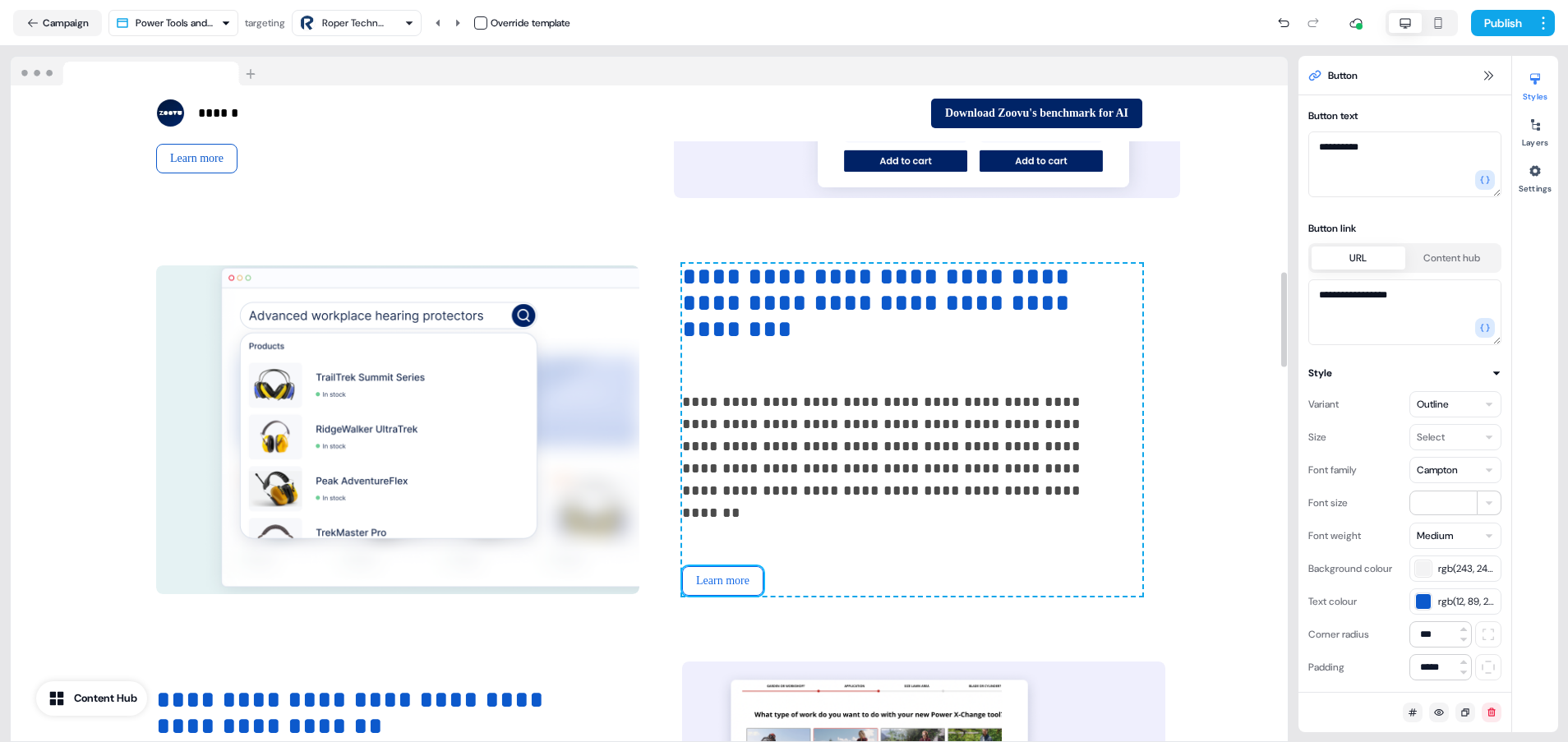 click on "Learn more" at bounding box center (722, 581) 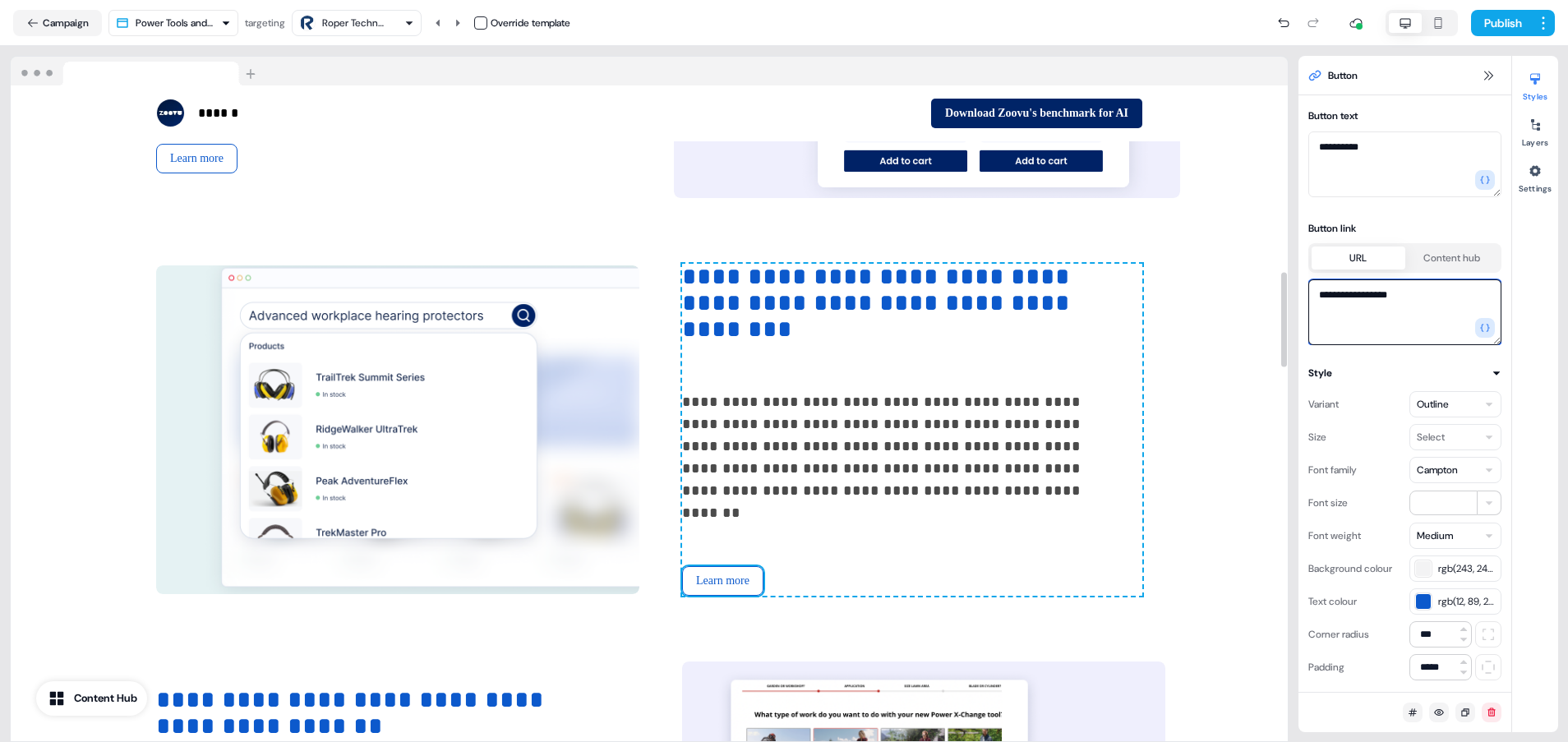 click on "**********" at bounding box center (1404, 312) 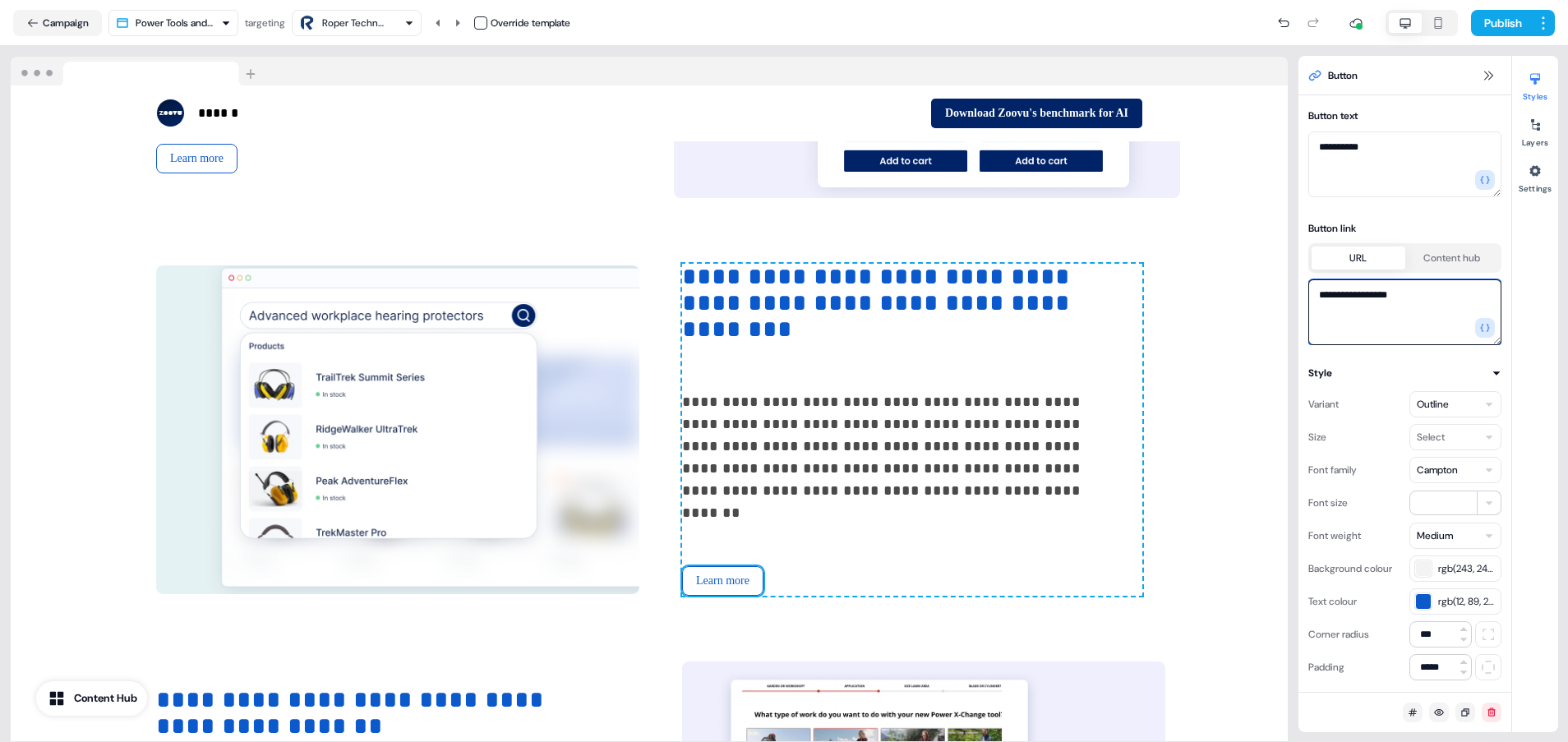 click on "**********" at bounding box center (1404, 312) 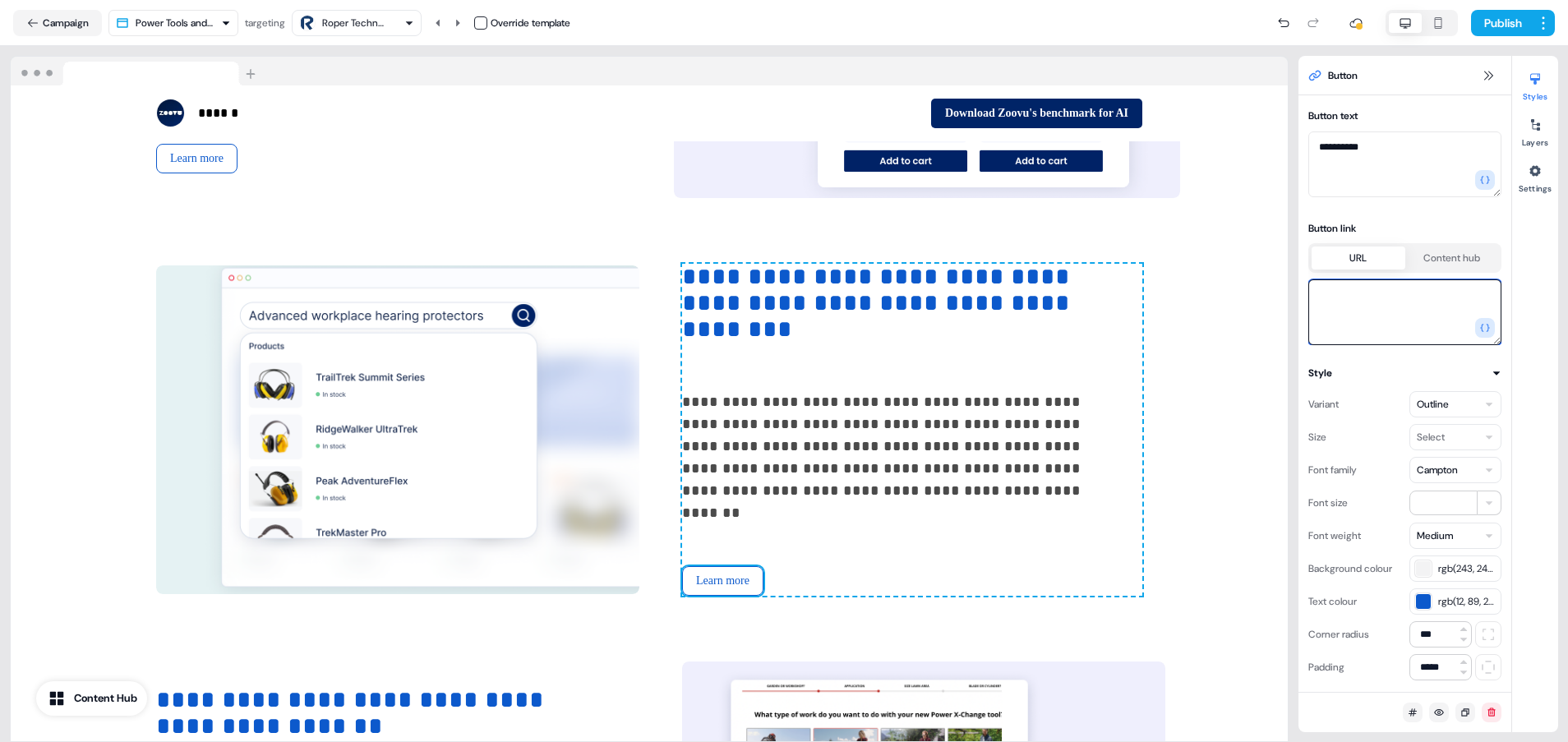paste on "**********" 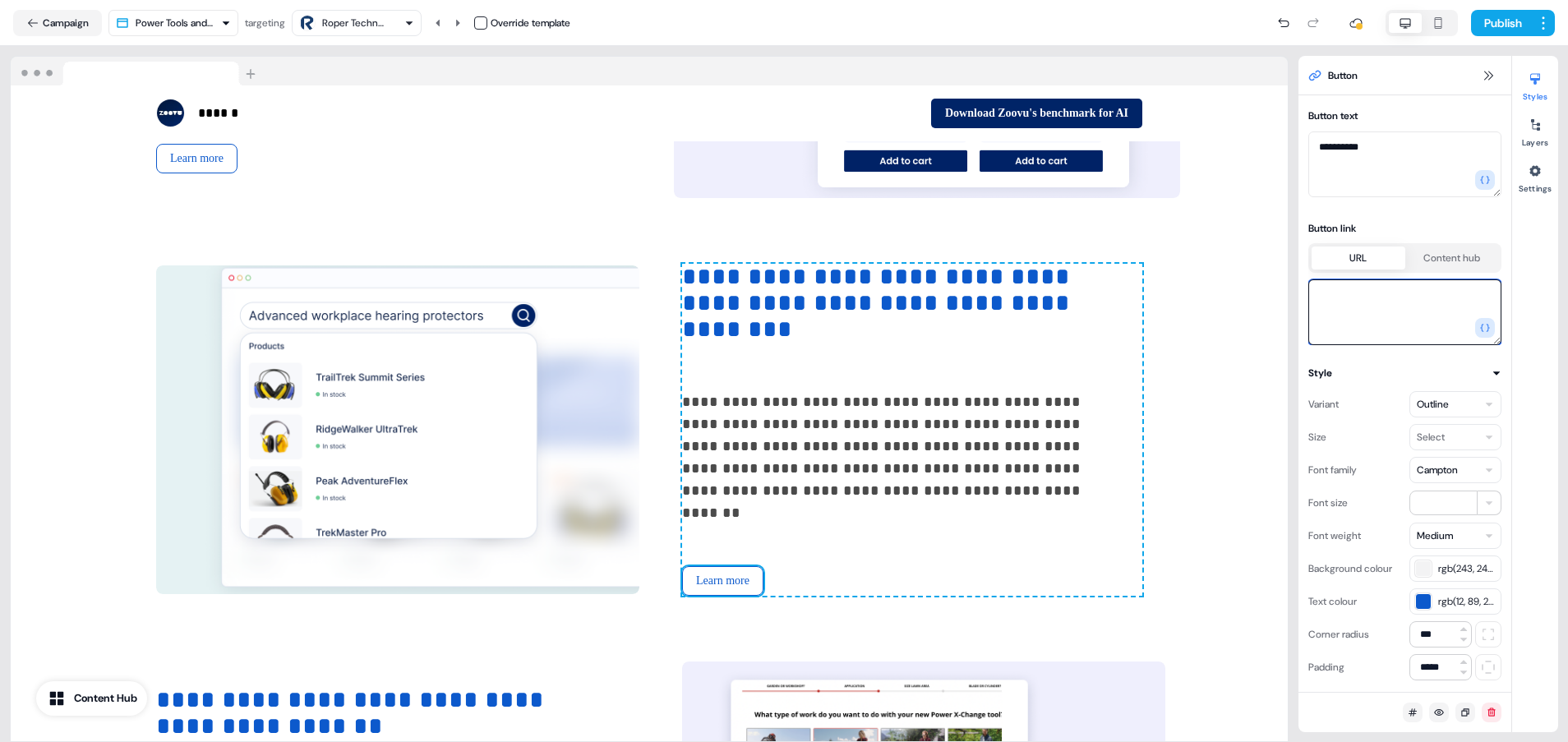 type on "**********" 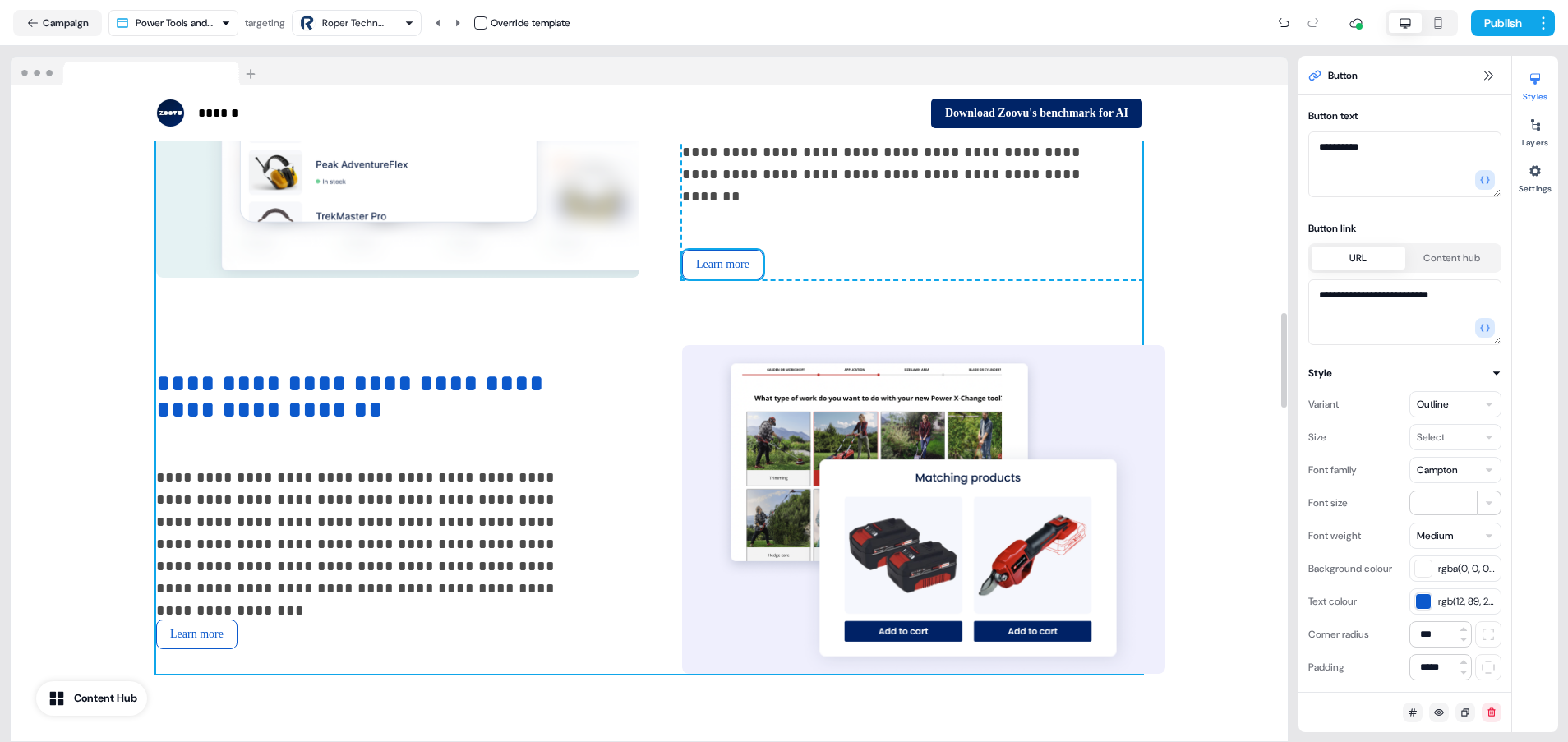 scroll, scrollTop: 1657, scrollLeft: 0, axis: vertical 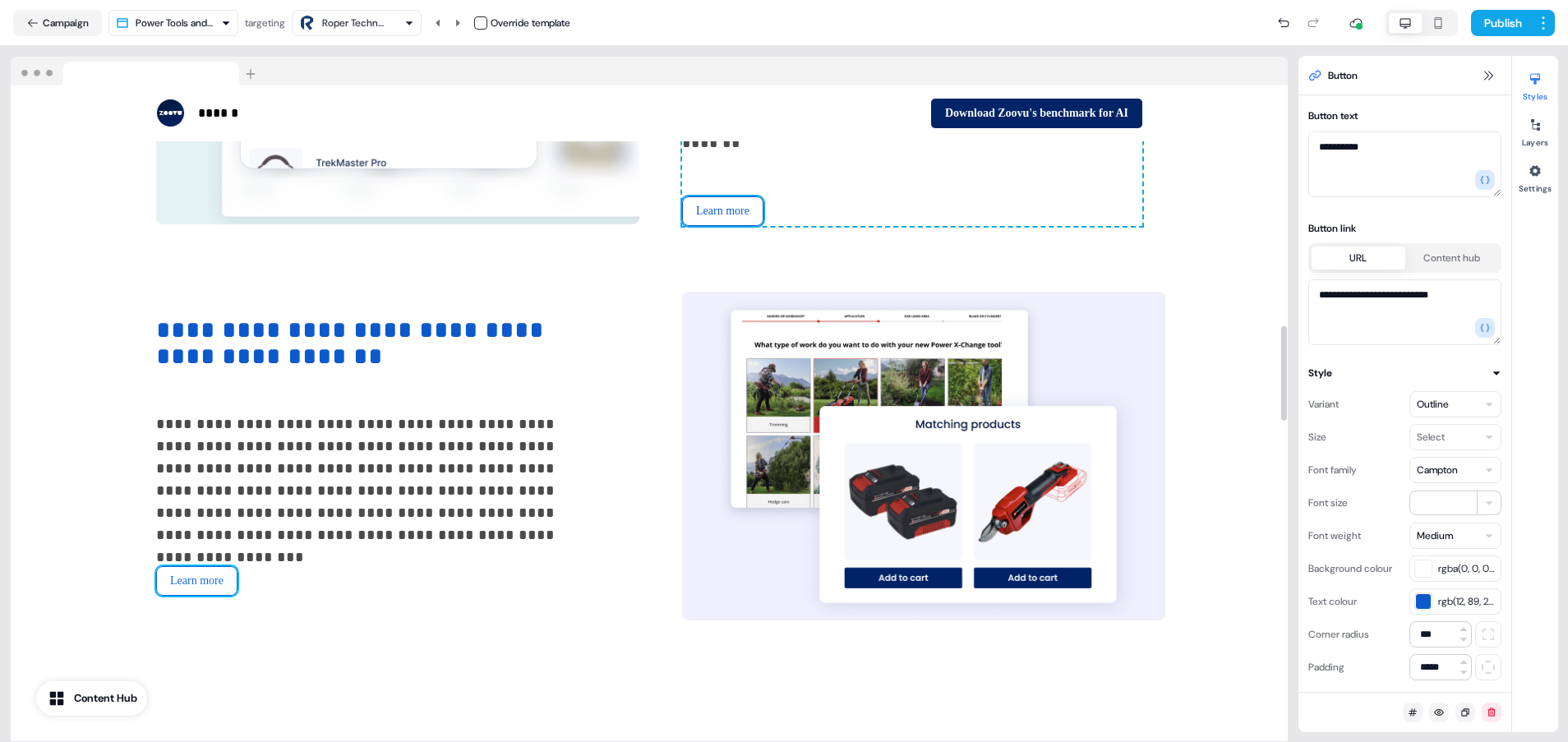 drag, startPoint x: 182, startPoint y: 539, endPoint x: 195, endPoint y: 532, distance: 14.764823 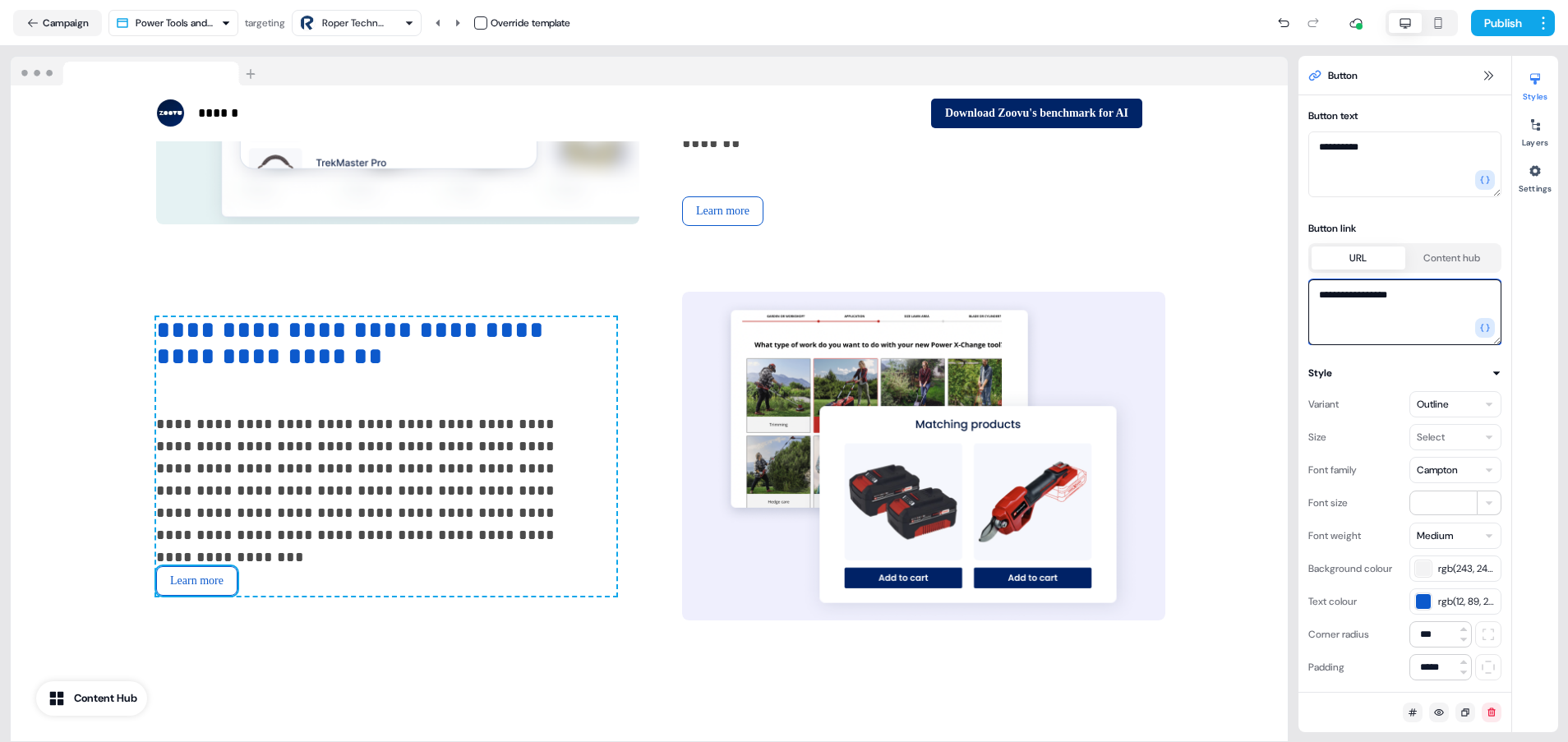 click on "**********" at bounding box center [1404, 312] 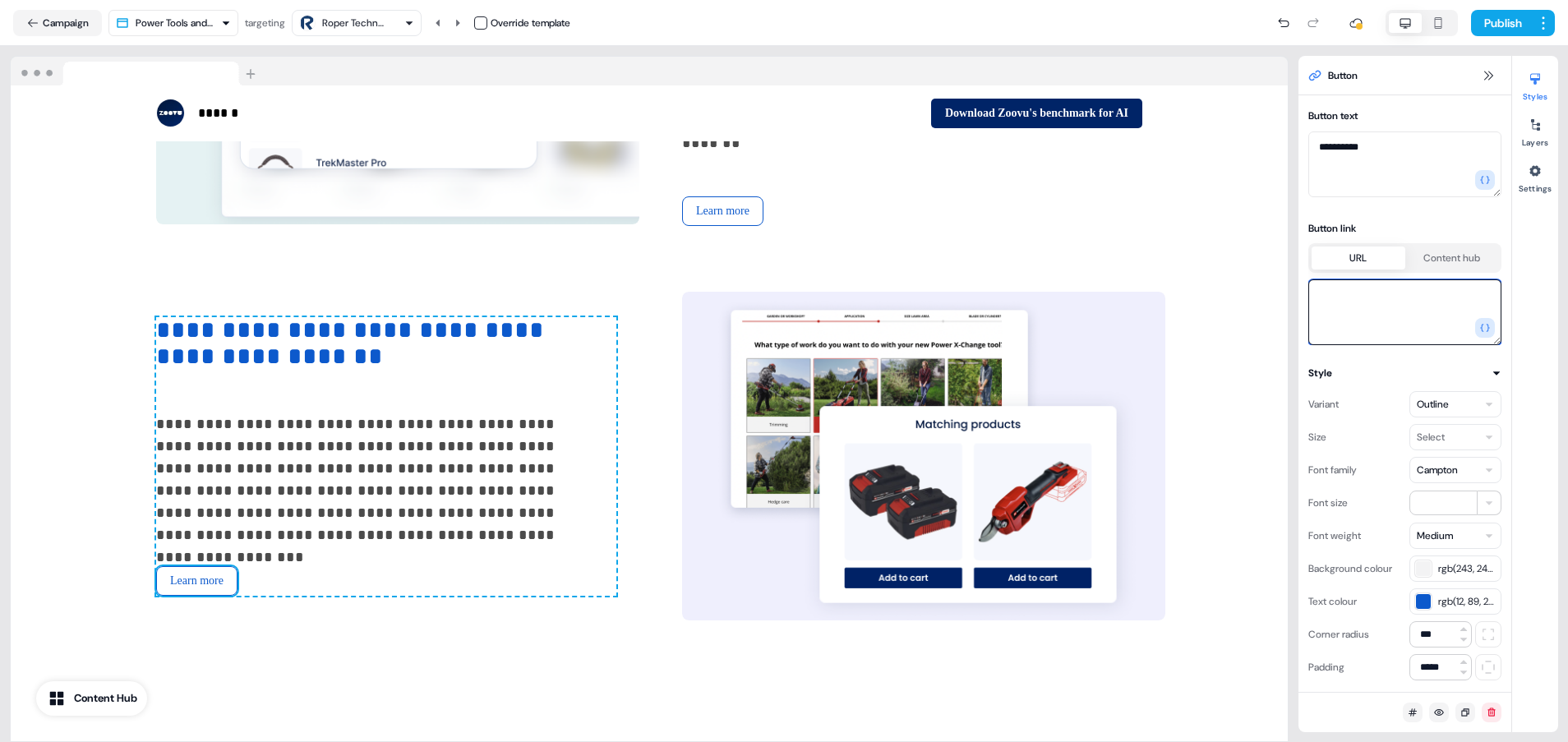 paste on "**********" 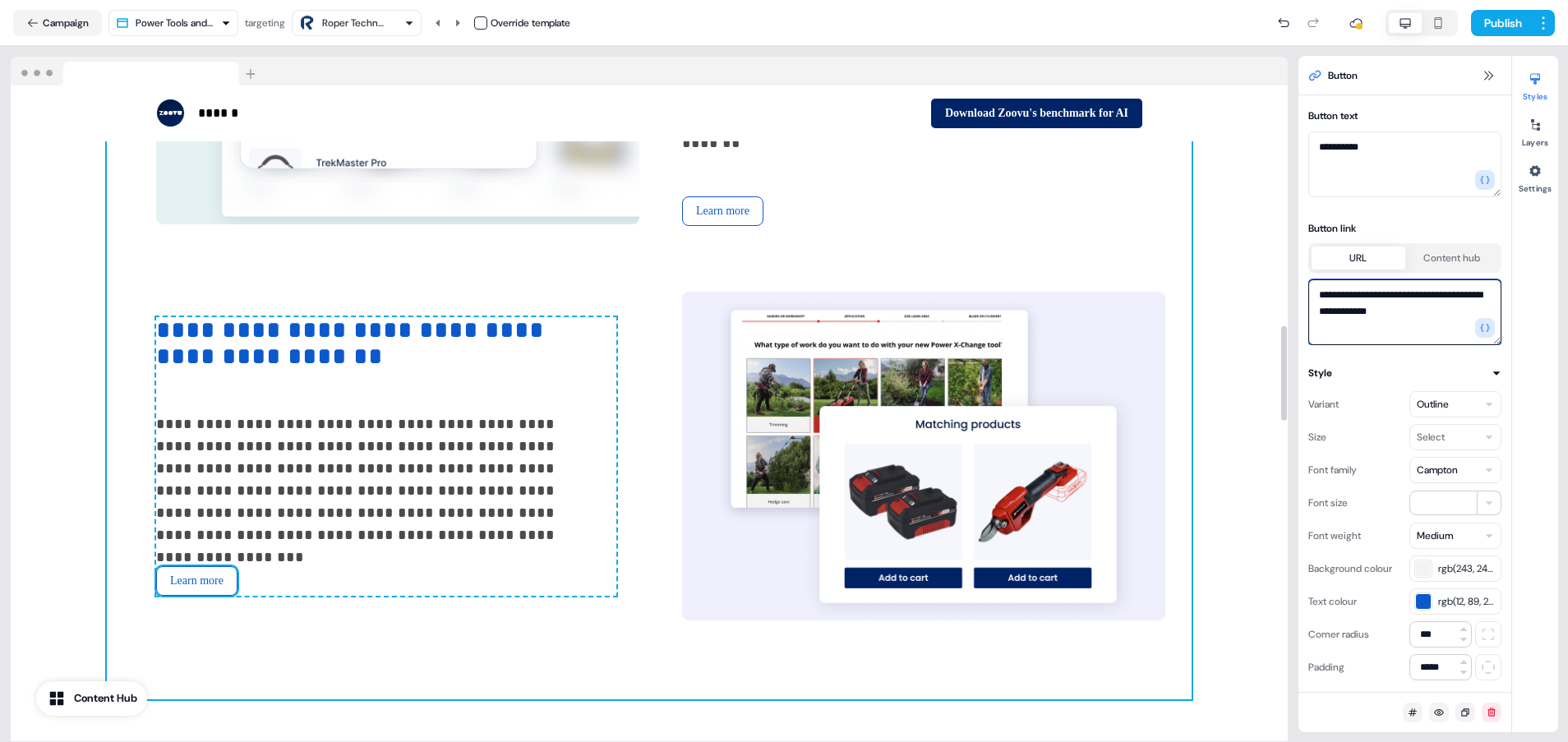 type on "**********" 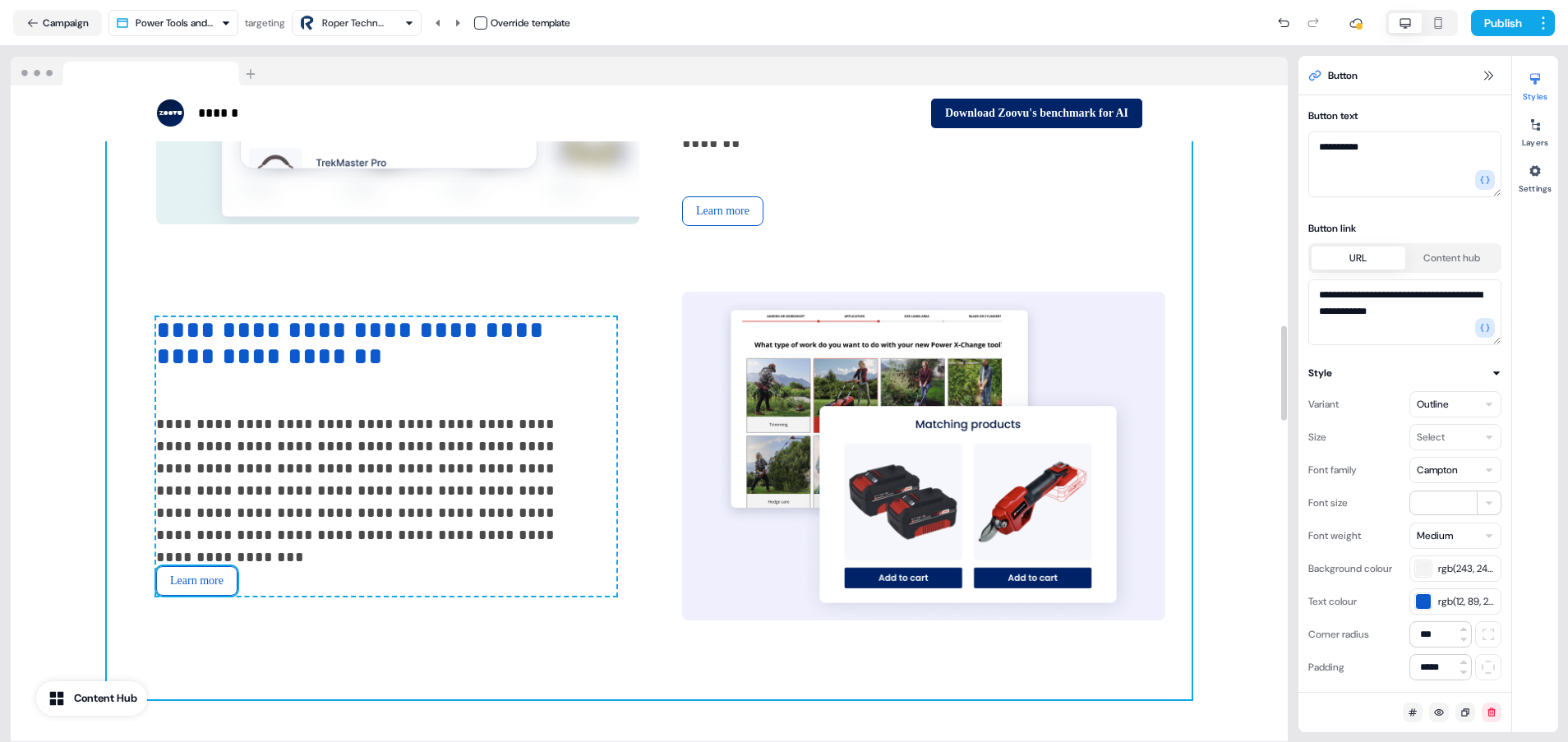 click on "**********" at bounding box center (649, -17) 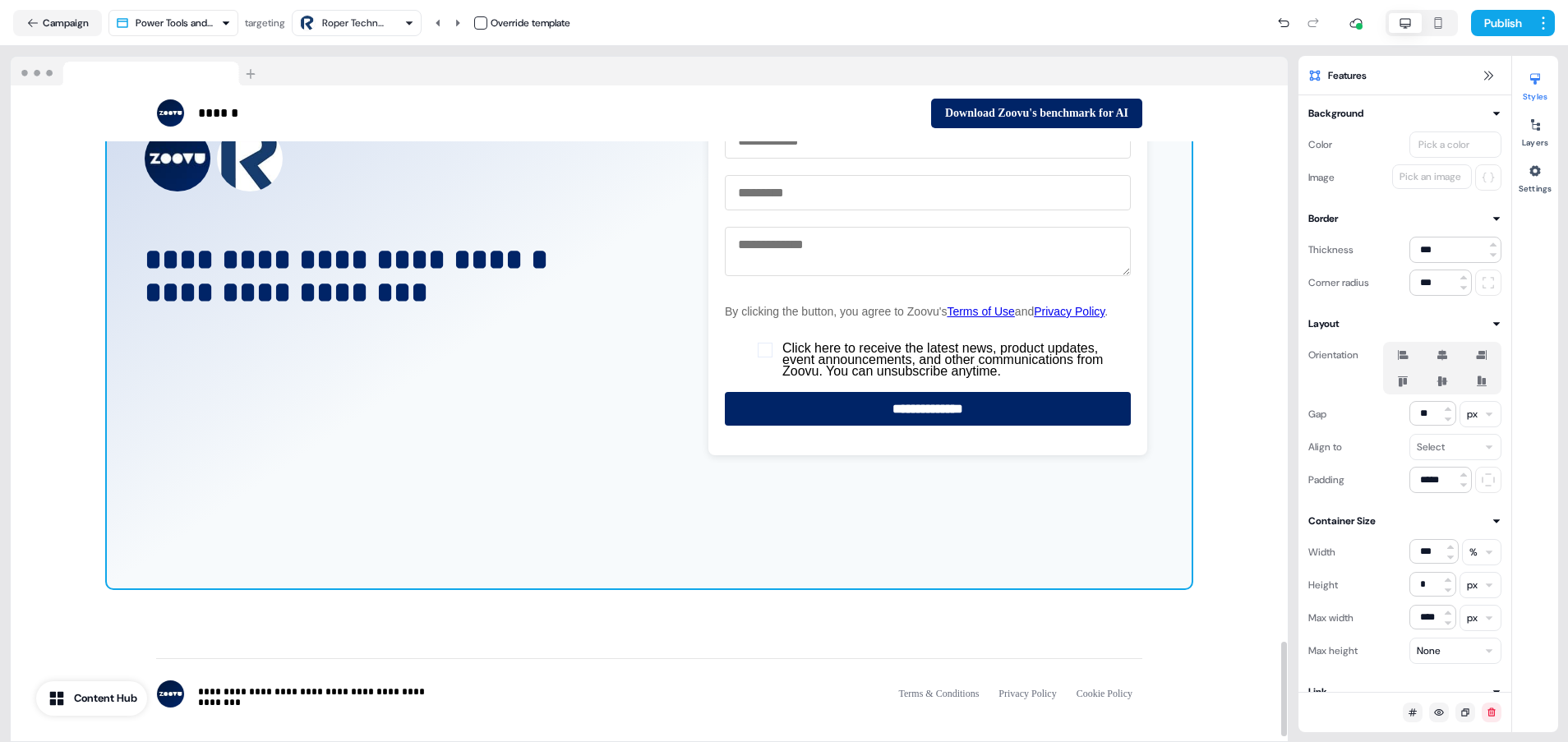 scroll, scrollTop: 3626, scrollLeft: 0, axis: vertical 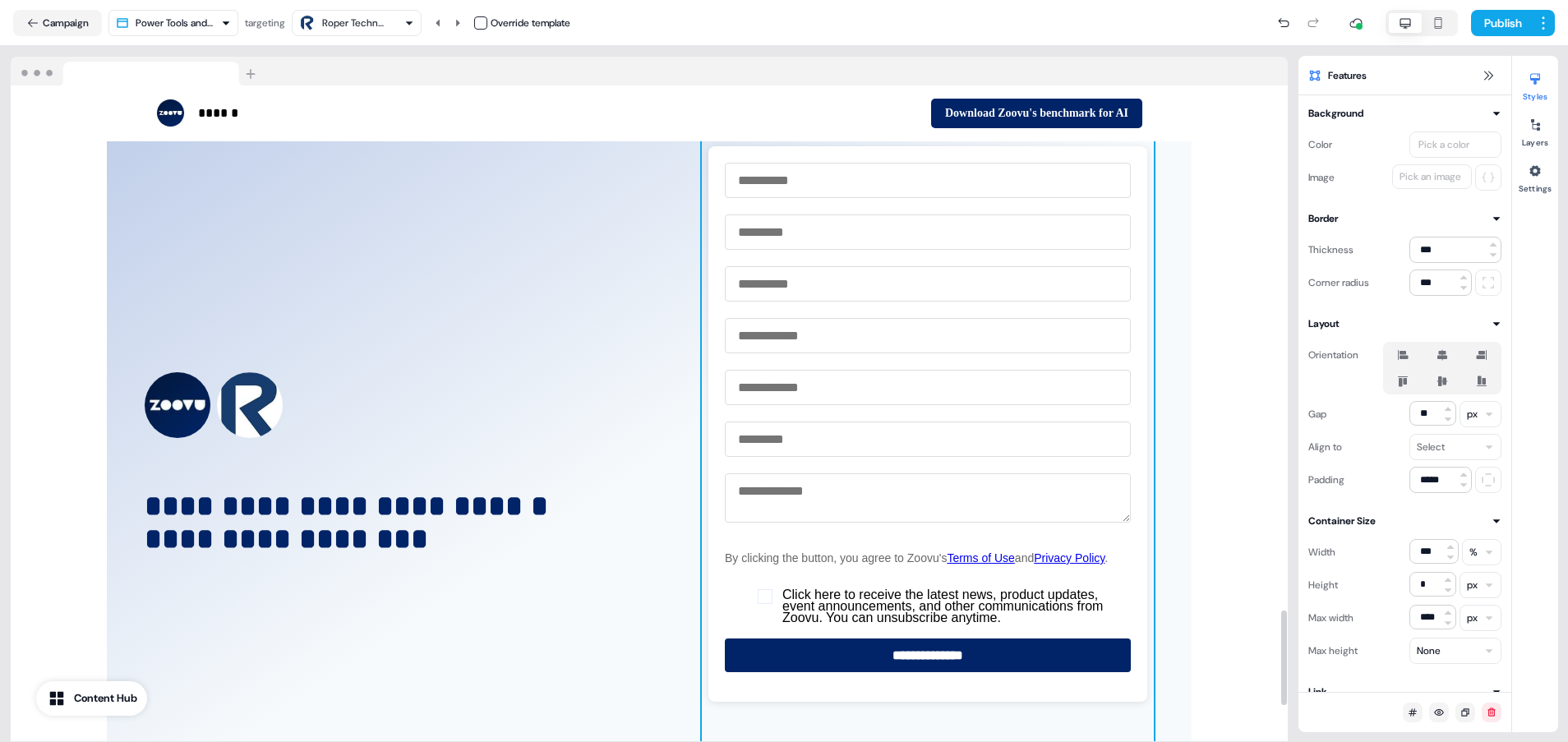 click at bounding box center [928, 468] 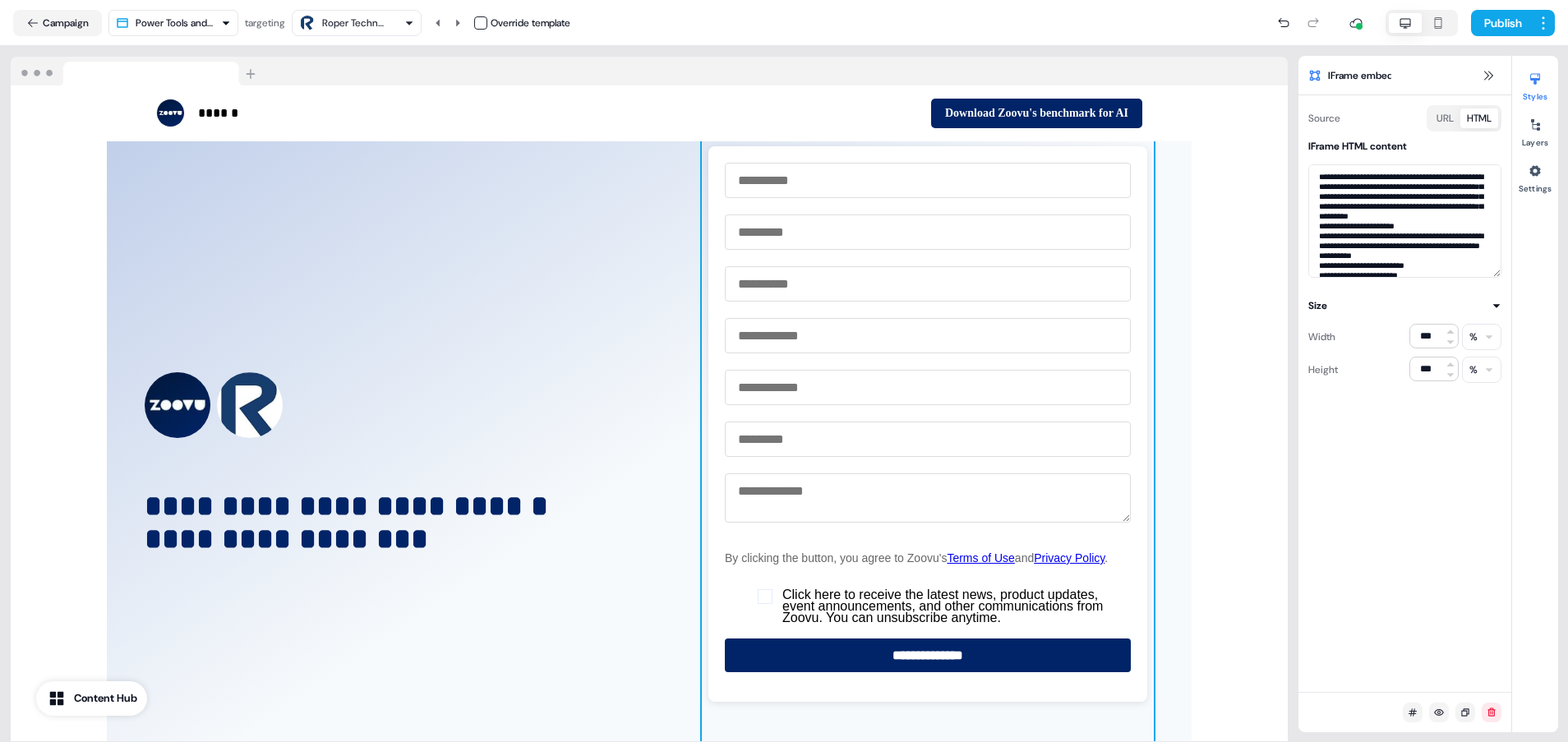 scroll, scrollTop: 123, scrollLeft: 0, axis: vertical 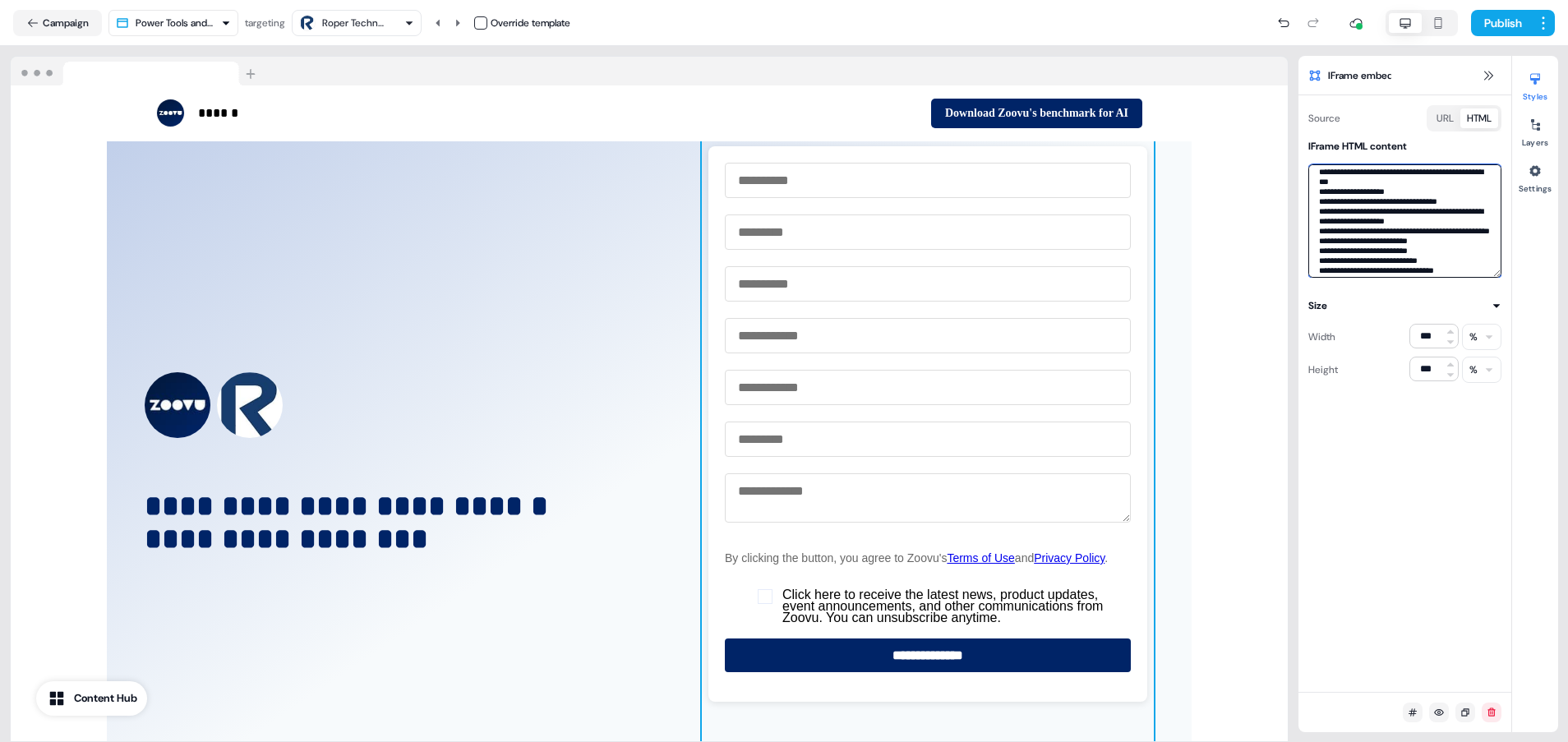 drag, startPoint x: 1399, startPoint y: 220, endPoint x: 1390, endPoint y: 210, distance: 13.453624 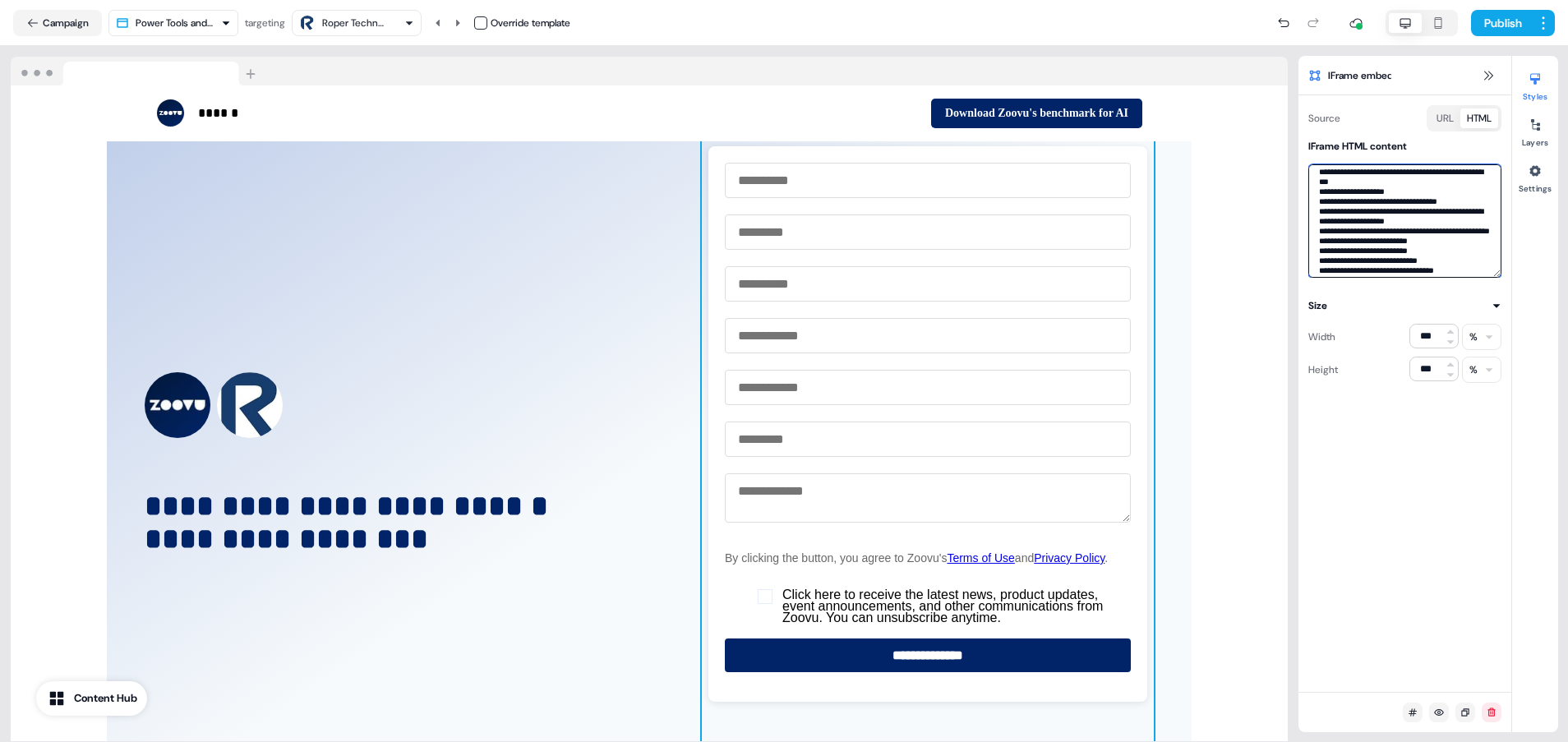 click at bounding box center (1404, 221) 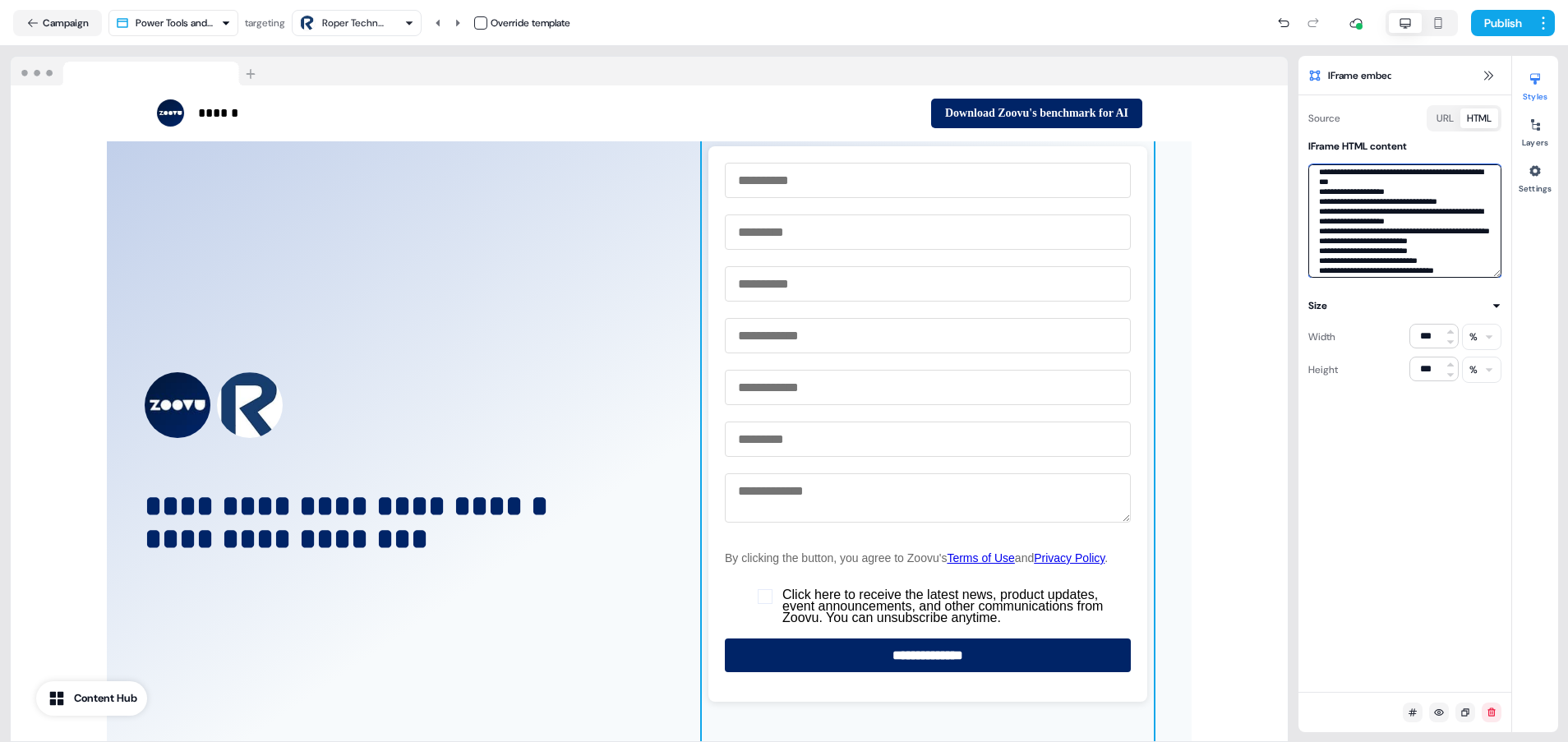 paste 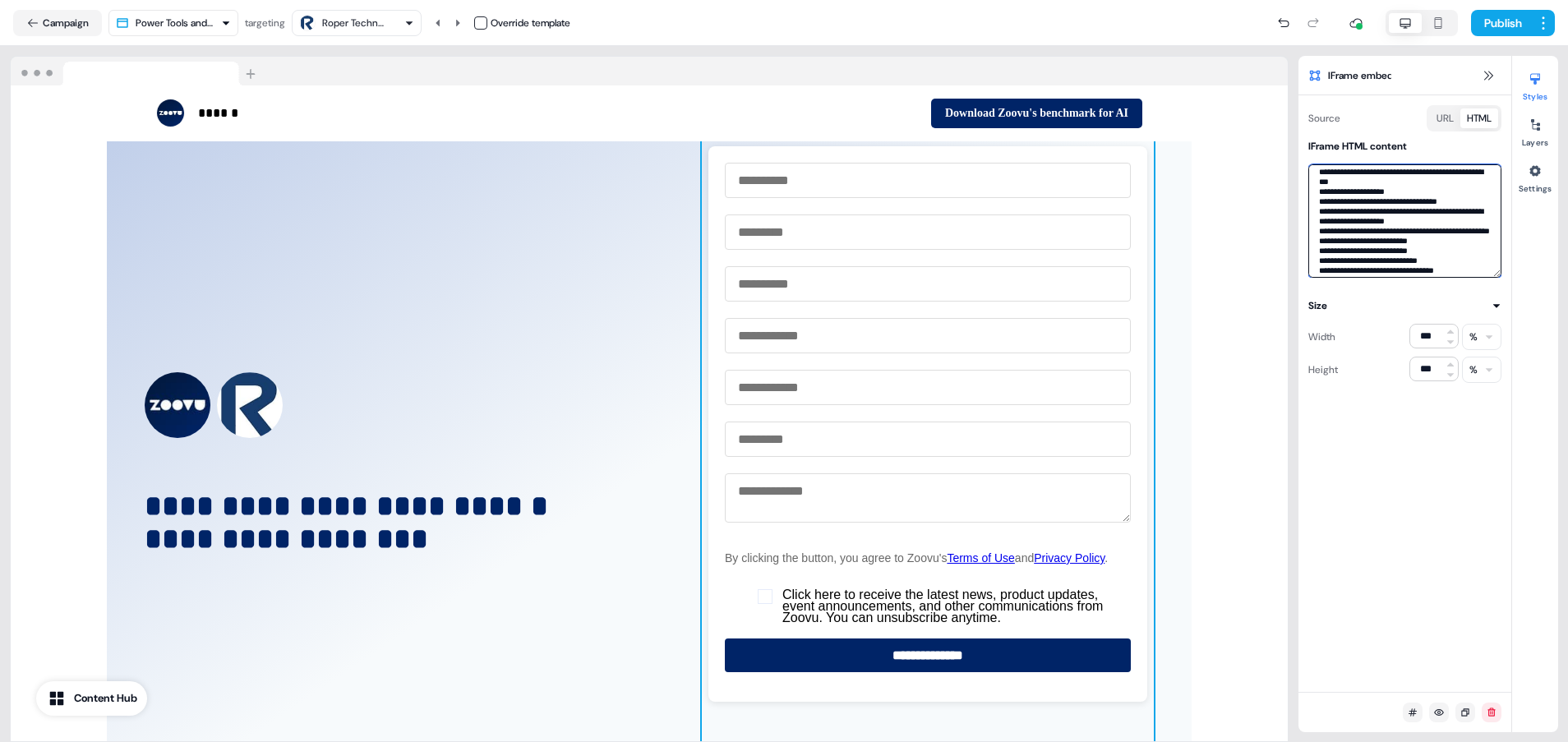type on "**********" 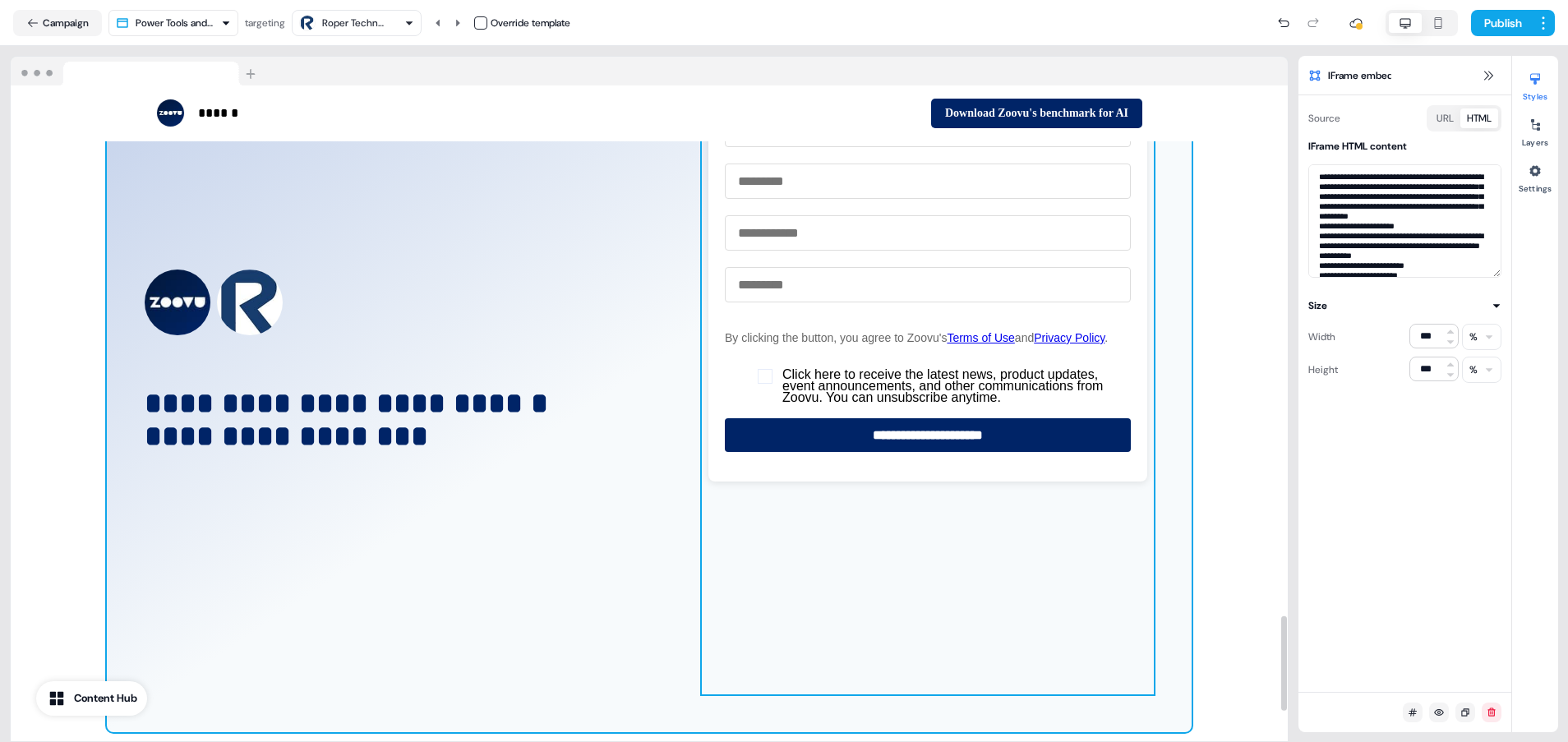 scroll, scrollTop: 3749, scrollLeft: 0, axis: vertical 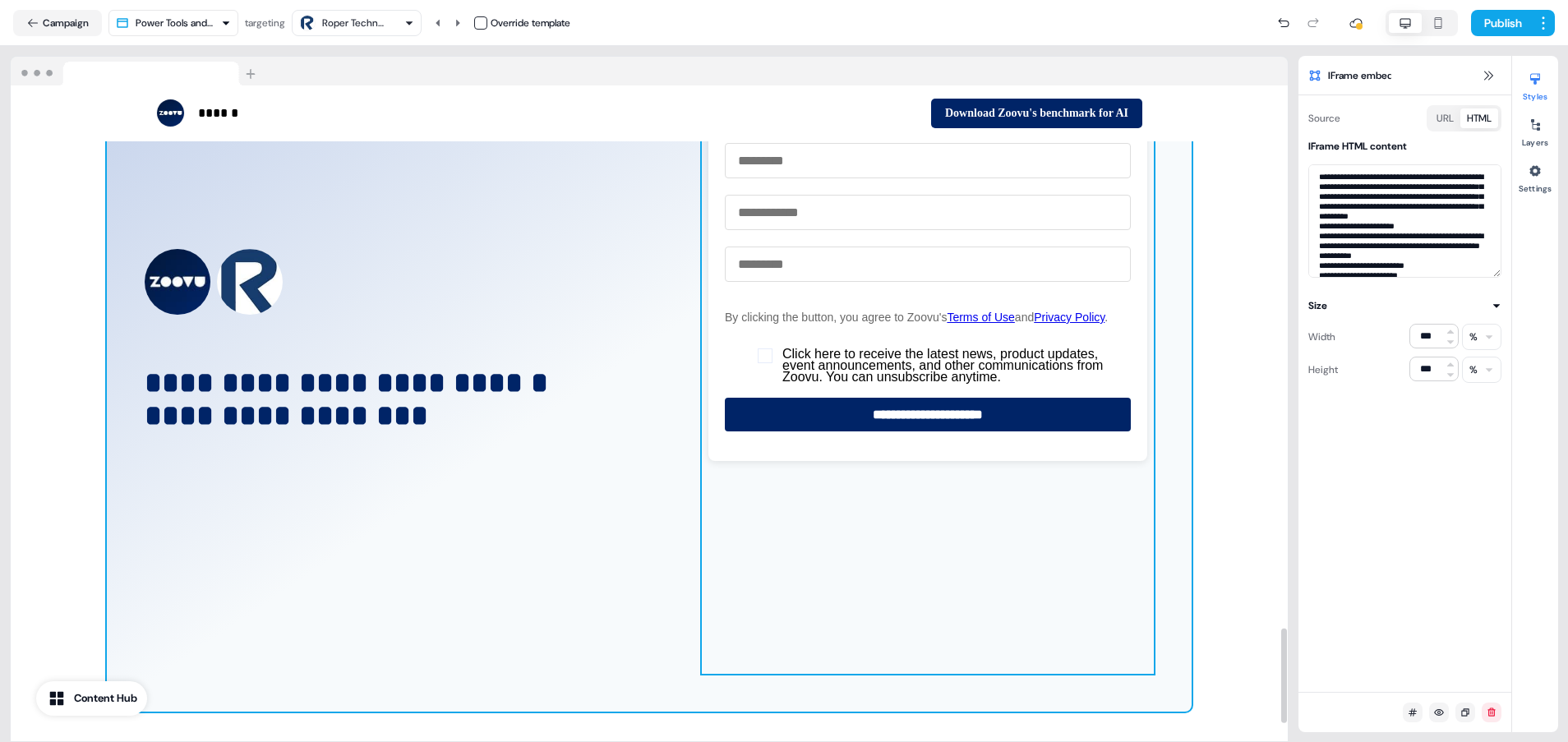click on "**********" at bounding box center (649, 345) 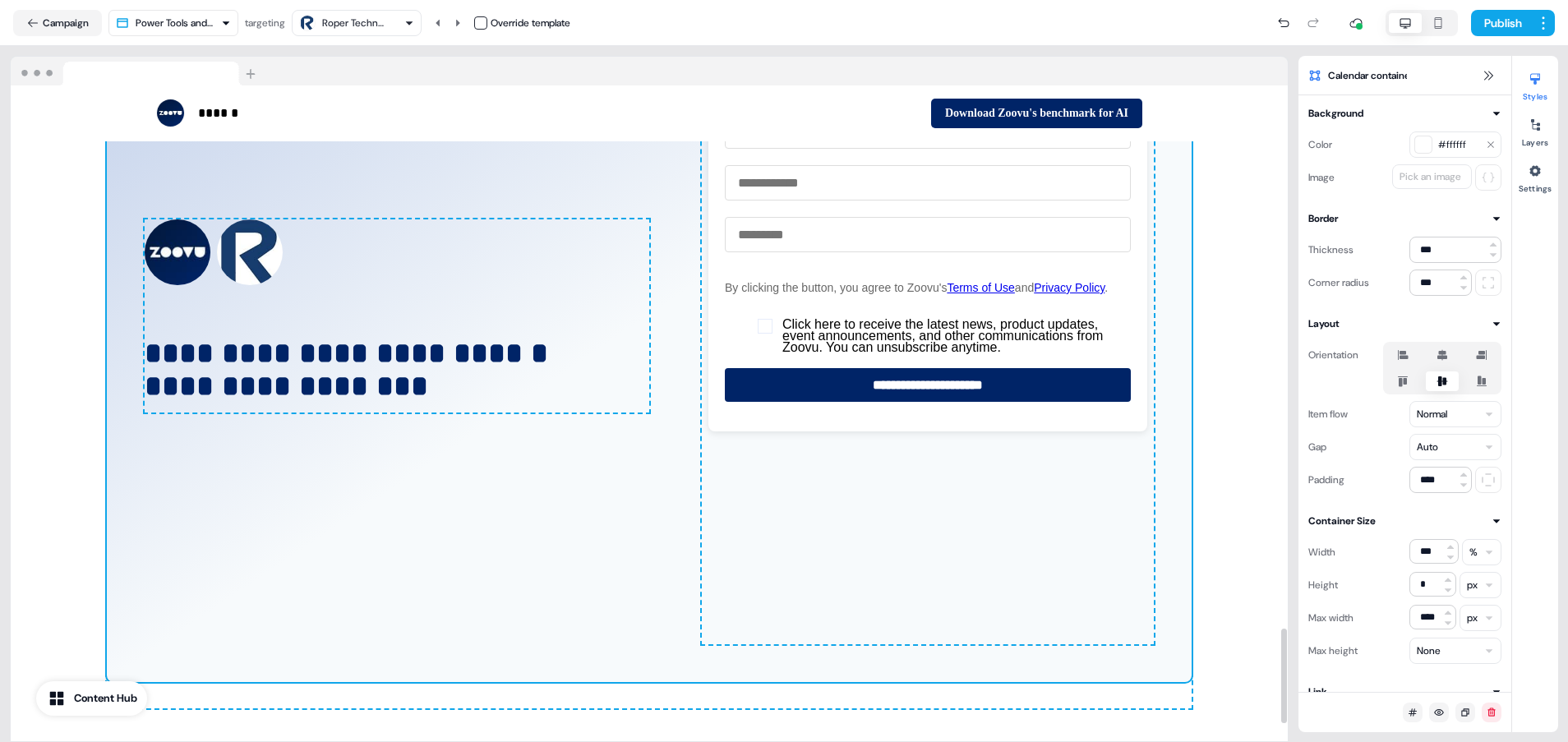 scroll, scrollTop: 3749, scrollLeft: 0, axis: vertical 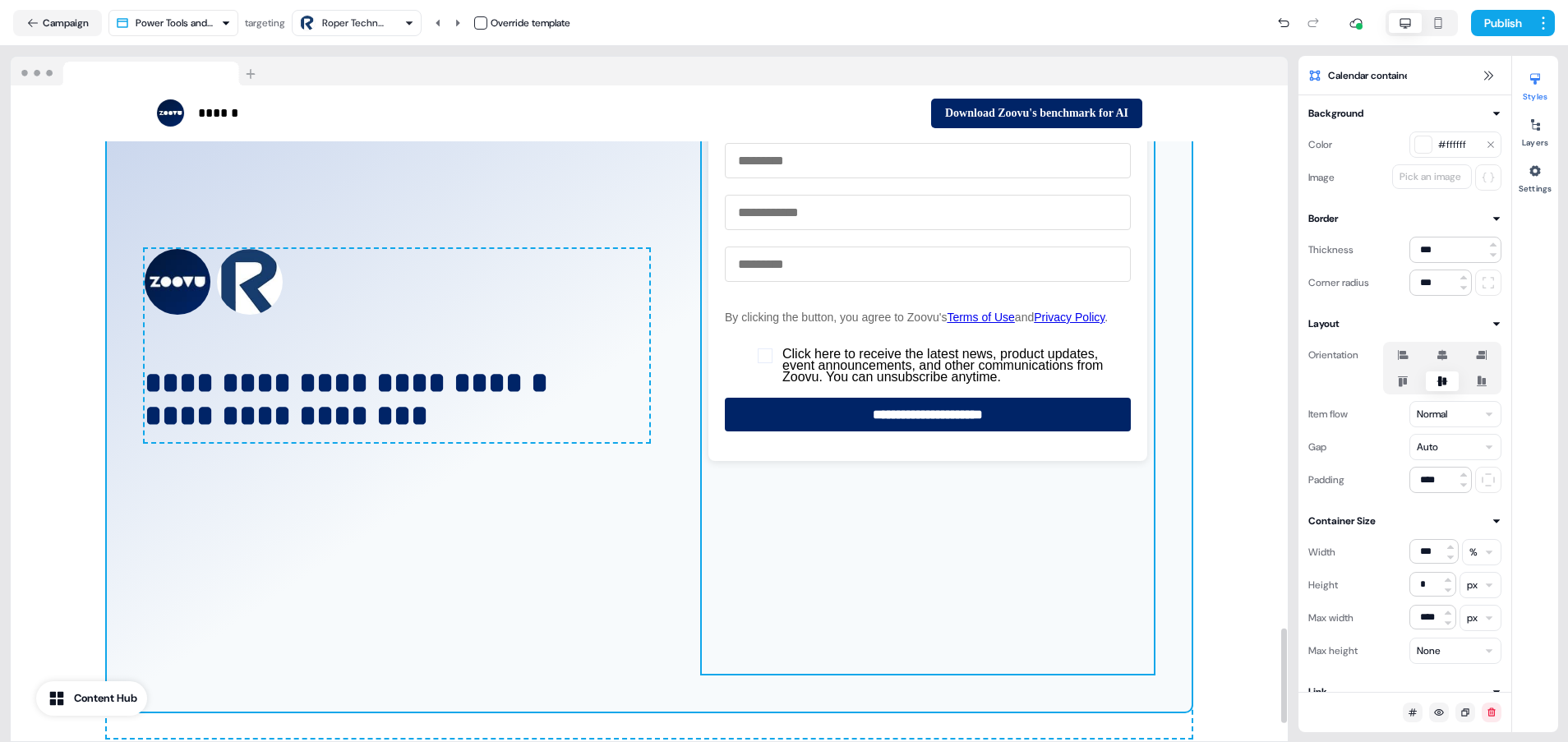 click at bounding box center [928, 345] 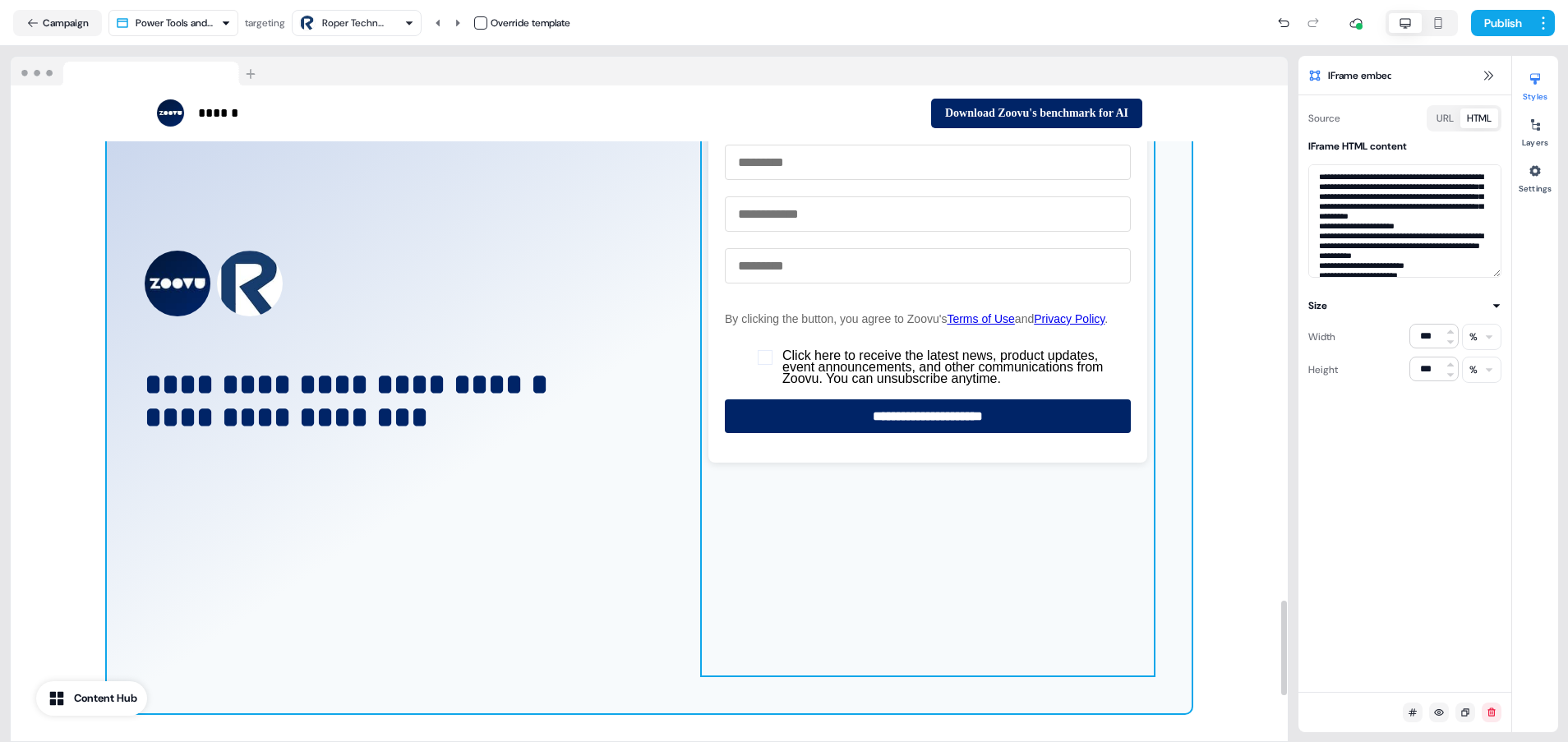 scroll, scrollTop: 3749, scrollLeft: 0, axis: vertical 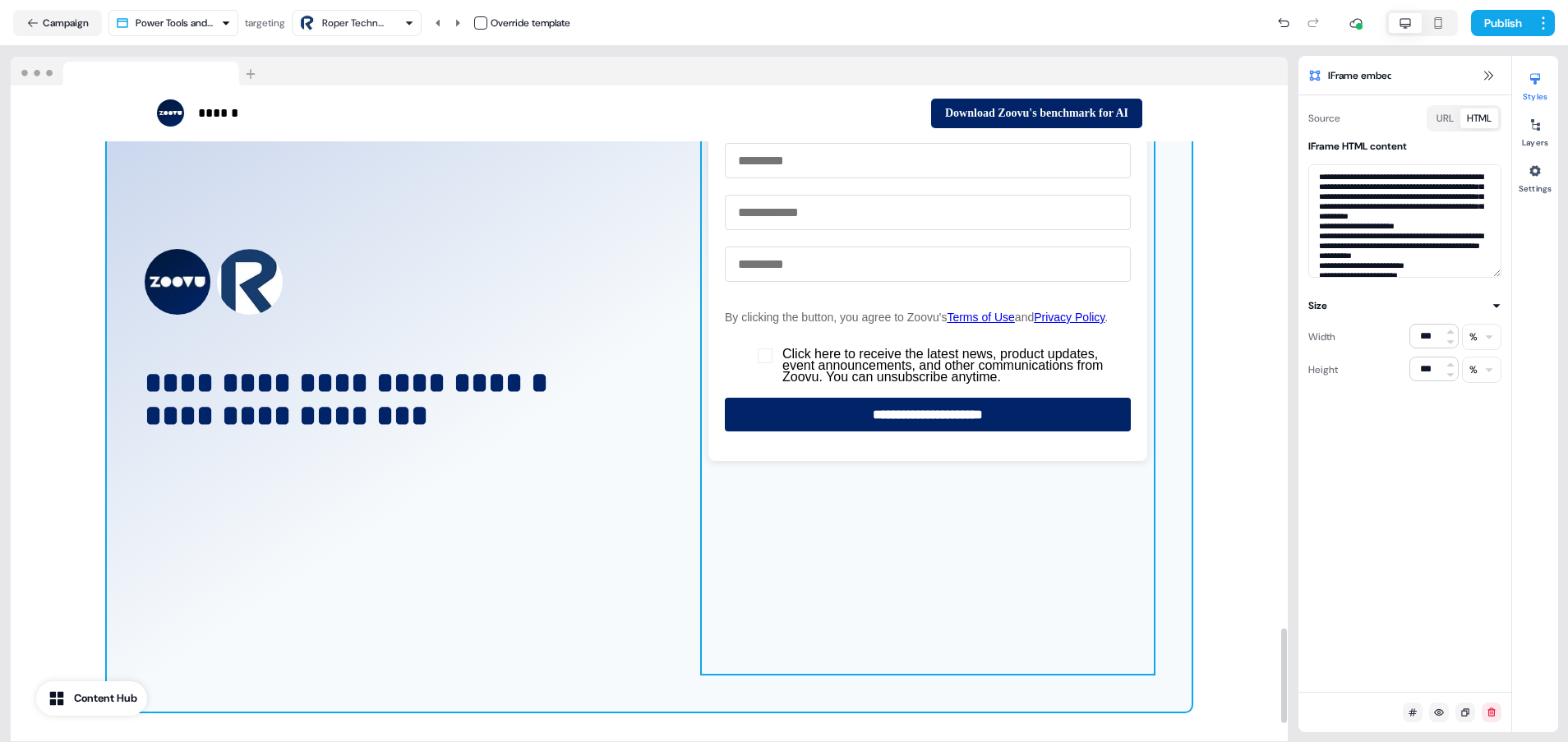 click on "**********" at bounding box center (649, 345) 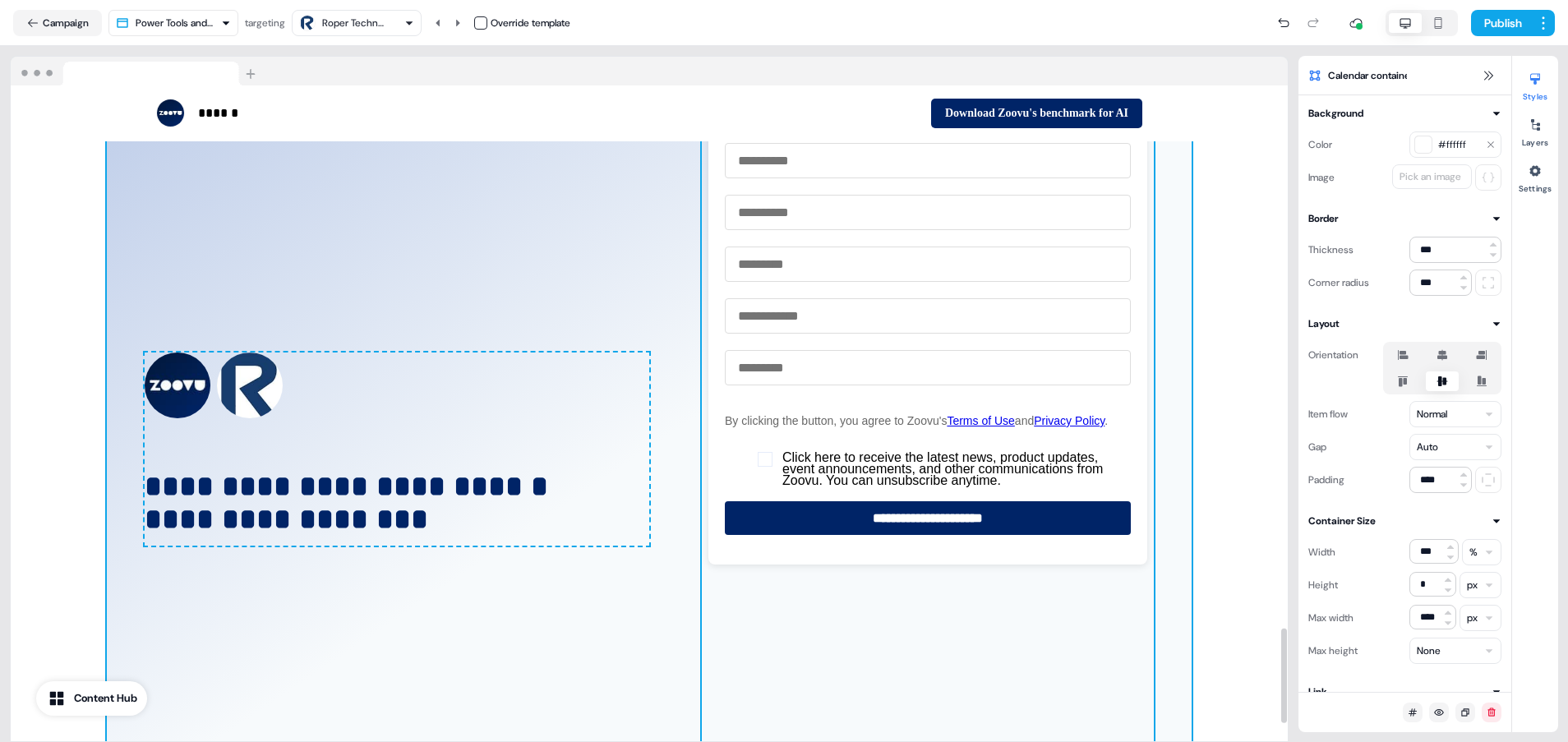 scroll, scrollTop: 3749, scrollLeft: 0, axis: vertical 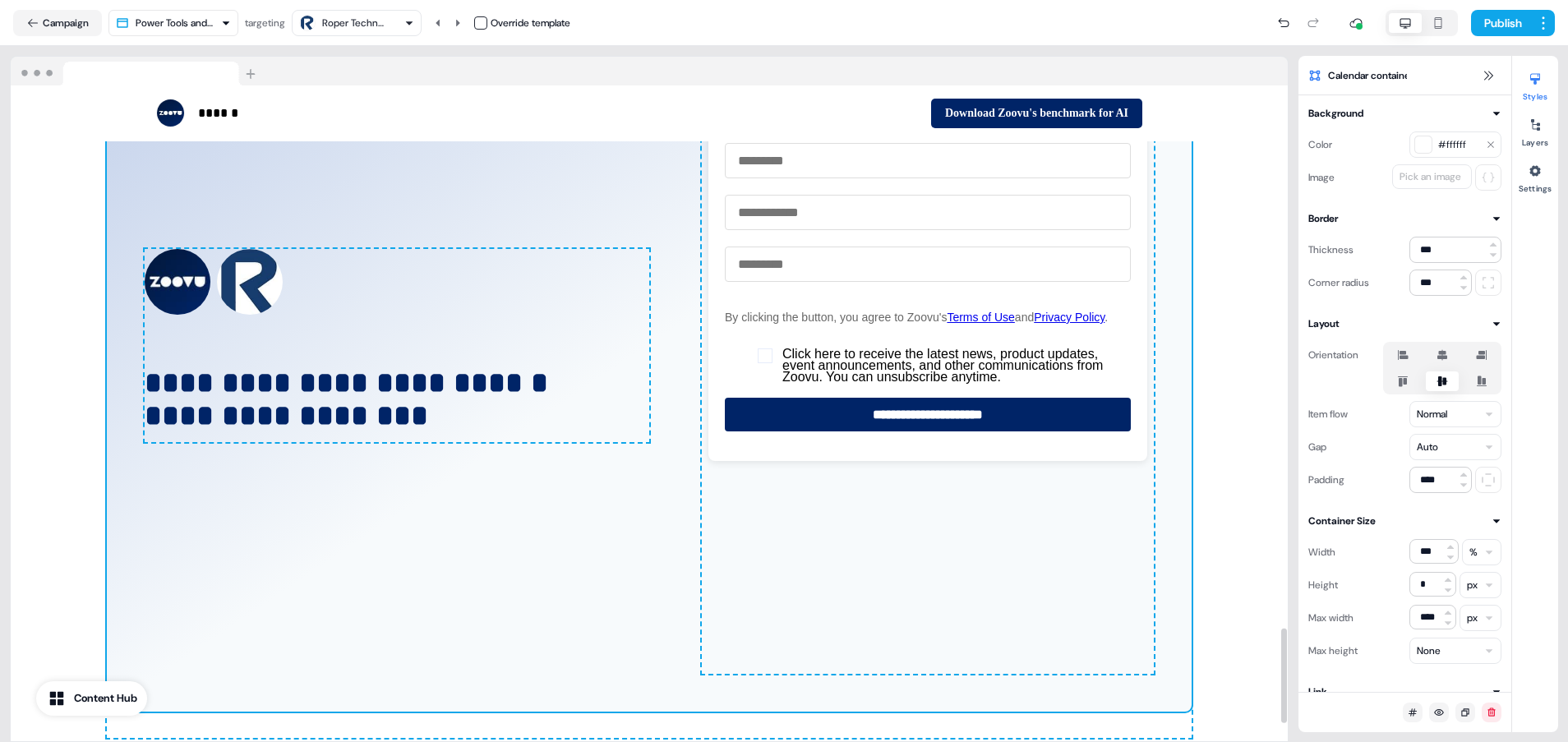 click on "**********" at bounding box center [649, 345] 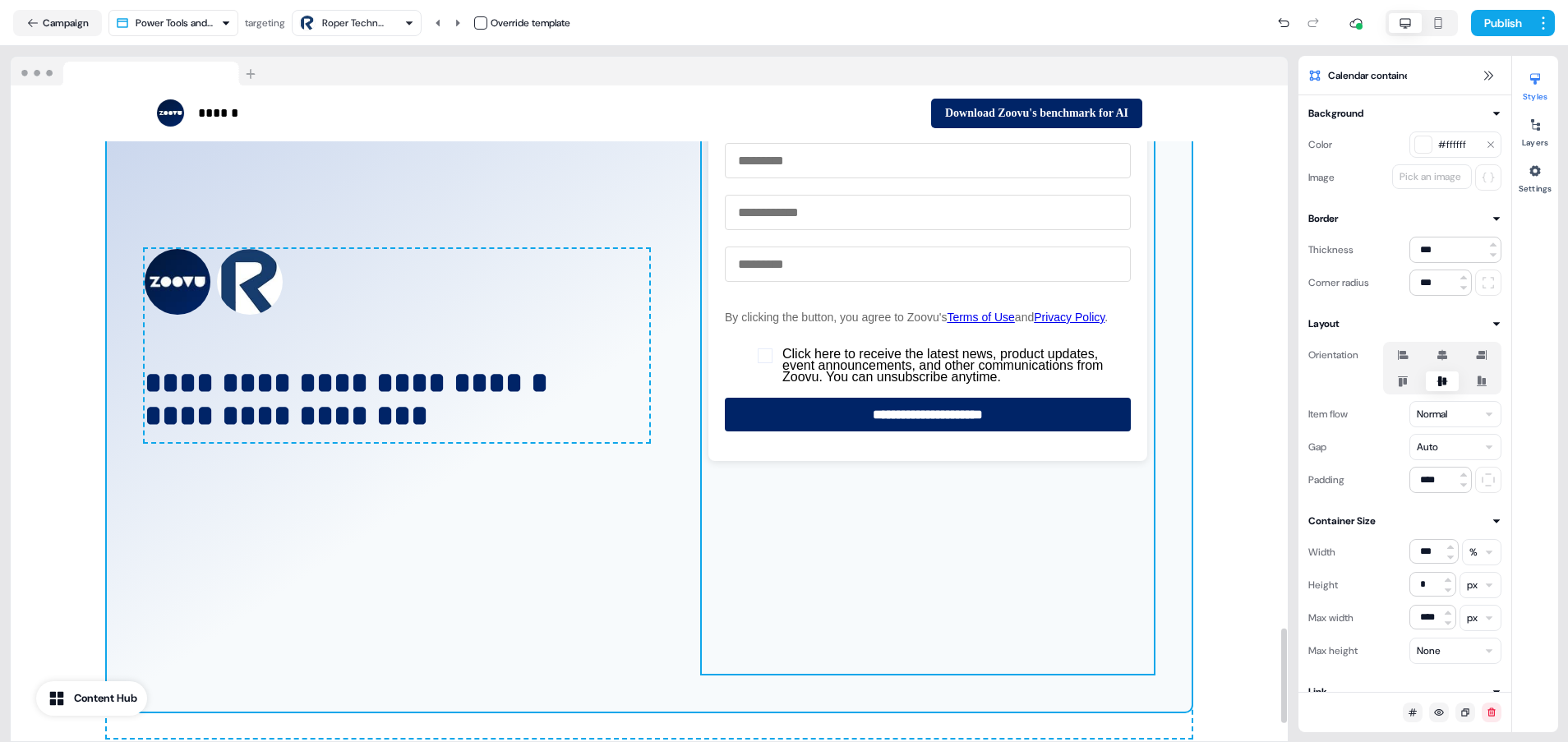 drag, startPoint x: 1034, startPoint y: 634, endPoint x: 1034, endPoint y: 619, distance: 15 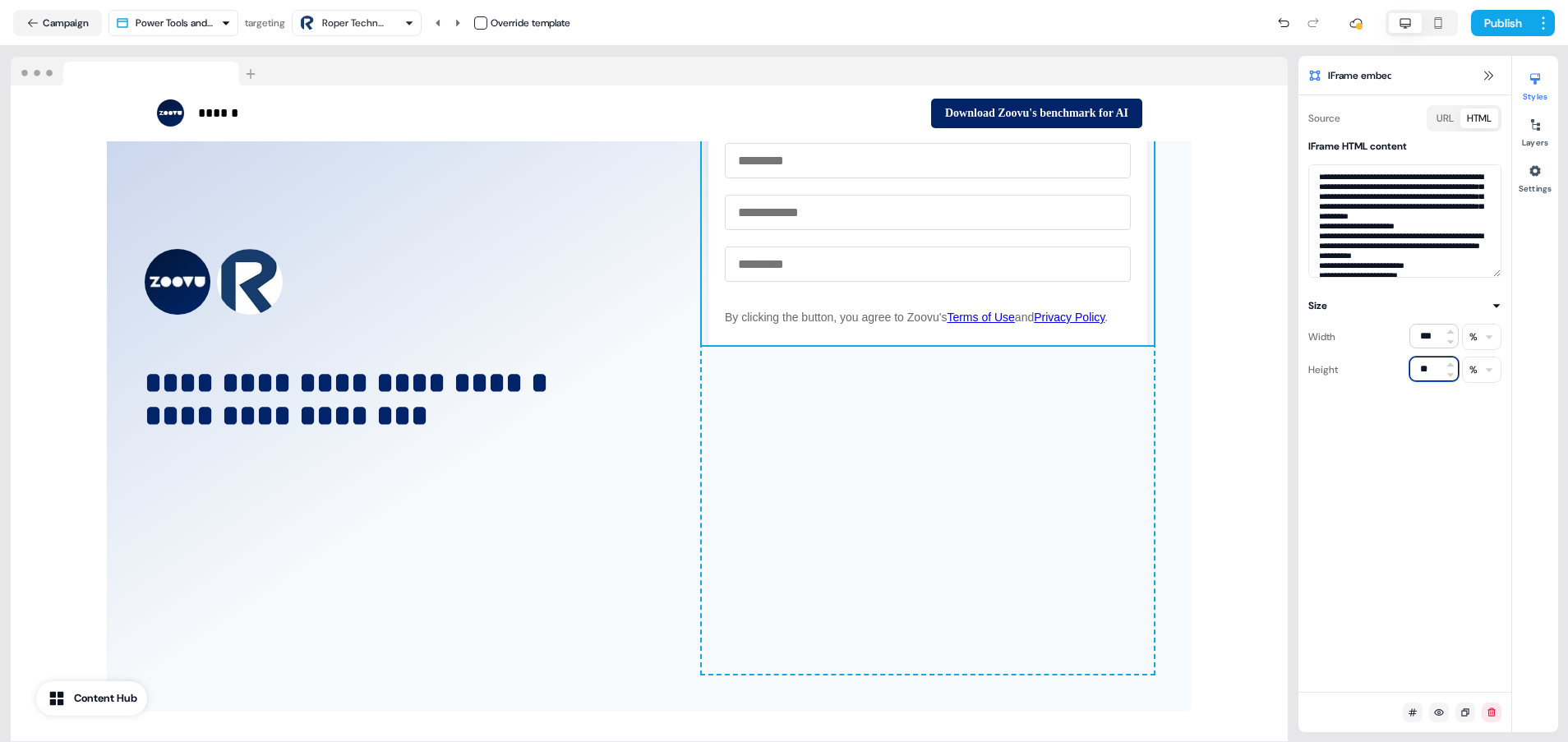 type on "*" 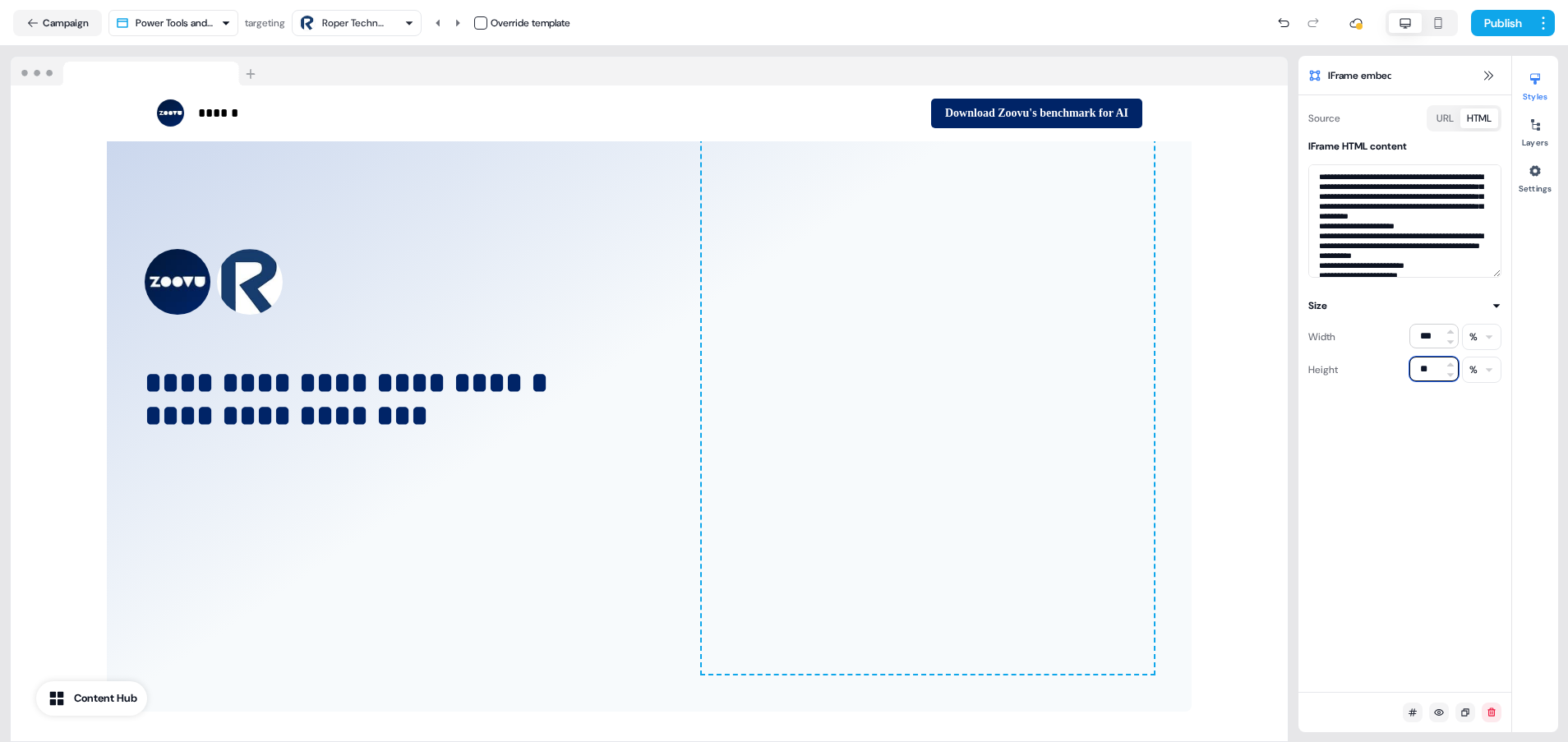 type on "***" 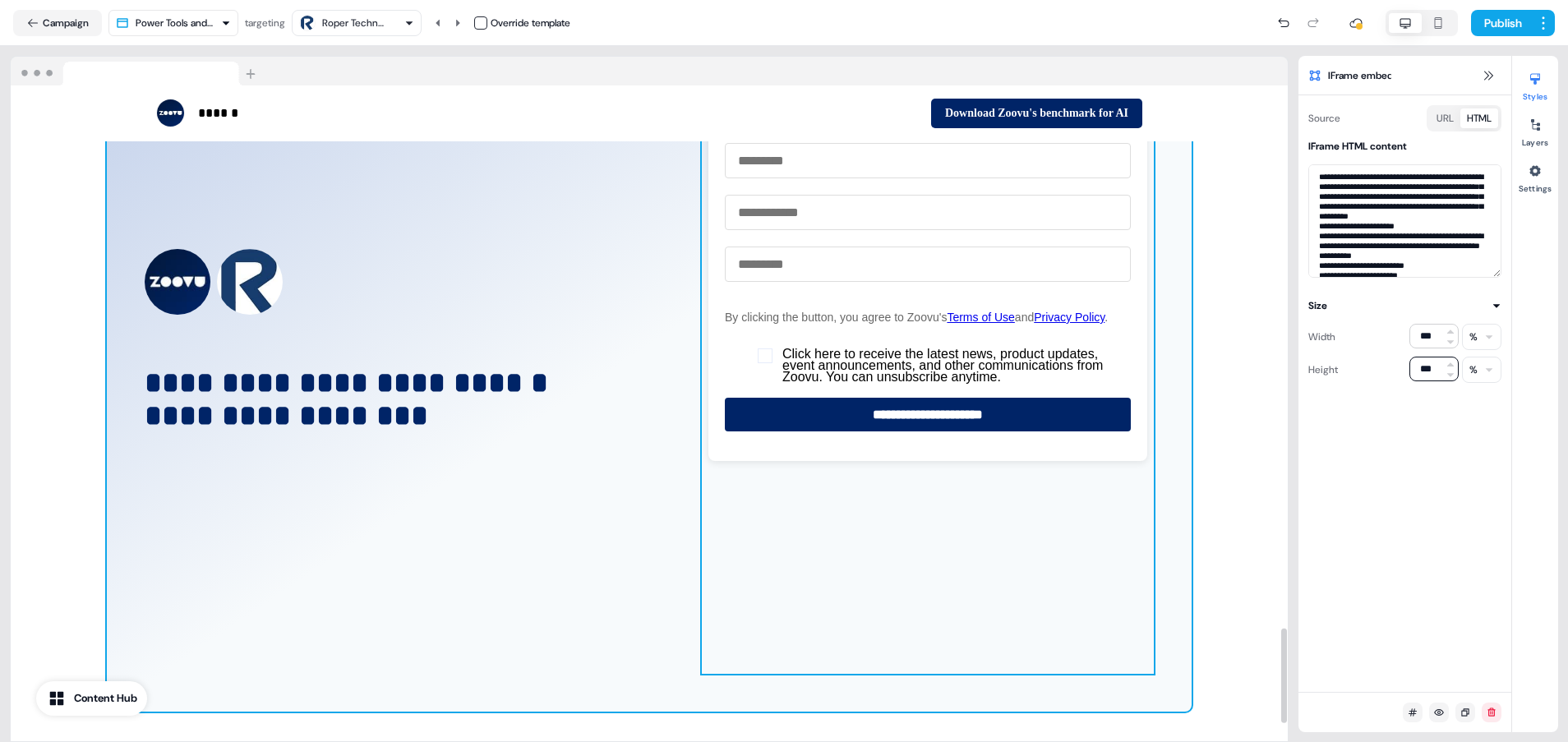 click on "**********" at bounding box center (649, 345) 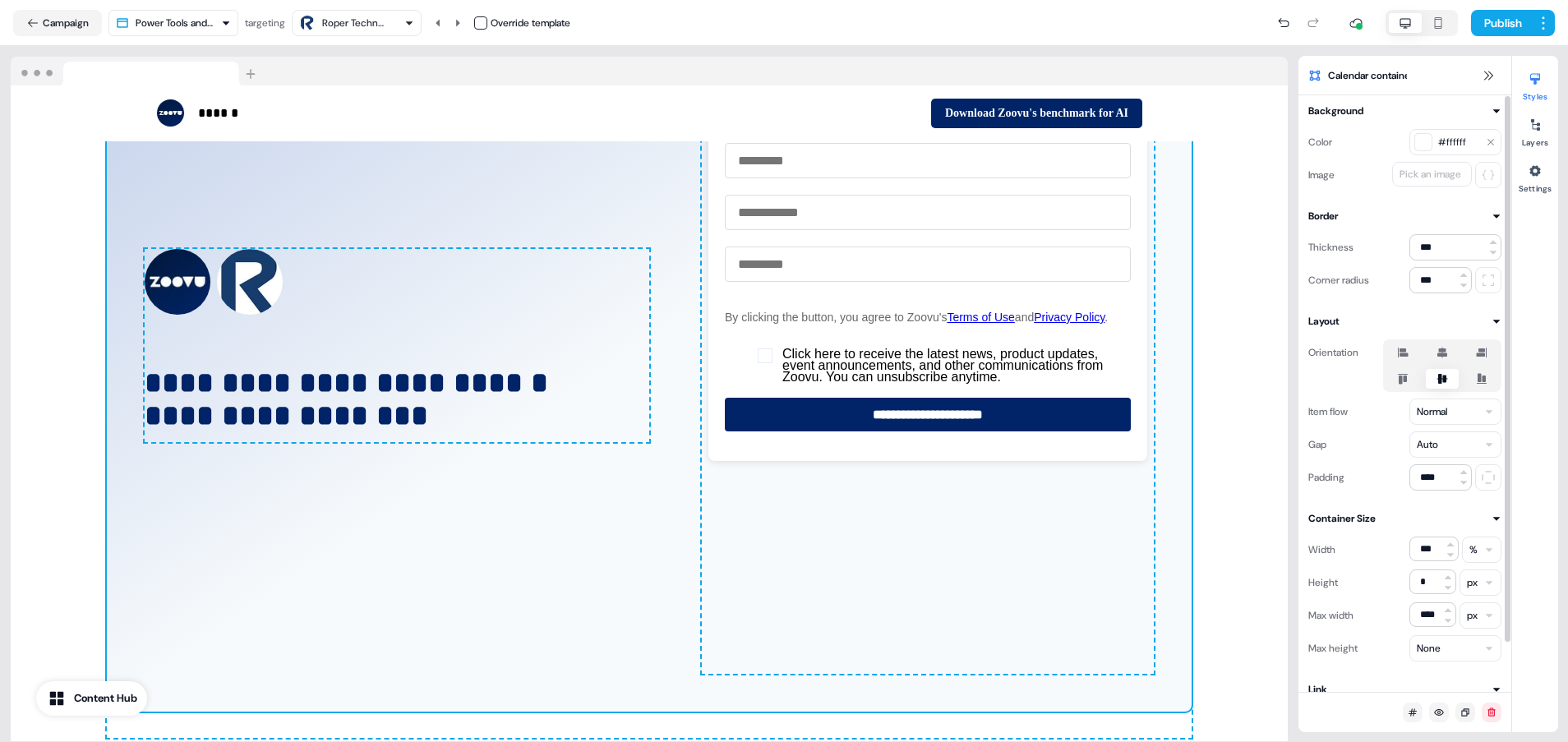 scroll, scrollTop: 0, scrollLeft: 0, axis: both 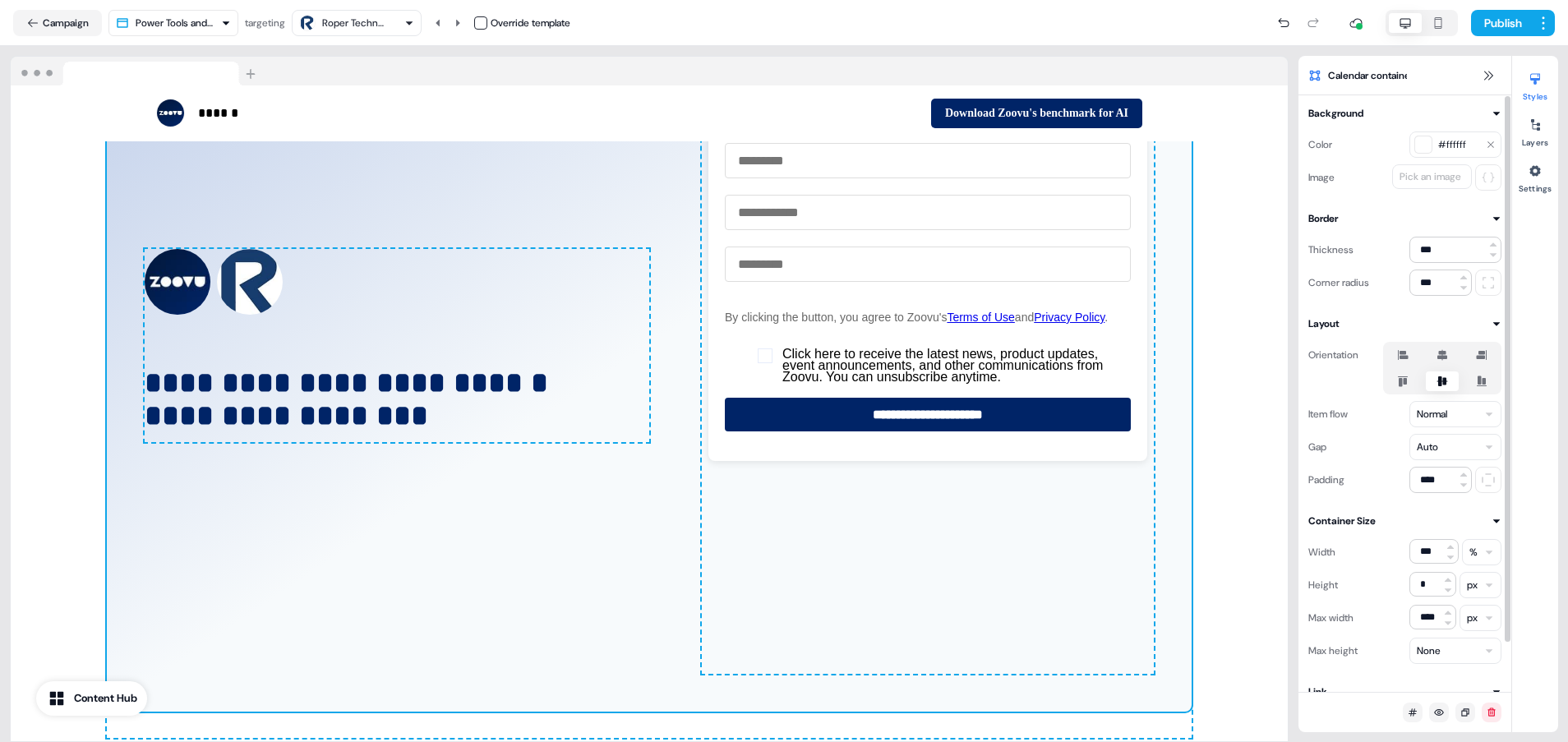 click on "Pick an image" at bounding box center [1430, 177] 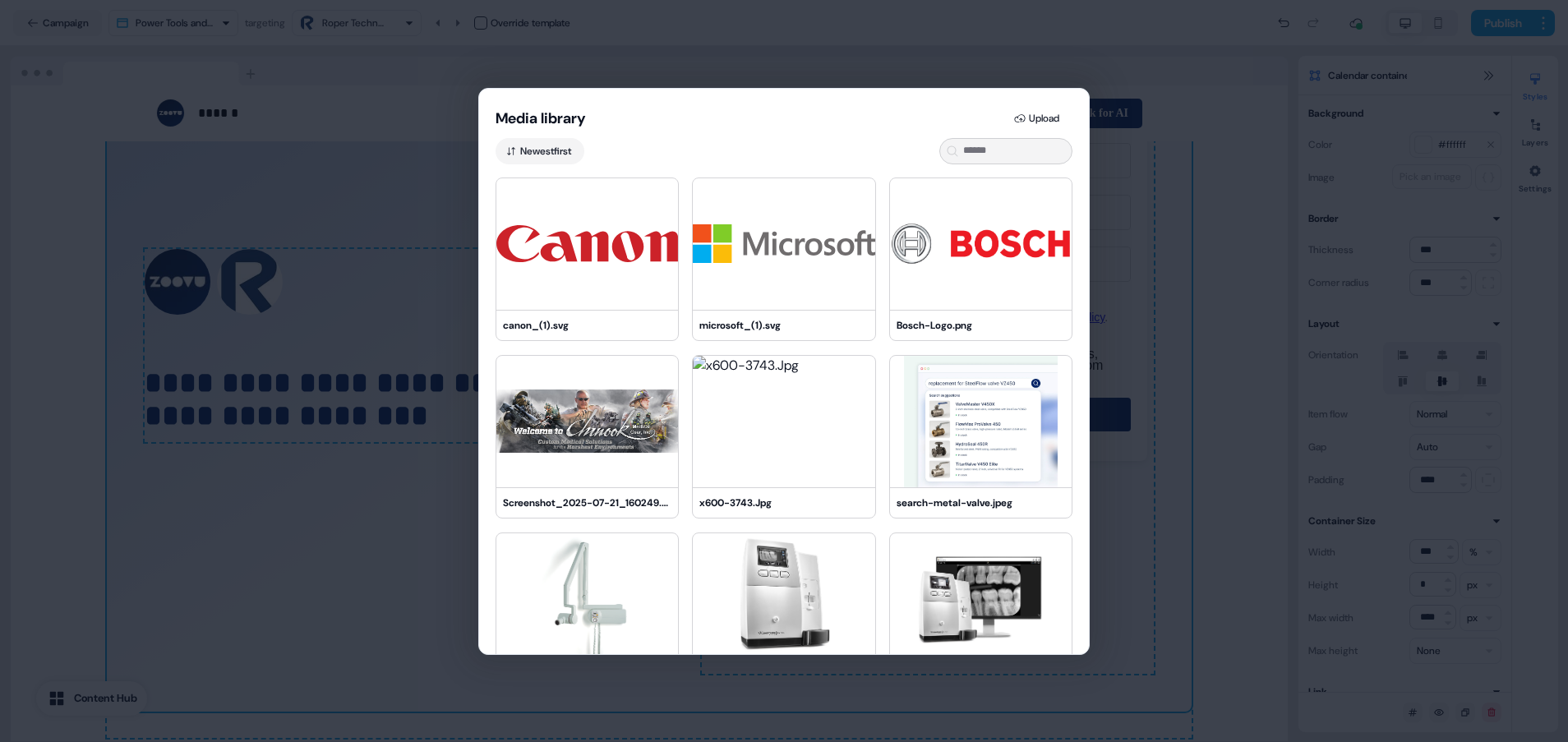 click on "Media library Upload Newest  first canon_(1).svg microsoft_(1).svg Bosch-Logo.png Screenshot_2025-07-21_160249.png x600-3743.Jpg search-metal-valve.jpeg cs-2200-full-system.png cs-7600-system2.png cs-7600-system.png cardio.png dds-homepage-banner-1800x500.png updated-cs-8200-access-hero.png" at bounding box center [784, 371] 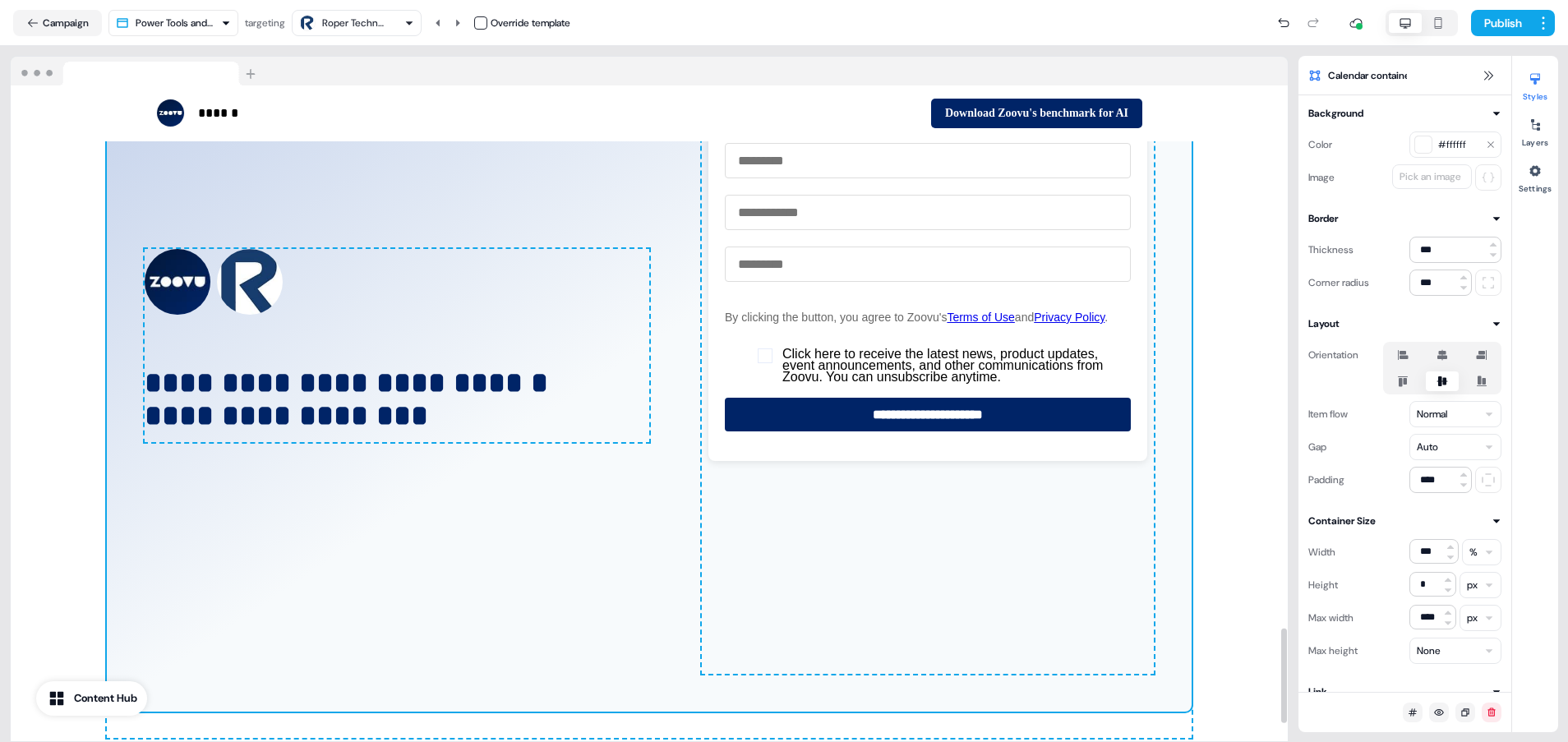 click on "**********" at bounding box center (649, 345) 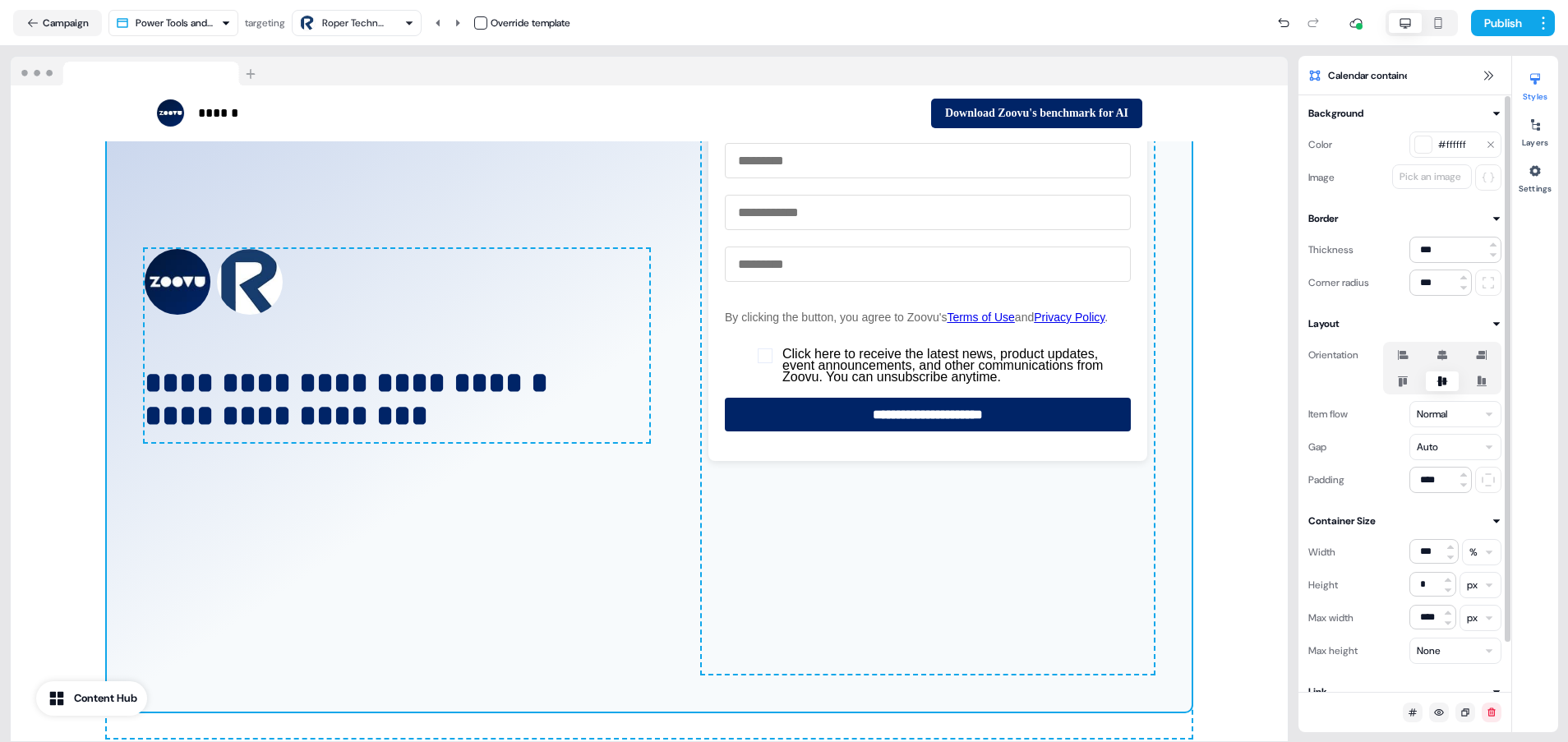 click on "Pick an image" at bounding box center (1430, 177) 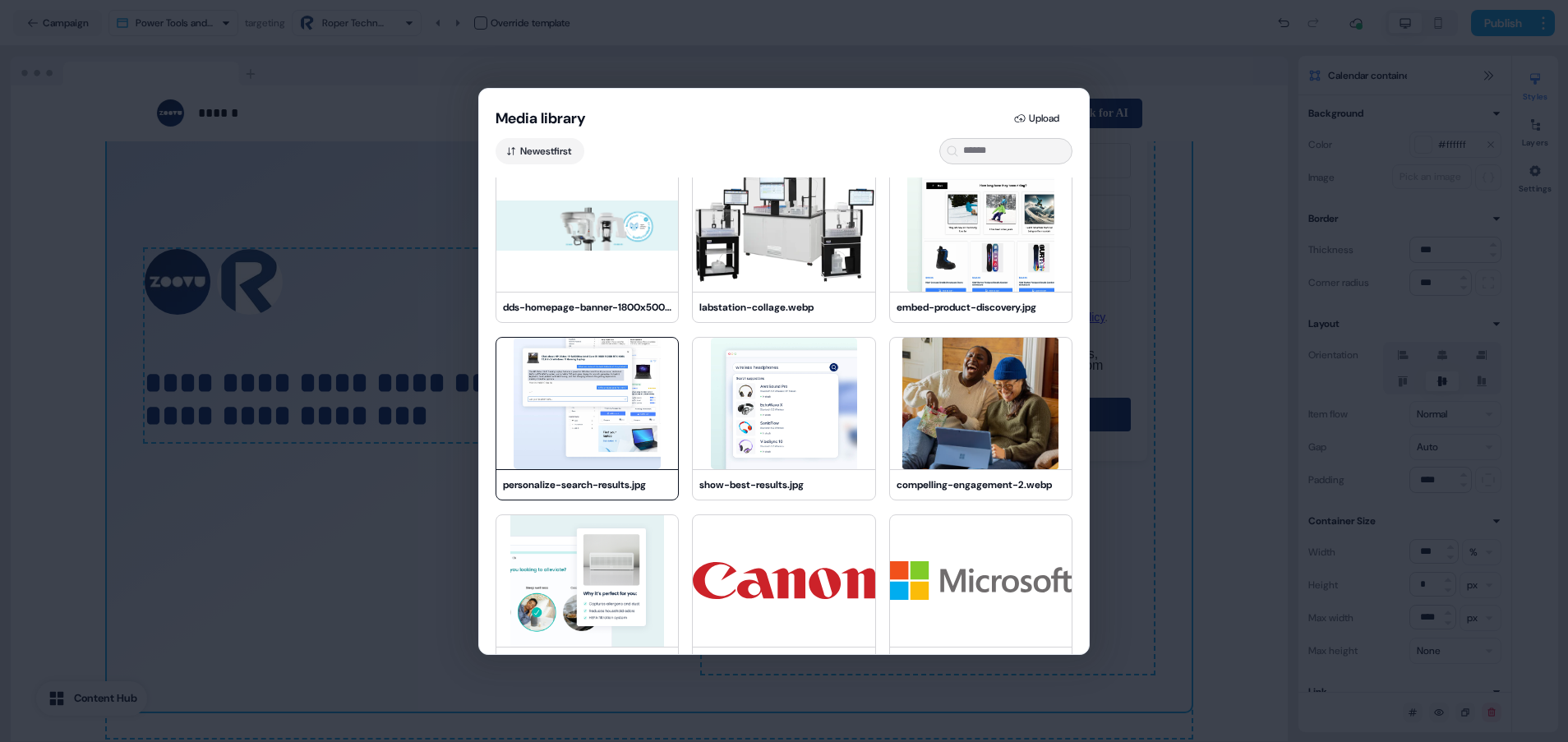 scroll, scrollTop: 732, scrollLeft: 0, axis: vertical 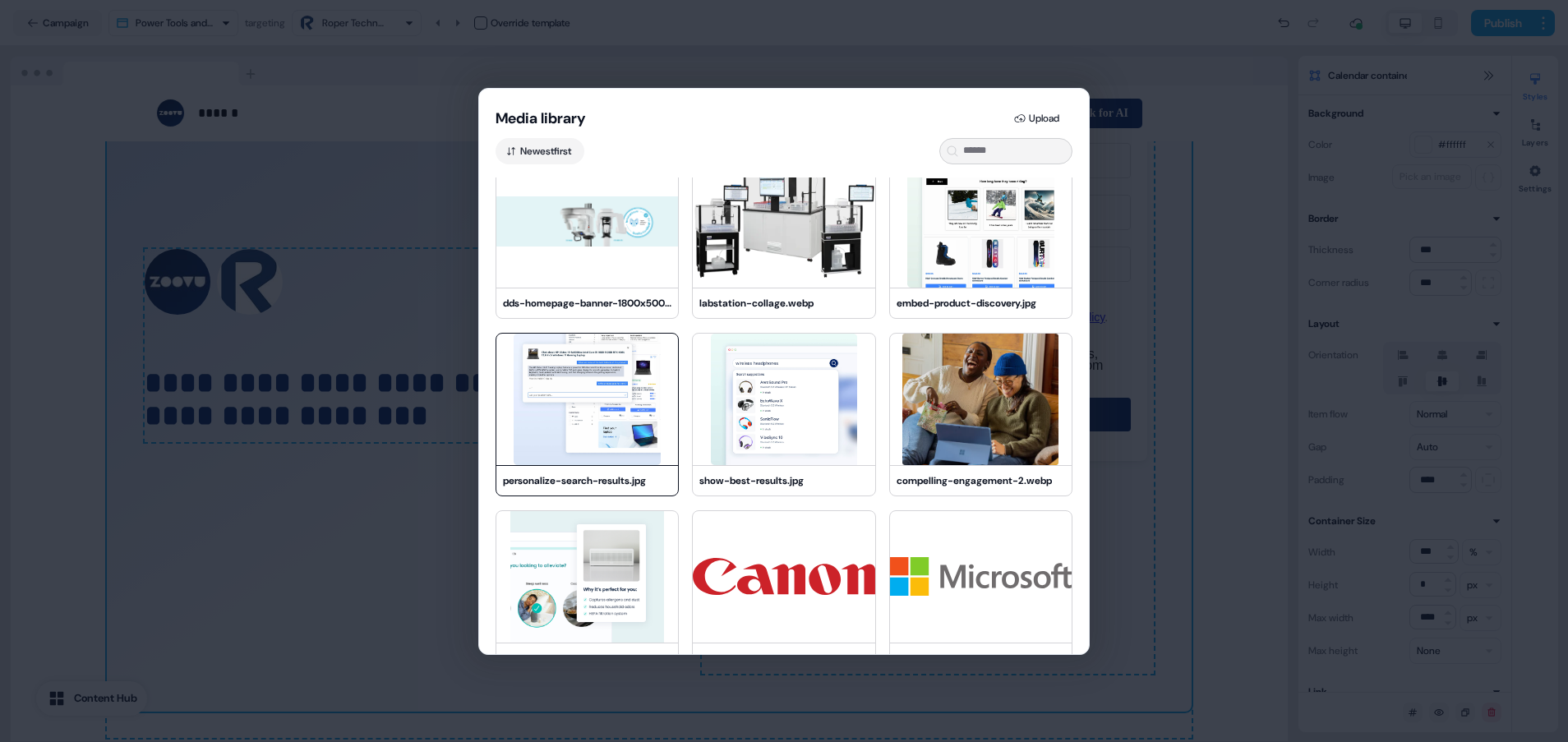 click at bounding box center (587, 399) 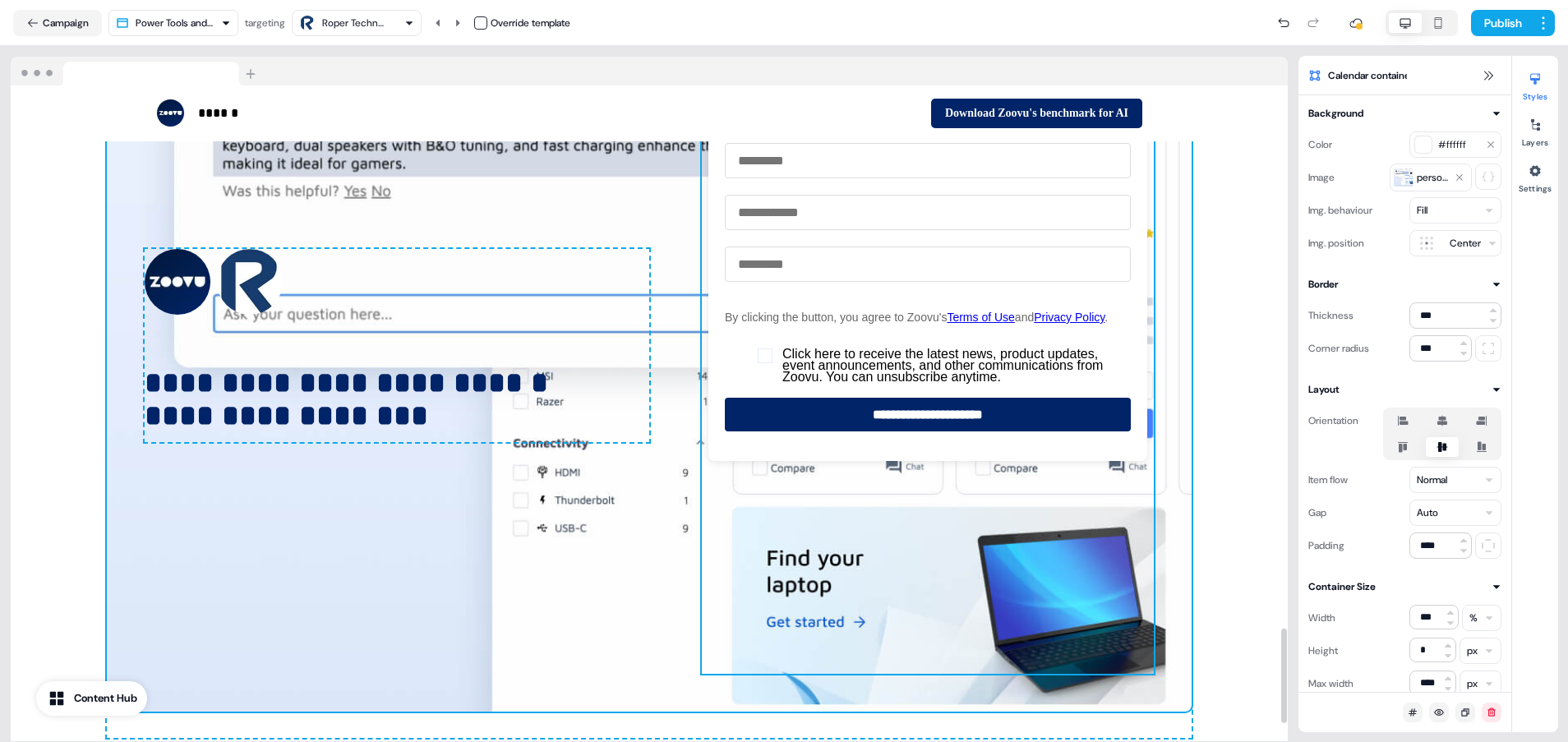 click on "**********" at bounding box center (649, 345) 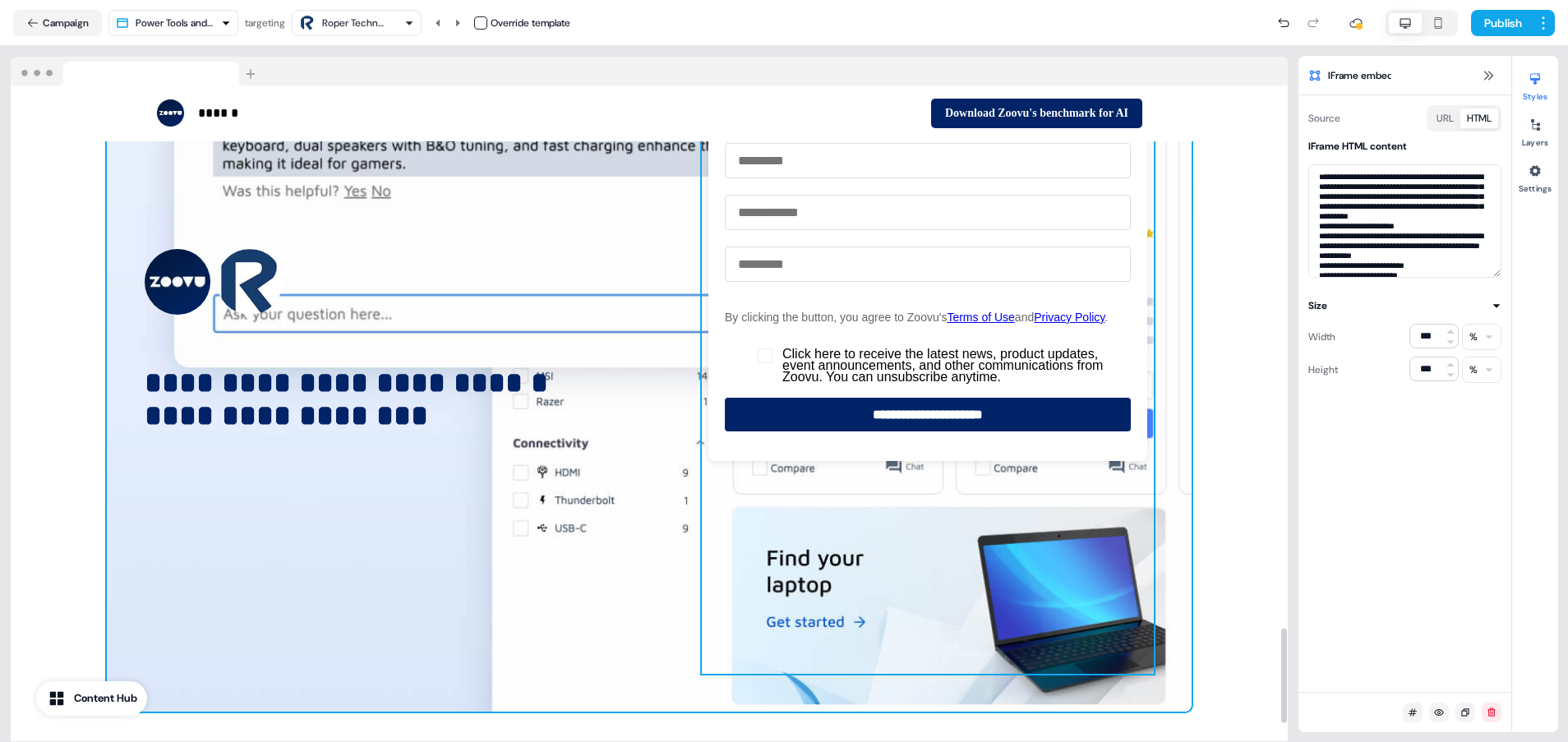 click on "**********" at bounding box center [649, 345] 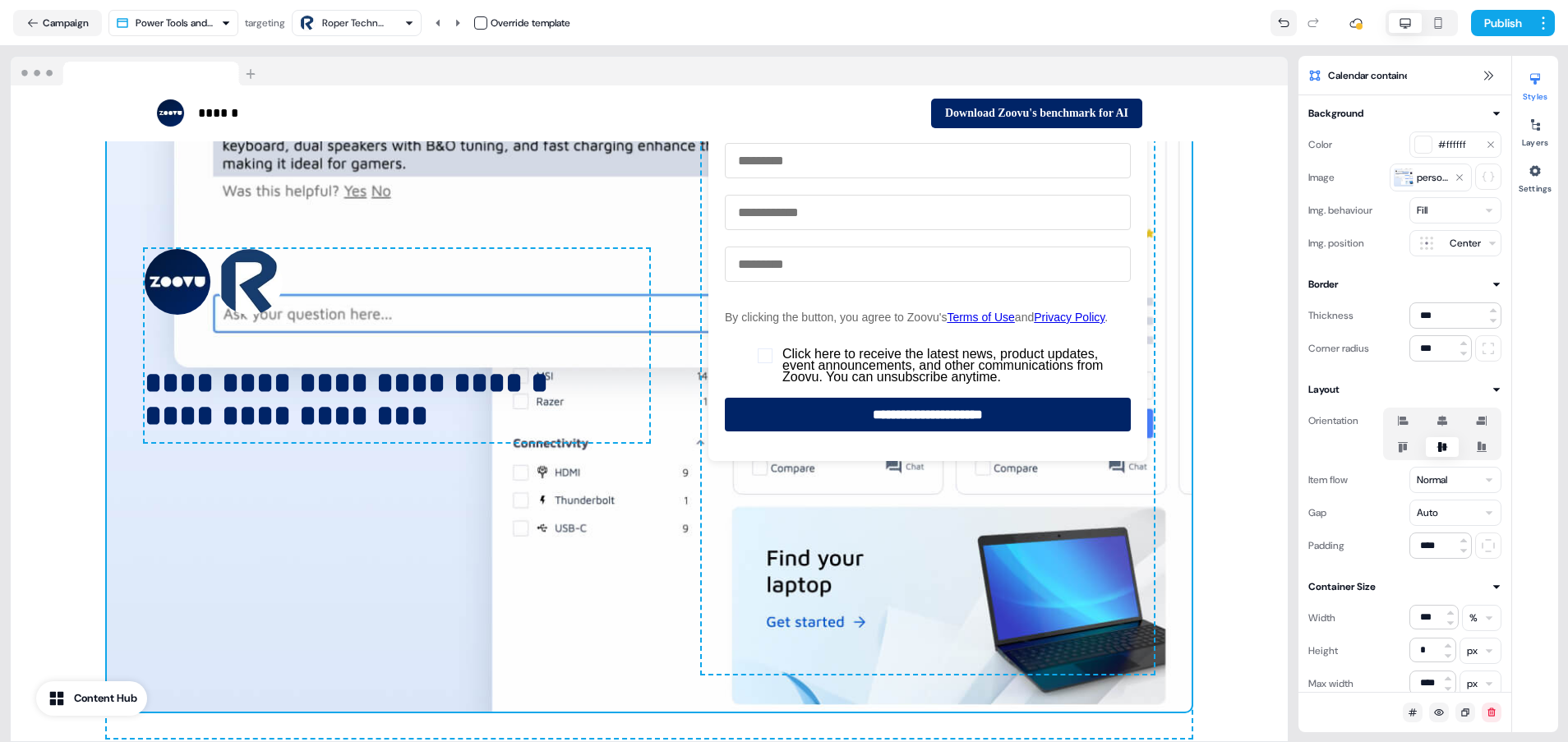 click 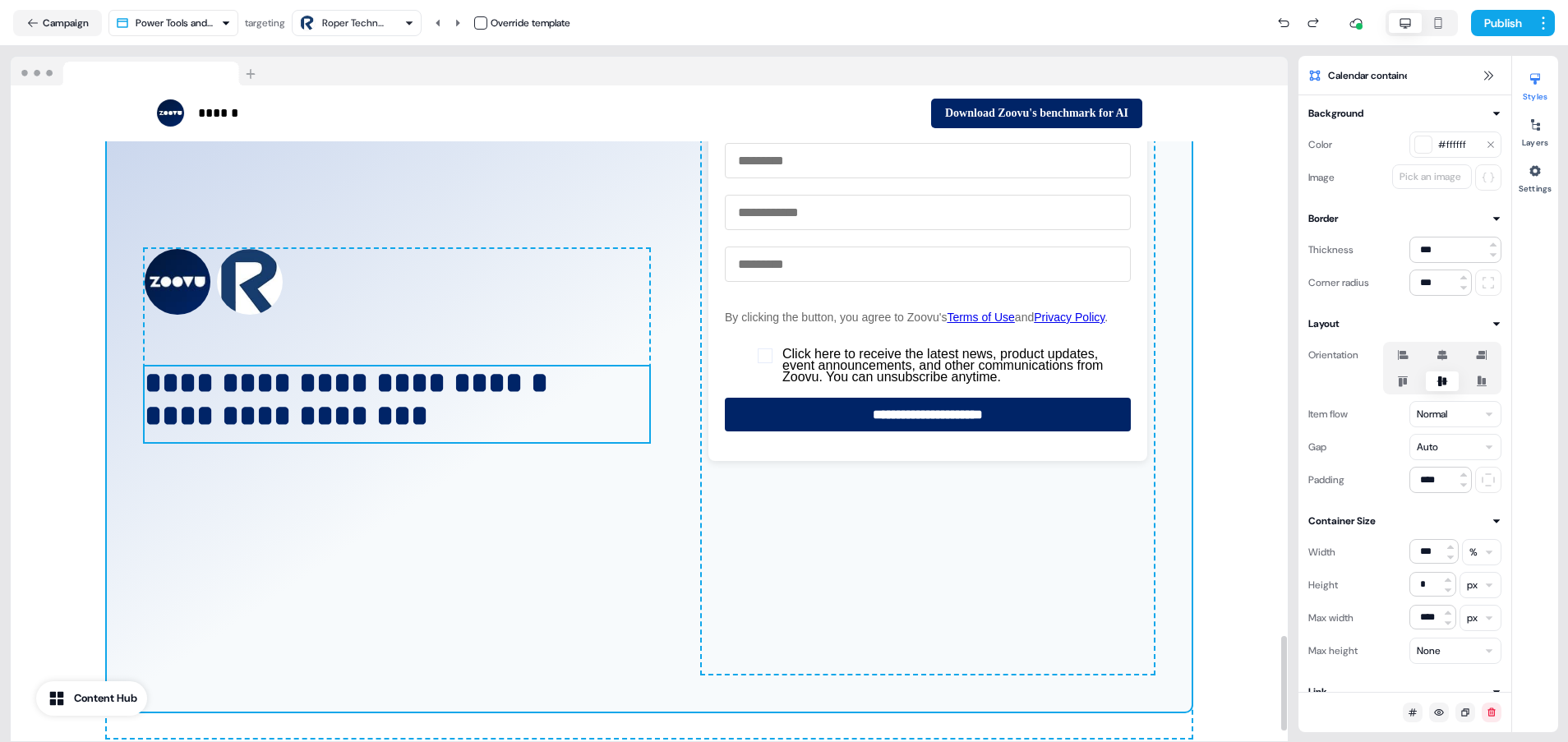 scroll, scrollTop: 3873, scrollLeft: 0, axis: vertical 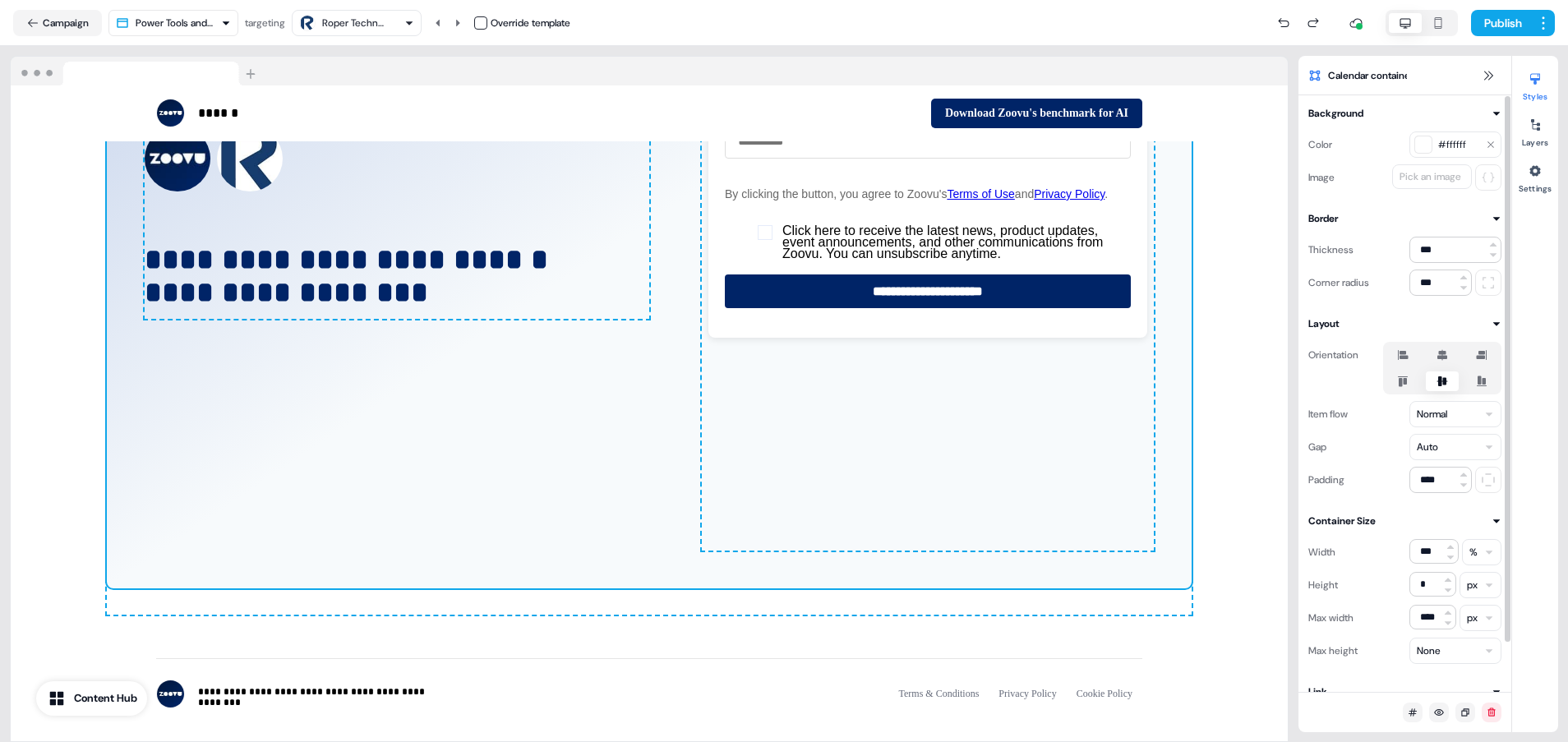click 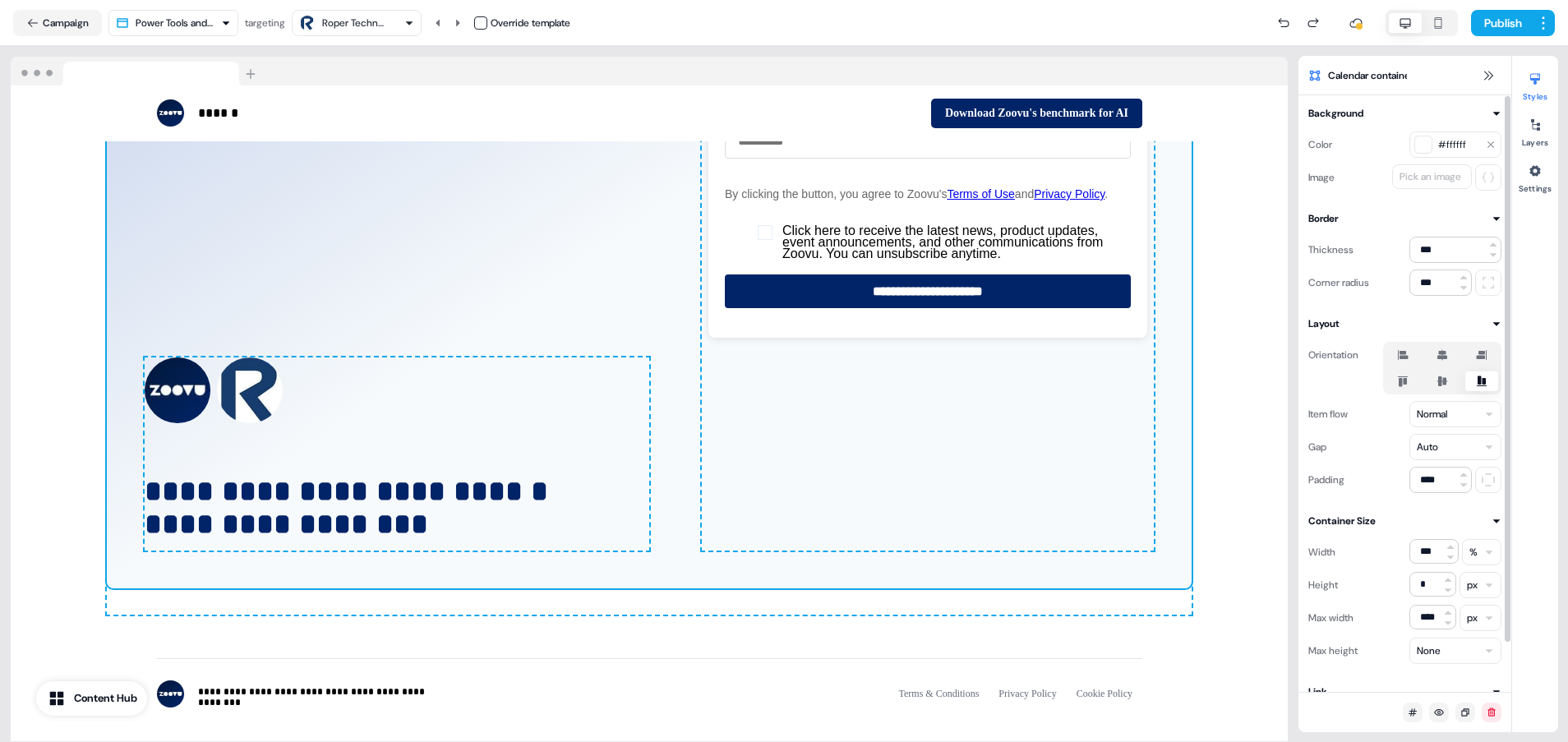 click 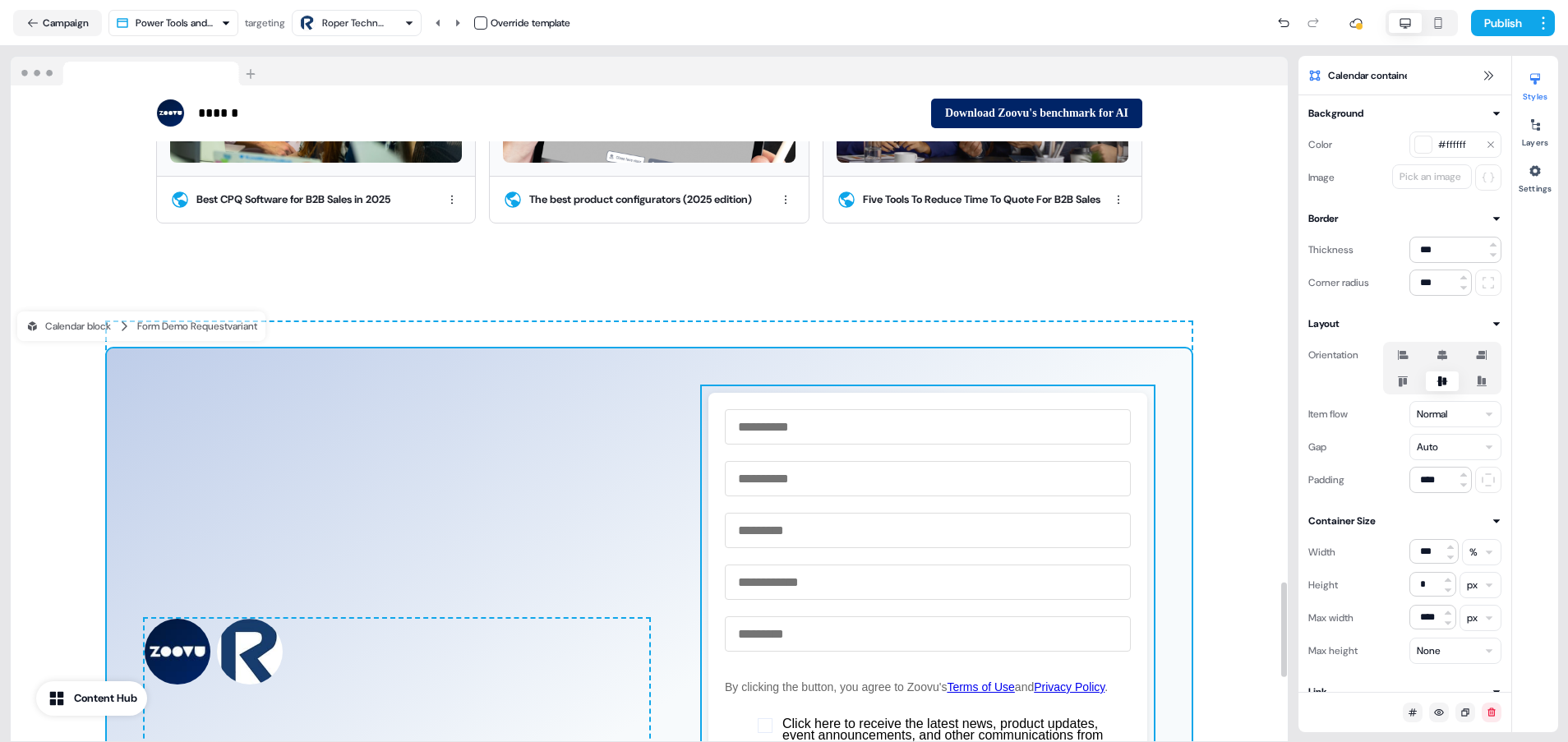 scroll, scrollTop: 3503, scrollLeft: 0, axis: vertical 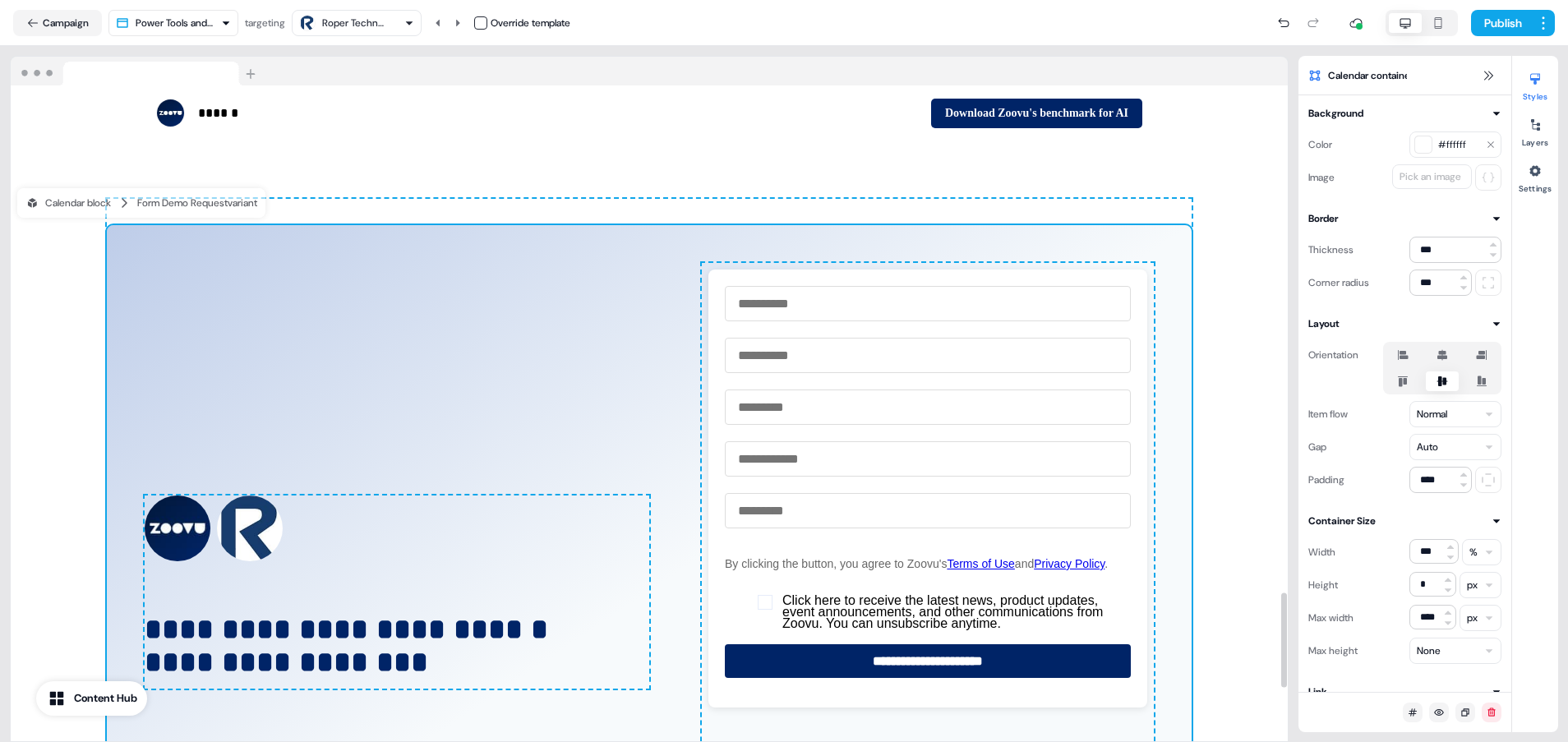 click on "**********" at bounding box center [649, 592] 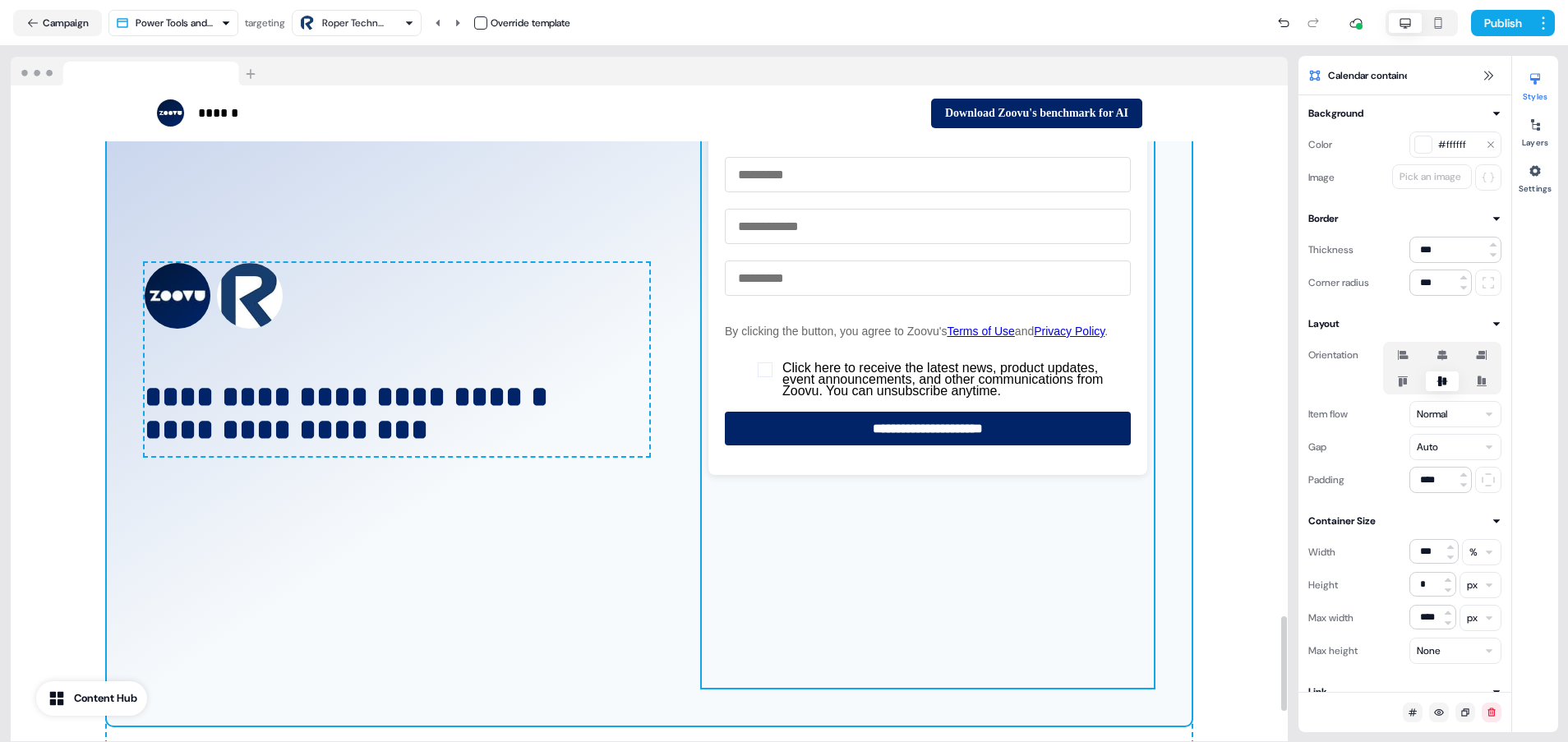scroll, scrollTop: 3749, scrollLeft: 0, axis: vertical 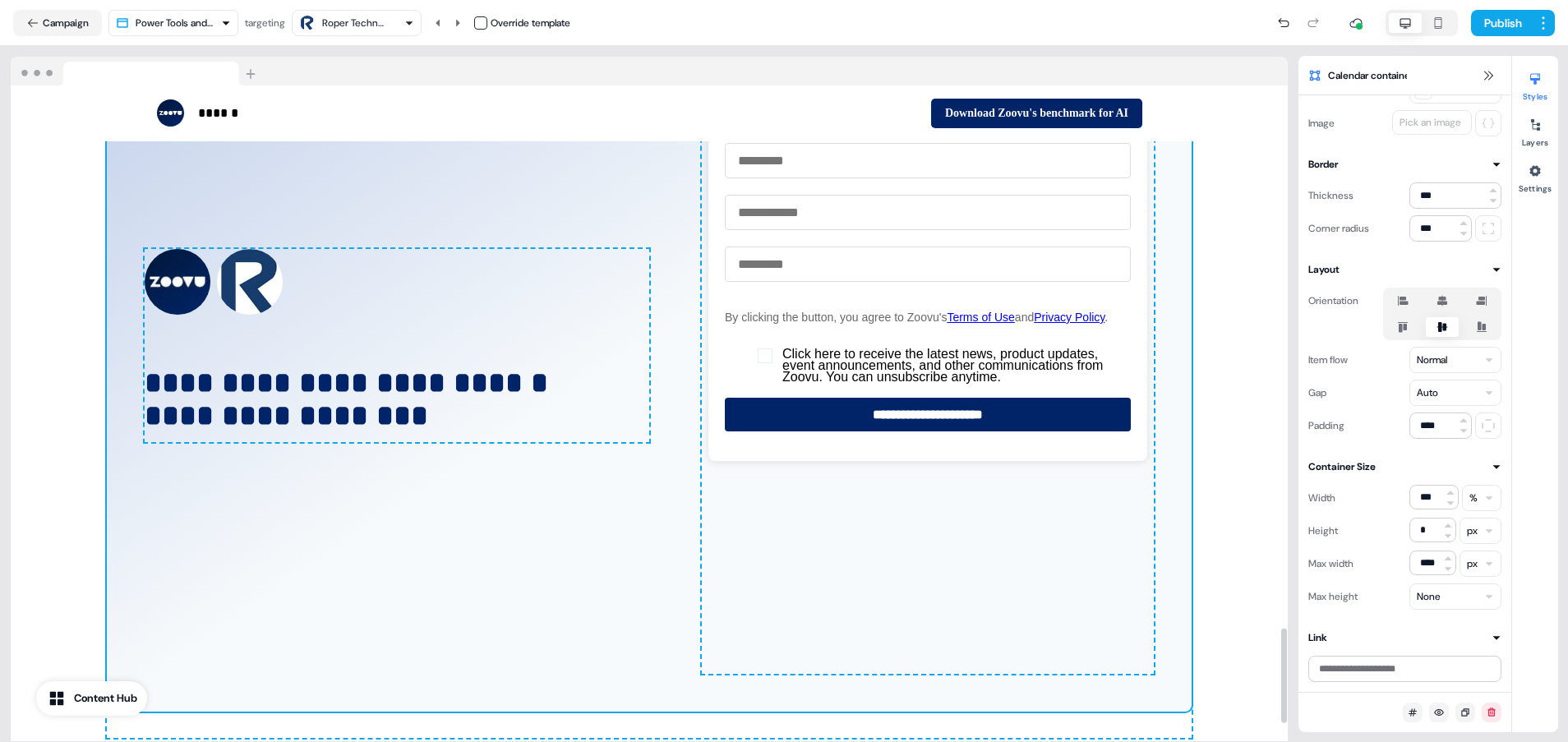 click on "**********" at bounding box center (649, 345) 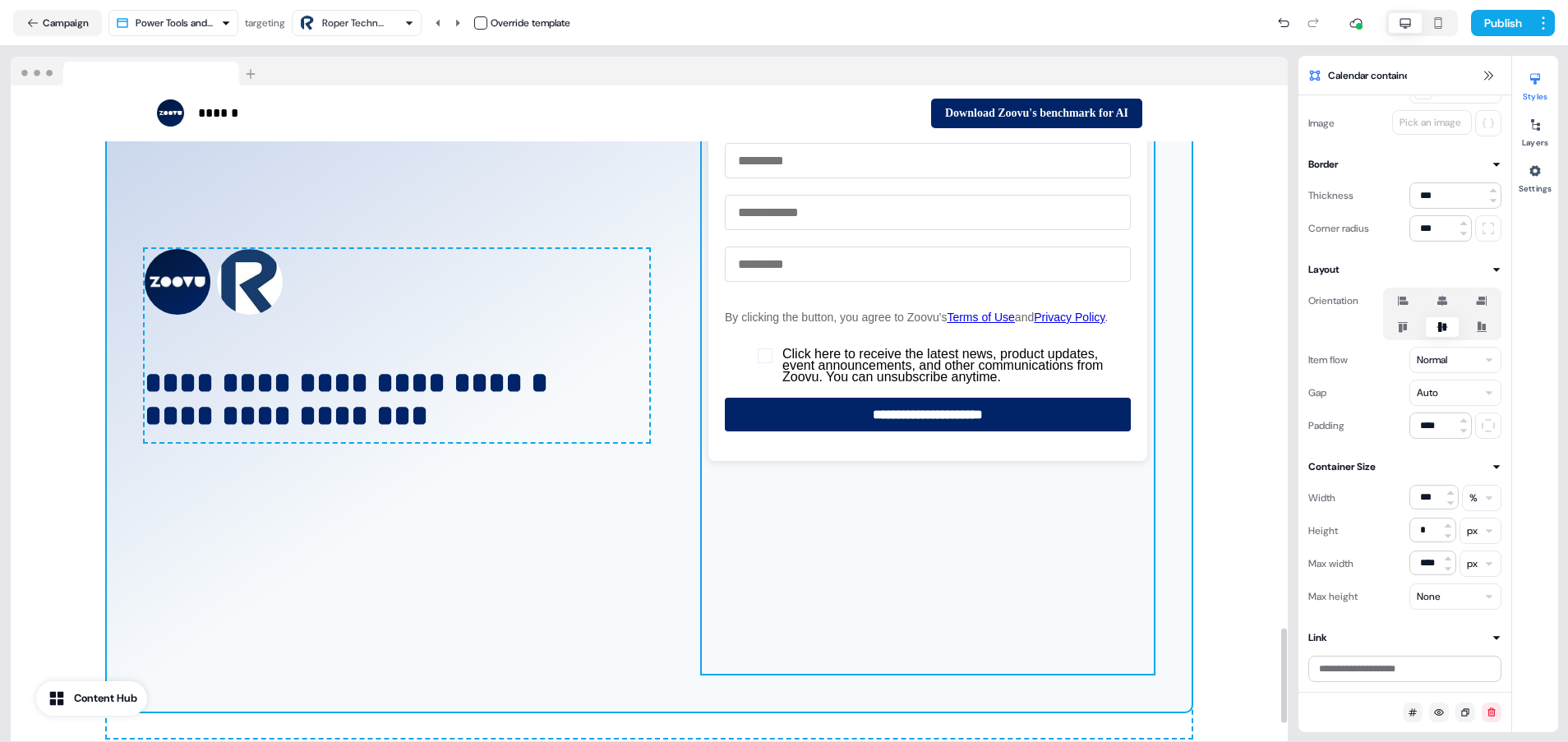 click at bounding box center [928, 345] 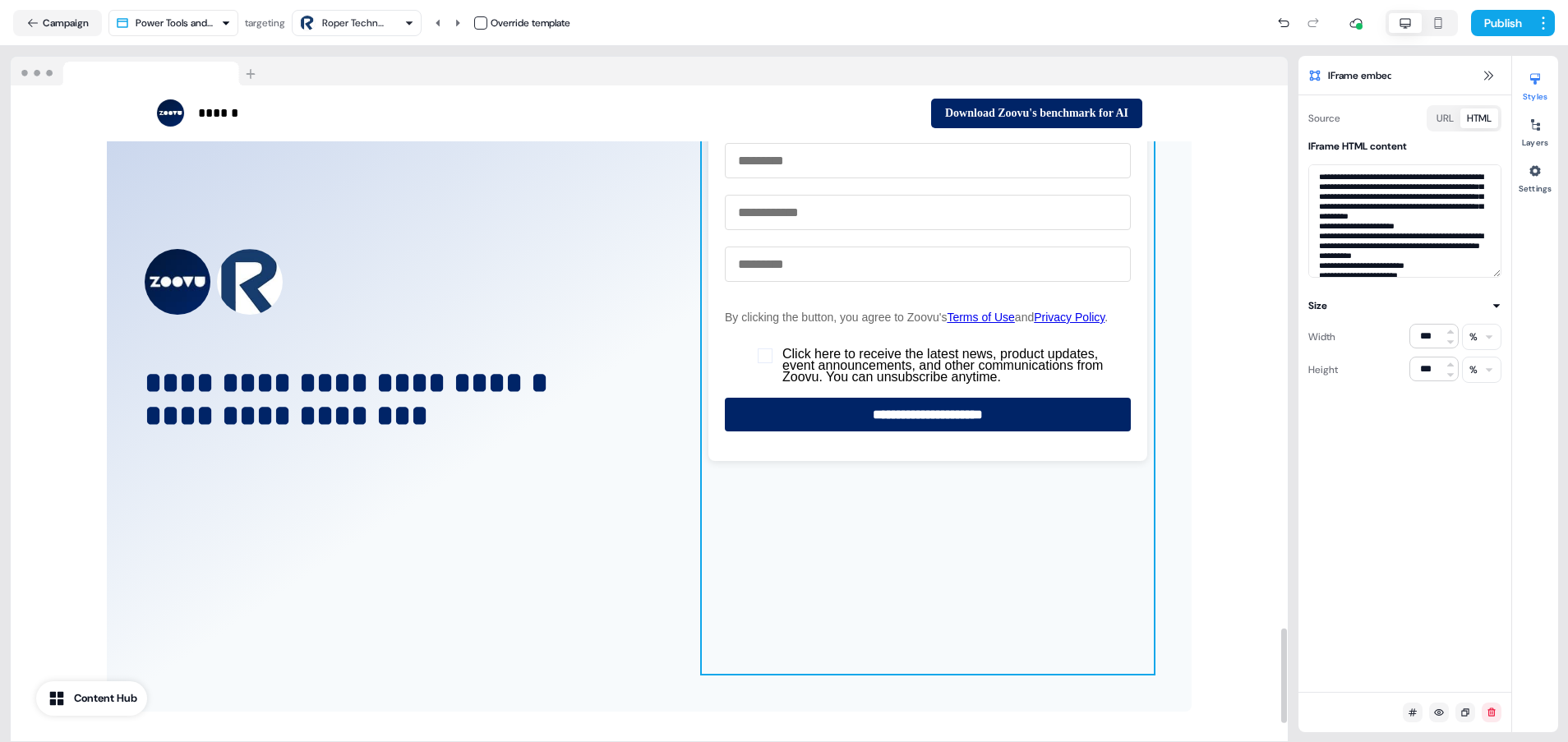 scroll, scrollTop: 0, scrollLeft: 0, axis: both 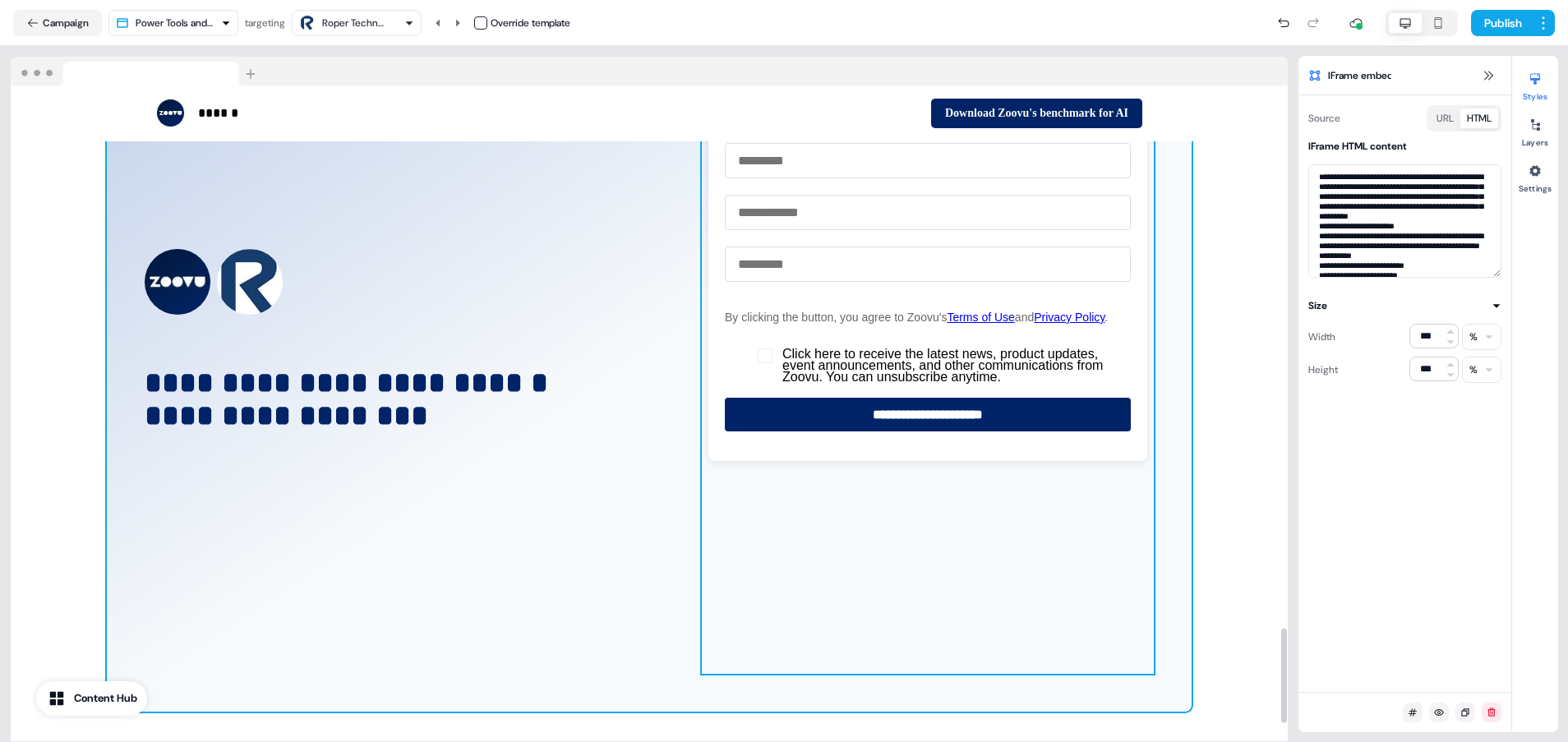 click on "**********" at bounding box center [649, 345] 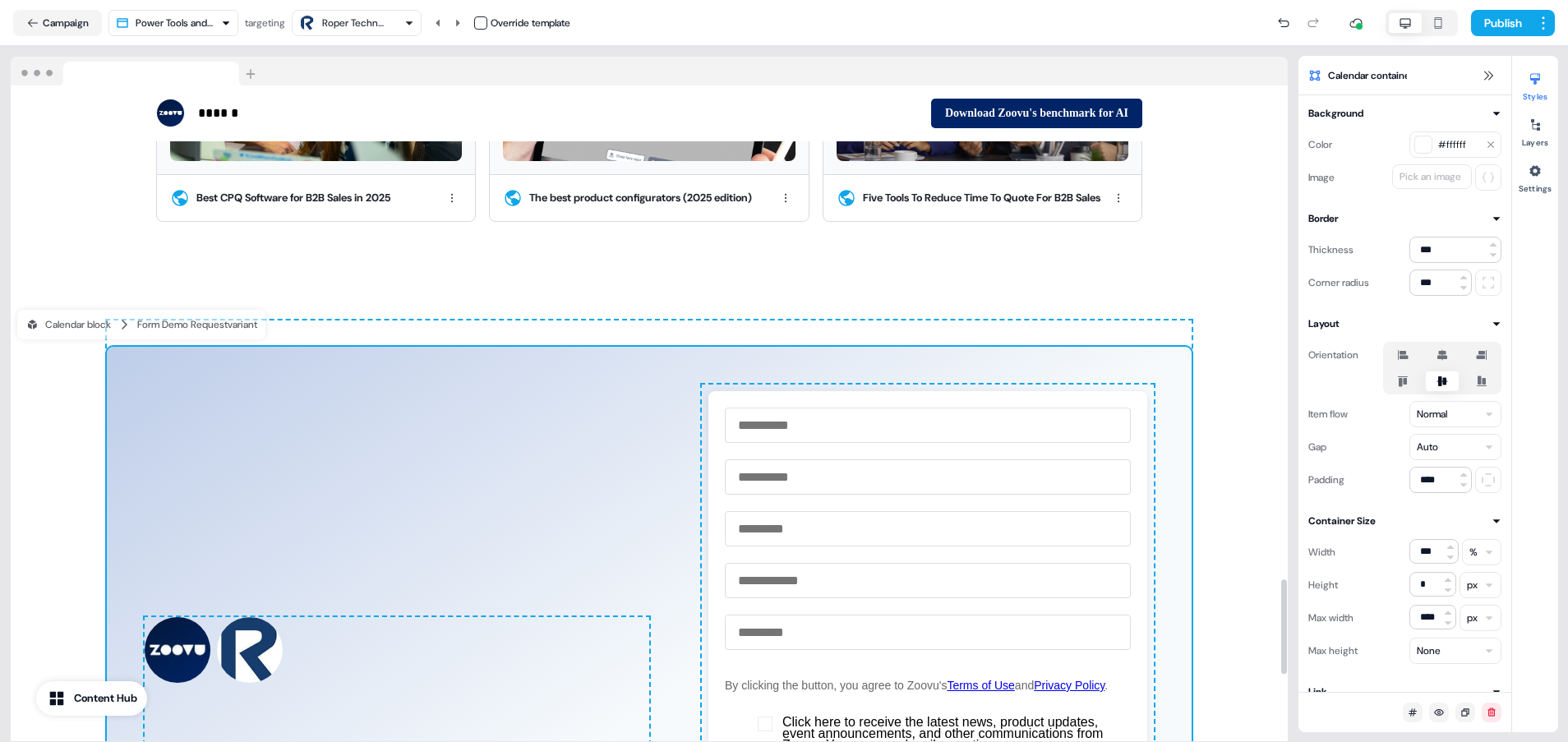 scroll, scrollTop: 3503, scrollLeft: 0, axis: vertical 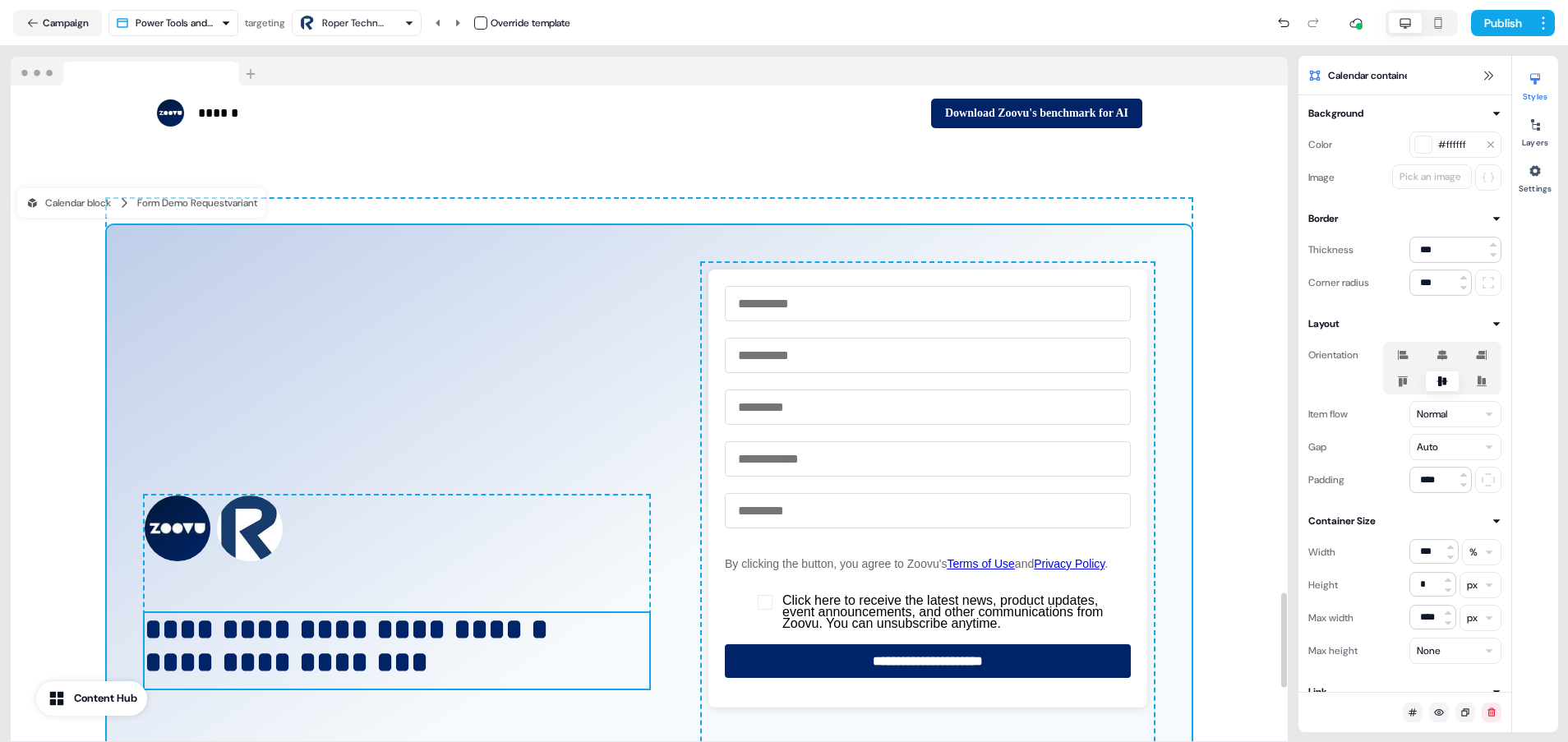 click on "**********" at bounding box center [397, 651] 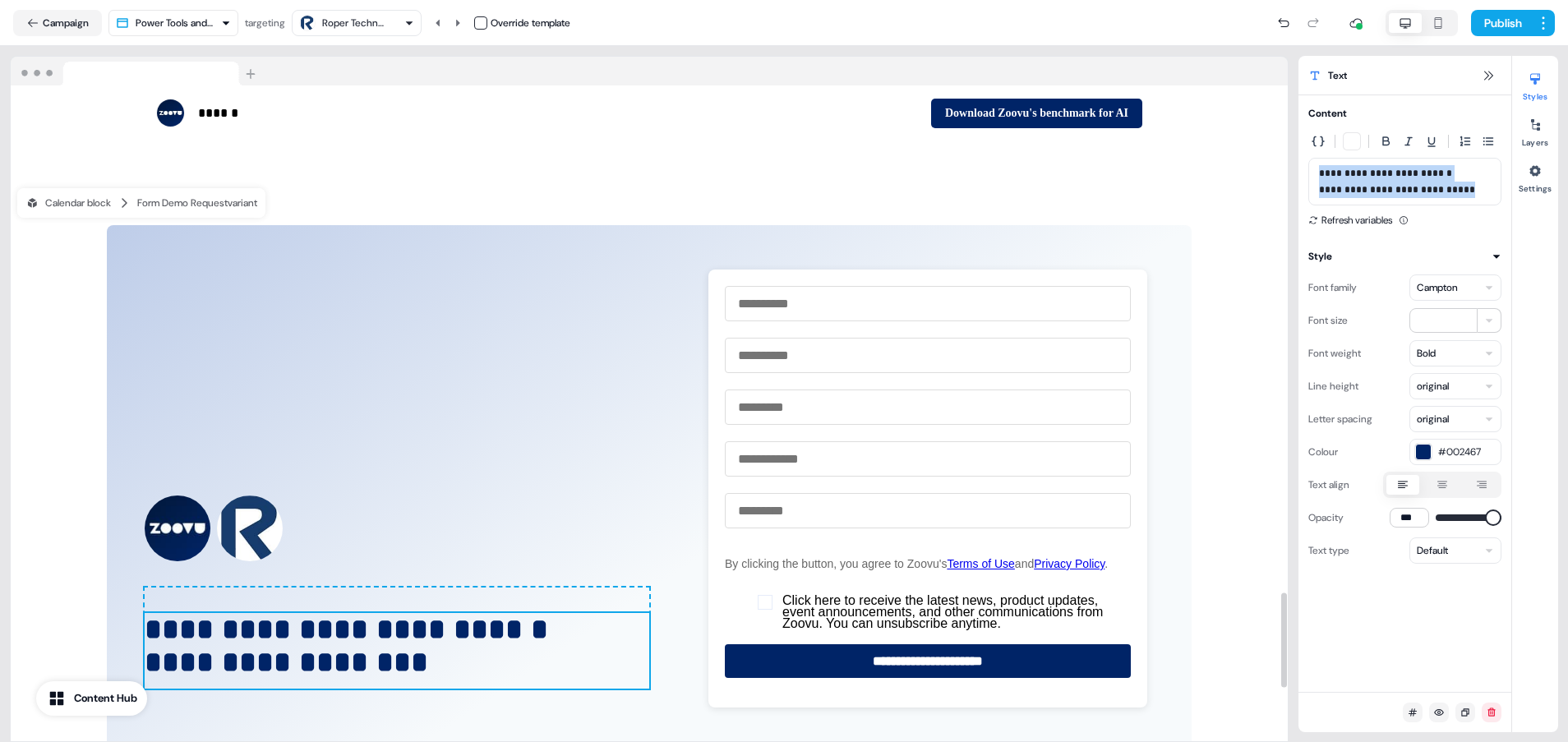 drag, startPoint x: 1483, startPoint y: 190, endPoint x: 1285, endPoint y: 182, distance: 198.16155 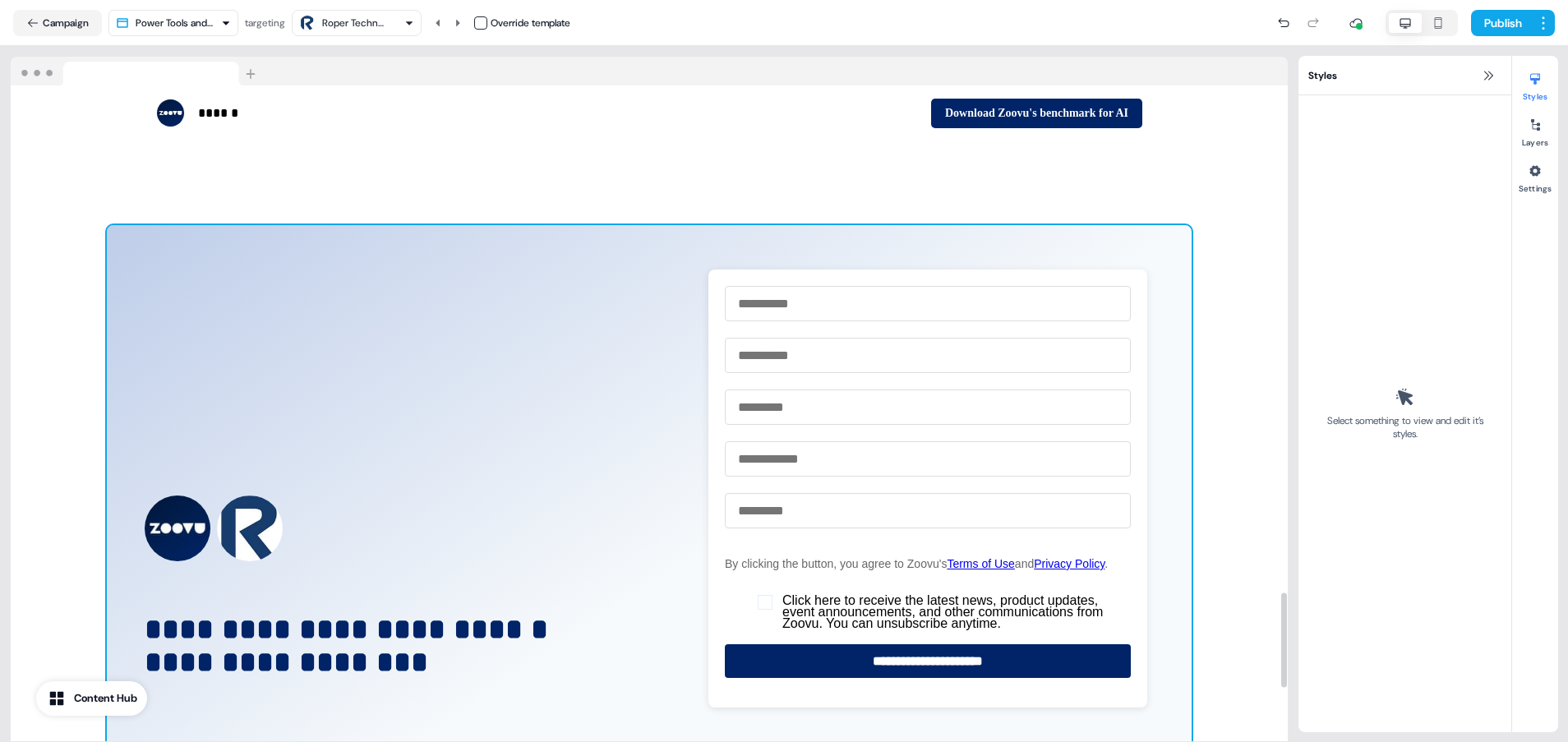 click on "**********" at bounding box center [397, 651] 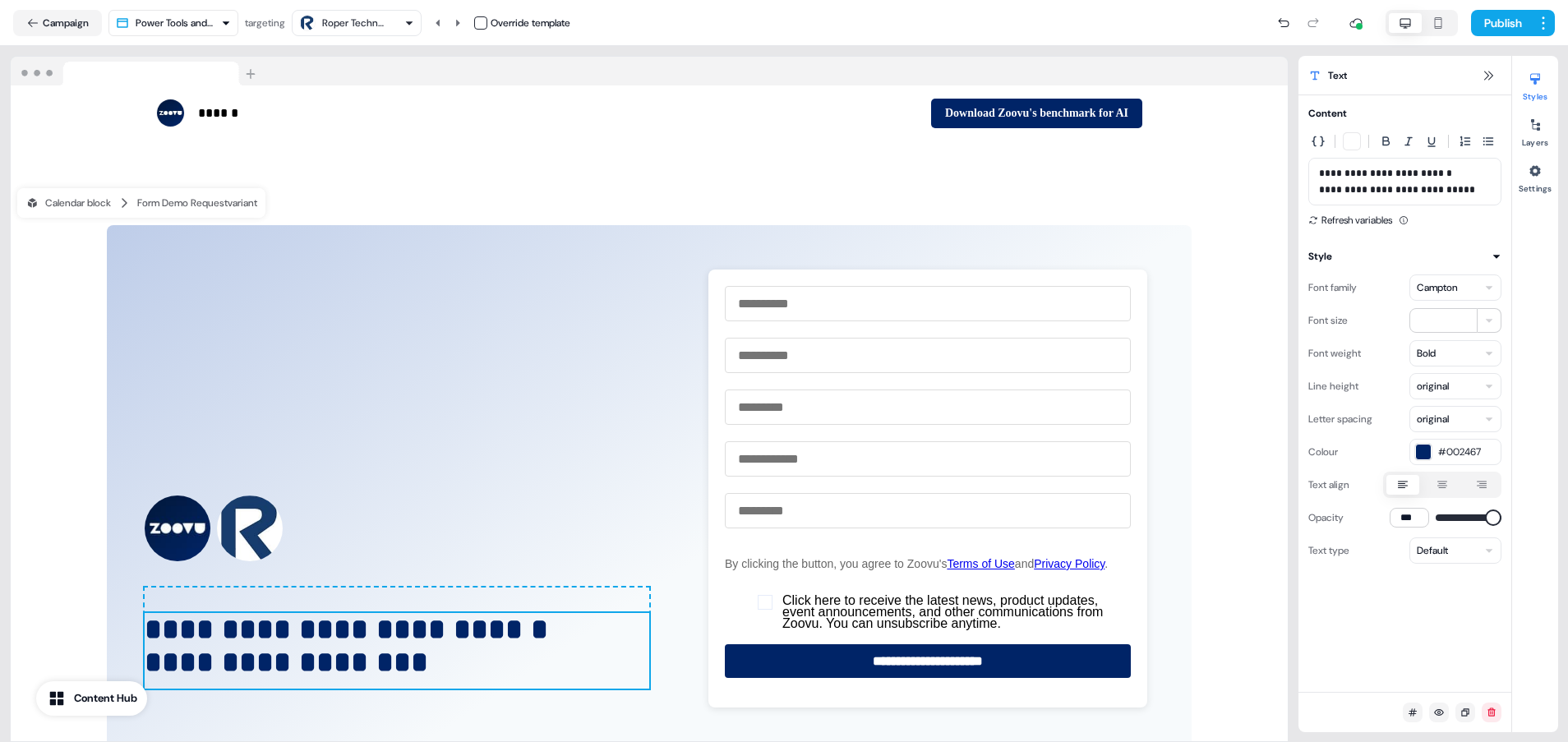 click on "**********" at bounding box center [1404, 182] 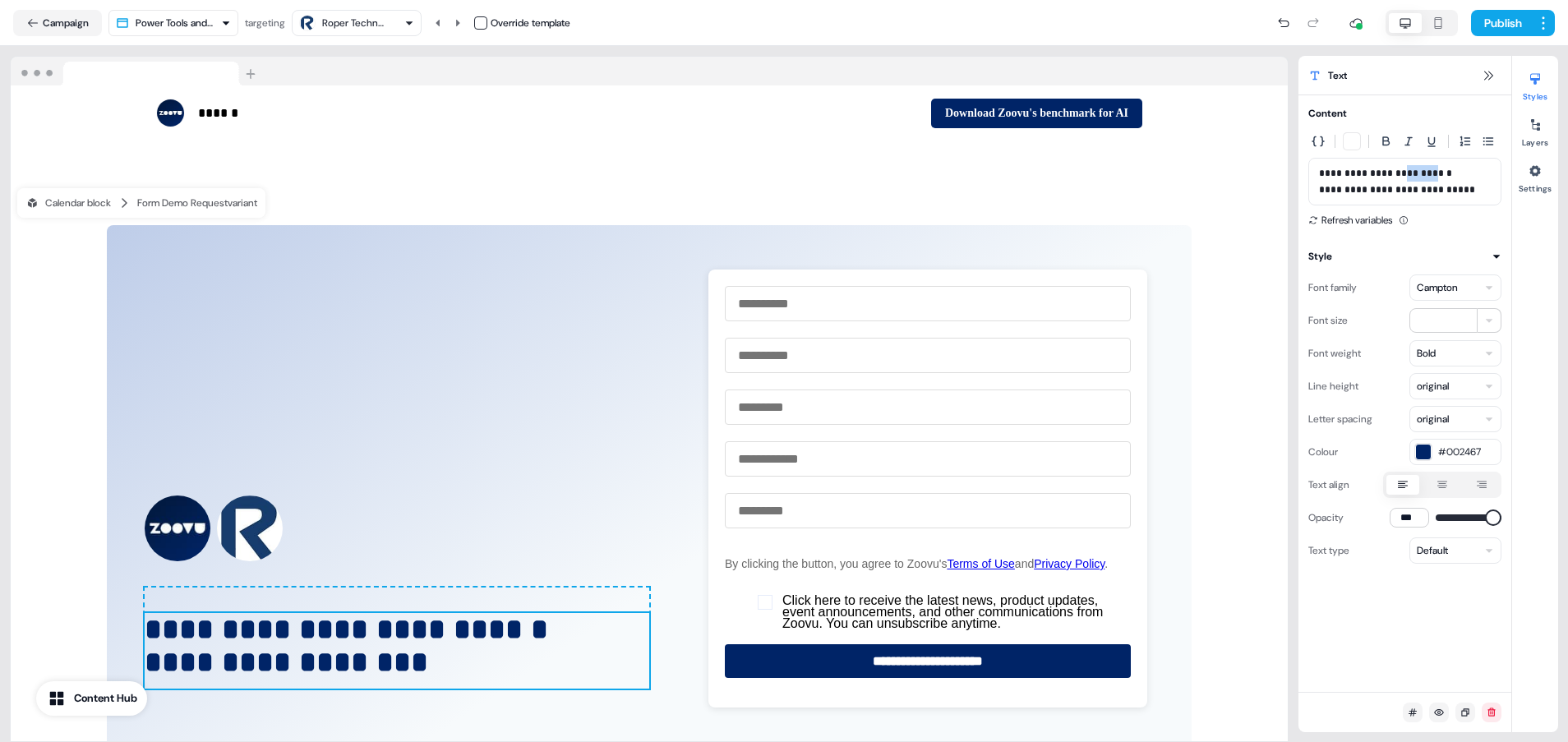 click on "**********" at bounding box center (1404, 182) 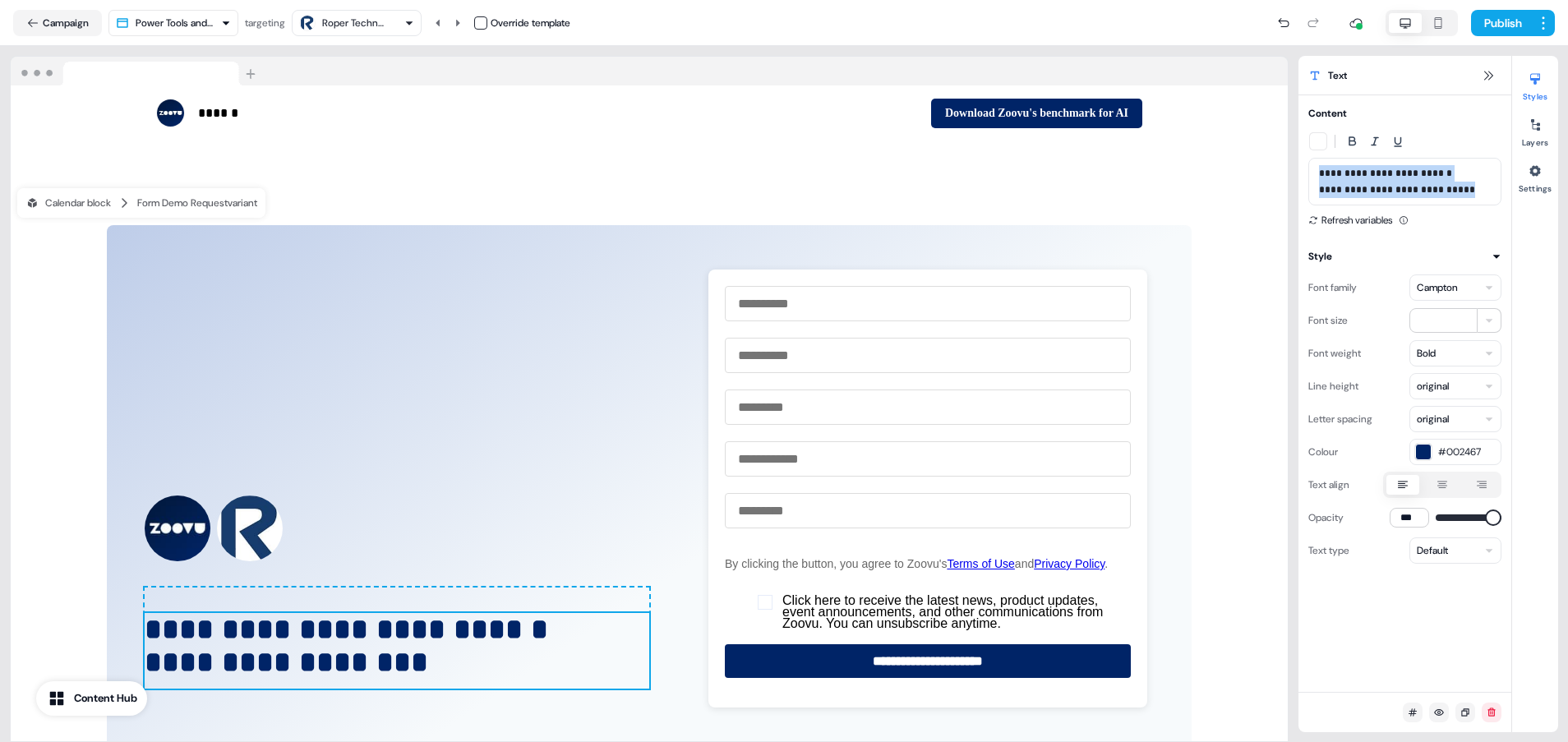 click on "**********" at bounding box center (1404, 182) 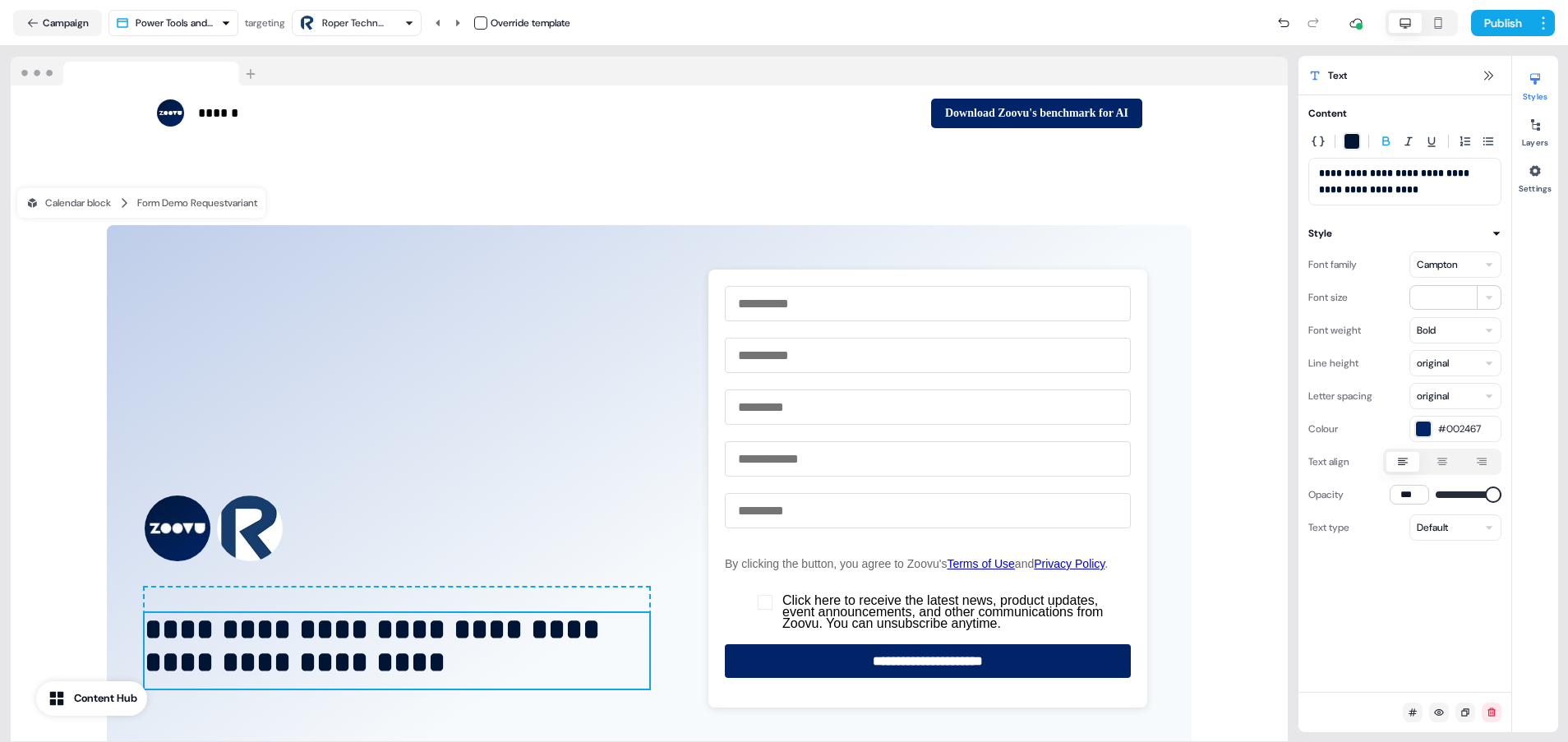 click on "**********" at bounding box center (1404, 182) 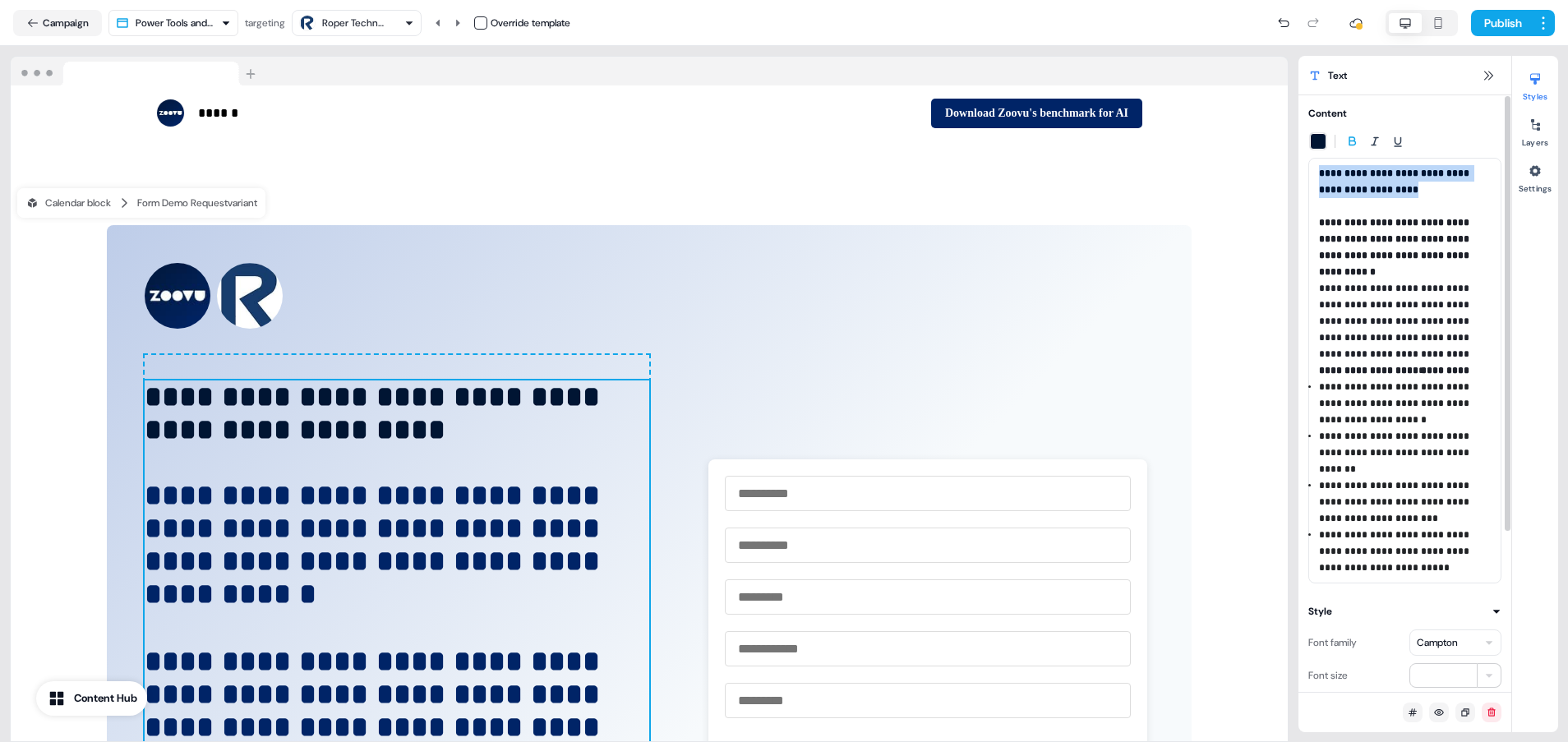 drag, startPoint x: 1450, startPoint y: 190, endPoint x: 1317, endPoint y: 173, distance: 134.08206 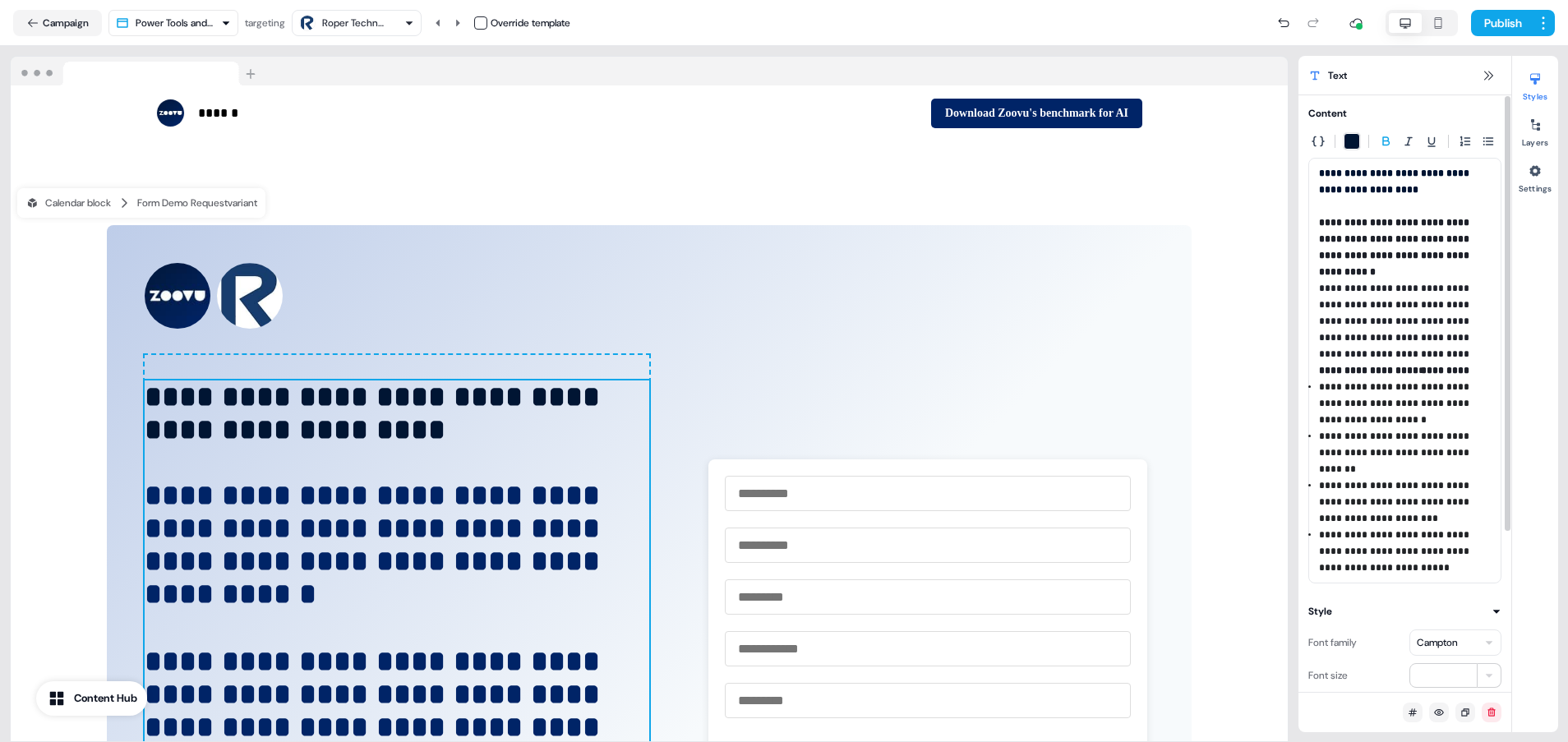 click at bounding box center (1352, 141) 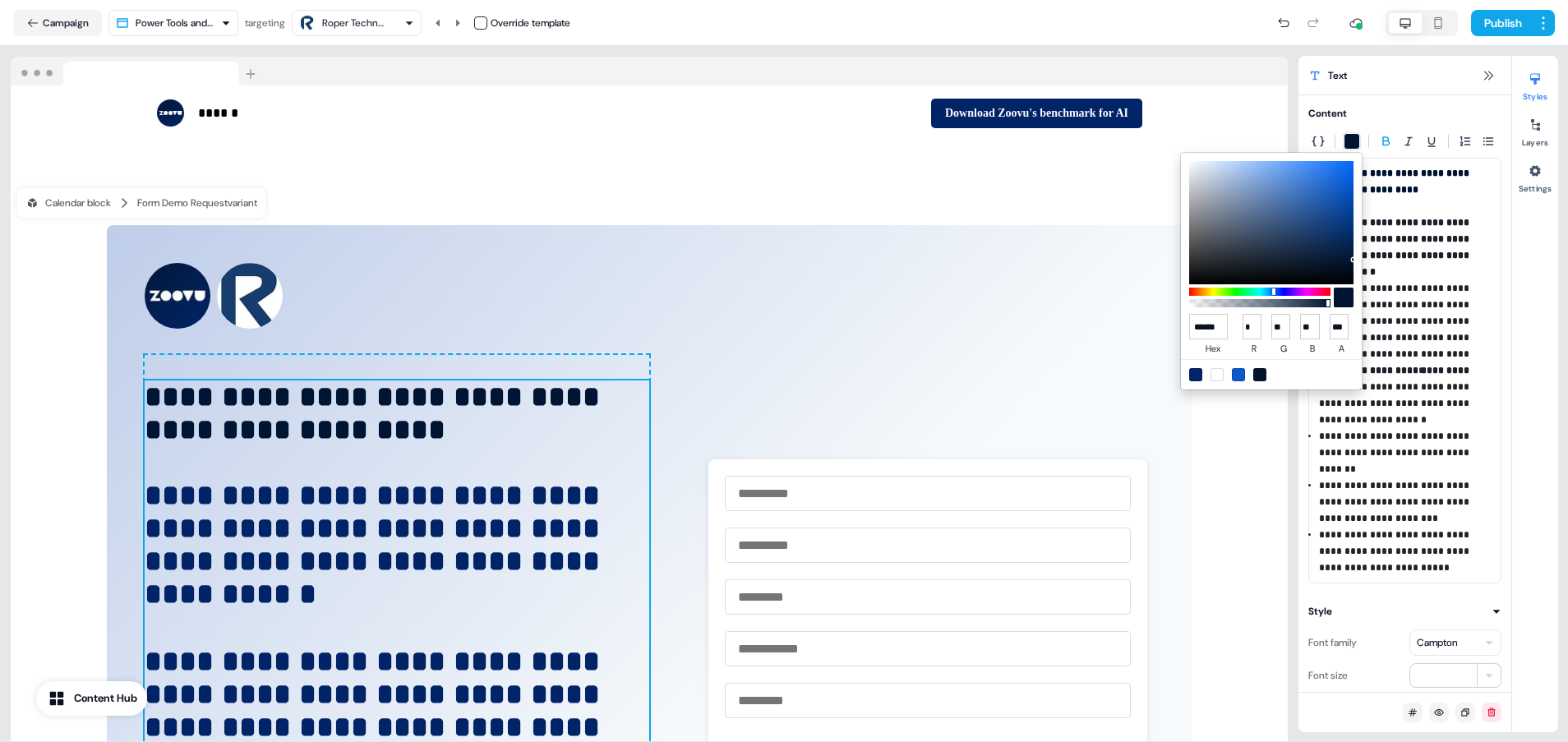 click at bounding box center (1196, 375) 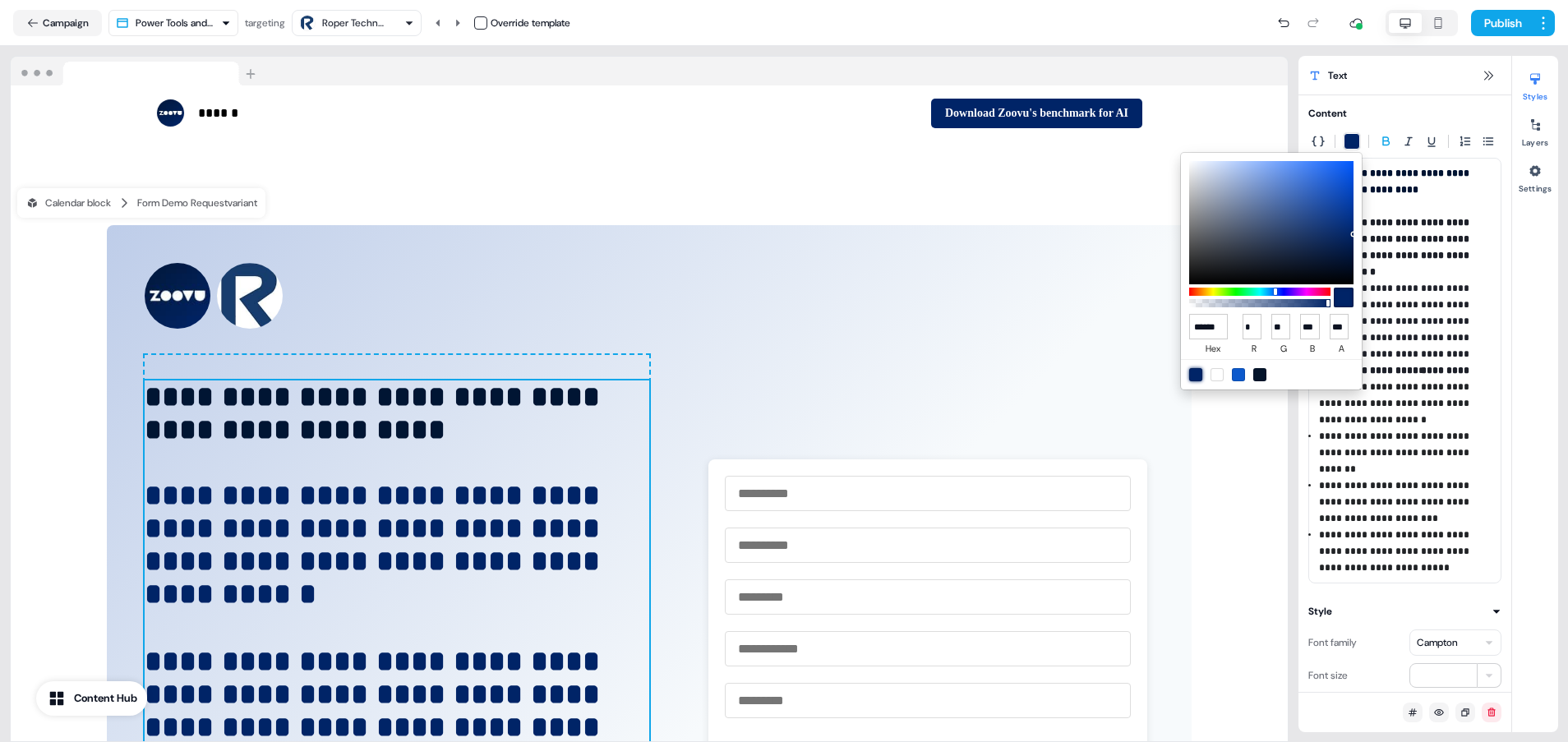 click on "For the best experience switch devices to a bigger screen. Go to Userled.io Power Tools LinkedIn Campaign Editor Overview Engagement Distribute Created by [FIRST]   [LAST] Loading... Campaign Power Tools and Machinery Template  targeting Roper Technologies Override template Publish ******
To pick up a draggable item, press the space bar.
While dragging, use the arrow keys to move the item.
Press space again to drop the item in its new position, or press escape to cancel.
Download Zoovu's benchmark for AI
To pick up a draggable item, press the space bar.
While dragging, use the arrow keys to move the item.
Press space again to drop the item in its new position, or press escape to cancel.
To pick up a draggable item, press the space bar.
While dragging, use the arrow keys to move the item.
Press space again to drop the item in its new position, or press escape to cancel.
Add block ****** ****** Add block Add block ***" at bounding box center [784, 371] 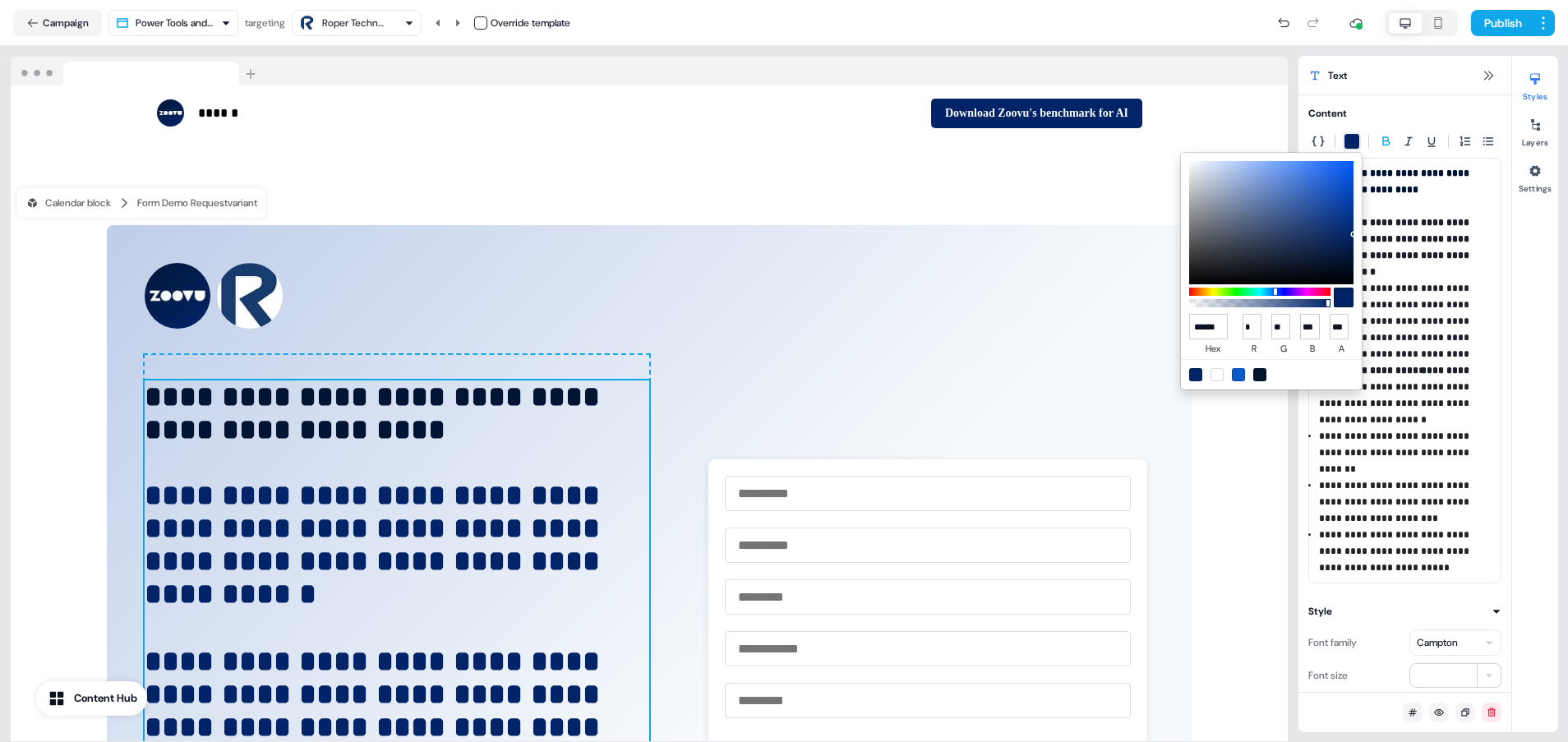 click on "**********" at bounding box center (376, 413) 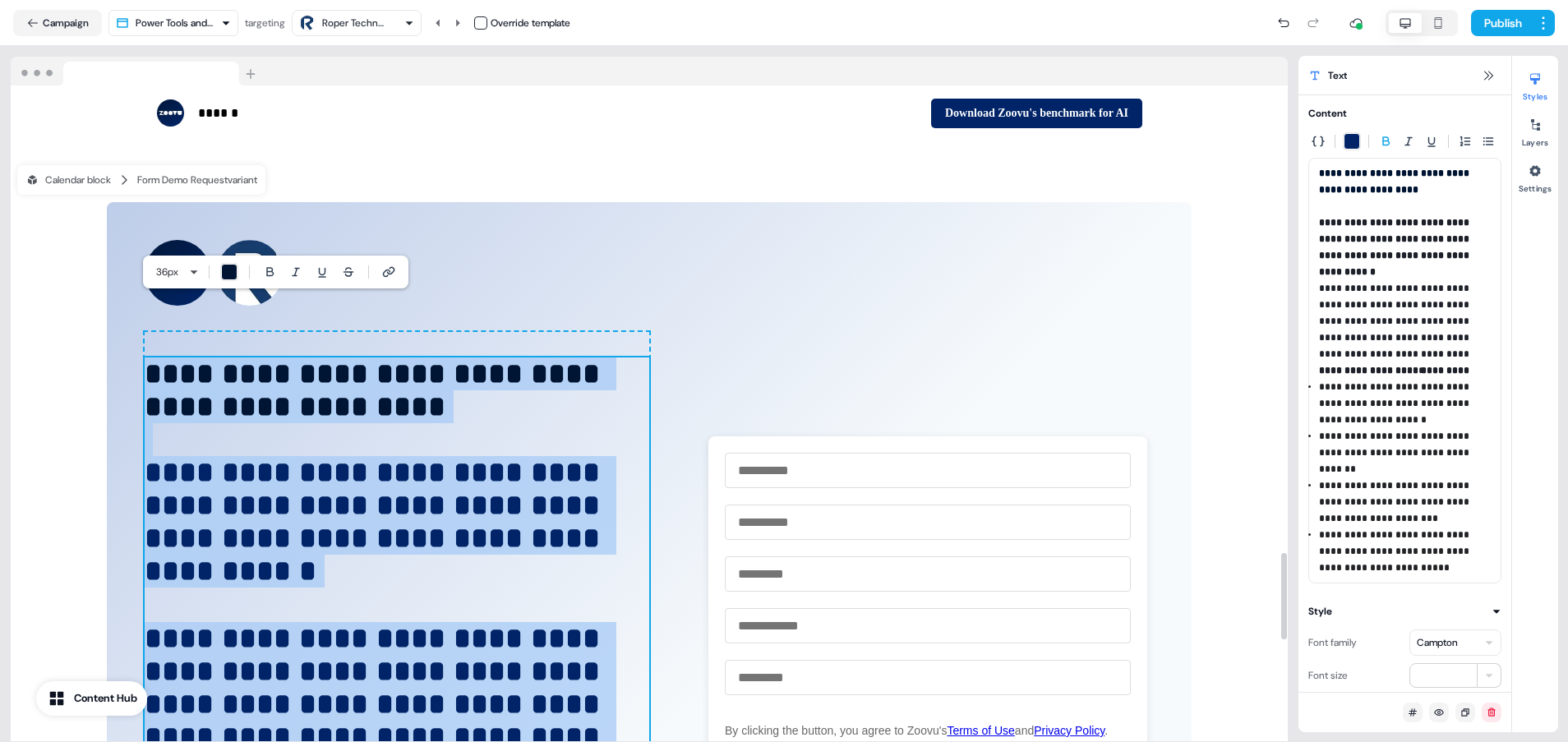 scroll, scrollTop: 3576, scrollLeft: 0, axis: vertical 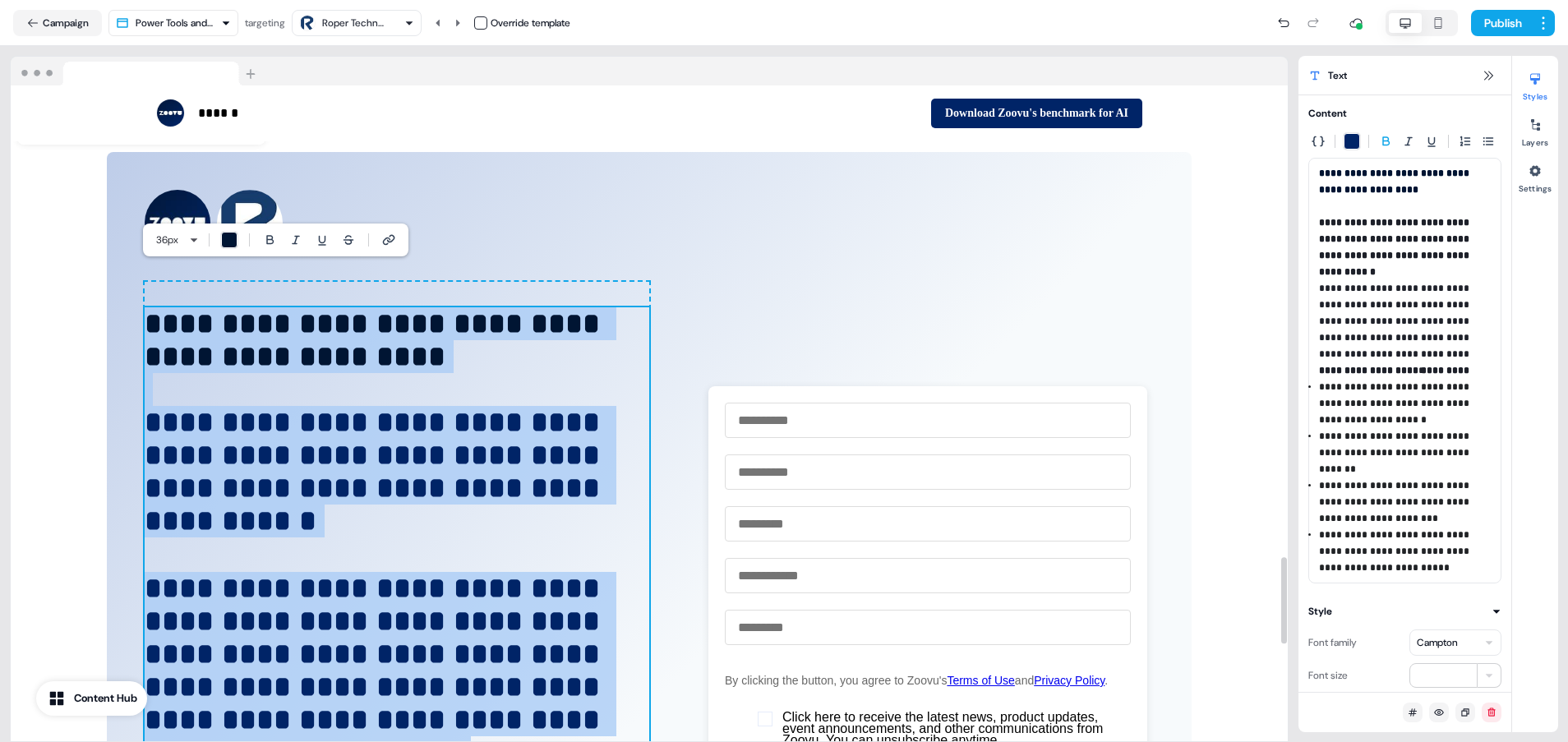 click on "**********" at bounding box center [376, 472] 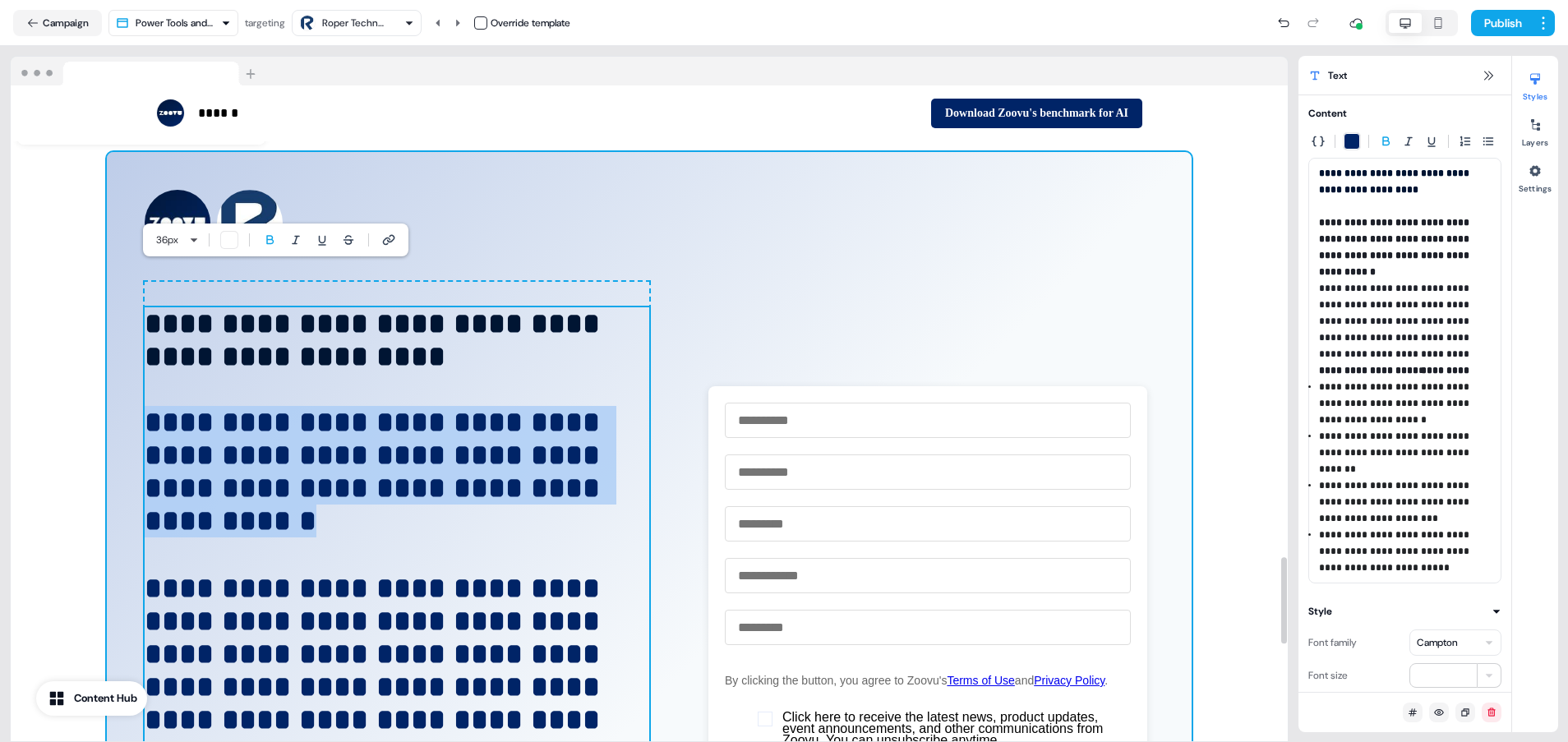 drag, startPoint x: 400, startPoint y: 523, endPoint x: 141, endPoint y: 400, distance: 286.72286 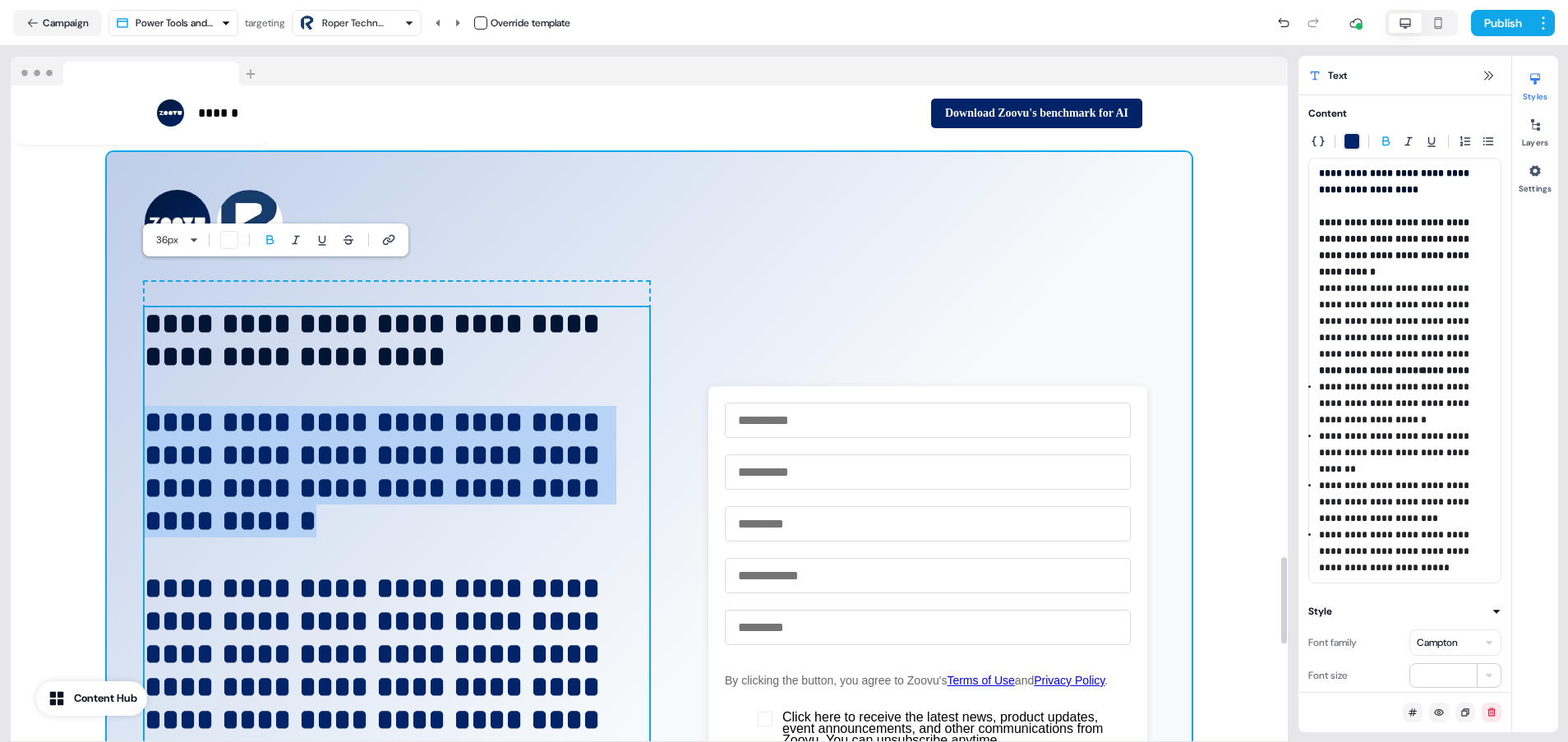 click on "**********" at bounding box center (649, 707) 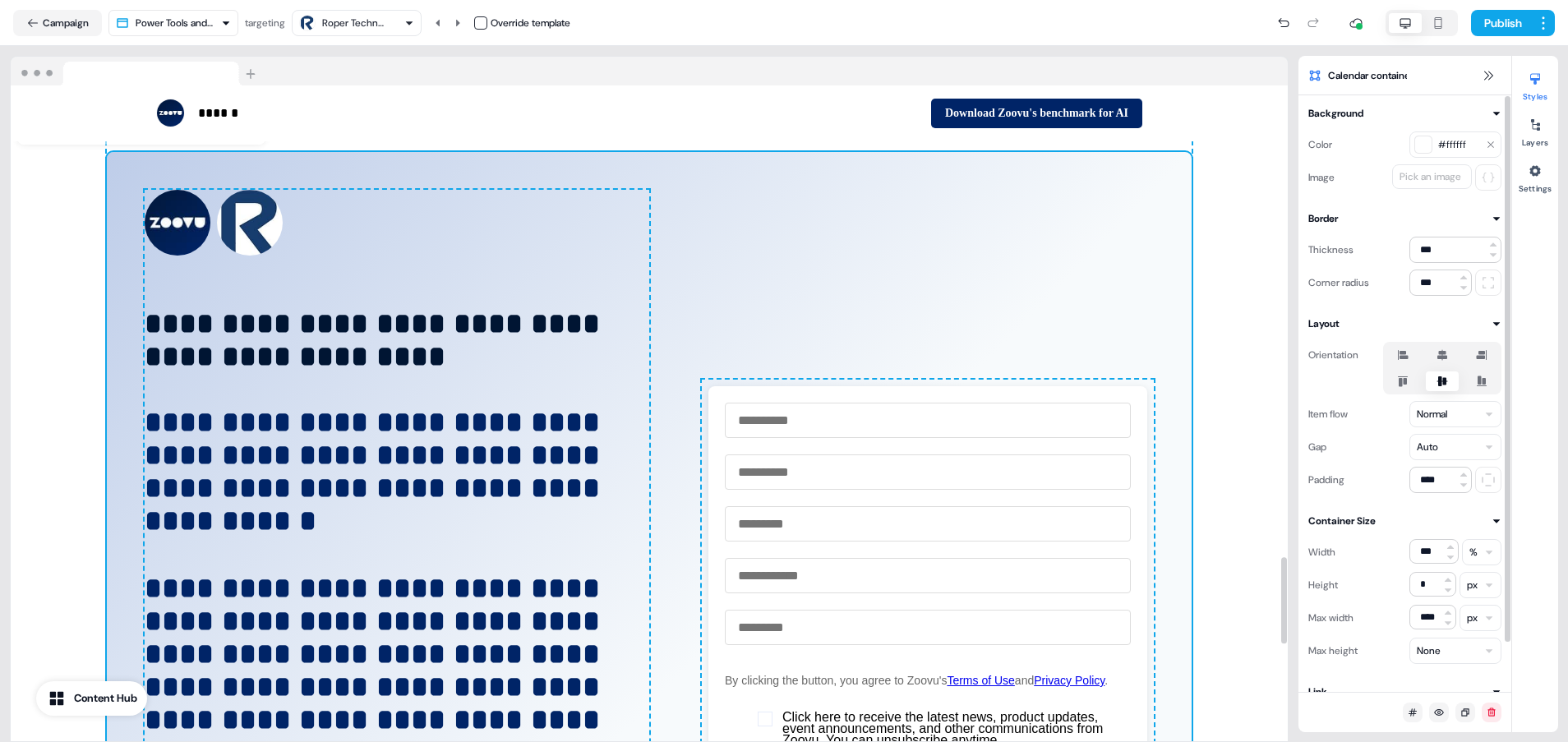drag, startPoint x: 141, startPoint y: 469, endPoint x: 264, endPoint y: 461, distance: 123.25989 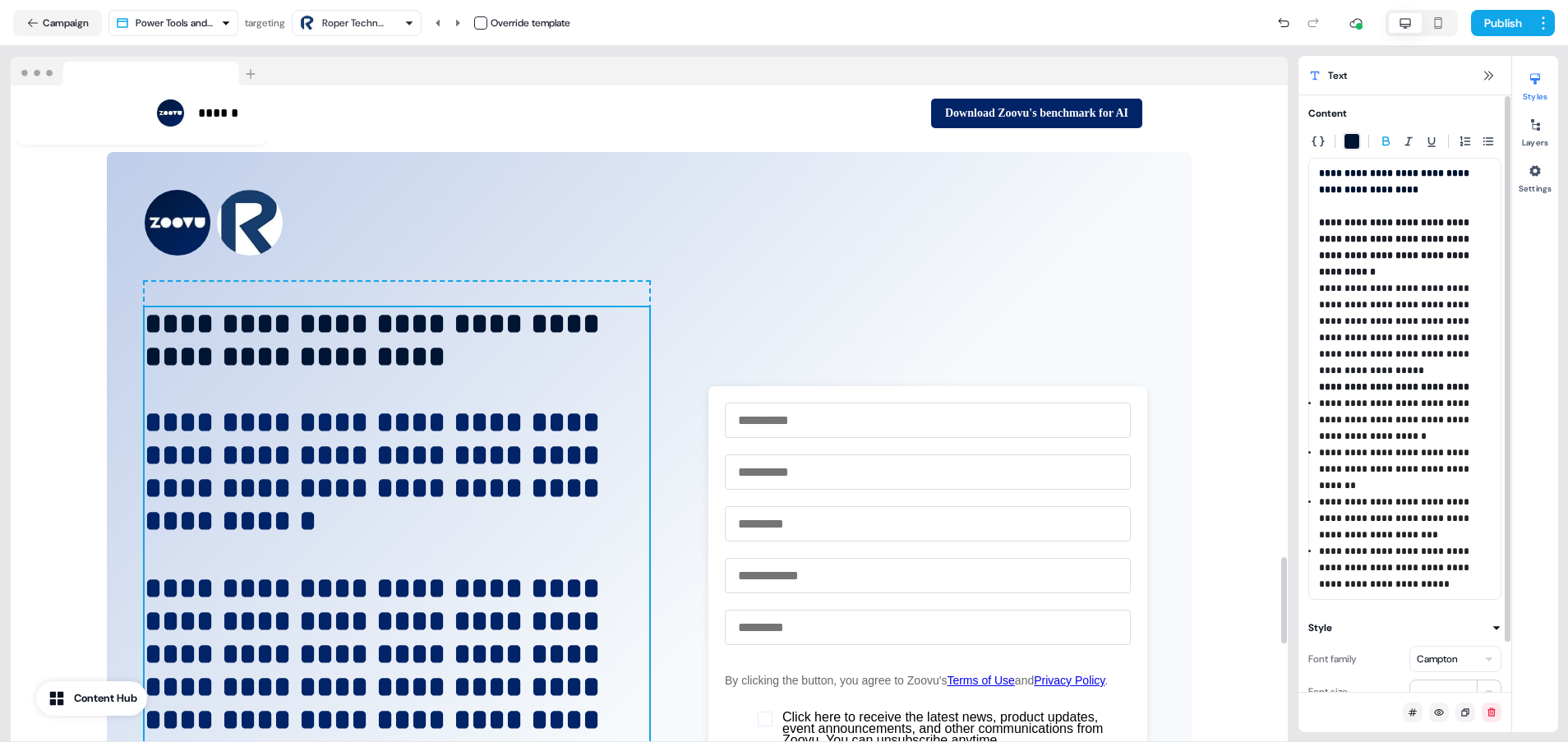 click on "**********" at bounding box center (376, 472) 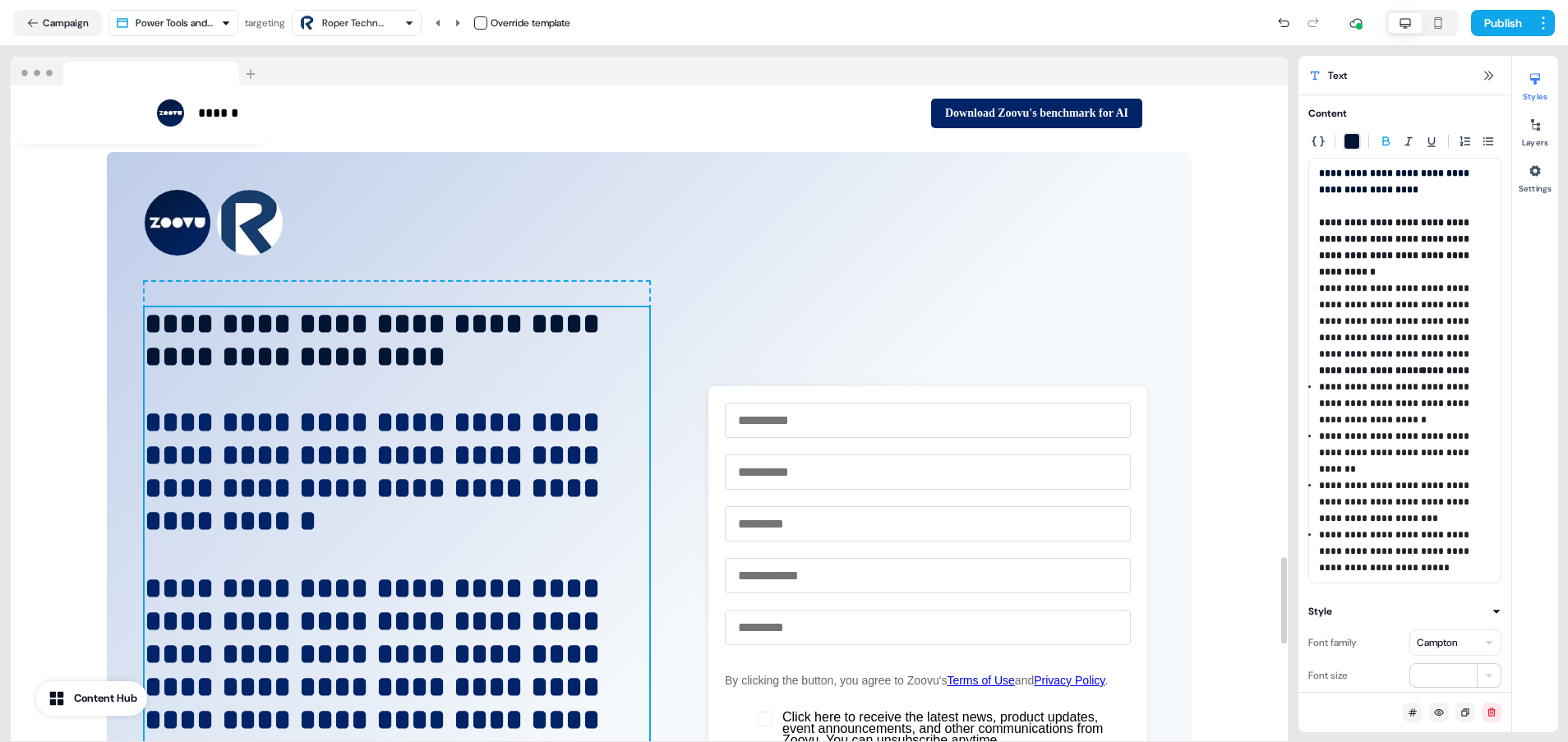 click on "**********" at bounding box center [376, 472] 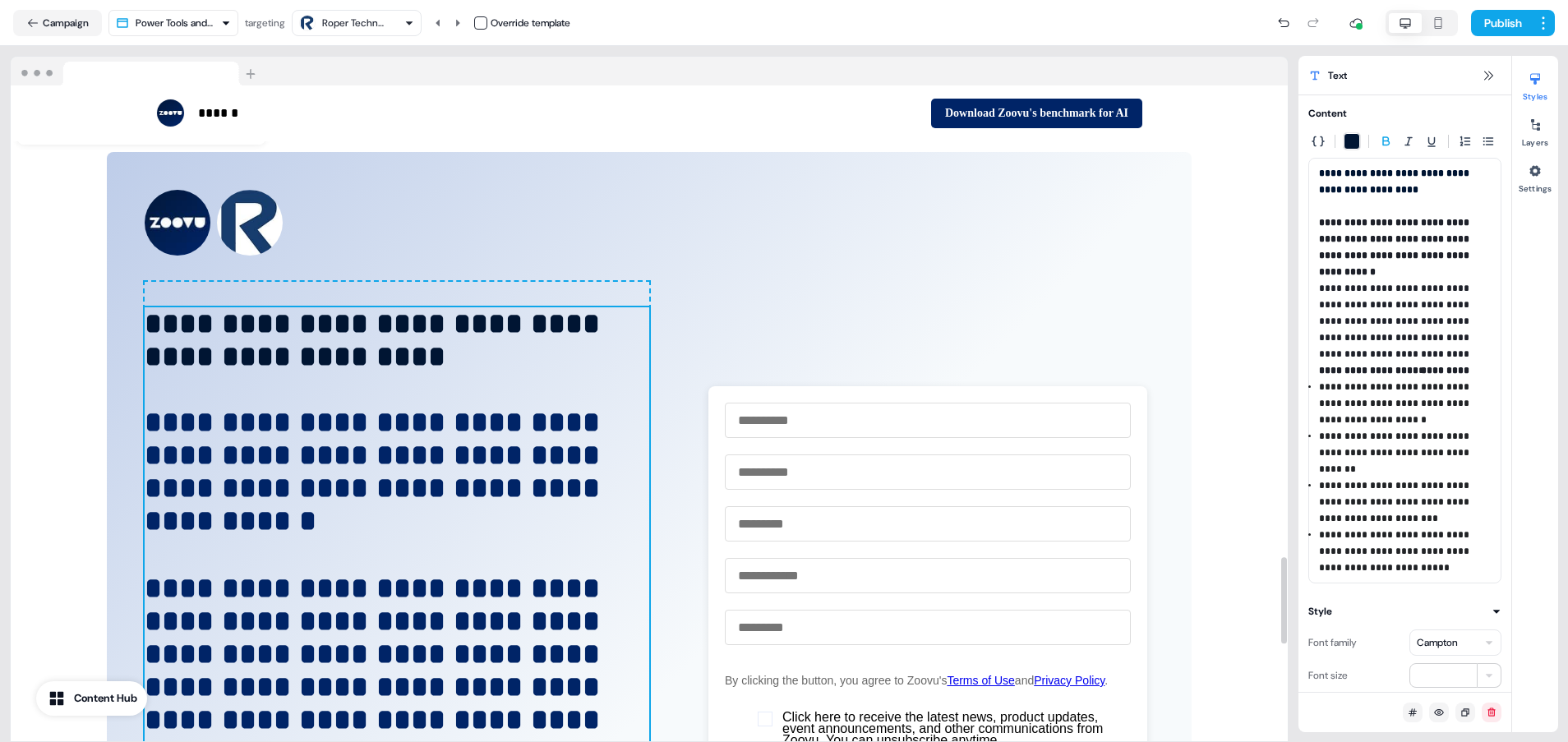 click on "**********" at bounding box center [397, 440] 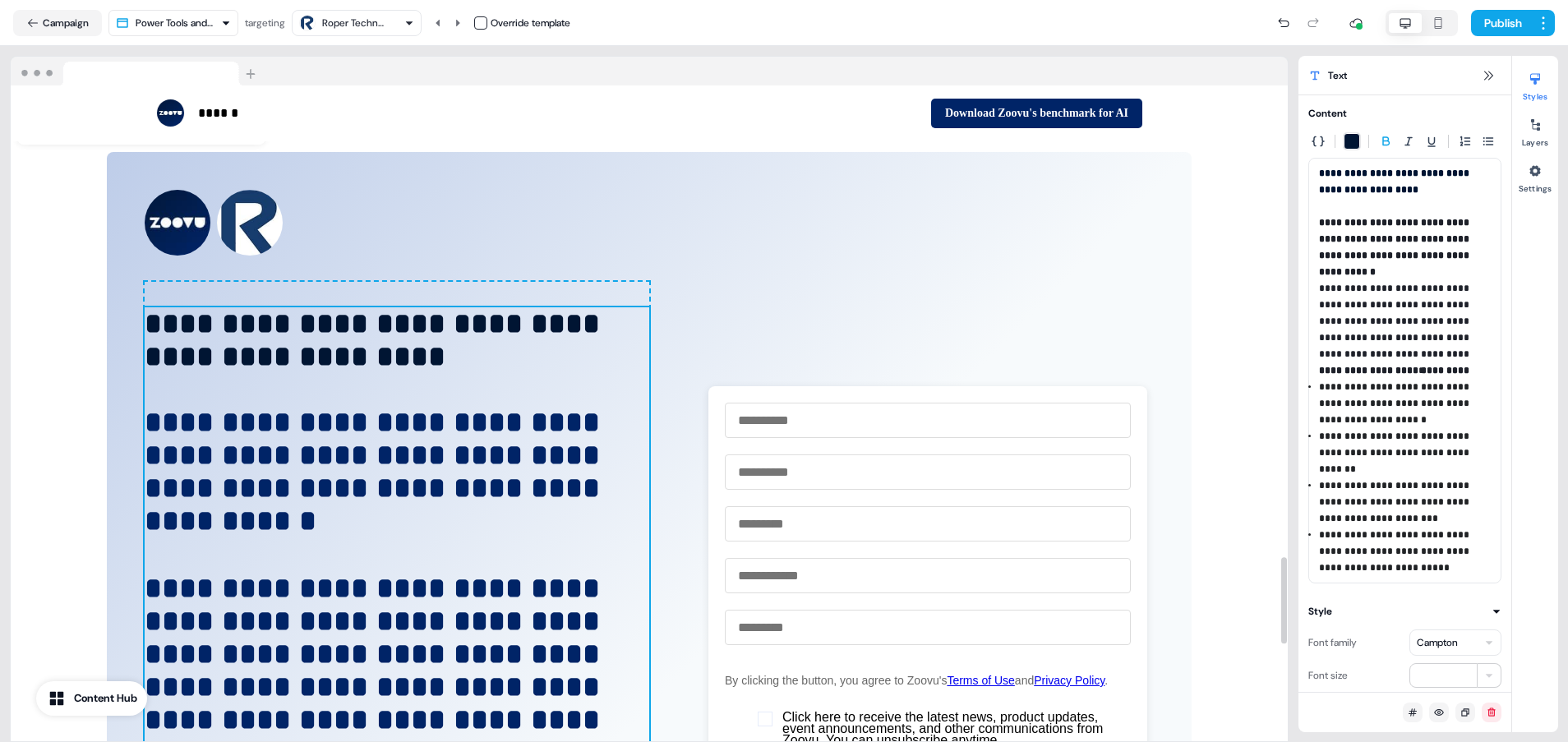 click on "**********" at bounding box center [376, 472] 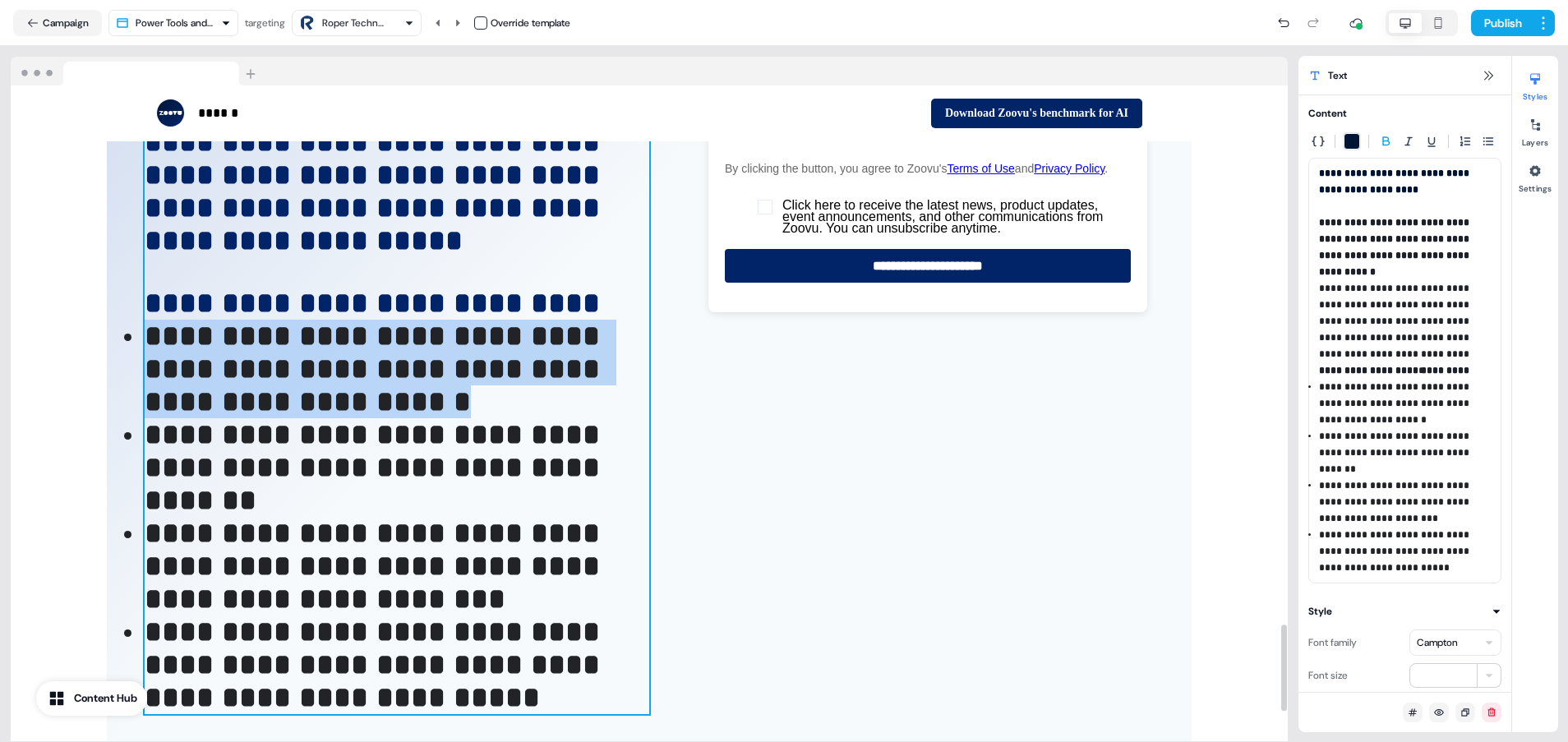 click on "**********" at bounding box center [397, 468] 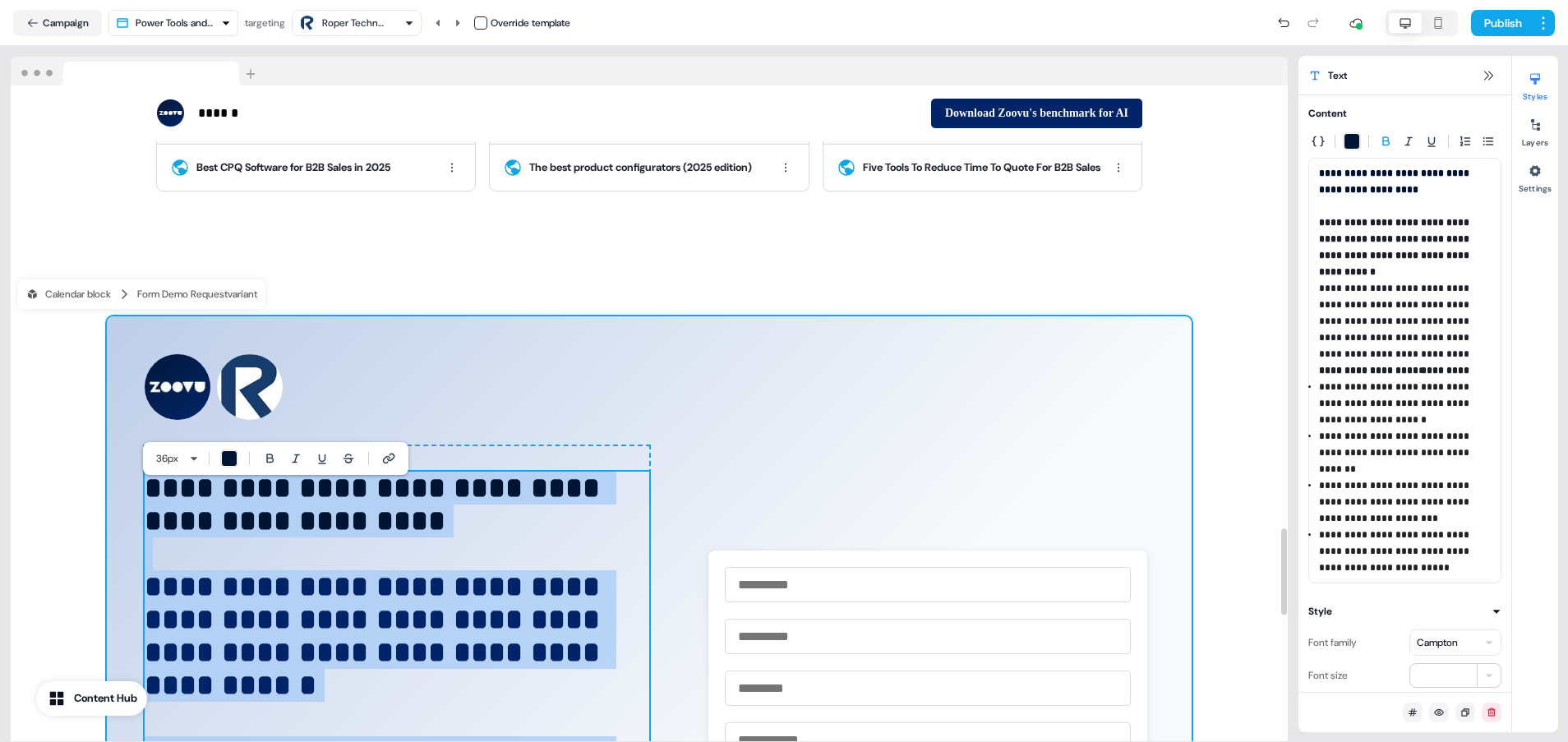 scroll, scrollTop: 3357, scrollLeft: 0, axis: vertical 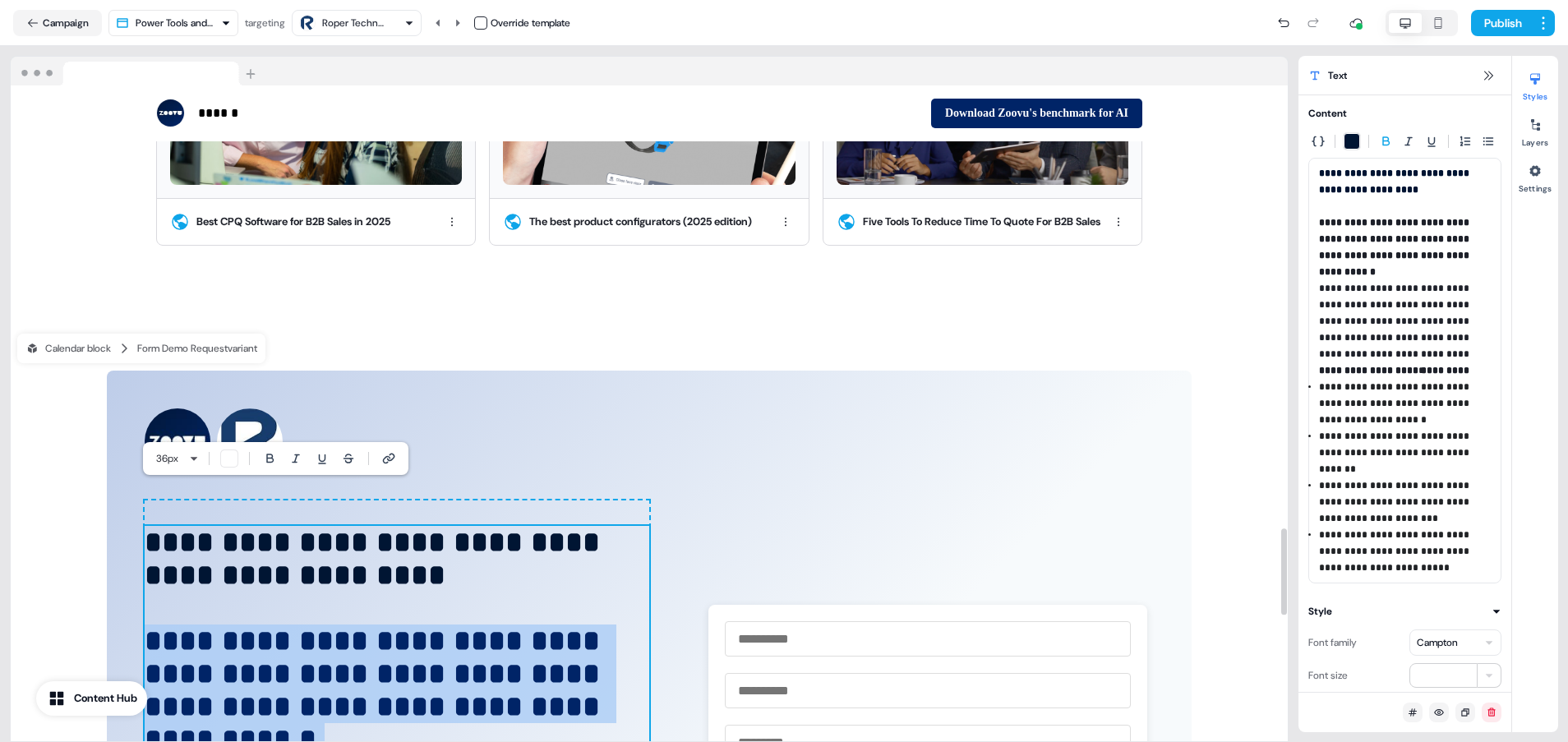 drag, startPoint x: 516, startPoint y: 490, endPoint x: 150, endPoint y: 614, distance: 386.43499 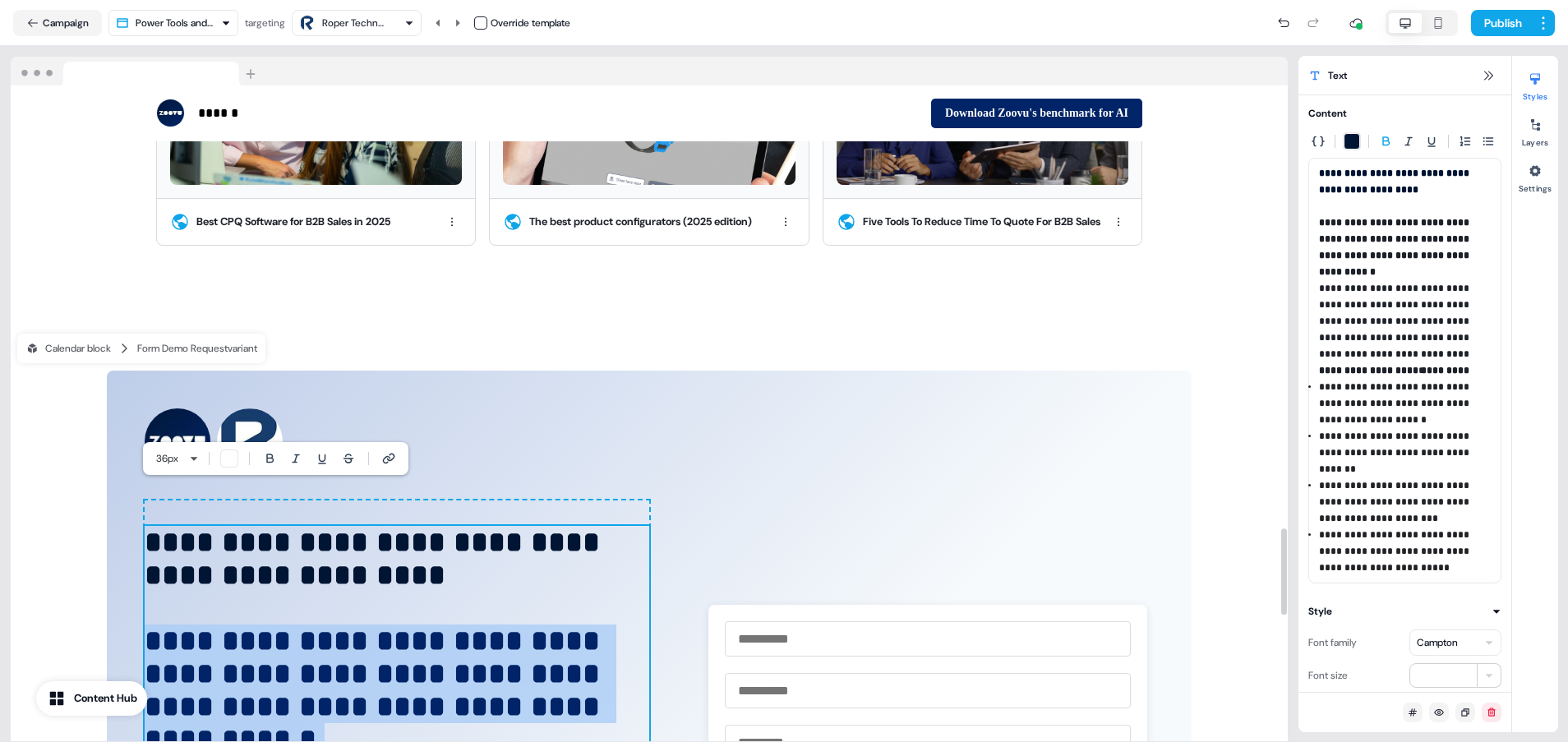 click on "**********" at bounding box center [397, 985] 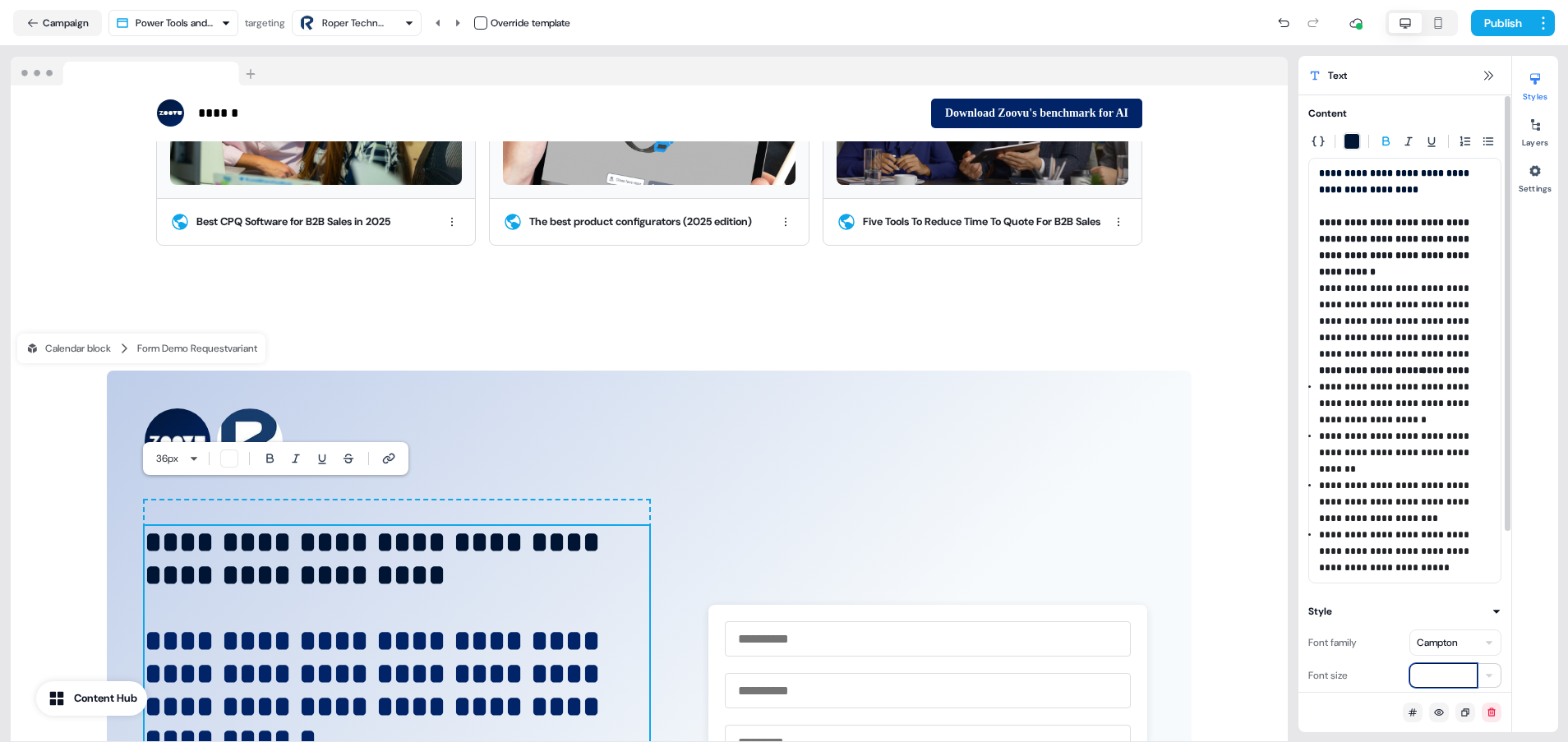 drag, startPoint x: 1453, startPoint y: 660, endPoint x: 1395, endPoint y: 656, distance: 58.13777 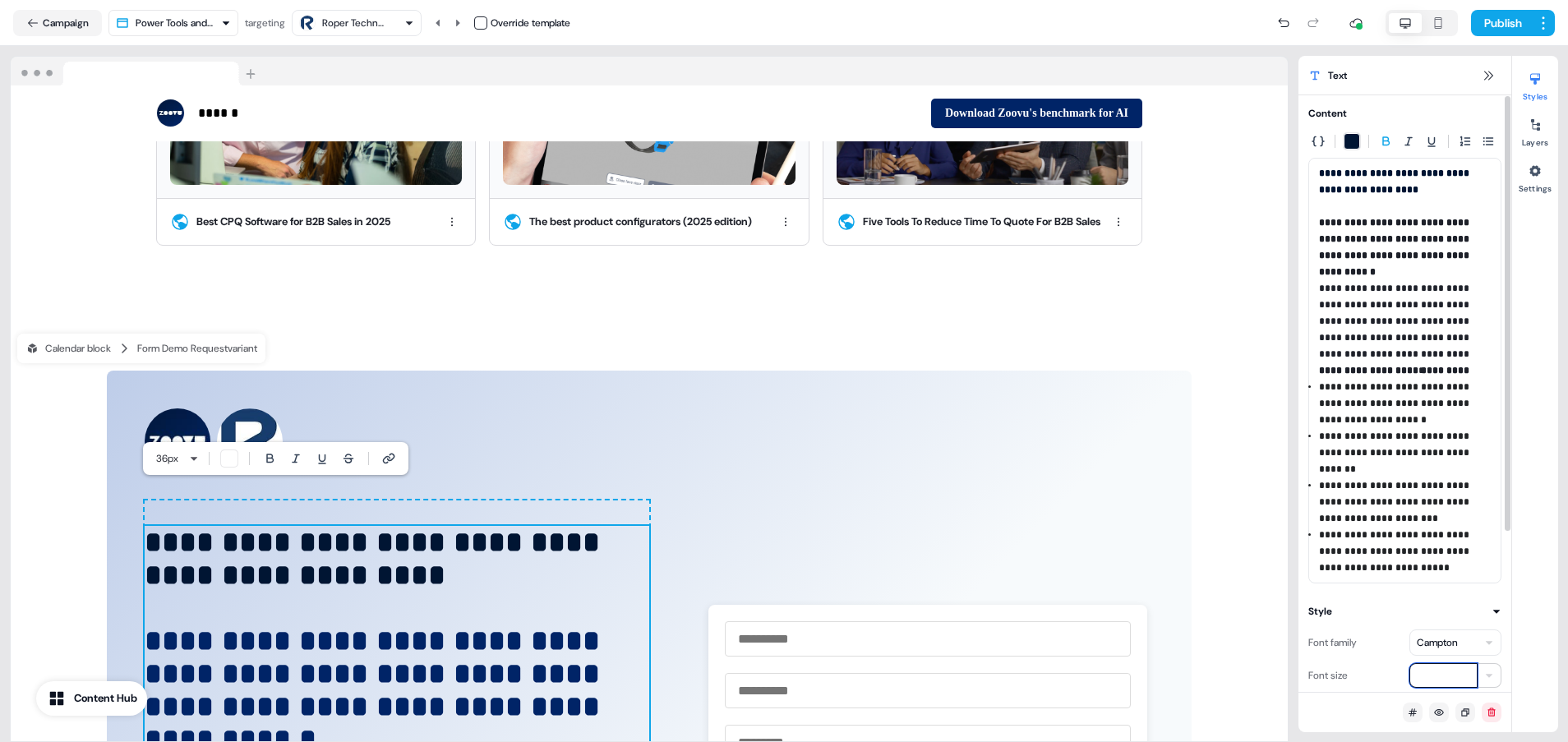 click on "Font size **" at bounding box center (1404, 675) 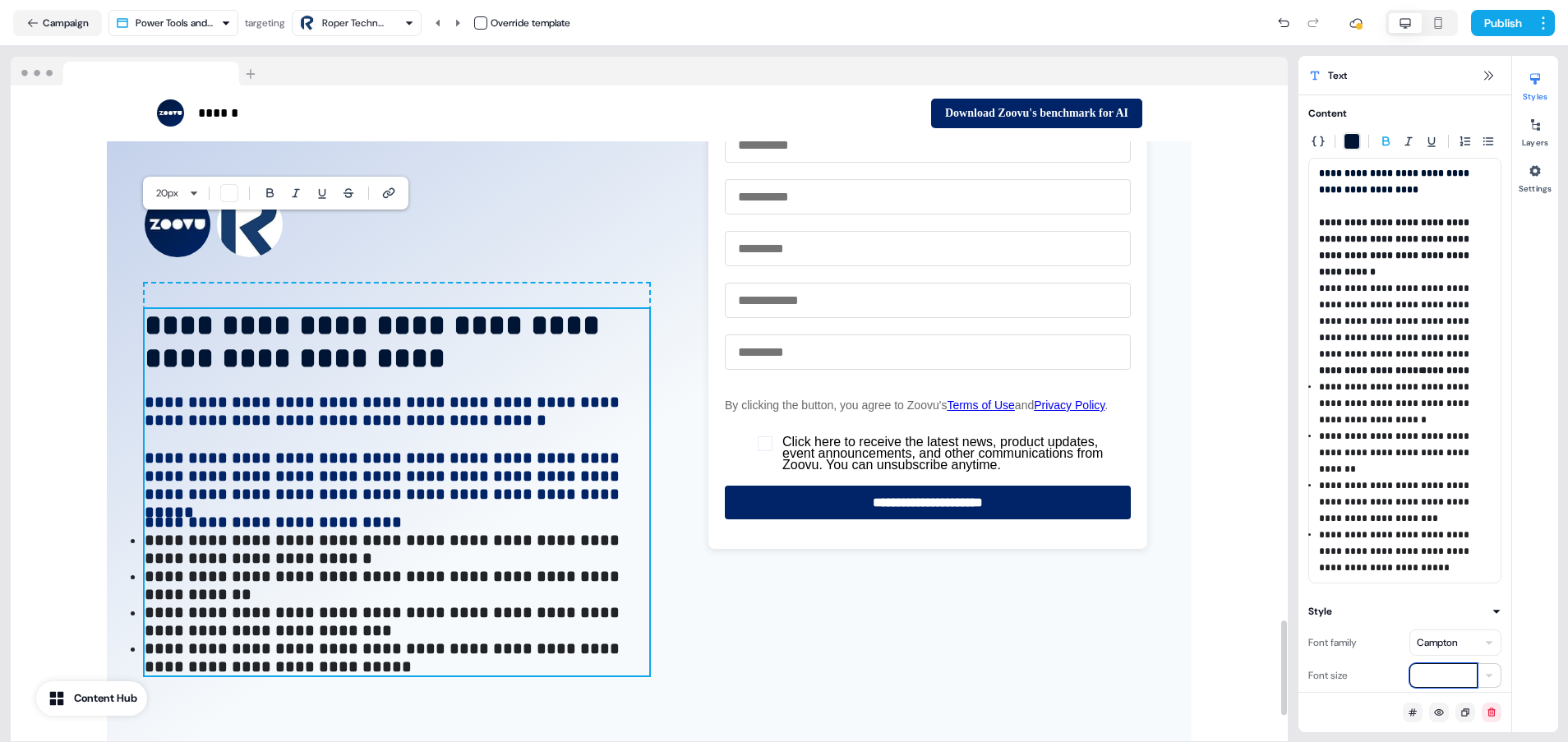 scroll, scrollTop: 3727, scrollLeft: 0, axis: vertical 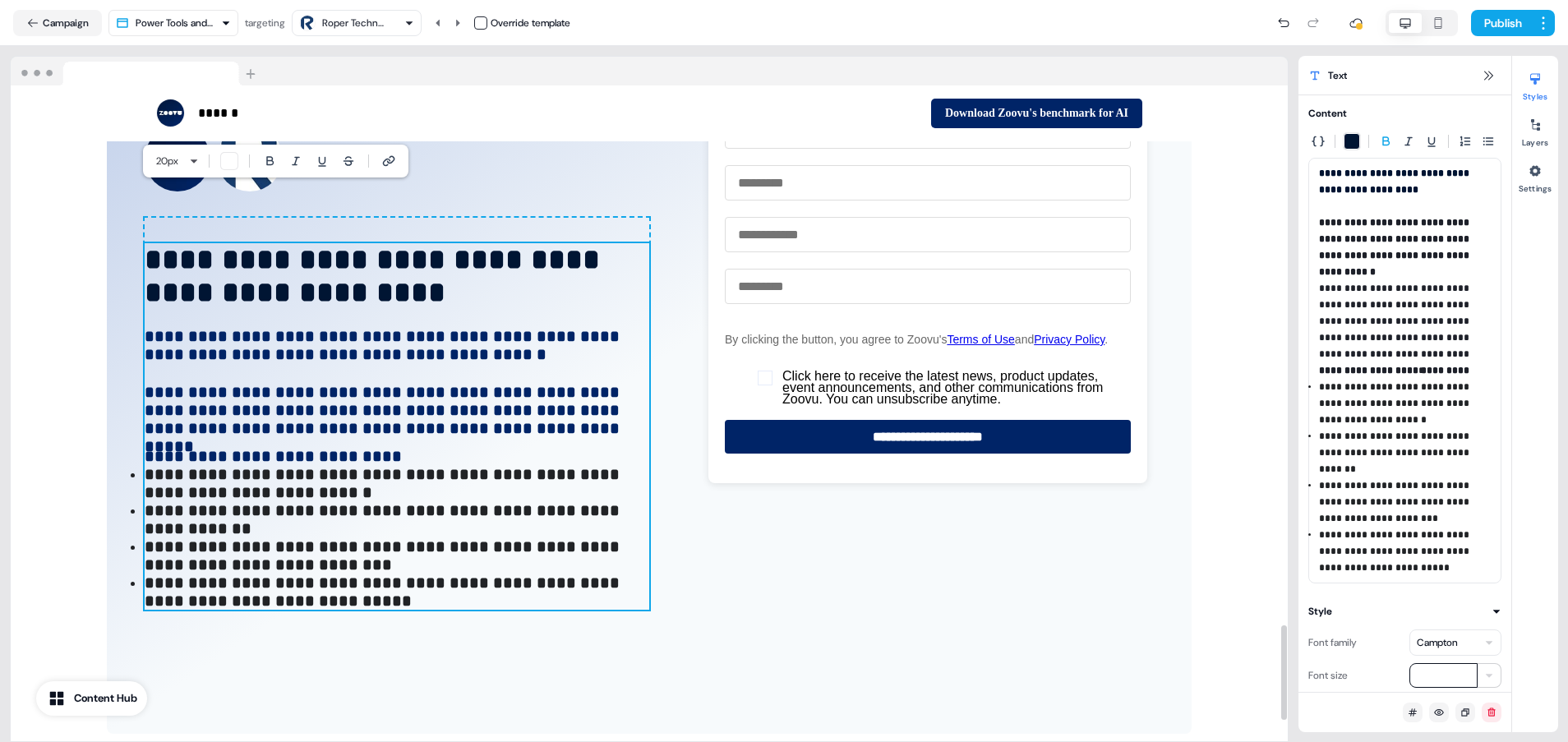 click on "**********" at bounding box center [384, 592] 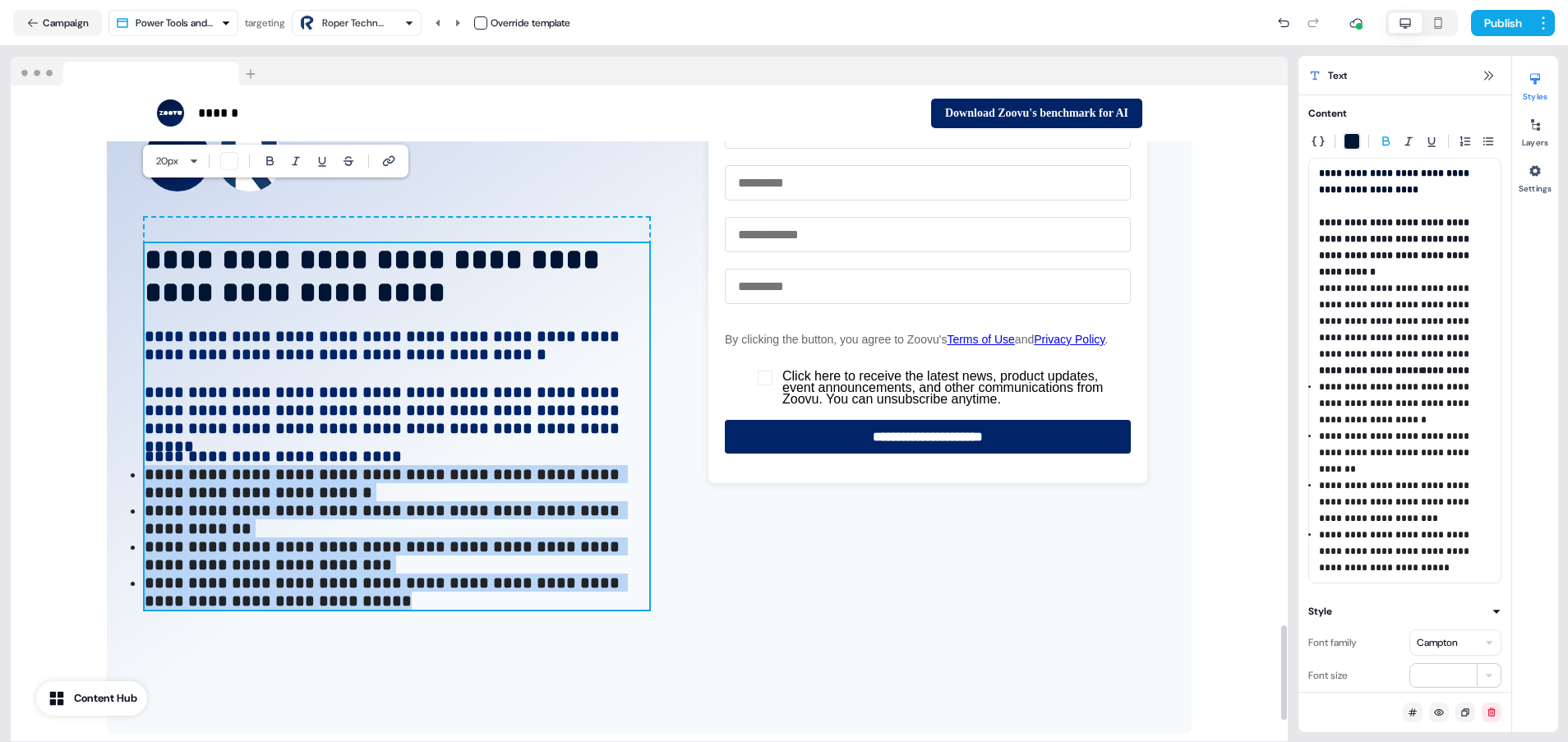 drag, startPoint x: 386, startPoint y: 578, endPoint x: 128, endPoint y: 432, distance: 296.4456 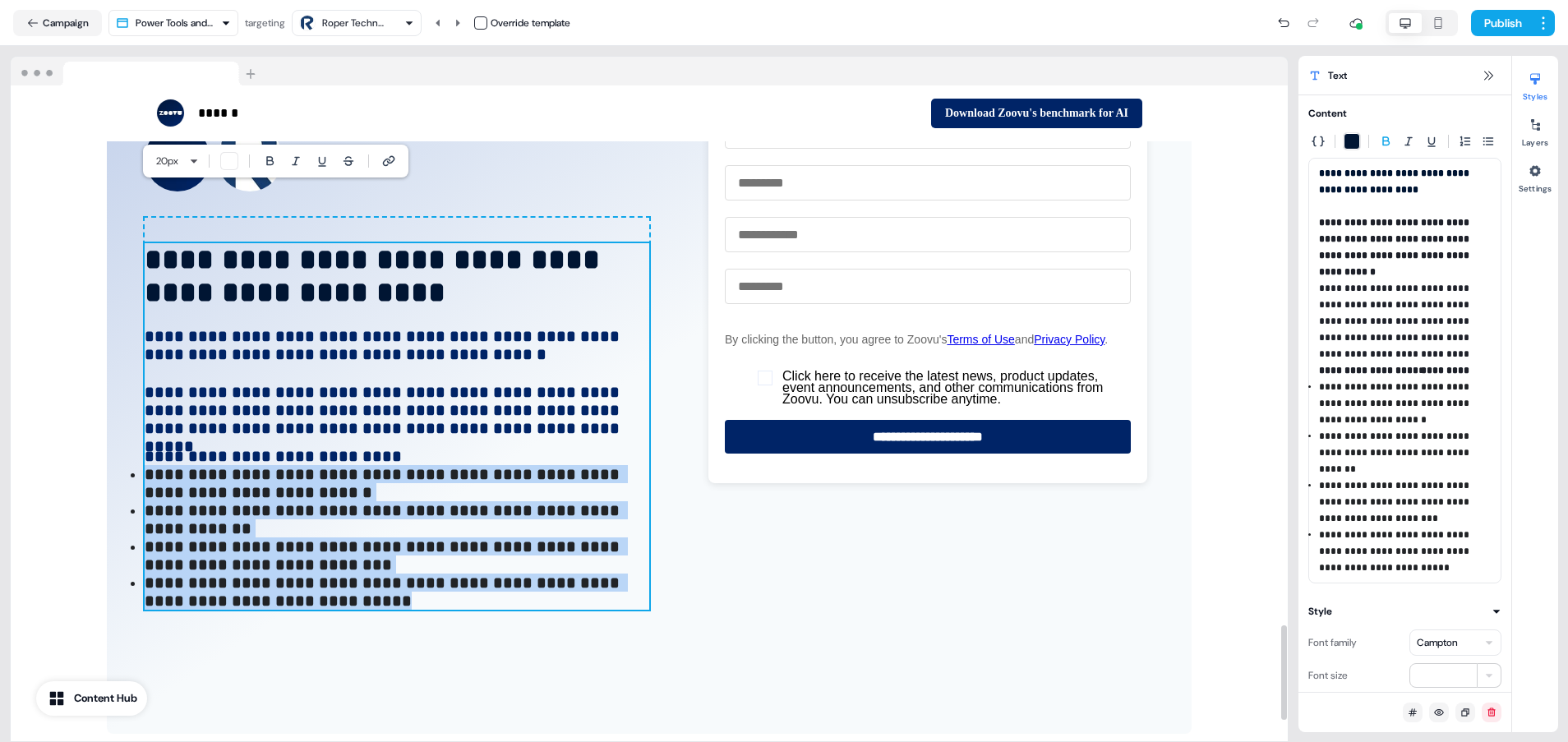 click on "**********" at bounding box center [397, 537] 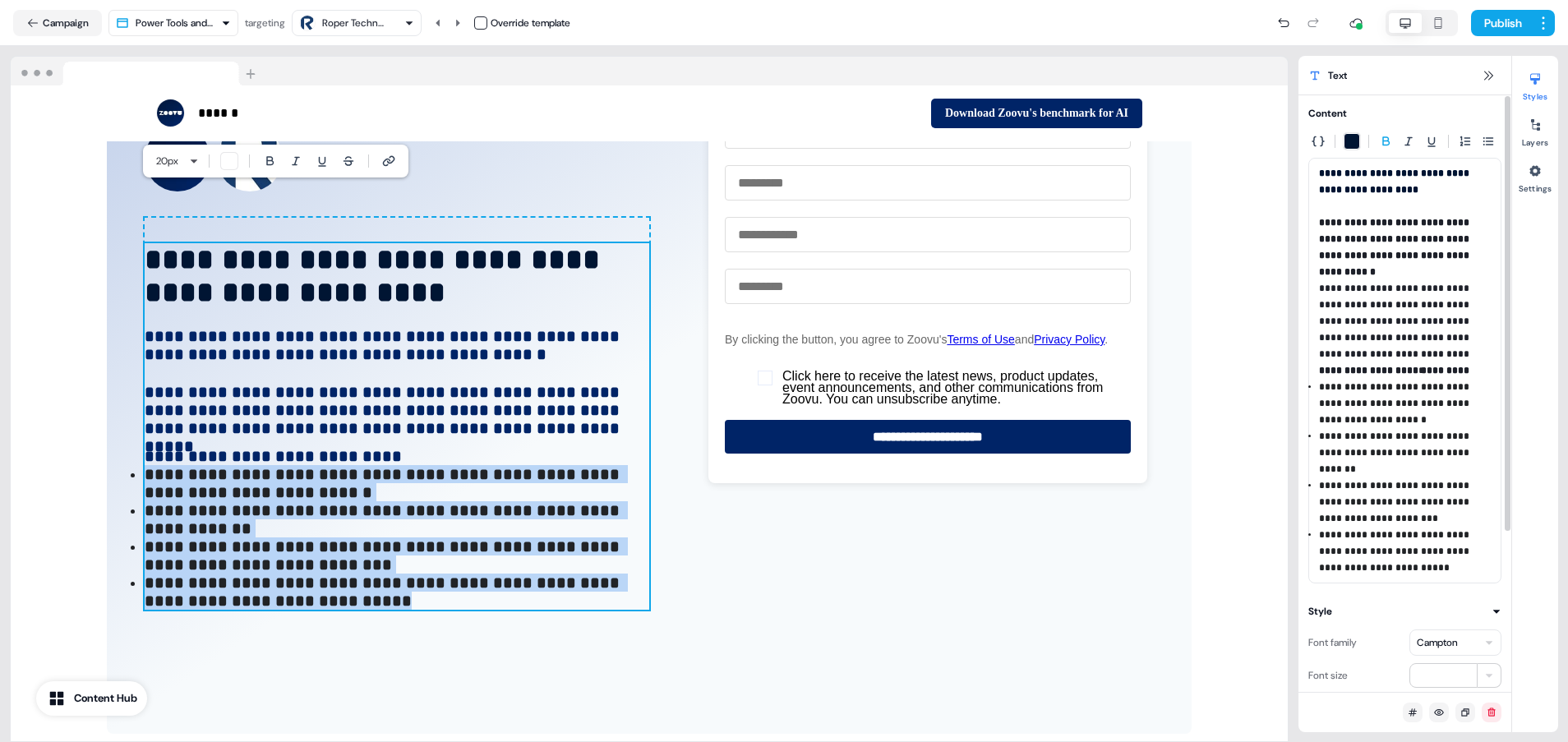 click at bounding box center (1352, 141) 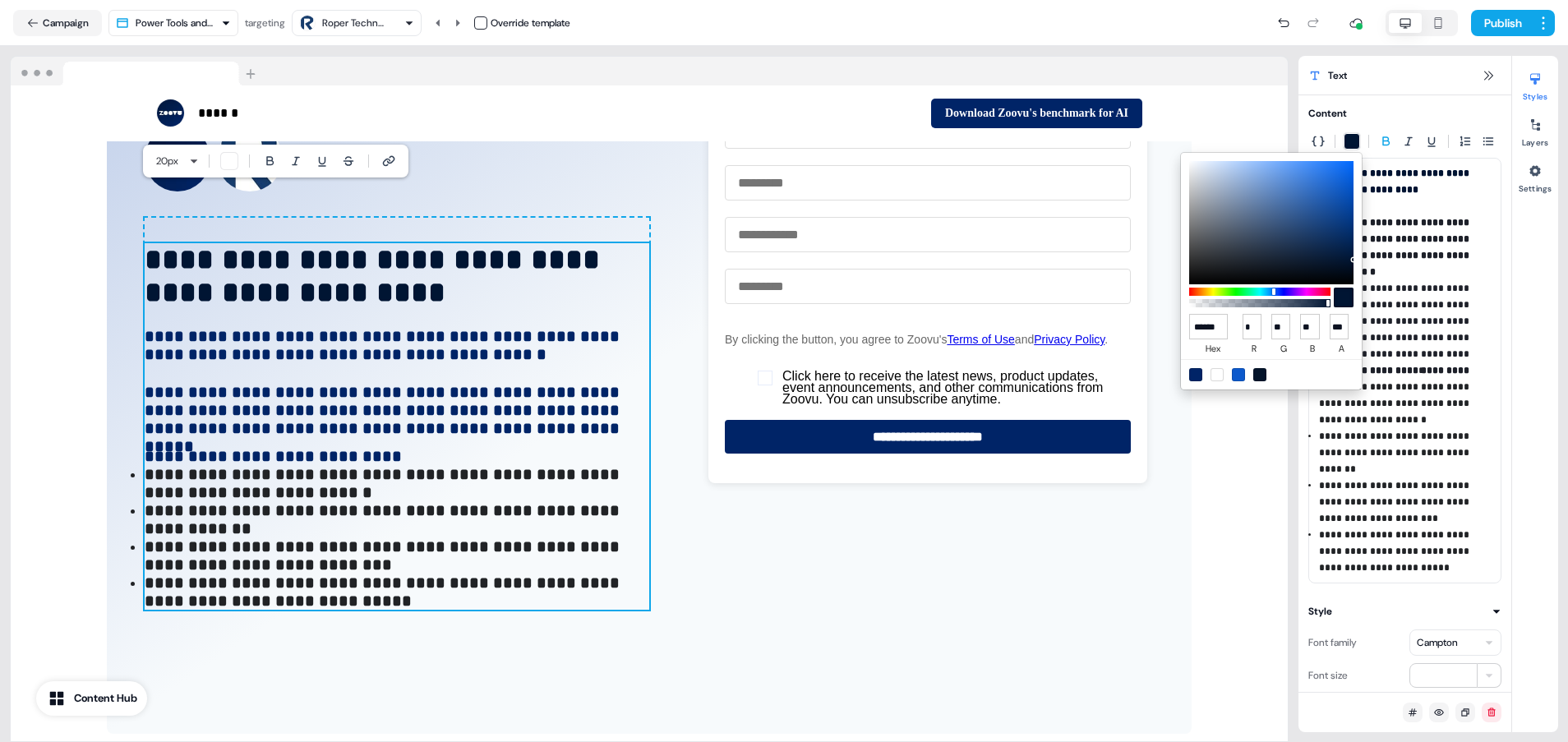 click at bounding box center [1196, 375] 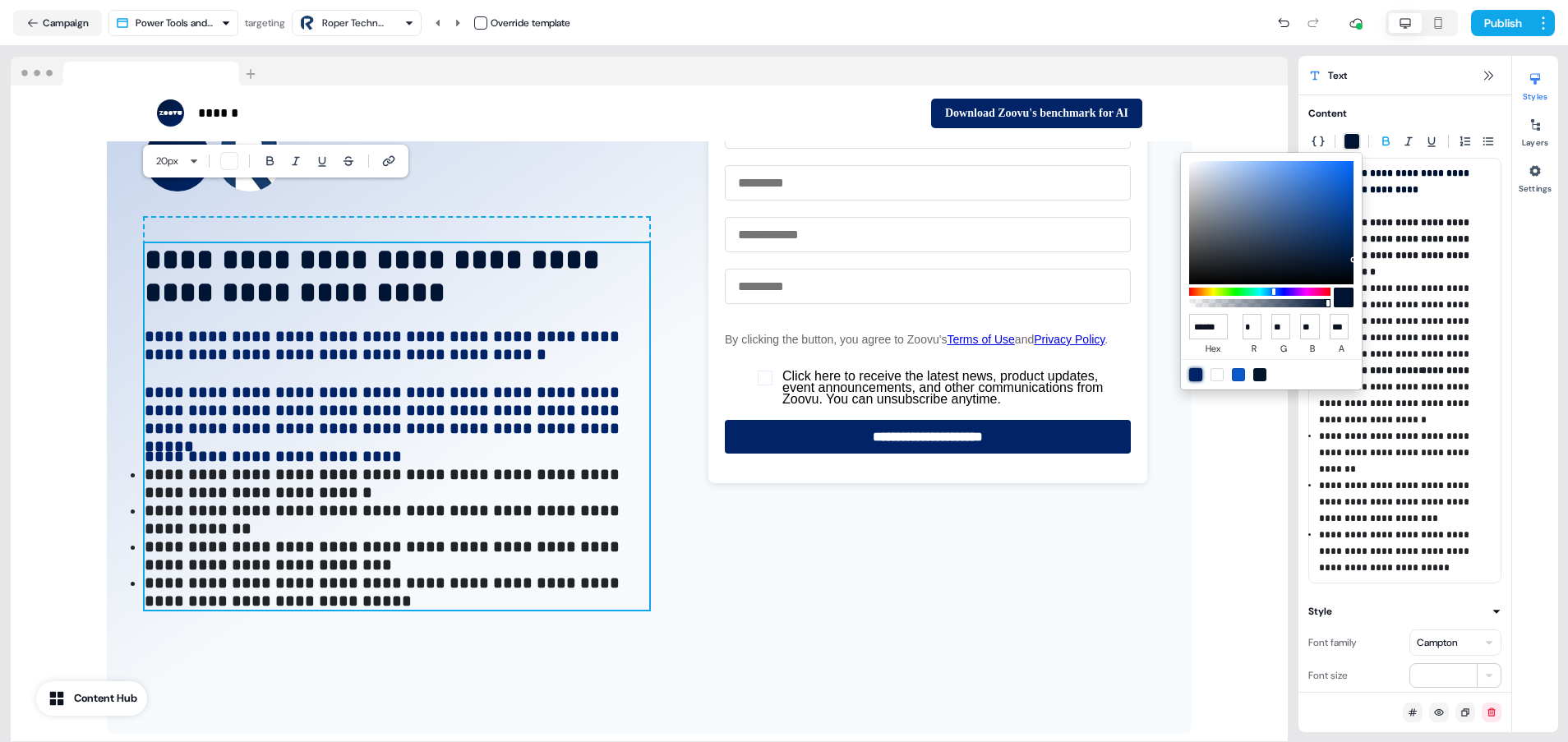 type on "******" 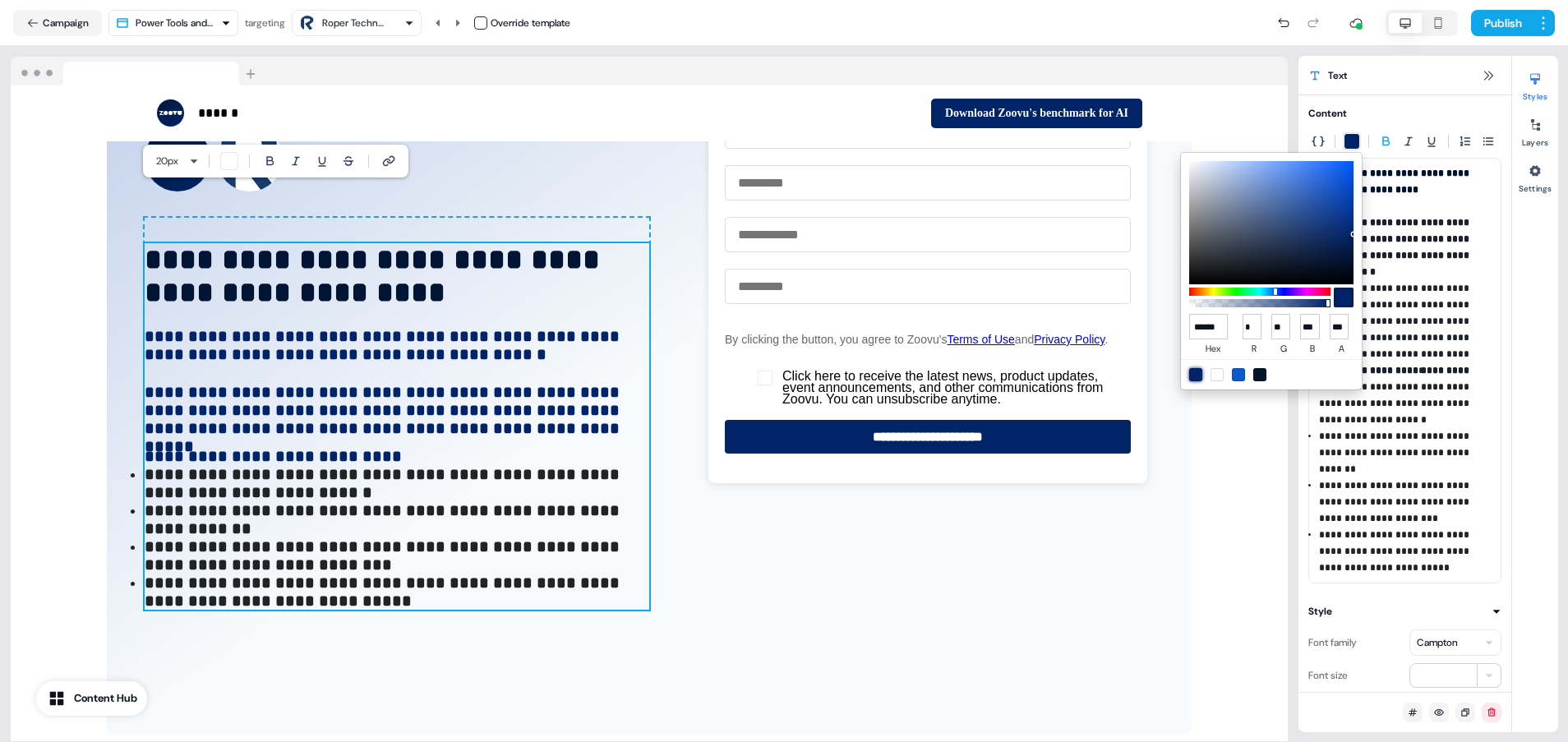 click on "For the best experience switch devices to a bigger screen. Go to Userled.io Power Tools LinkedIn Campaign Editor Overview Engagement Distribute Created by [FIRST]   [LAST] Loading... Campaign Power Tools and Machinery Template  targeting Roper Technologies Override template Publish ******
To pick up a draggable item, press the space bar.
While dragging, use the arrow keys to move the item.
Press space again to drop the item in its new position, or press escape to cancel.
Download Zoovu's benchmark for AI
To pick up a draggable item, press the space bar.
While dragging, use the arrow keys to move the item.
Press space again to drop the item in its new position, or press escape to cancel.
To pick up a draggable item, press the space bar.
While dragging, use the arrow keys to move the item.
Press space again to drop the item in its new position, or press escape to cancel.
Add block ****** ****** Add block Add block ***" at bounding box center (784, 371) 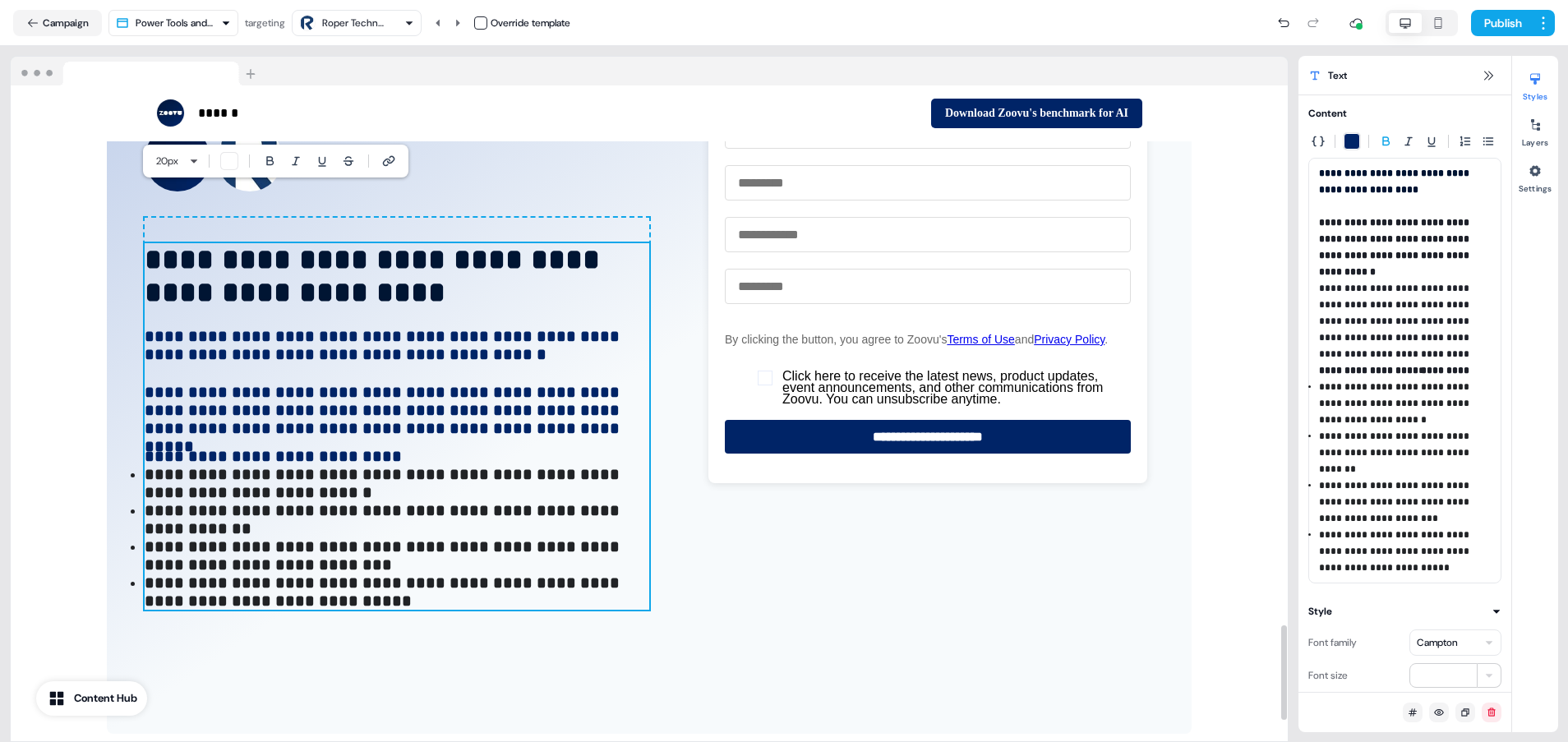 click on "**********" at bounding box center [397, 592] 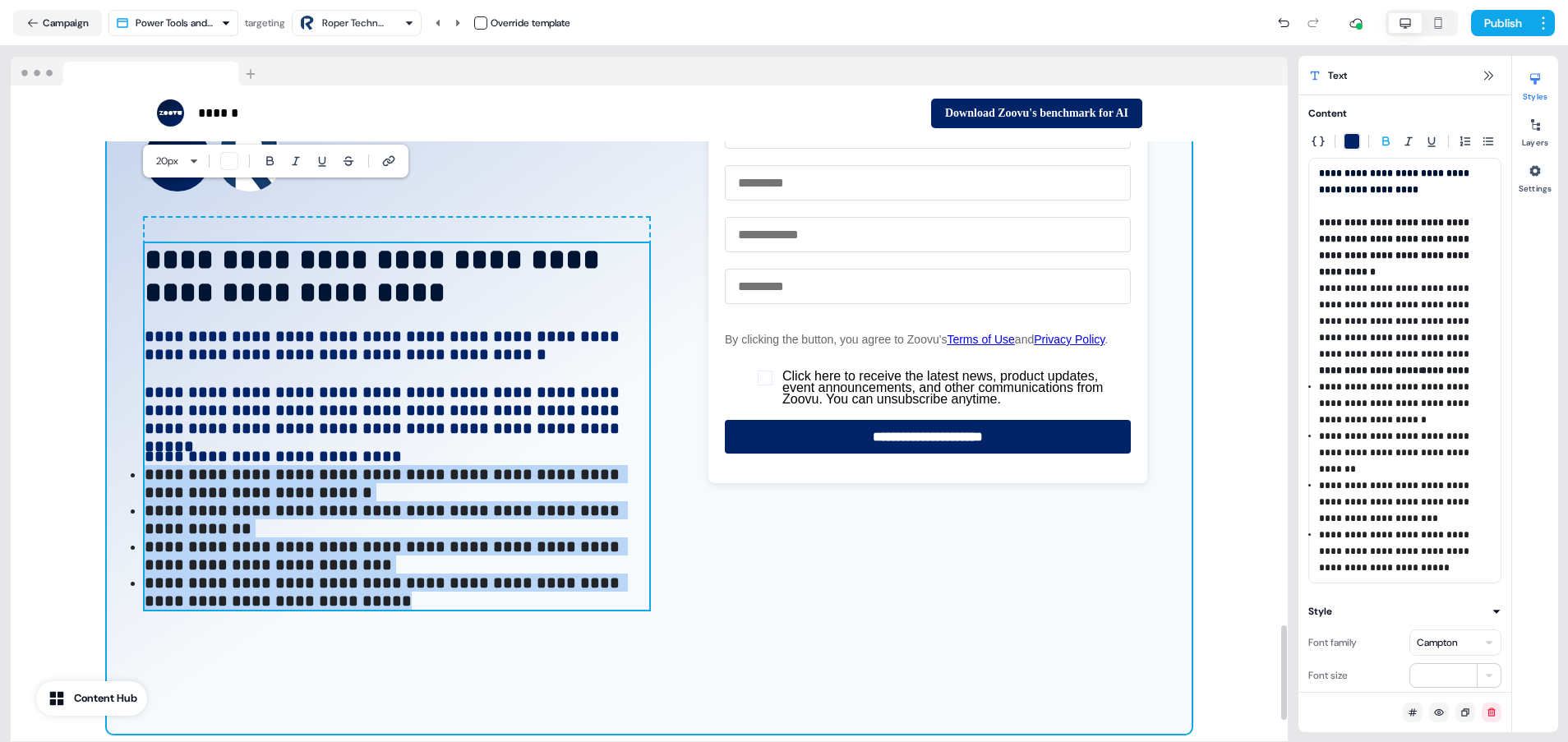 drag, startPoint x: 388, startPoint y: 572, endPoint x: 117, endPoint y: 418, distance: 311.70018 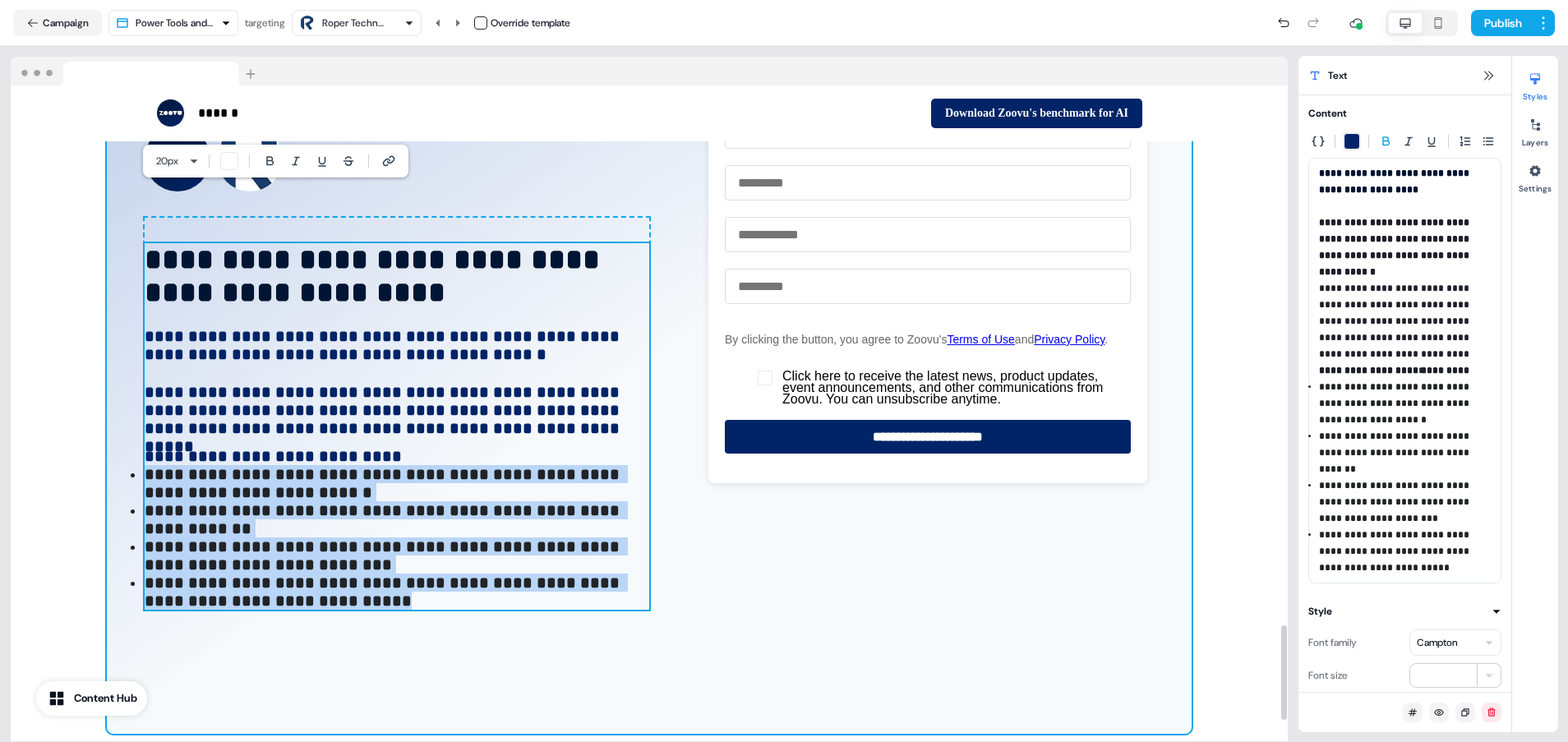 click on "**********" at bounding box center [649, 367] 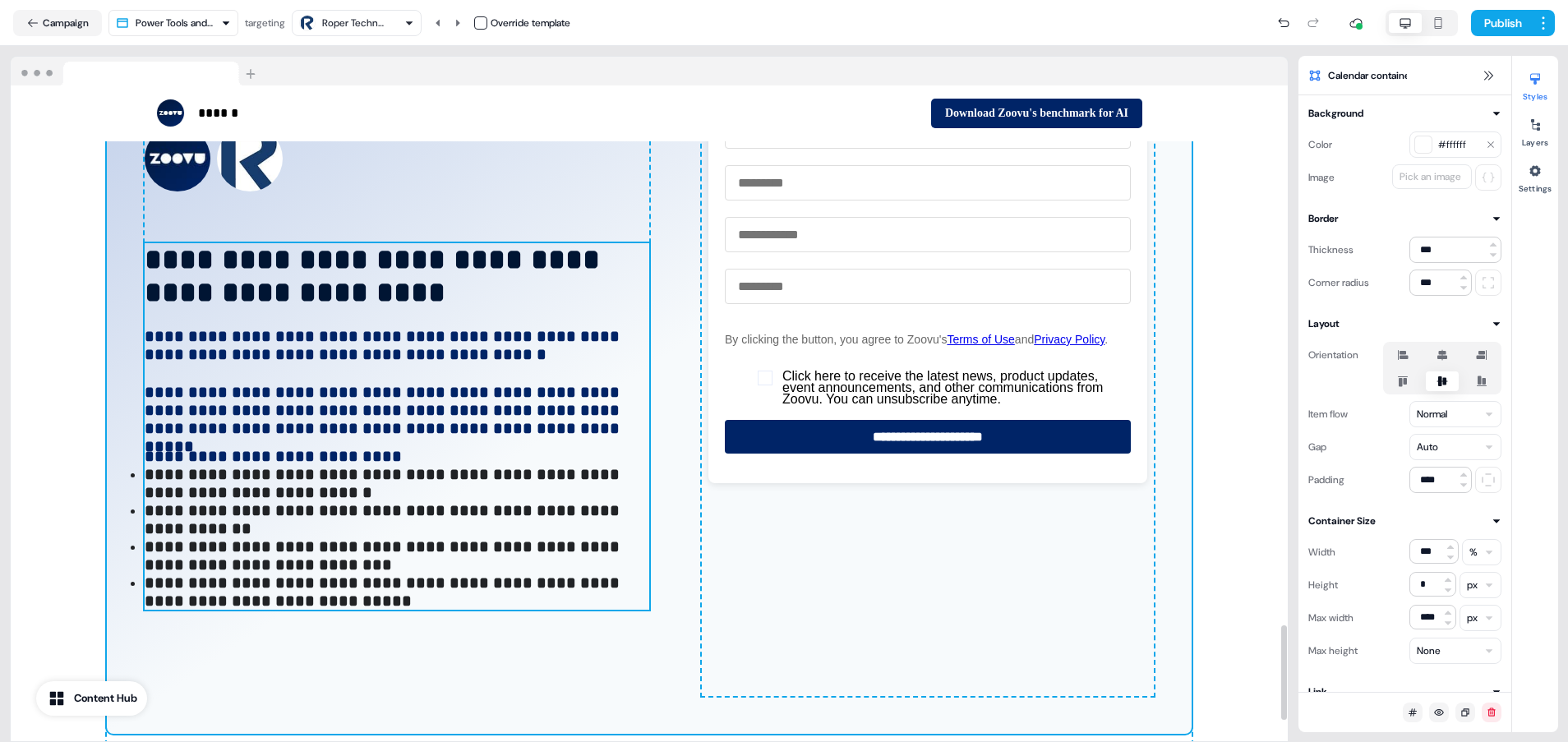 click on "**********" at bounding box center (384, 483) 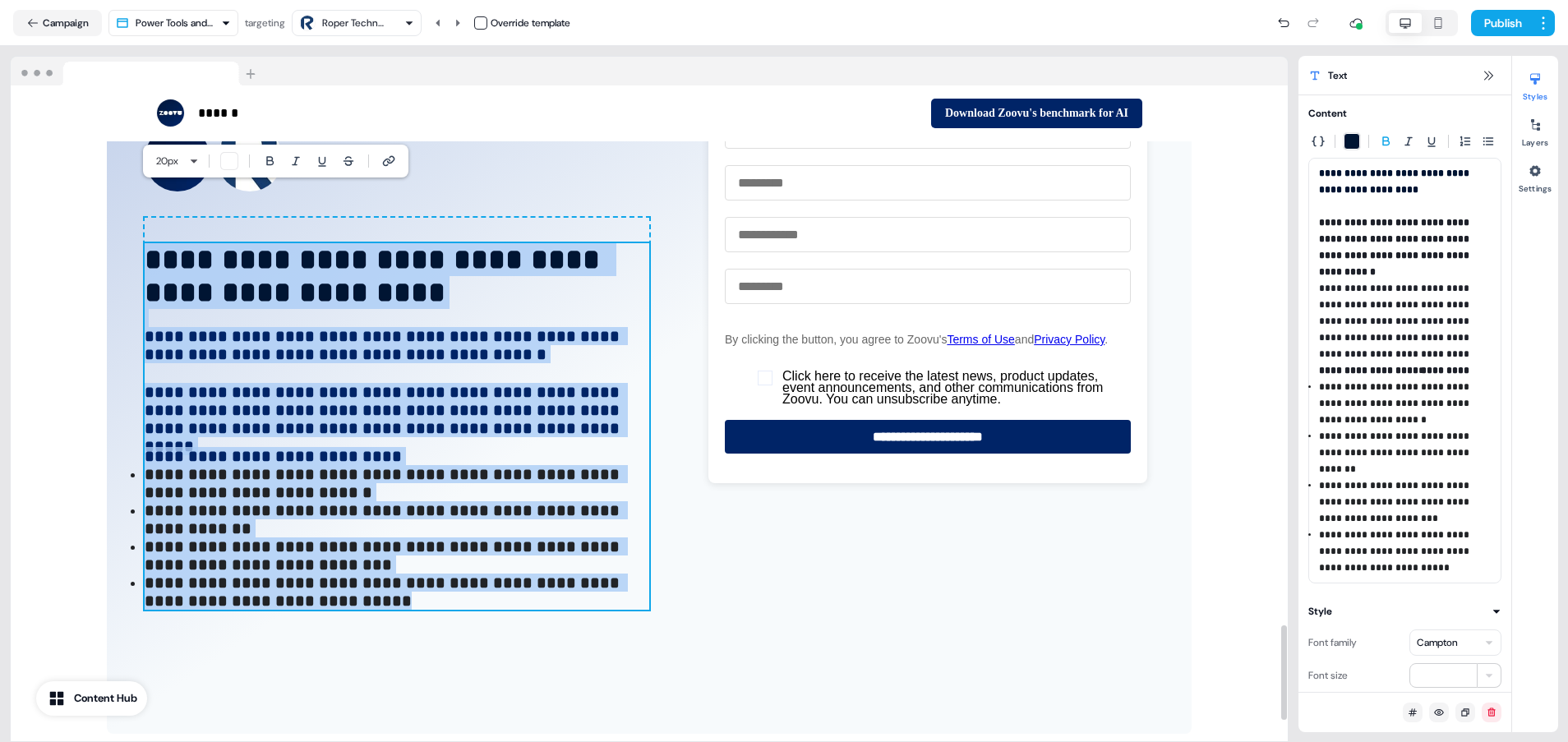 click on "**********" at bounding box center (384, 483) 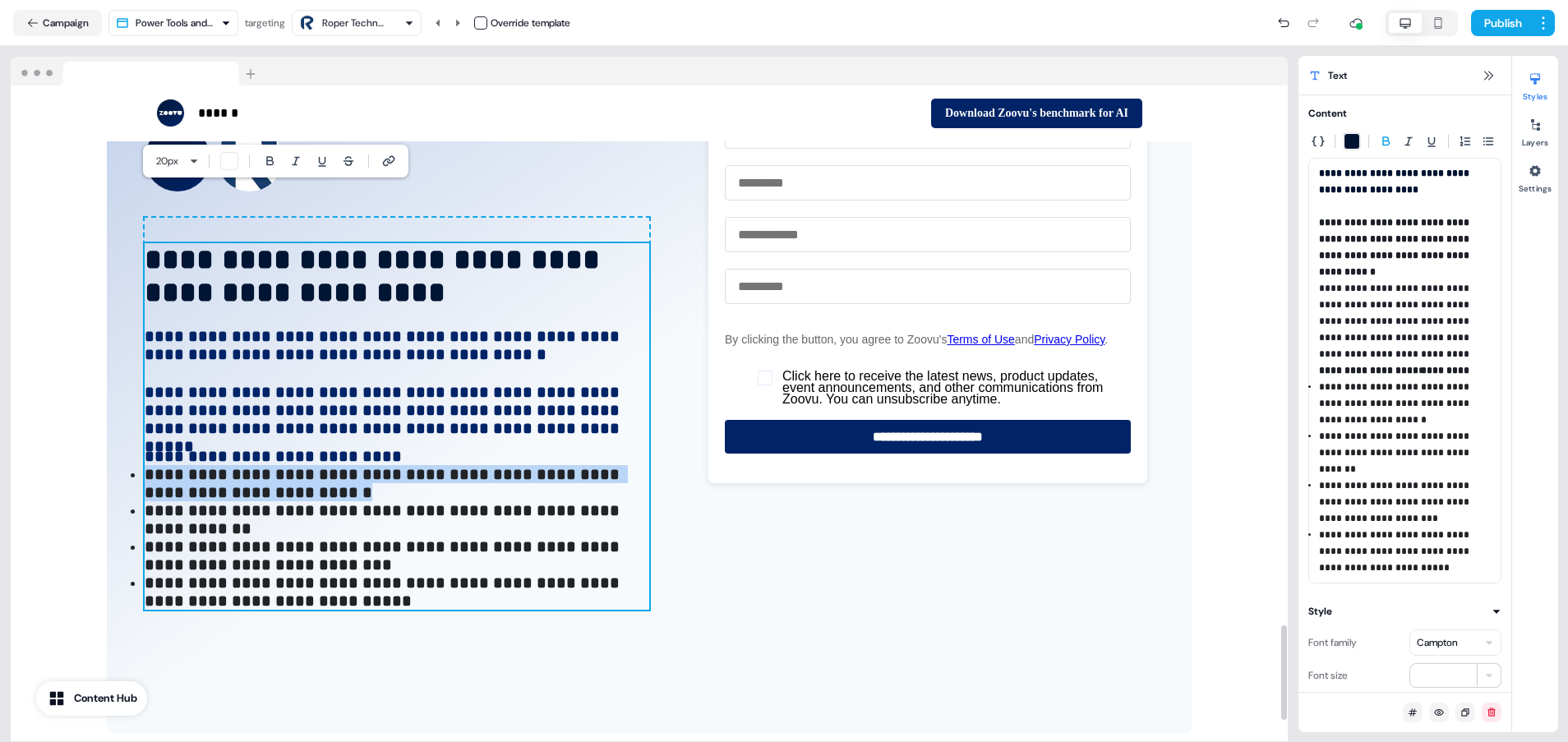 click on "**********" at bounding box center [384, 483] 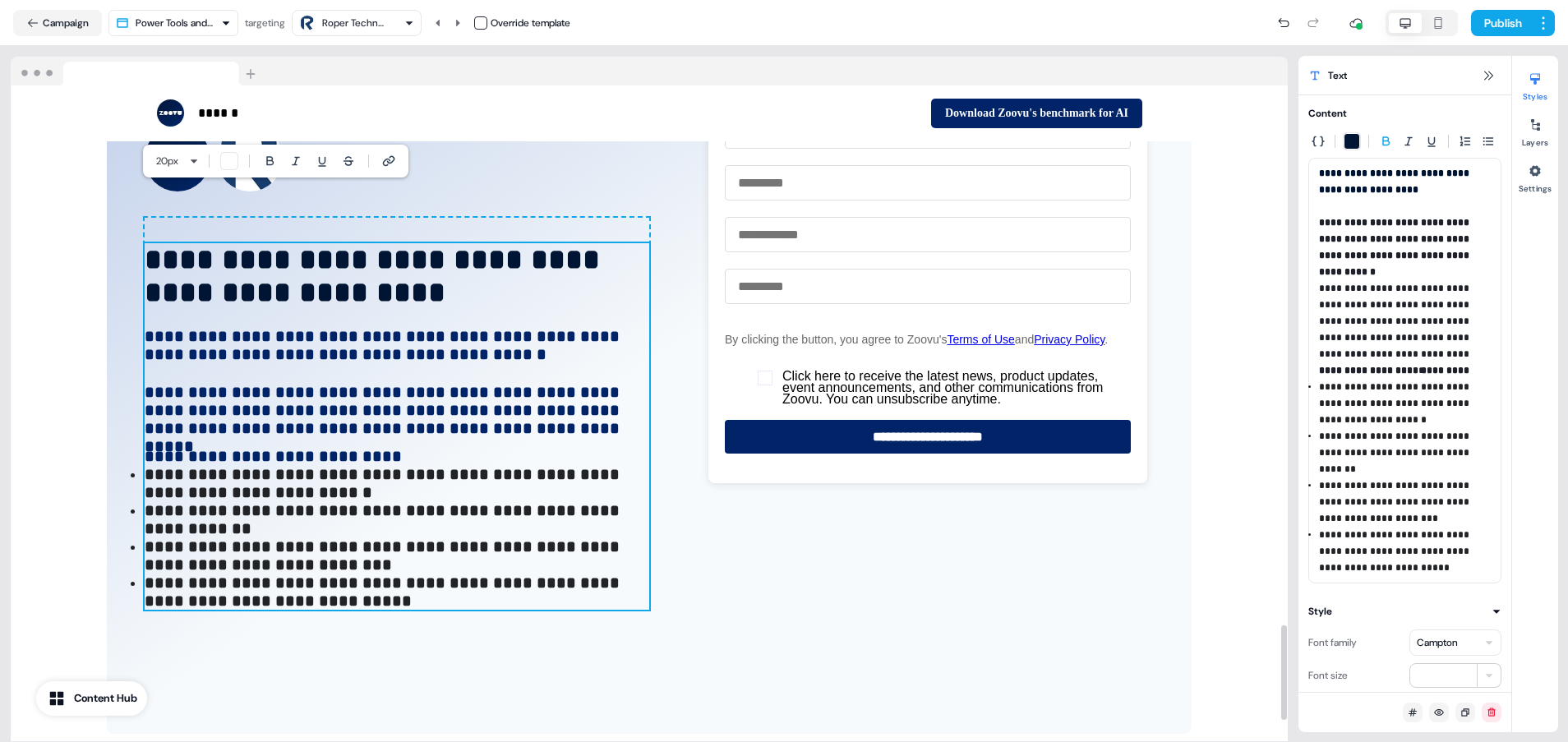 click on "**********" at bounding box center (384, 519) 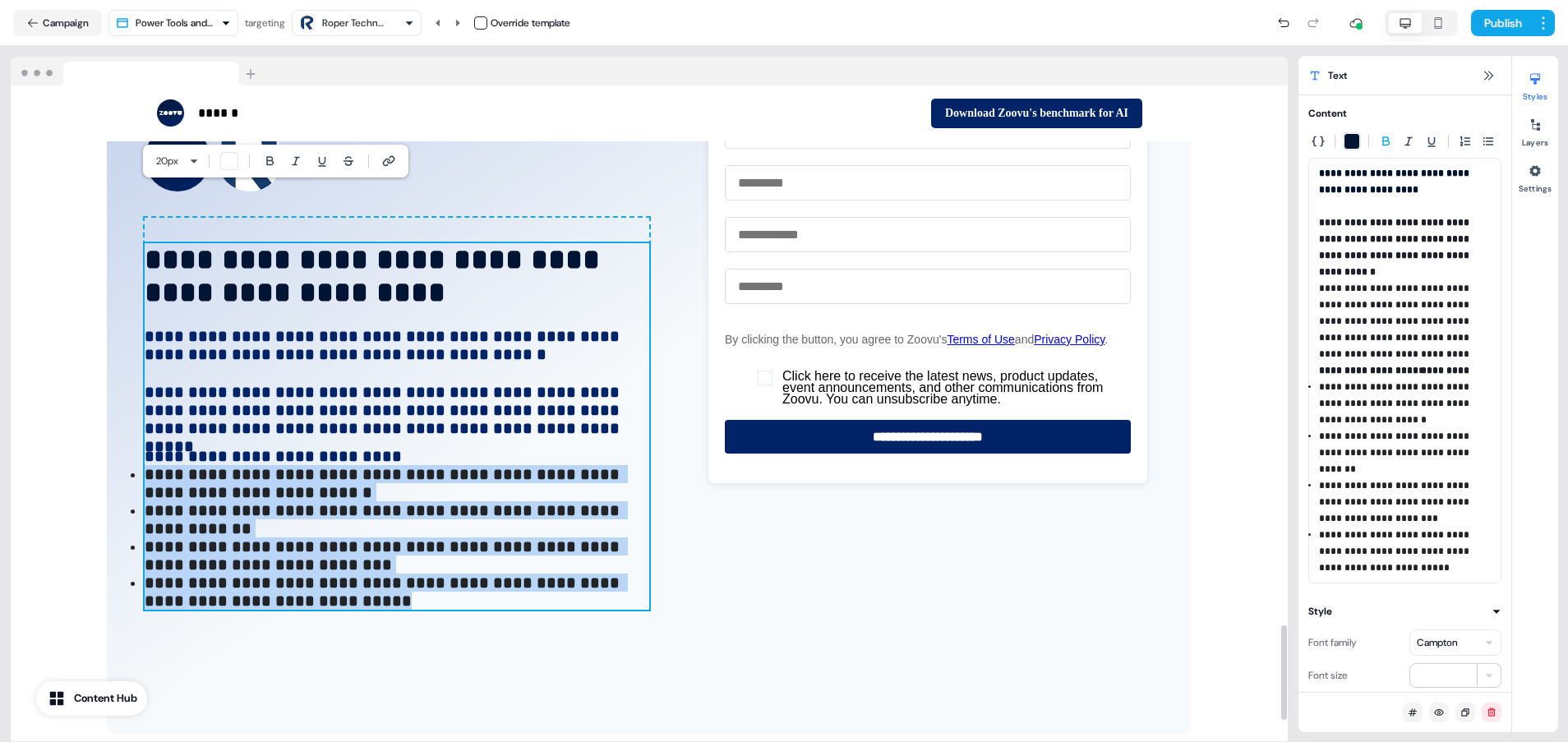 drag, startPoint x: 365, startPoint y: 399, endPoint x: 446, endPoint y: 574, distance: 192.8367 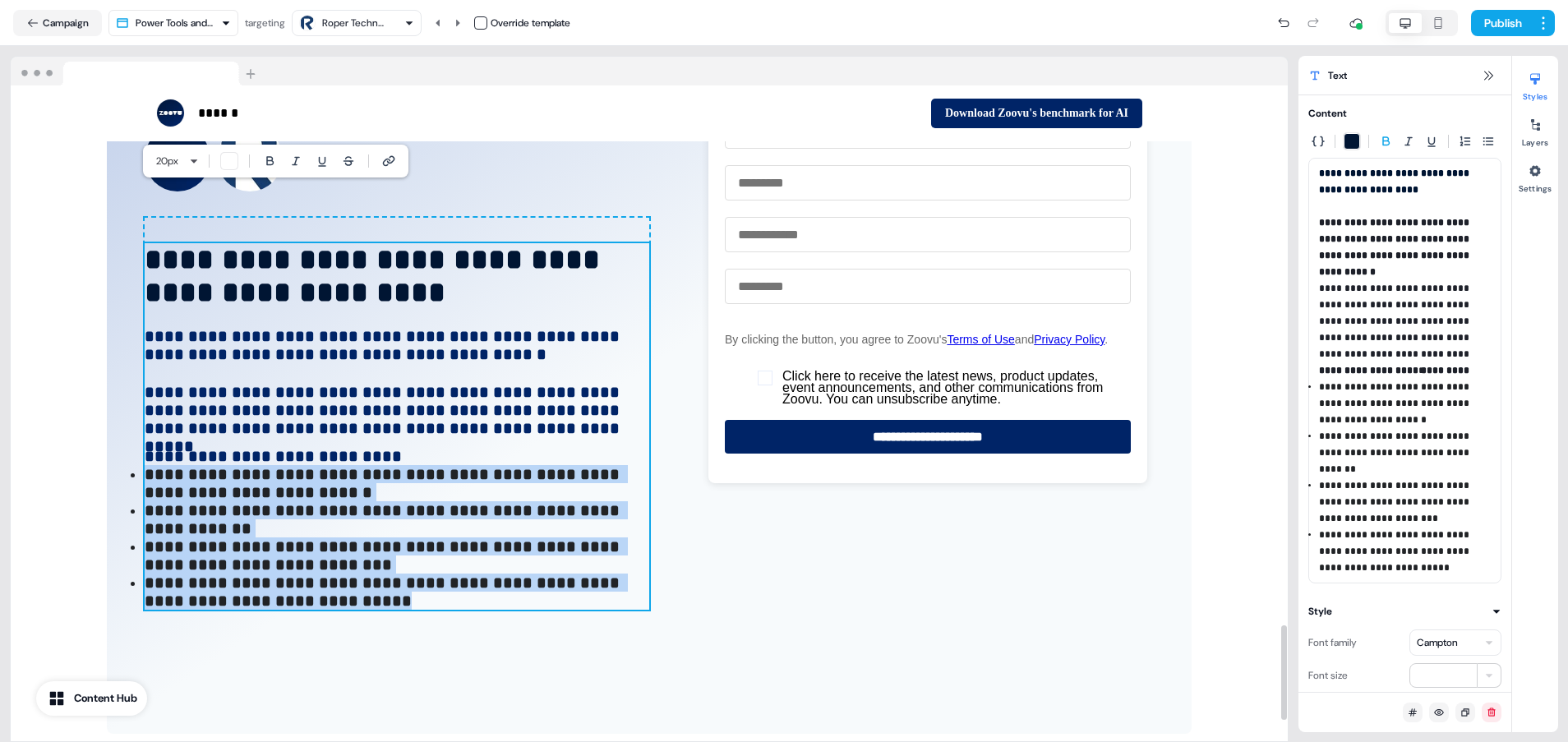 click on "**********" at bounding box center [397, 426] 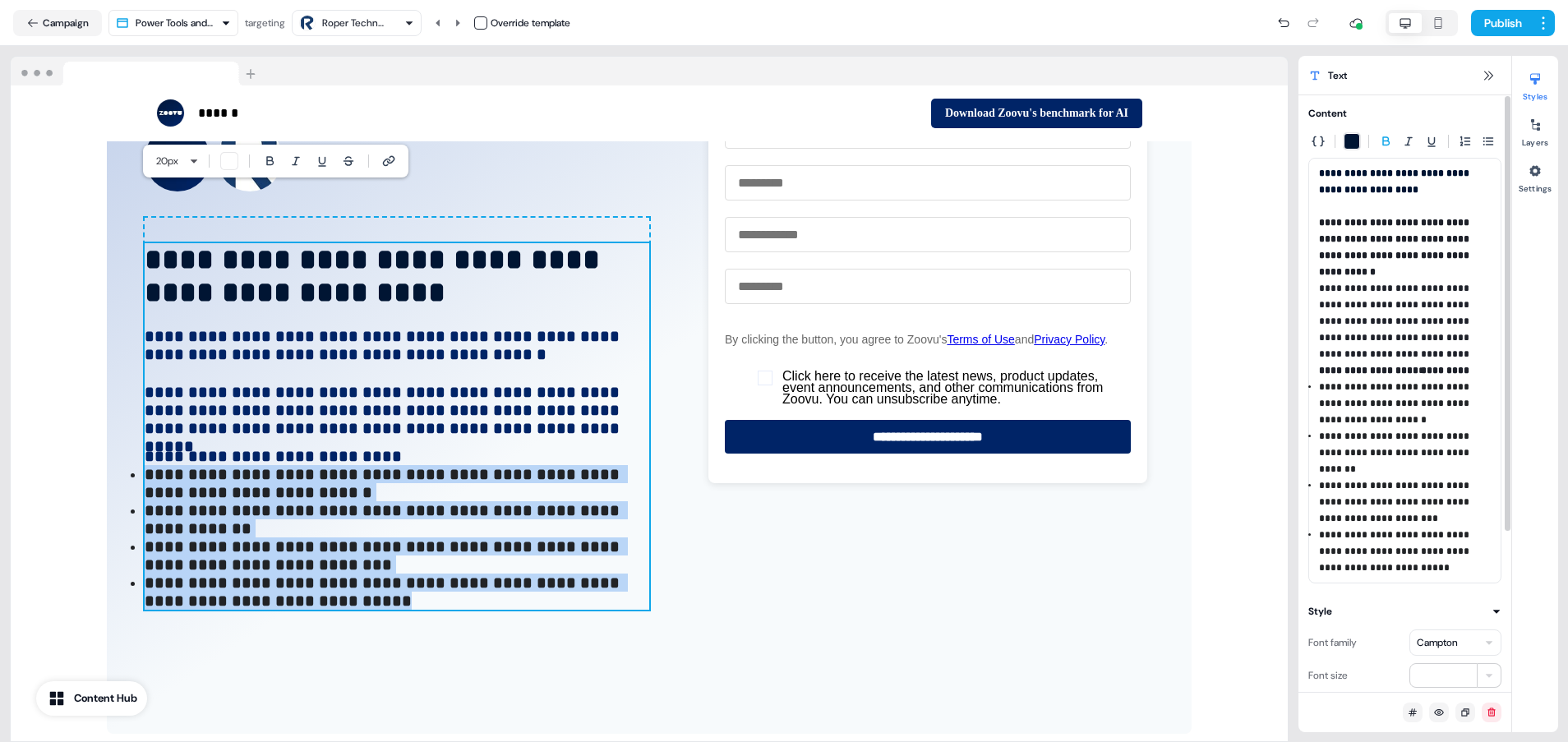click at bounding box center [1352, 141] 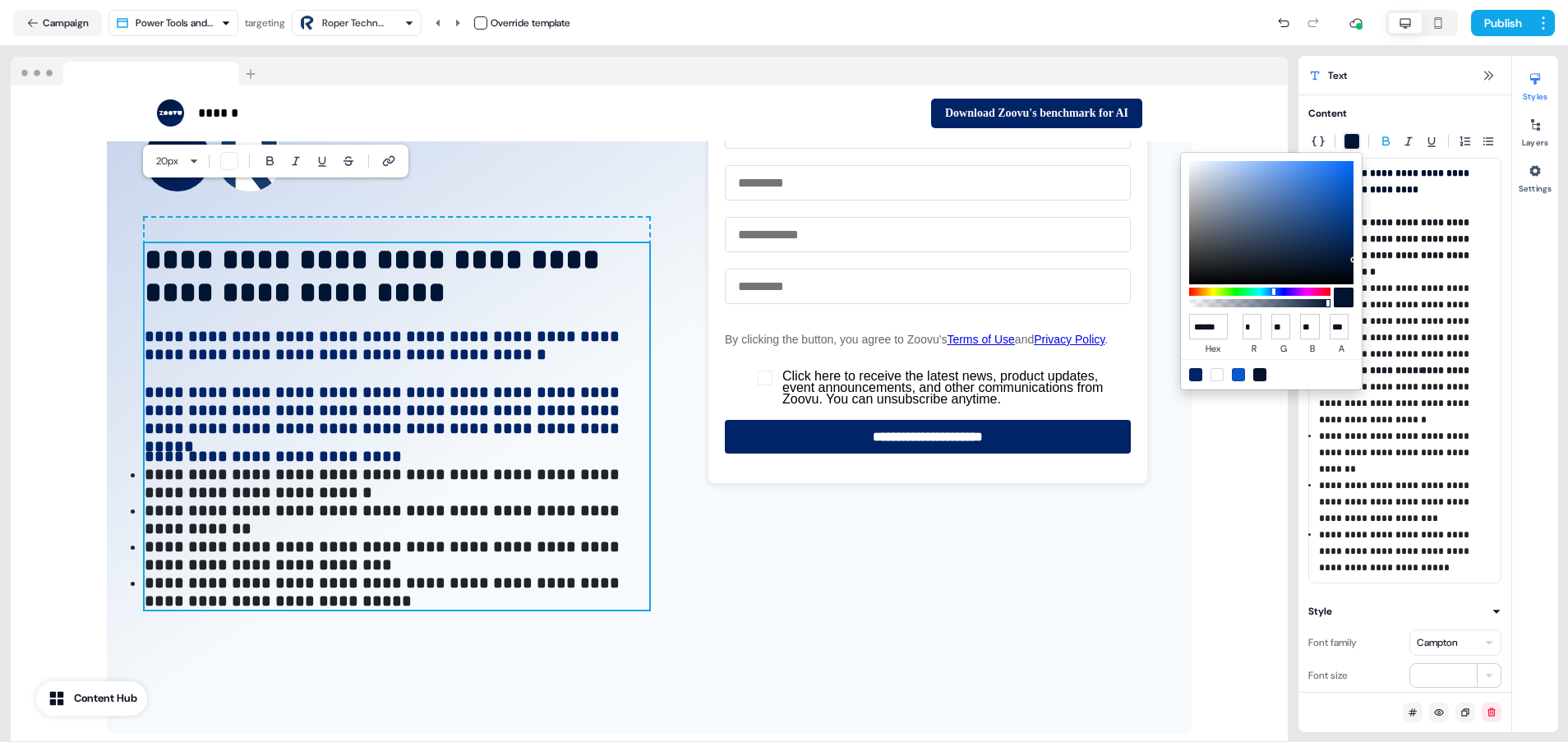 click at bounding box center [1196, 375] 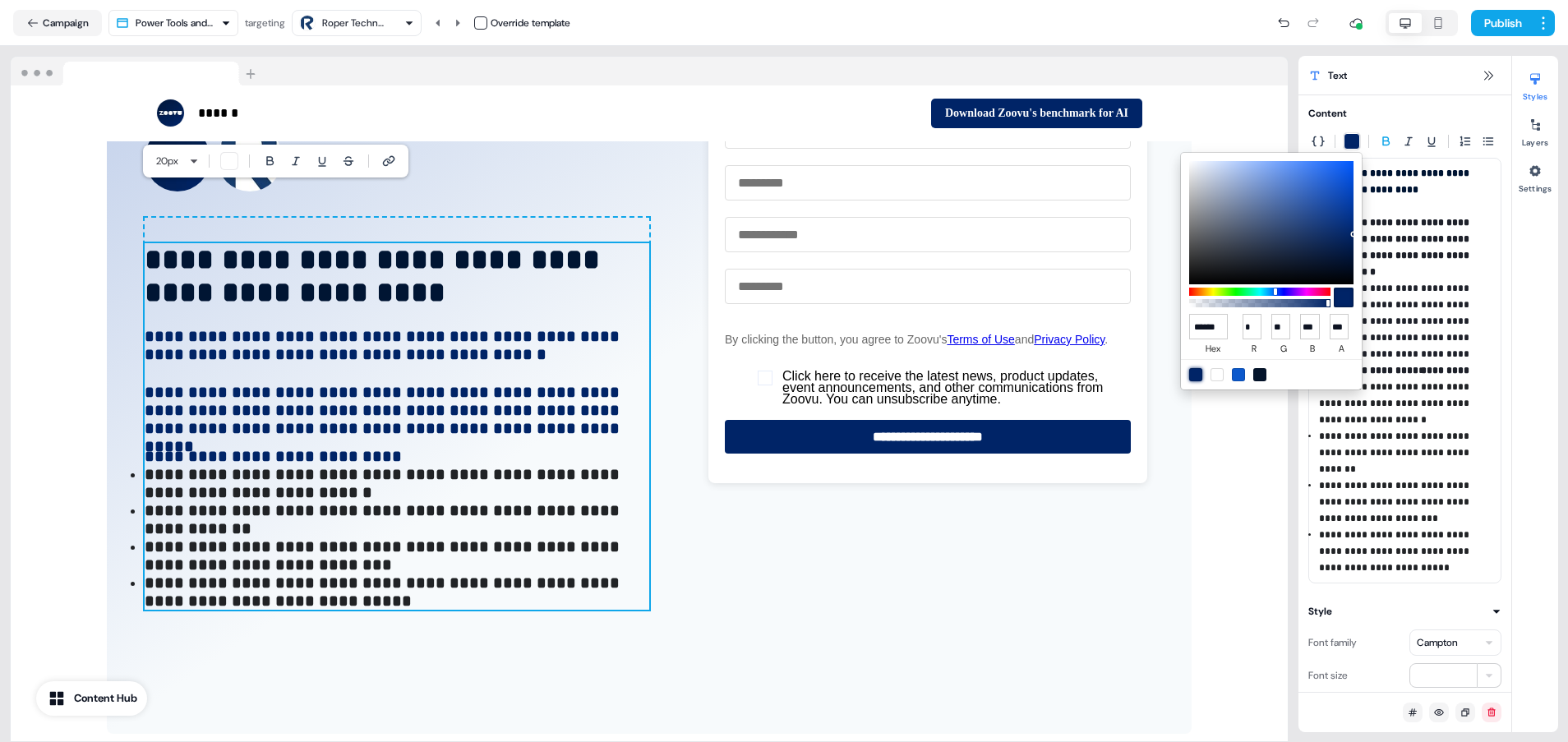 click on "For the best experience switch devices to a bigger screen. Go to Userled.io Power Tools LinkedIn Campaign Editor Overview Engagement Distribute Created by [FIRST]   [LAST] Loading... Campaign Power Tools and Machinery Template  targeting Roper Technologies Override template Publish ******
To pick up a draggable item, press the space bar.
While dragging, use the arrow keys to move the item.
Press space again to drop the item in its new position, or press escape to cancel.
Download Zoovu's benchmark for AI
To pick up a draggable item, press the space bar.
While dragging, use the arrow keys to move the item.
Press space again to drop the item in its new position, or press escape to cancel.
To pick up a draggable item, press the space bar.
While dragging, use the arrow keys to move the item.
Press space again to drop the item in its new position, or press escape to cancel.
Add block ****** ****** Add block Add block ***" at bounding box center (784, 371) 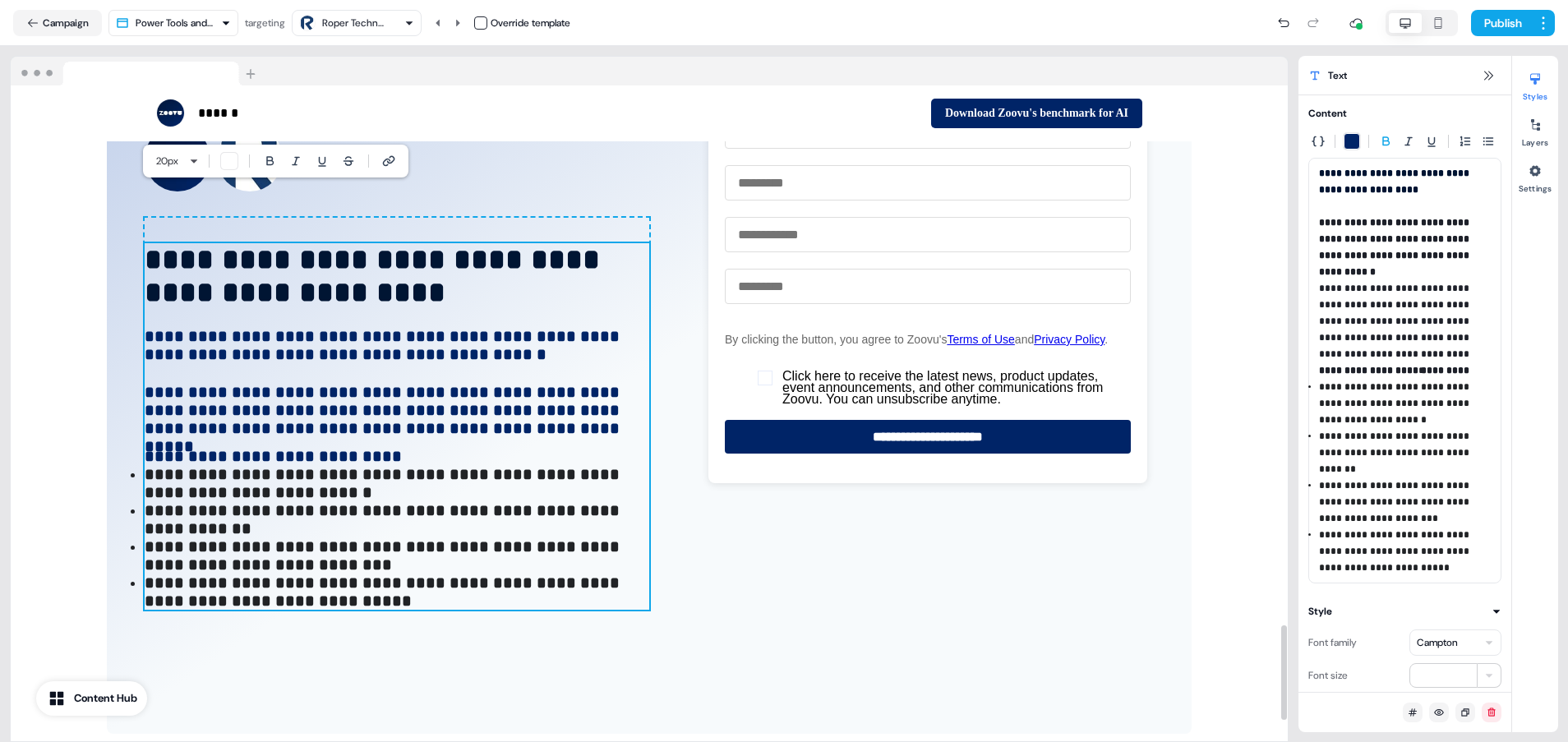 click on "**********" at bounding box center (376, 276) 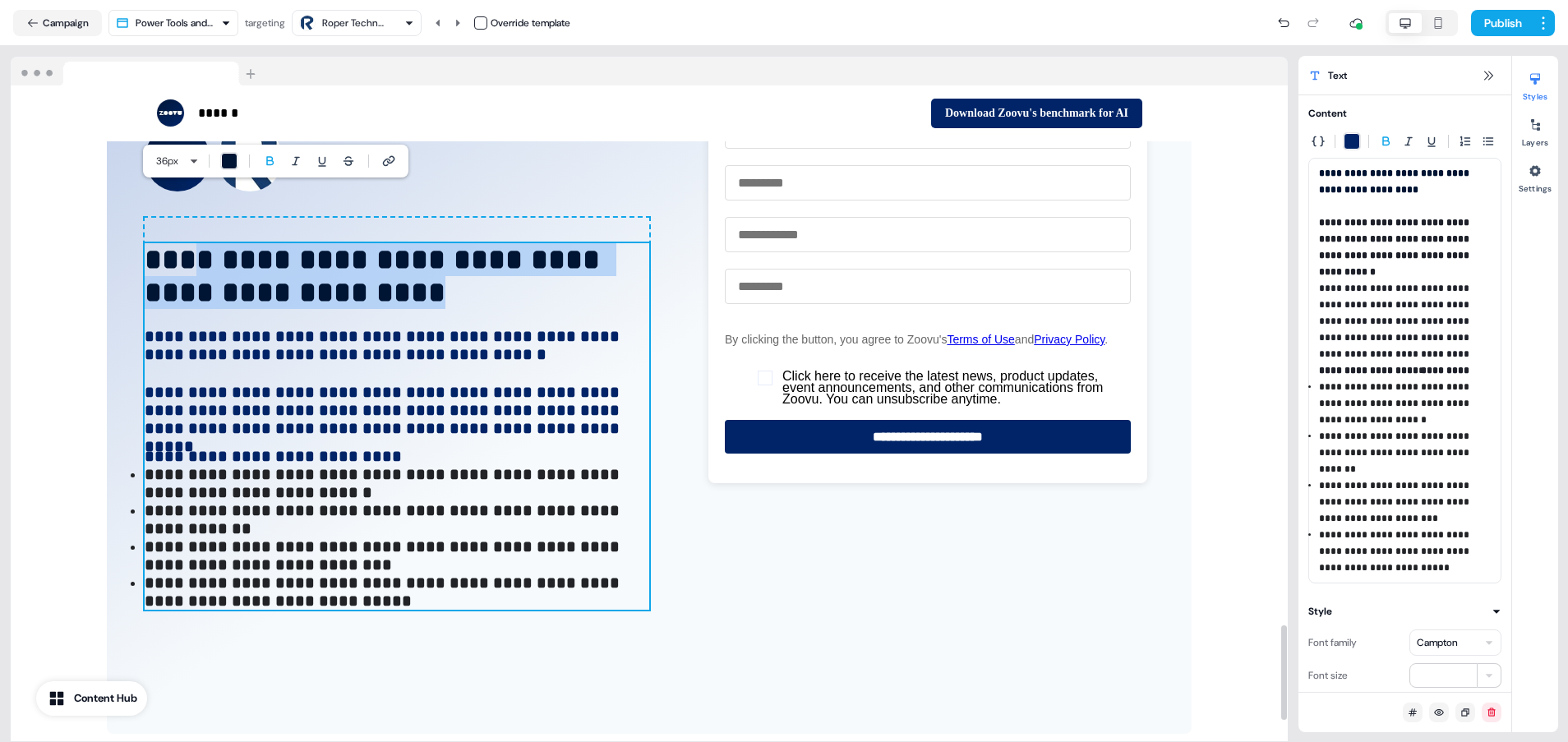 drag, startPoint x: 483, startPoint y: 243, endPoint x: 198, endPoint y: 219, distance: 286.0087 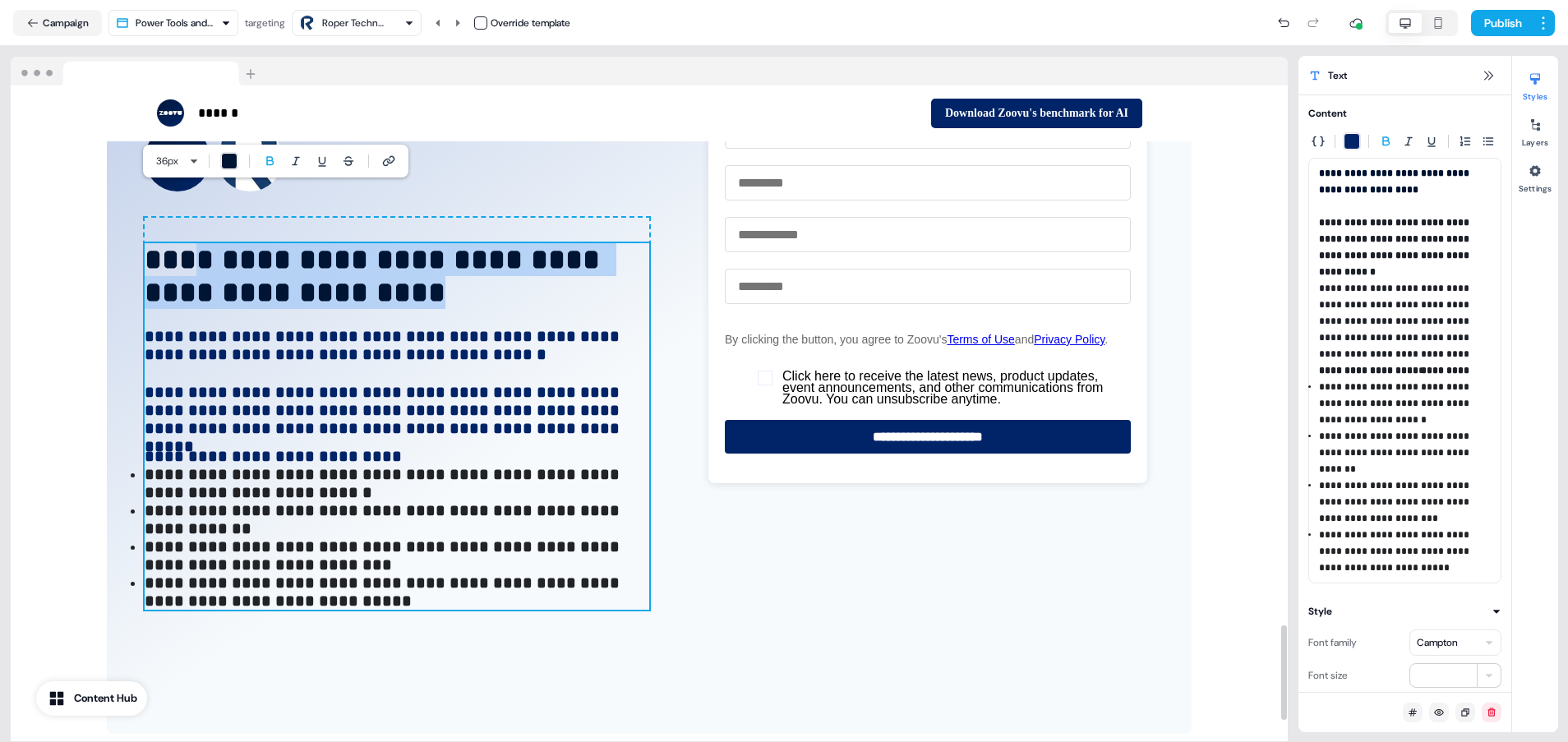 click on "**********" at bounding box center (397, 313) 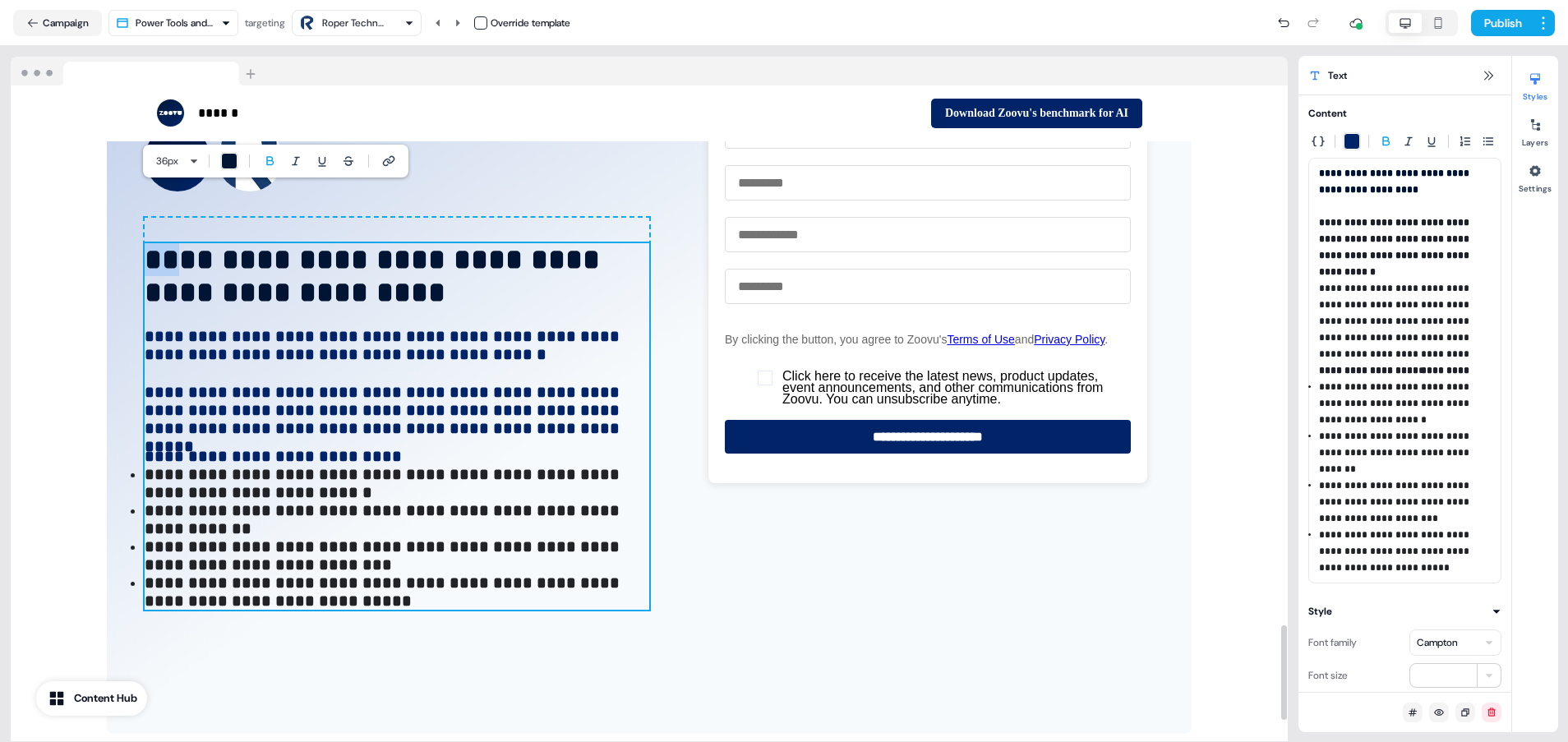 drag, startPoint x: 177, startPoint y: 207, endPoint x: 150, endPoint y: 202, distance: 27.45906 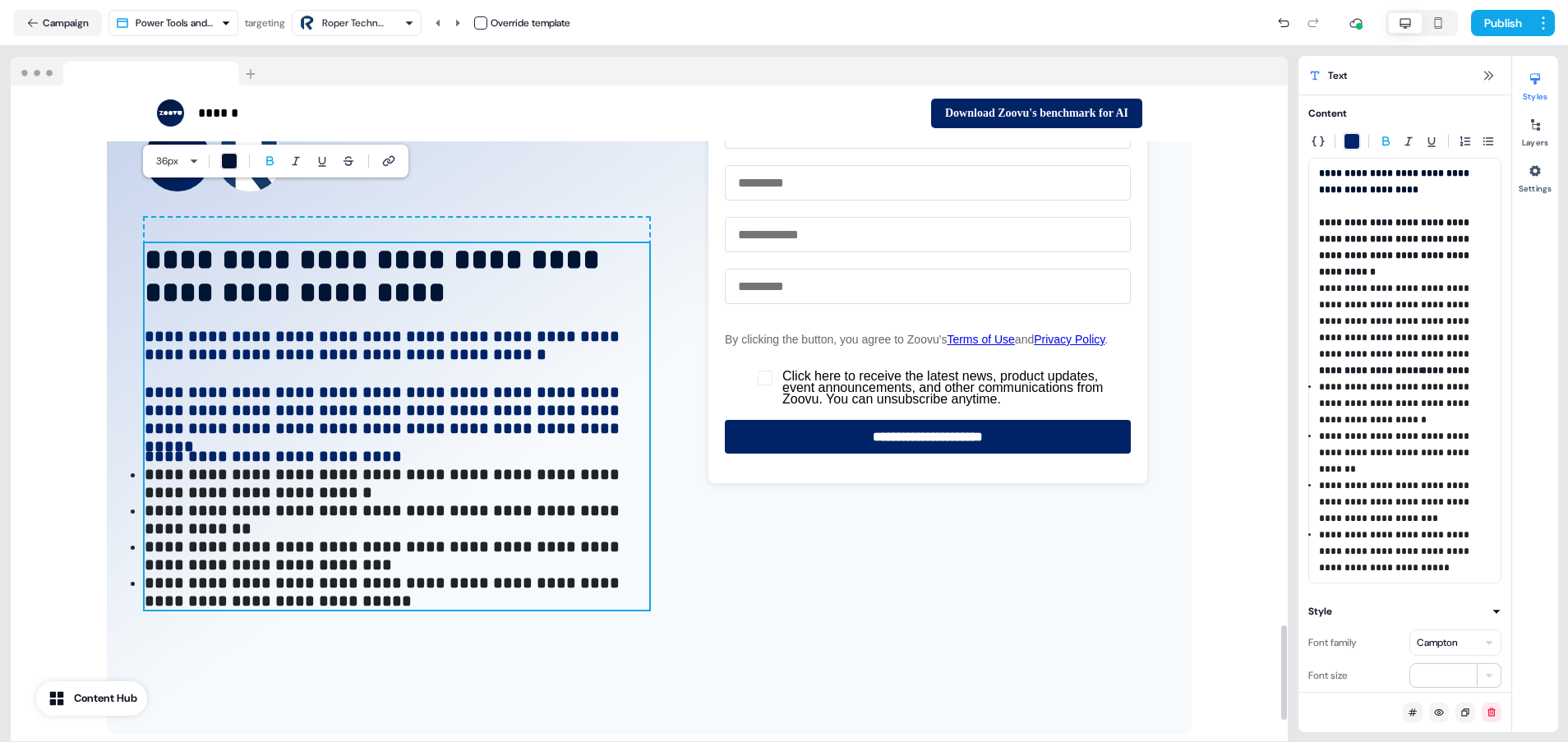 click on "**********" at bounding box center (376, 276) 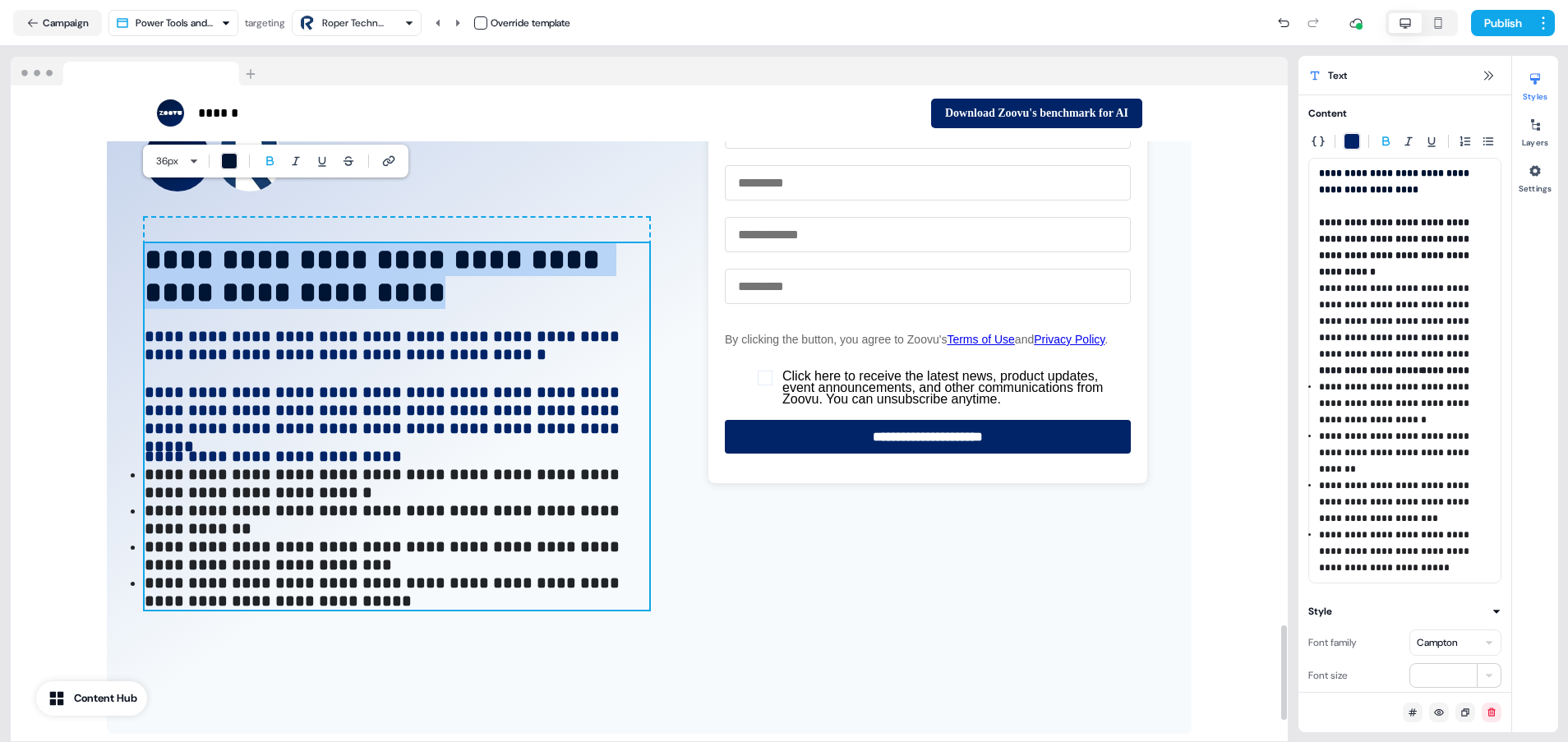 drag, startPoint x: 496, startPoint y: 247, endPoint x: 151, endPoint y: 219, distance: 346.13437 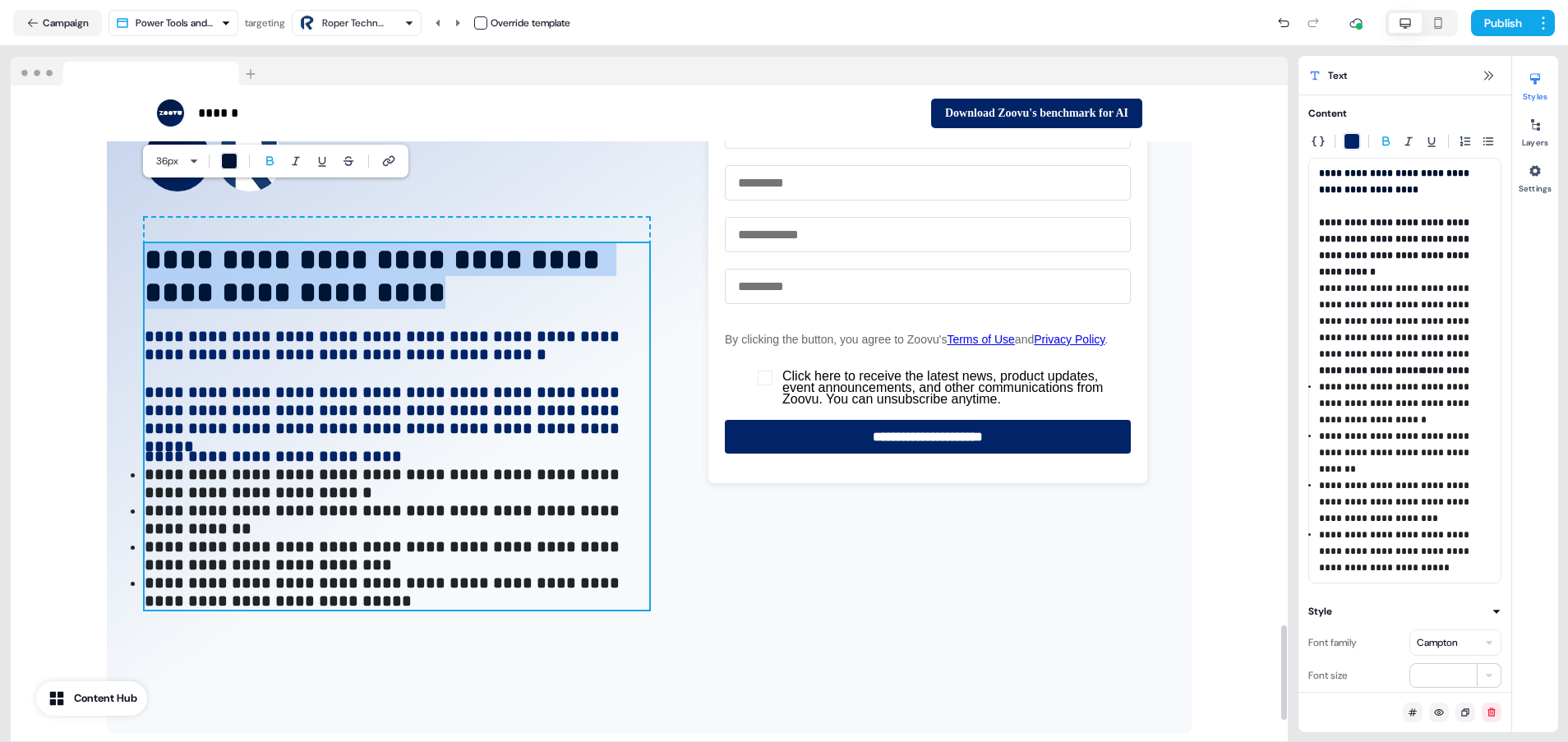 click on "**********" at bounding box center (397, 313) 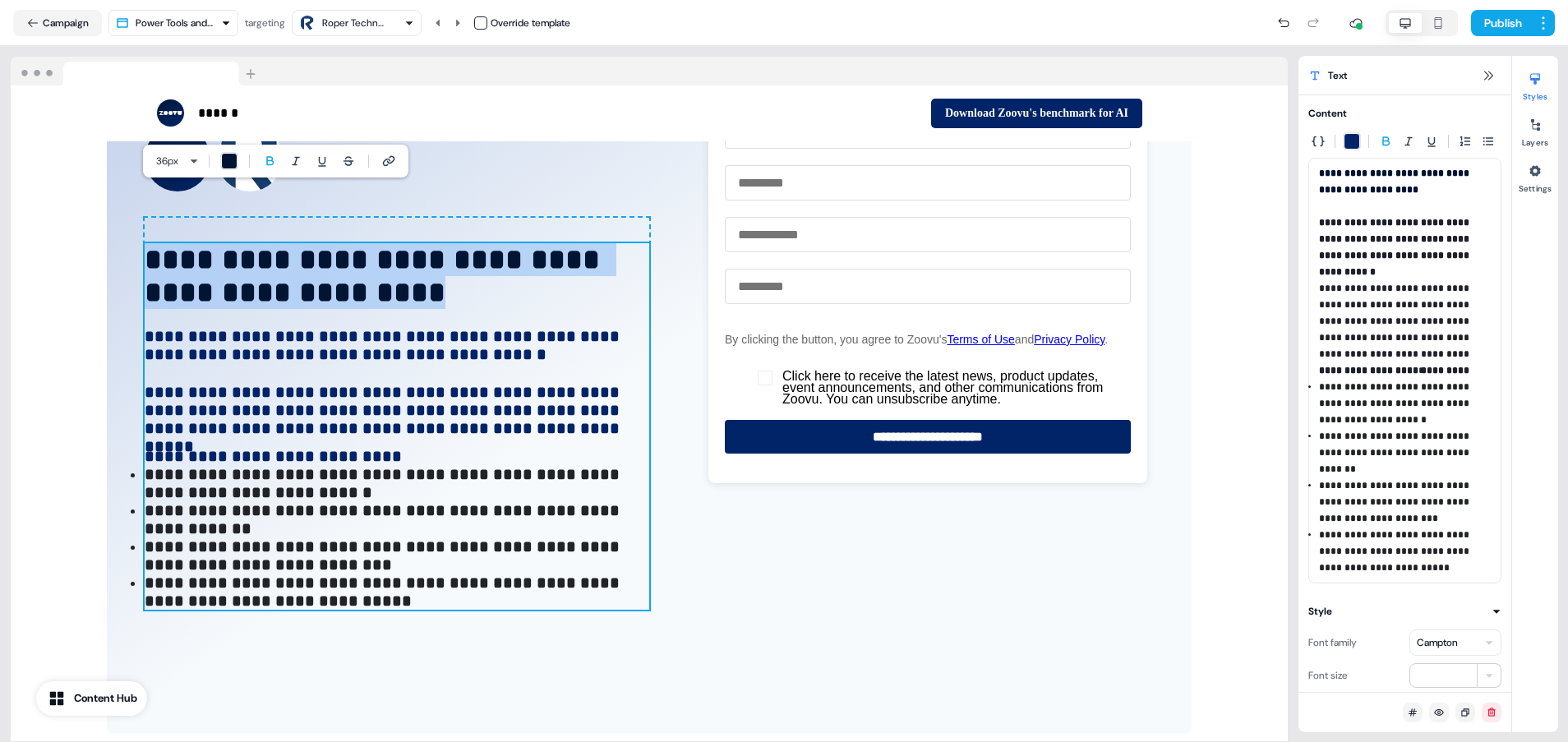 click at bounding box center (229, 161) 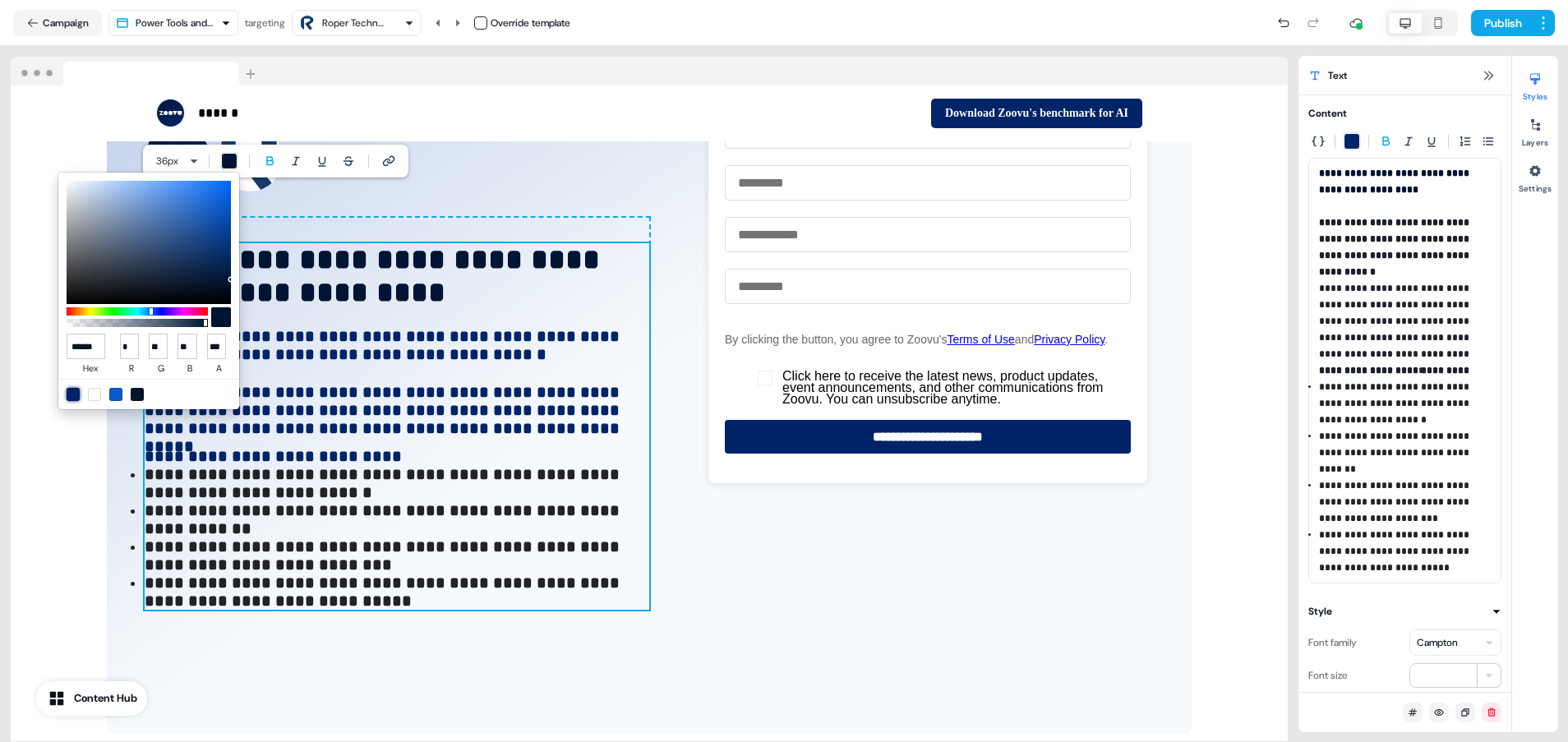click at bounding box center [73, 394] 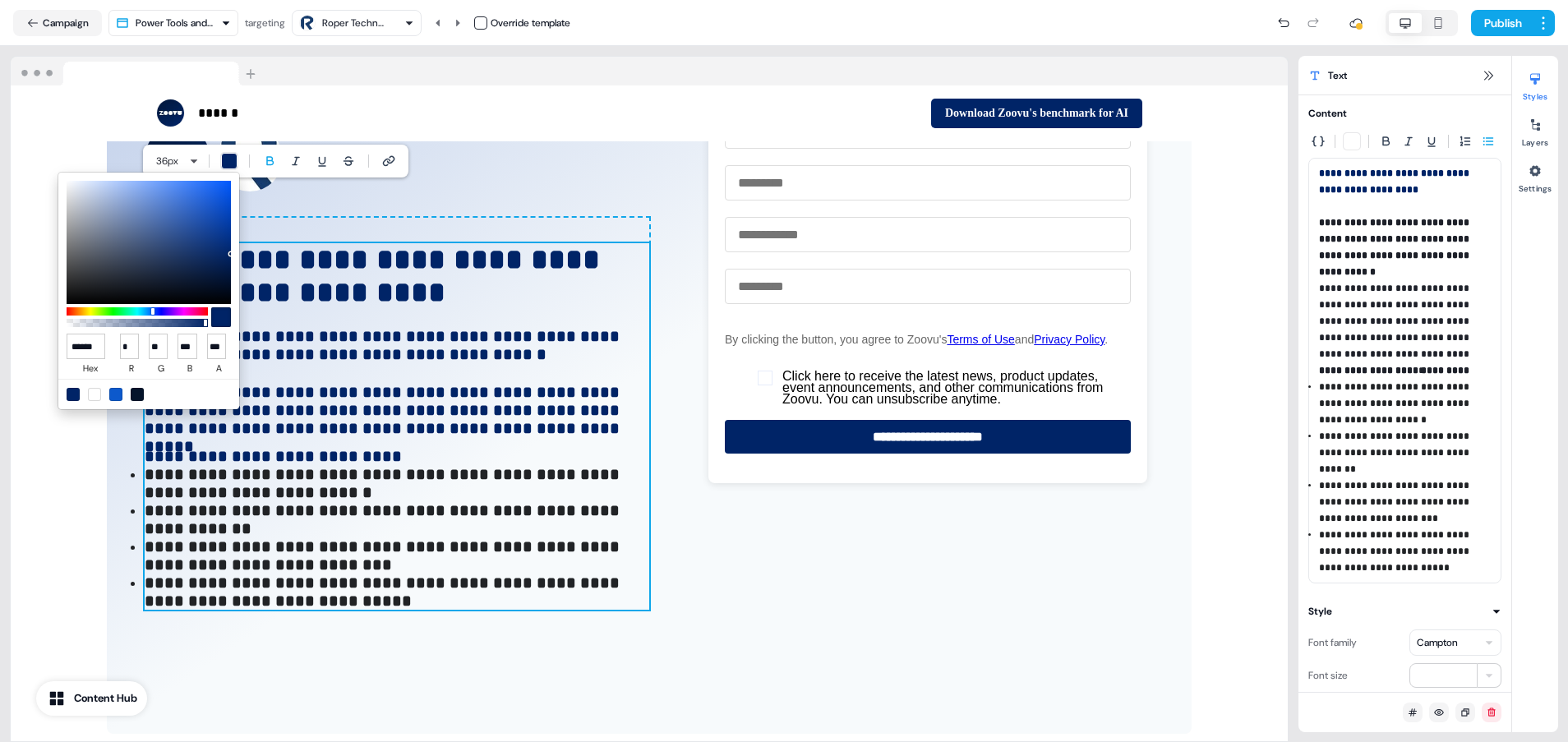 click on "For the best experience switch devices to a bigger screen. Go to Userled.io Power Tools LinkedIn Campaign Editor Overview Engagement Distribute Created by [FIRST]   [LAST] Loading... Campaign Power Tools and Machinery Template  targeting Roper Technologies Override template Publish ******
To pick up a draggable item, press the space bar.
While dragging, use the arrow keys to move the item.
Press space again to drop the item in its new position, or press escape to cancel.
Download Zoovu's benchmark for AI
To pick up a draggable item, press the space bar.
While dragging, use the arrow keys to move the item.
Press space again to drop the item in its new position, or press escape to cancel.
To pick up a draggable item, press the space bar.
While dragging, use the arrow keys to move the item.
Press space again to drop the item in its new position, or press escape to cancel.
Add block ****** ****** Add block Add block ***" at bounding box center [784, 371] 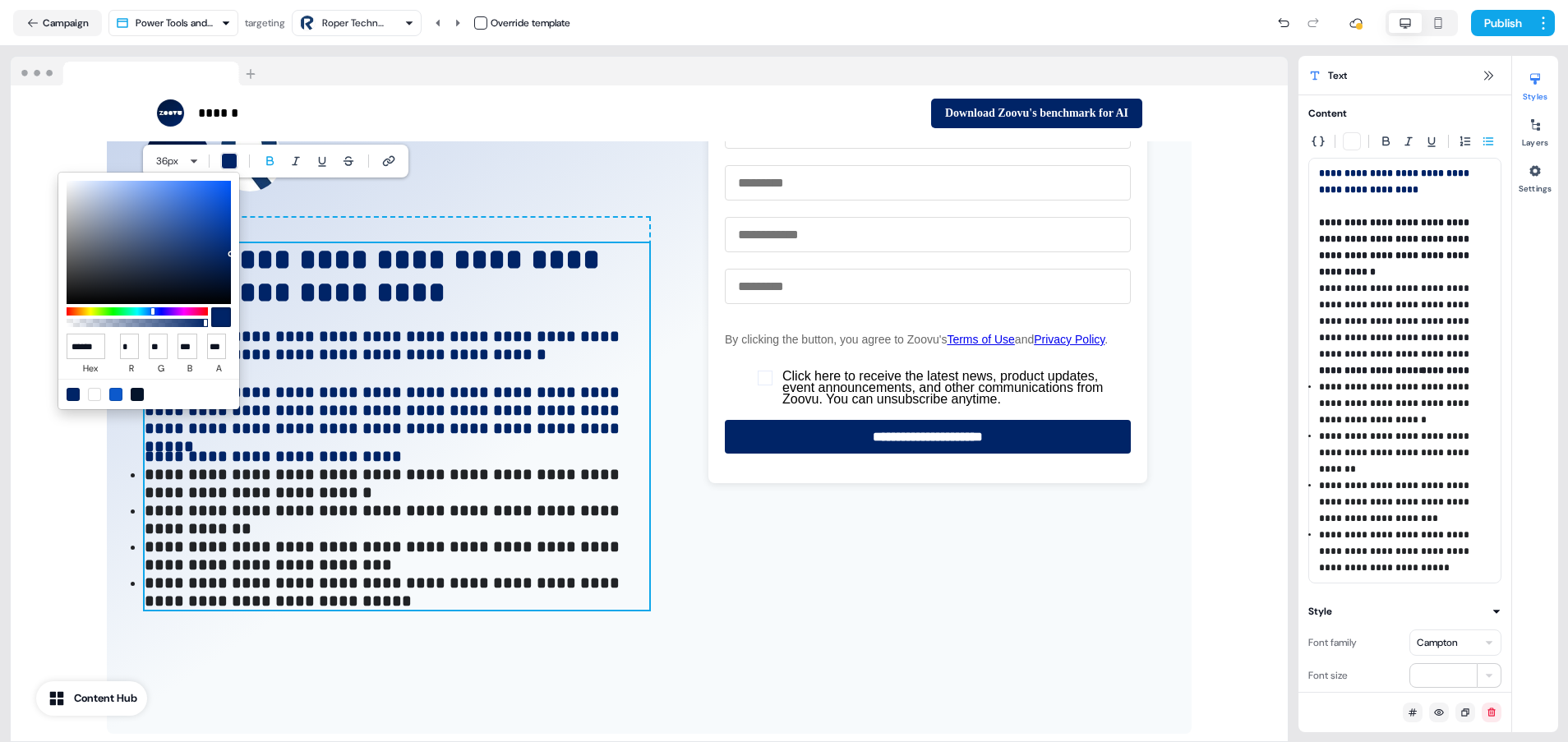 click on "For the best experience switch devices to a bigger screen. Go to Userled.io Power Tools LinkedIn Campaign Editor Overview Engagement Distribute Created by [FIRST]   [LAST] Loading... Campaign Power Tools and Machinery Template  targeting Roper Technologies Override template Publish ******
To pick up a draggable item, press the space bar.
While dragging, use the arrow keys to move the item.
Press space again to drop the item in its new position, or press escape to cancel.
Download Zoovu's benchmark for AI
To pick up a draggable item, press the space bar.
While dragging, use the arrow keys to move the item.
Press space again to drop the item in its new position, or press escape to cancel.
To pick up a draggable item, press the space bar.
While dragging, use the arrow keys to move the item.
Press space again to drop the item in its new position, or press escape to cancel.
Add block ****** ****** Add block Add block ***" at bounding box center [784, 371] 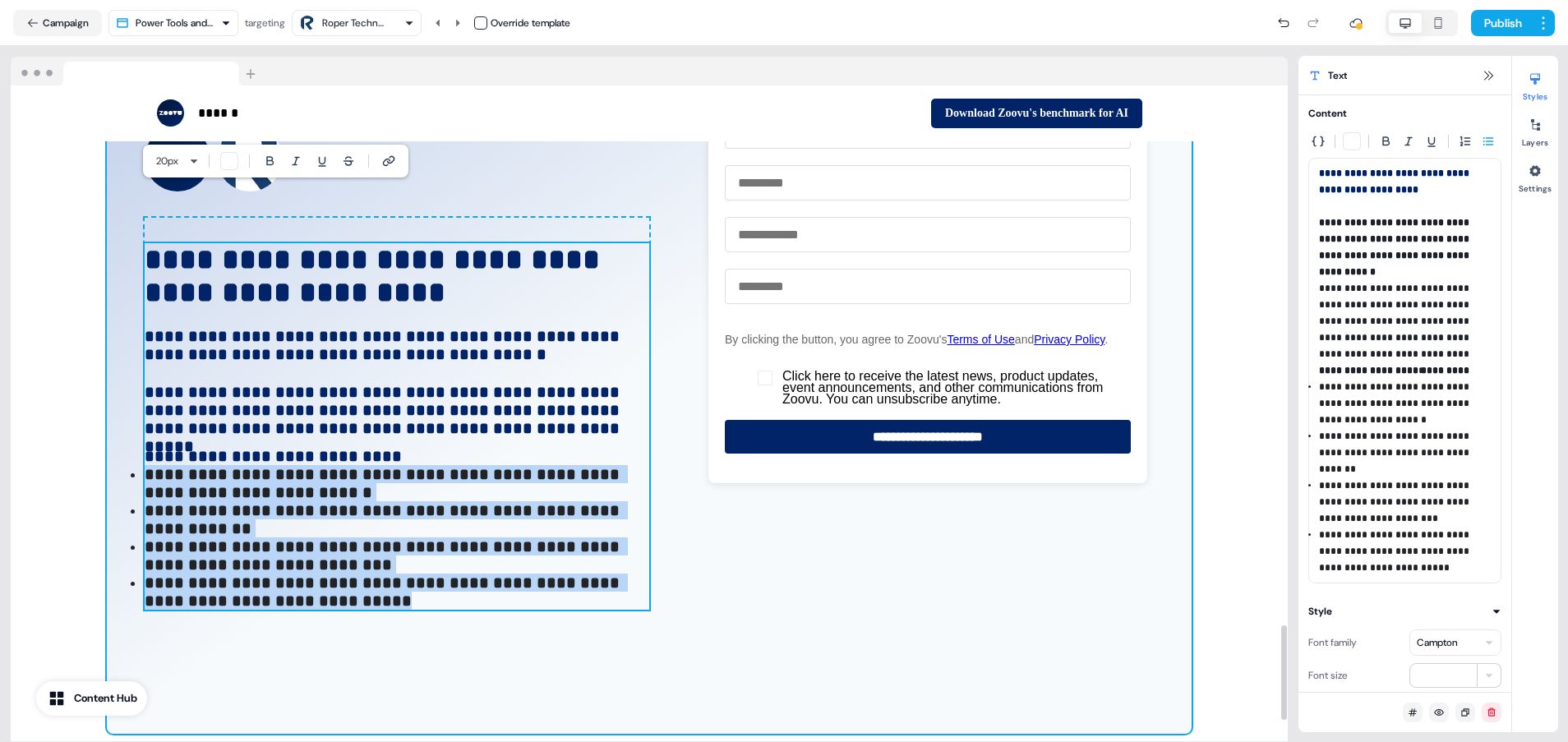 drag, startPoint x: 391, startPoint y: 574, endPoint x: 143, endPoint y: 430, distance: 286.77517 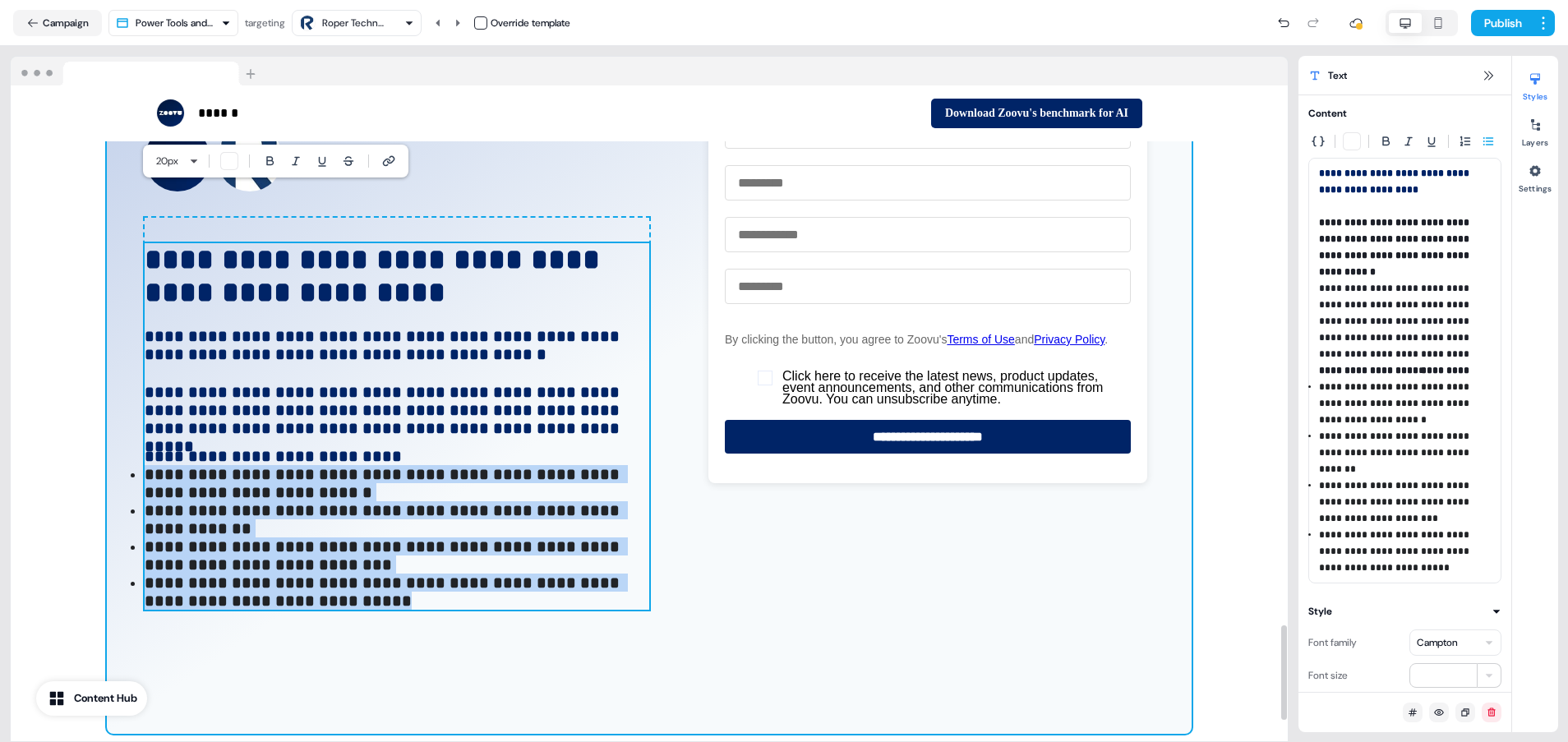 click on "**********" at bounding box center (649, 367) 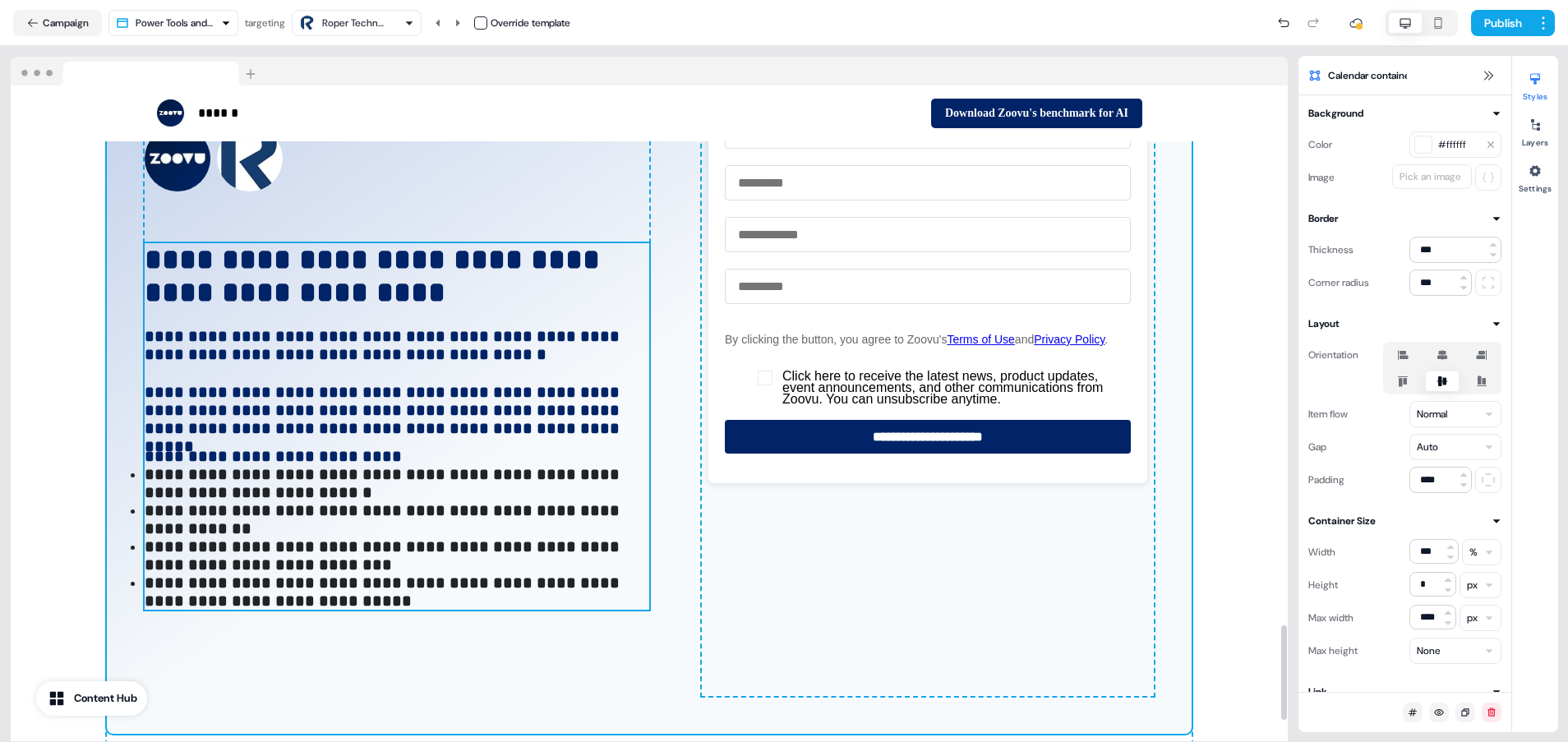 click on "**********" at bounding box center [384, 592] 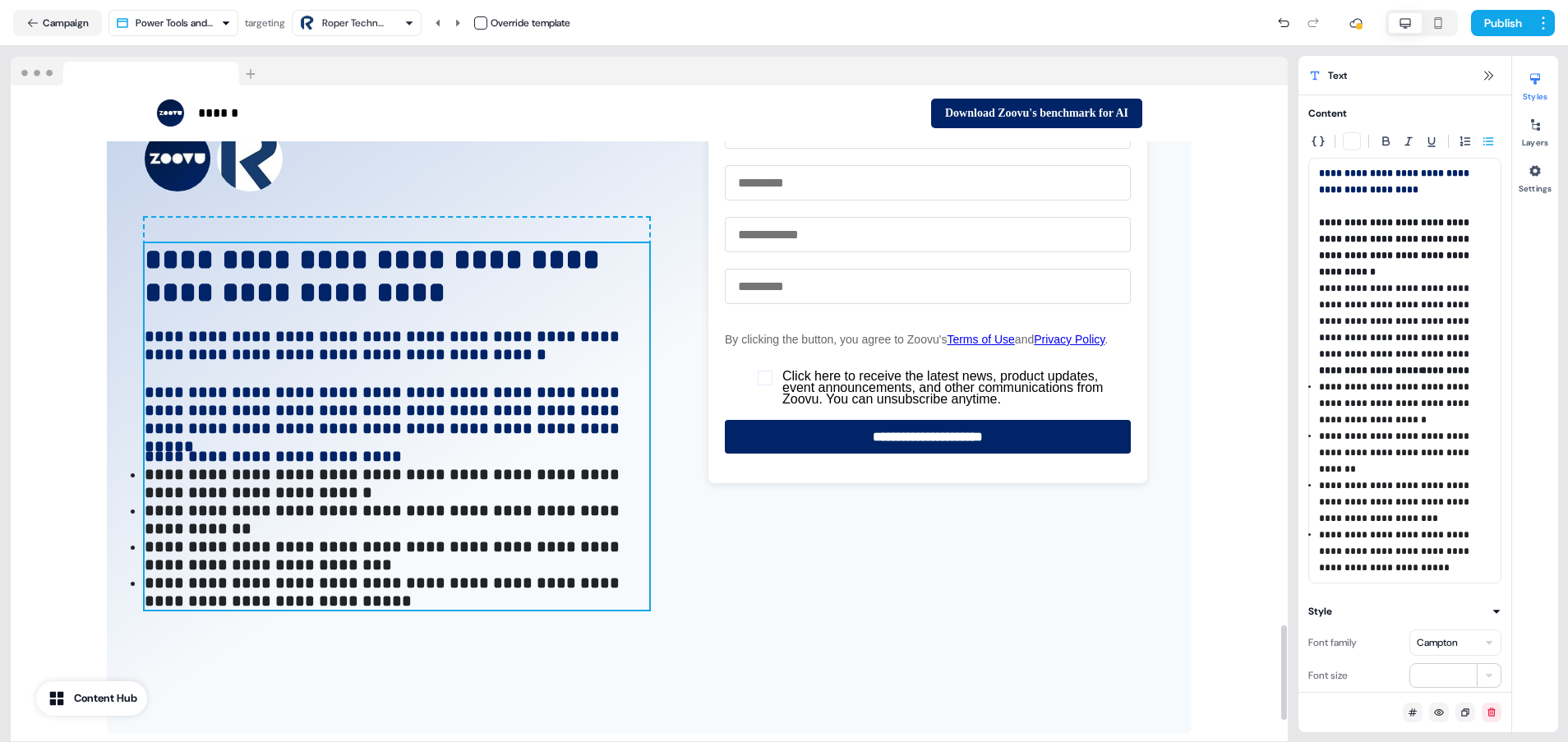 click on "**********" at bounding box center (384, 592) 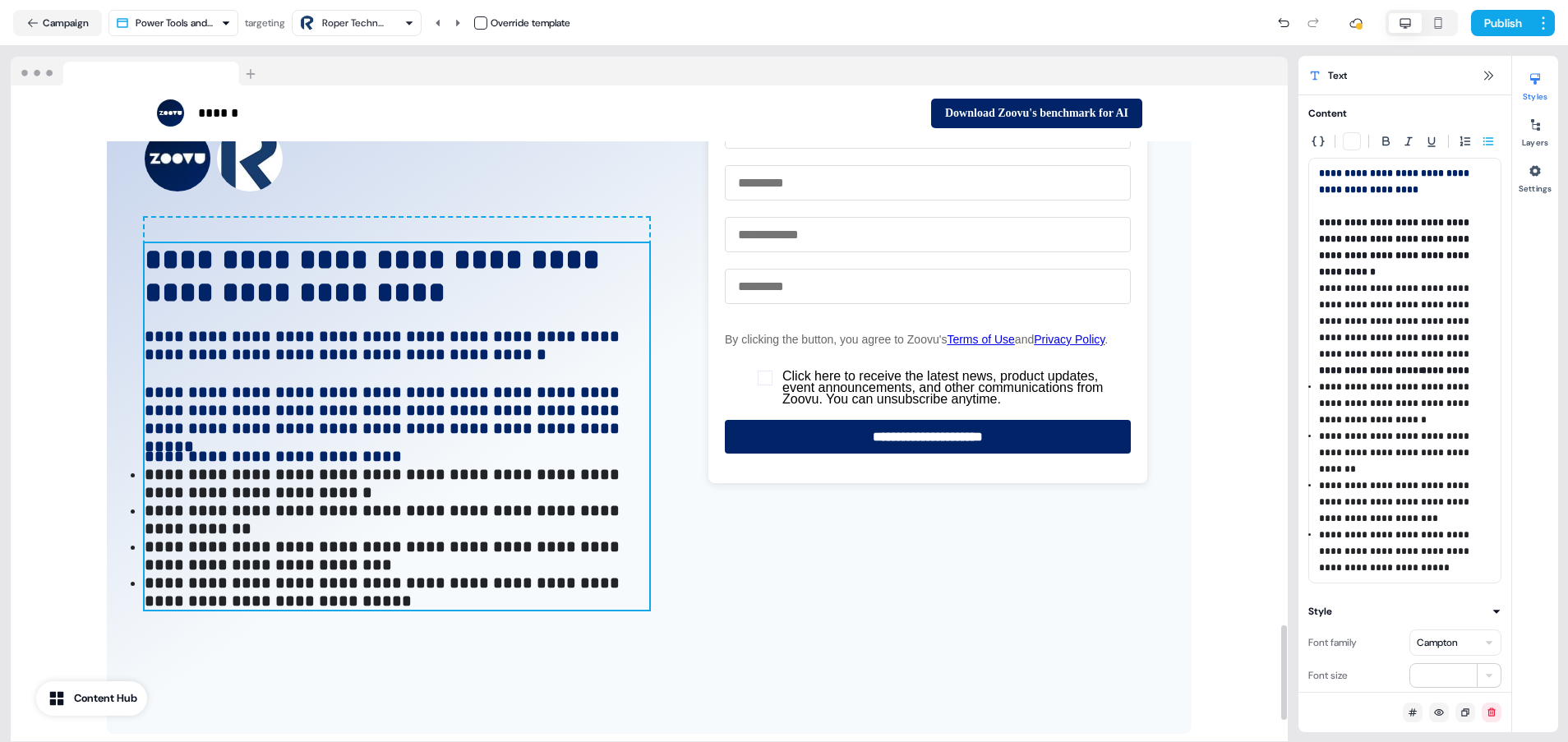click on "**********" at bounding box center [397, 413] 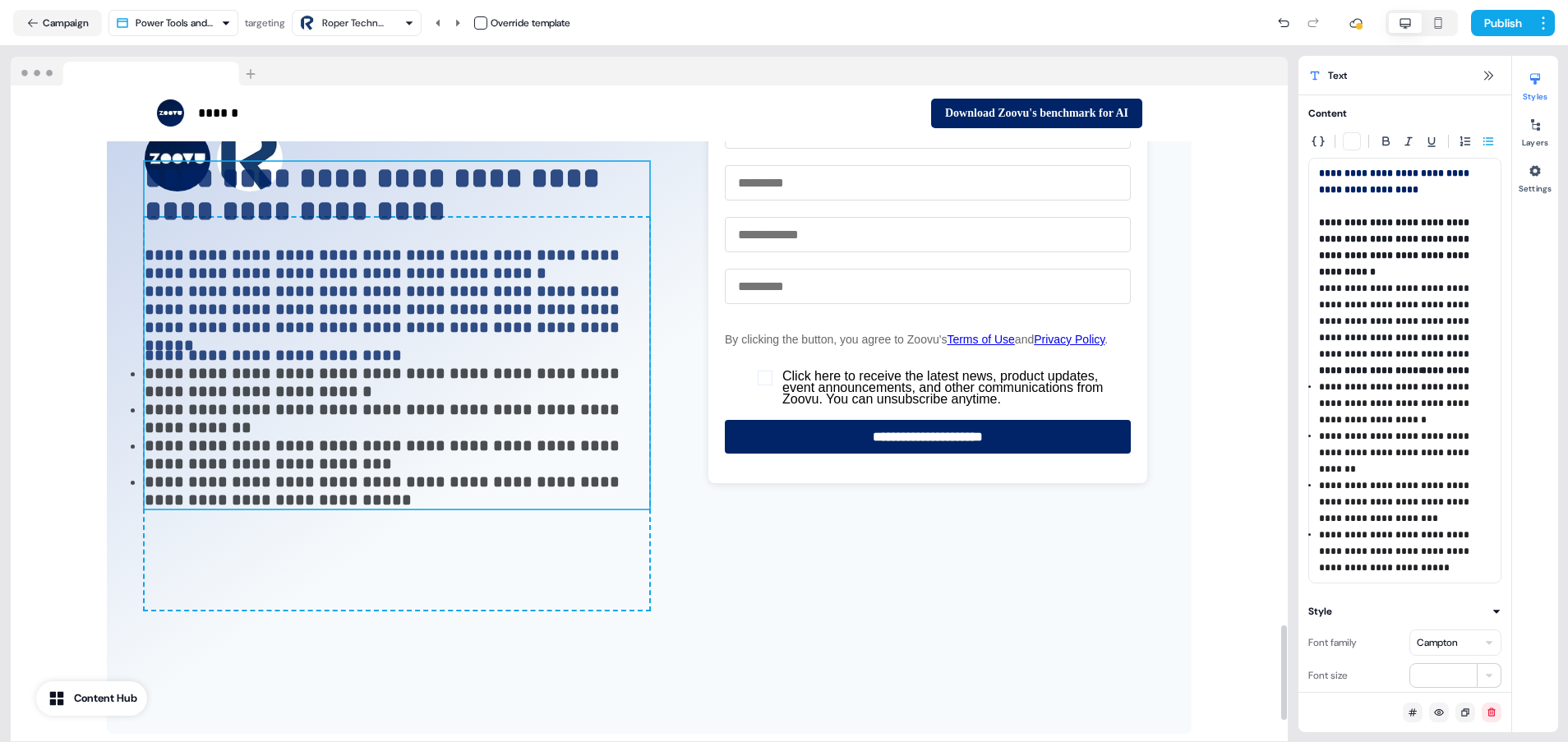 type on "***" 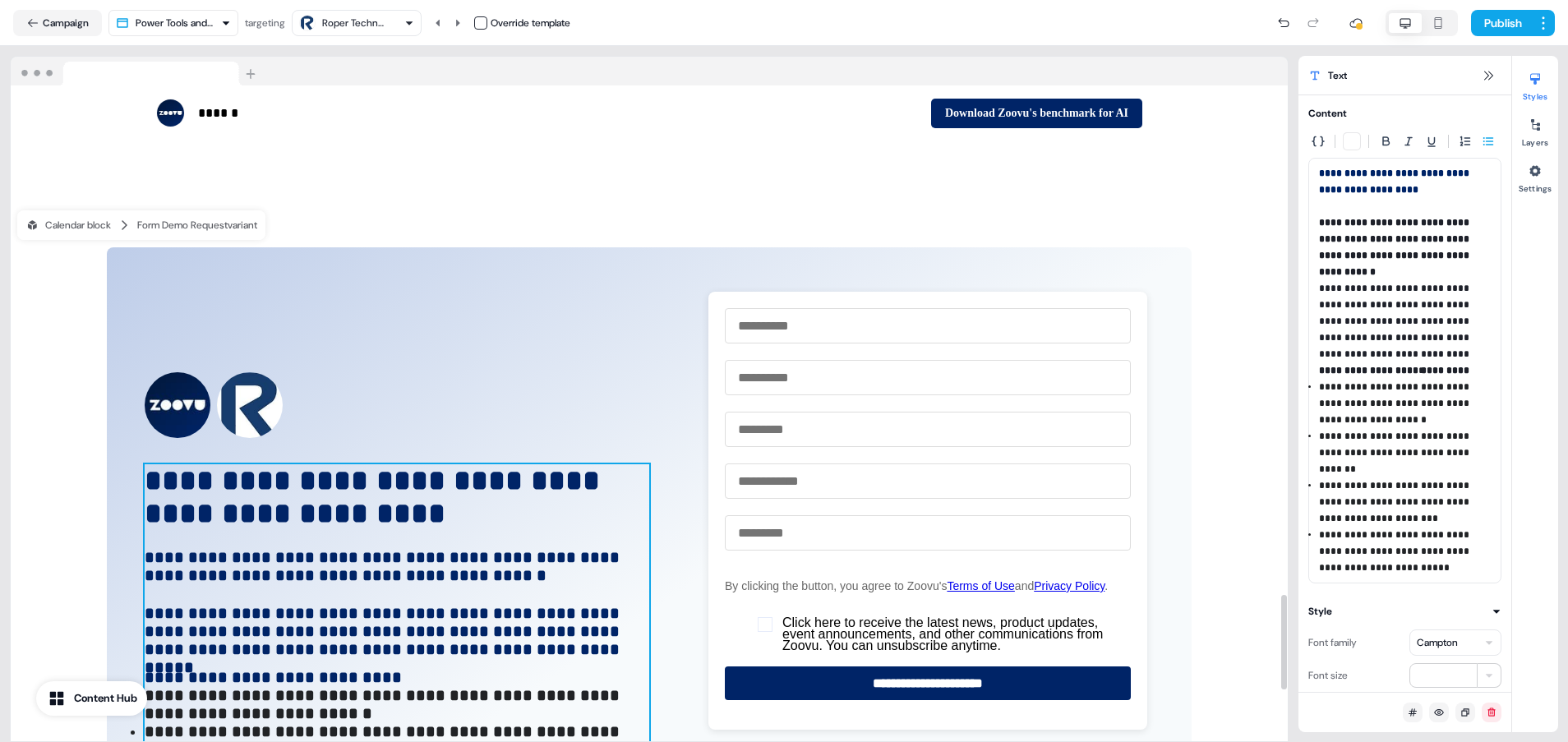 scroll, scrollTop: 3604, scrollLeft: 0, axis: vertical 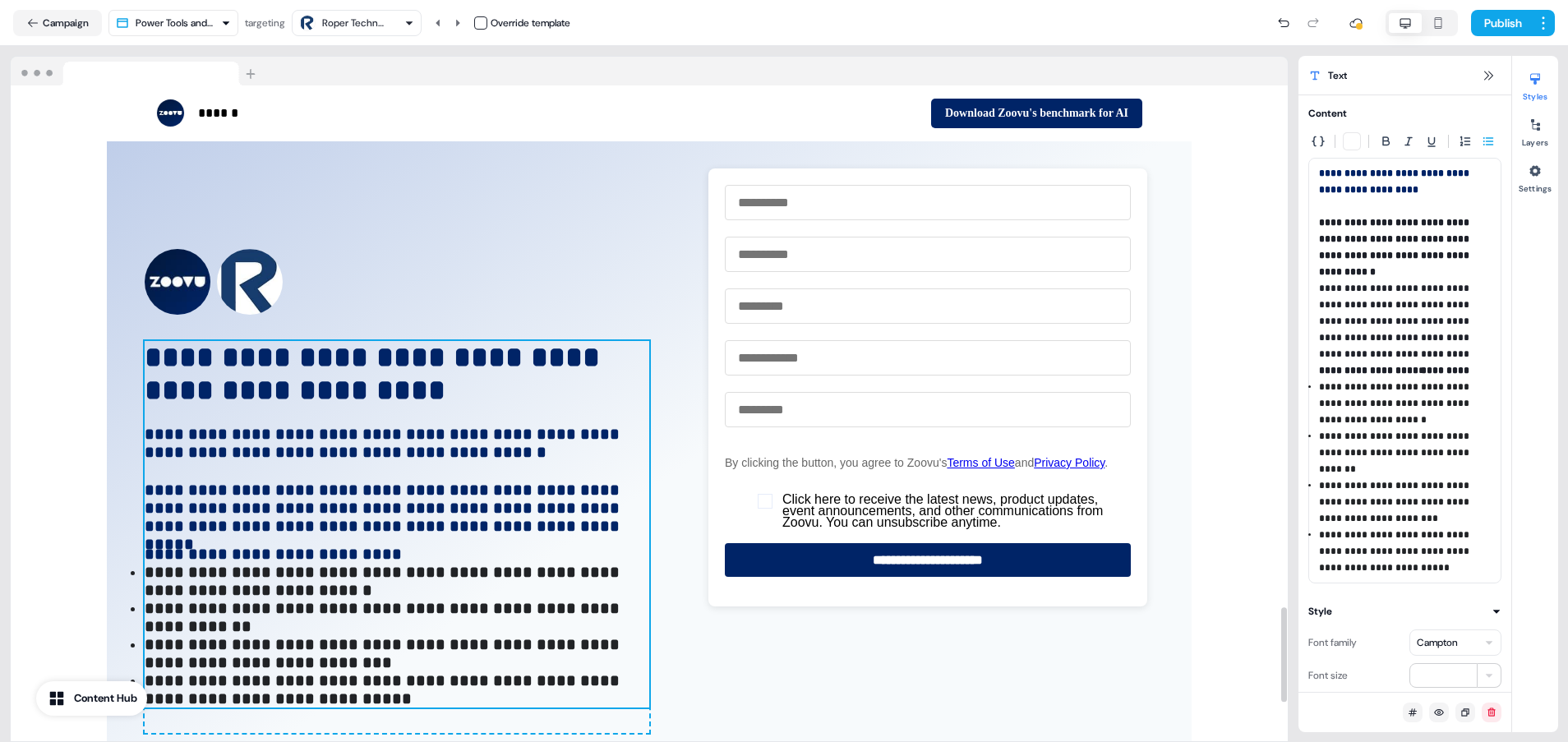 click on "**********" at bounding box center (397, 689) 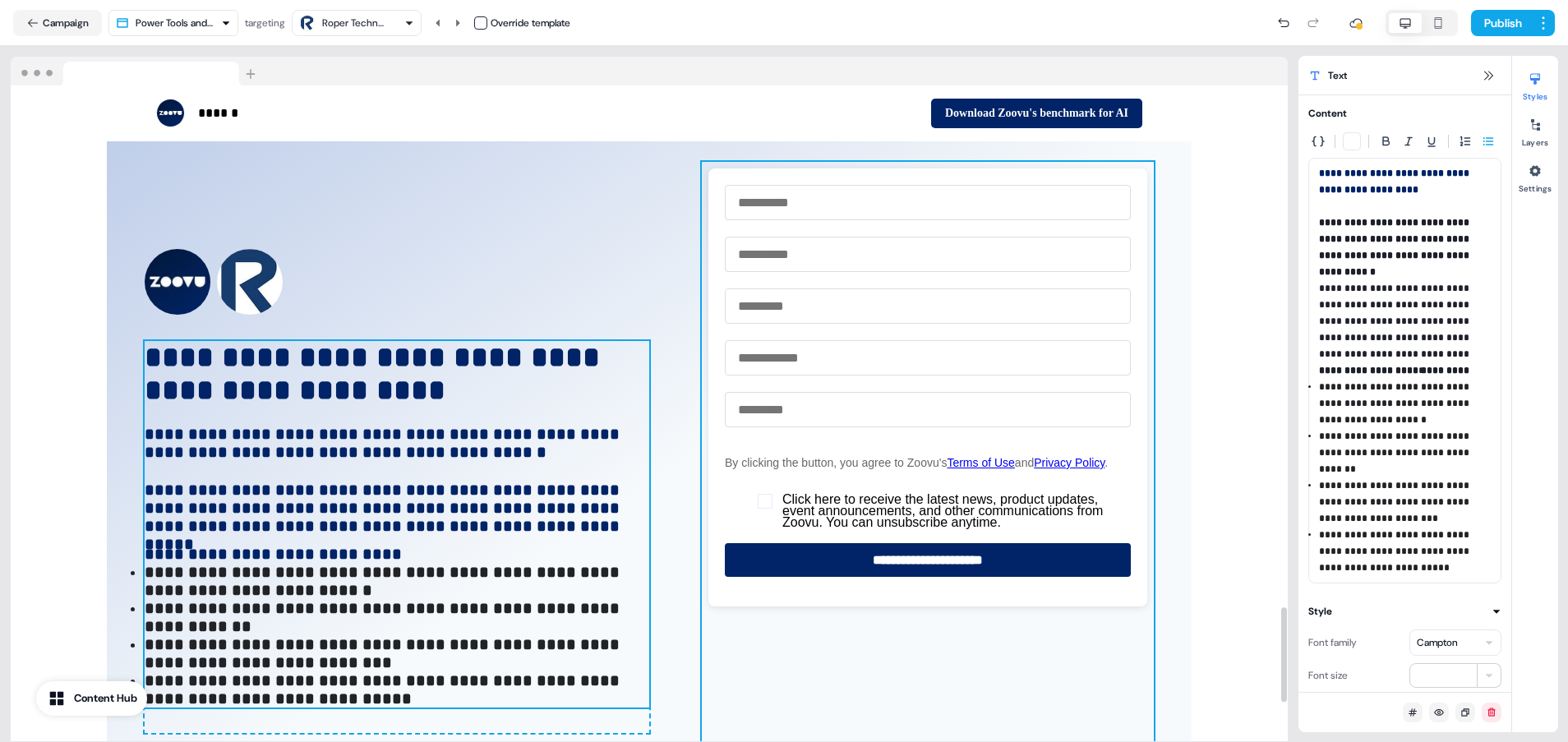 click at bounding box center (928, 491) 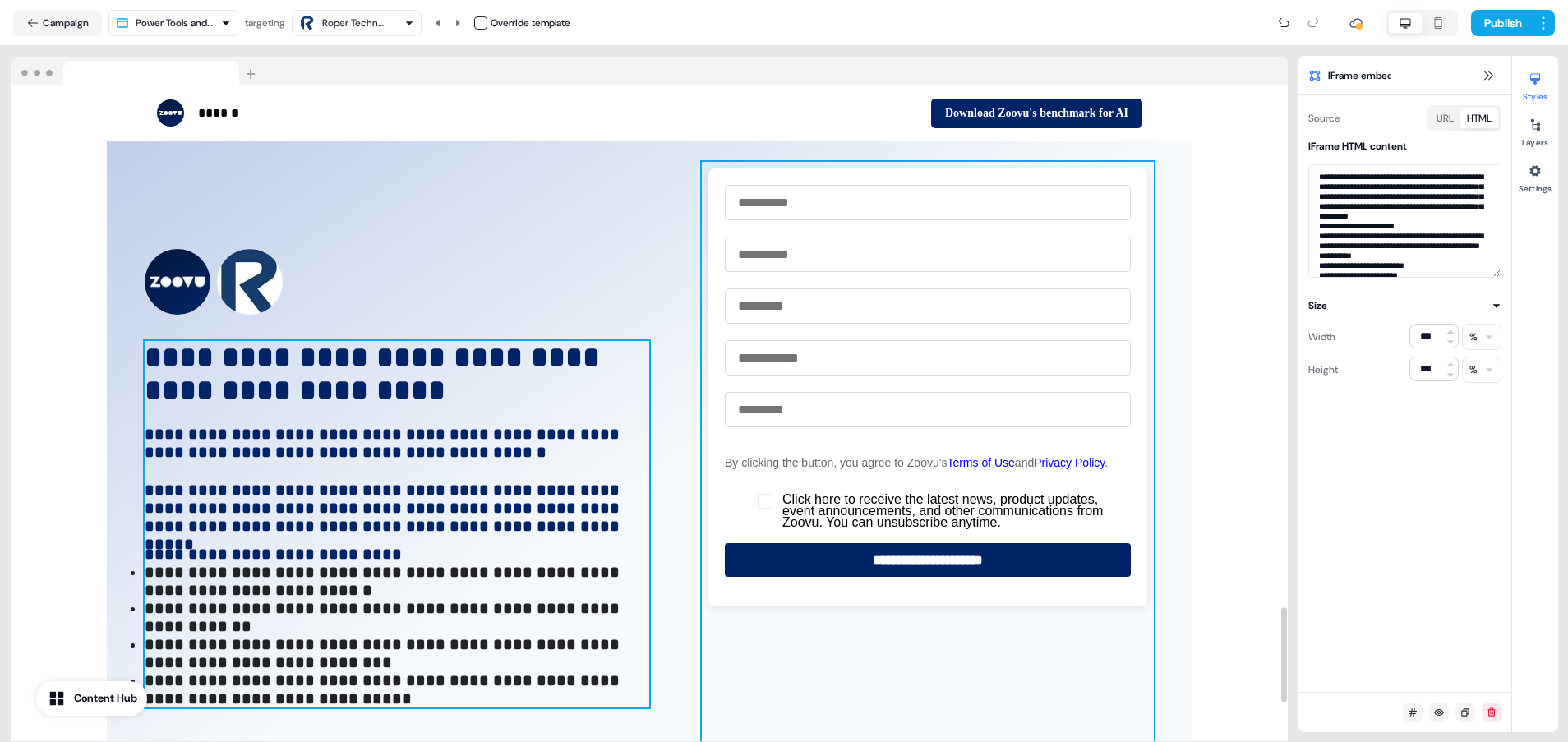 click on "**********" at bounding box center (384, 653) 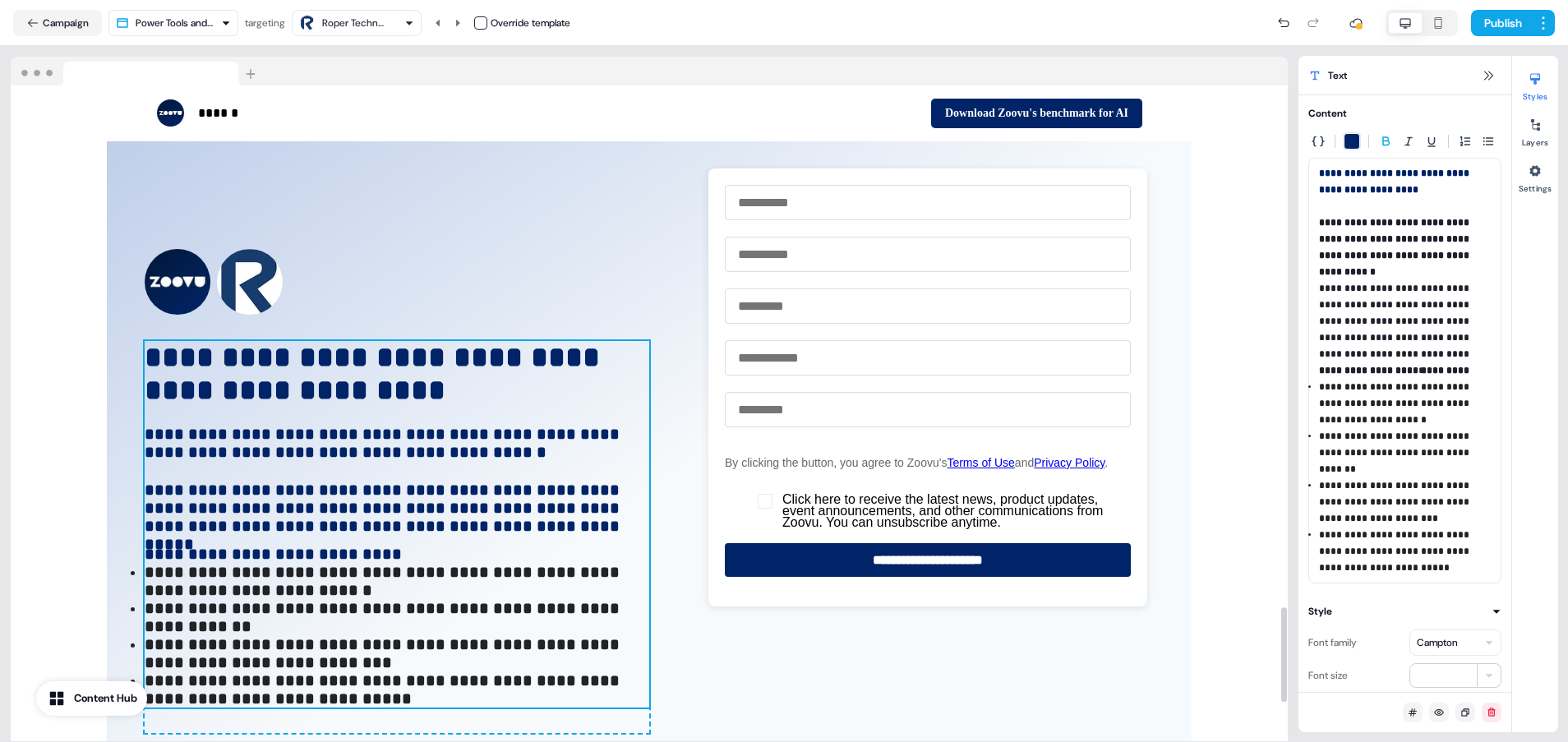 click on "**********" at bounding box center [397, 689] 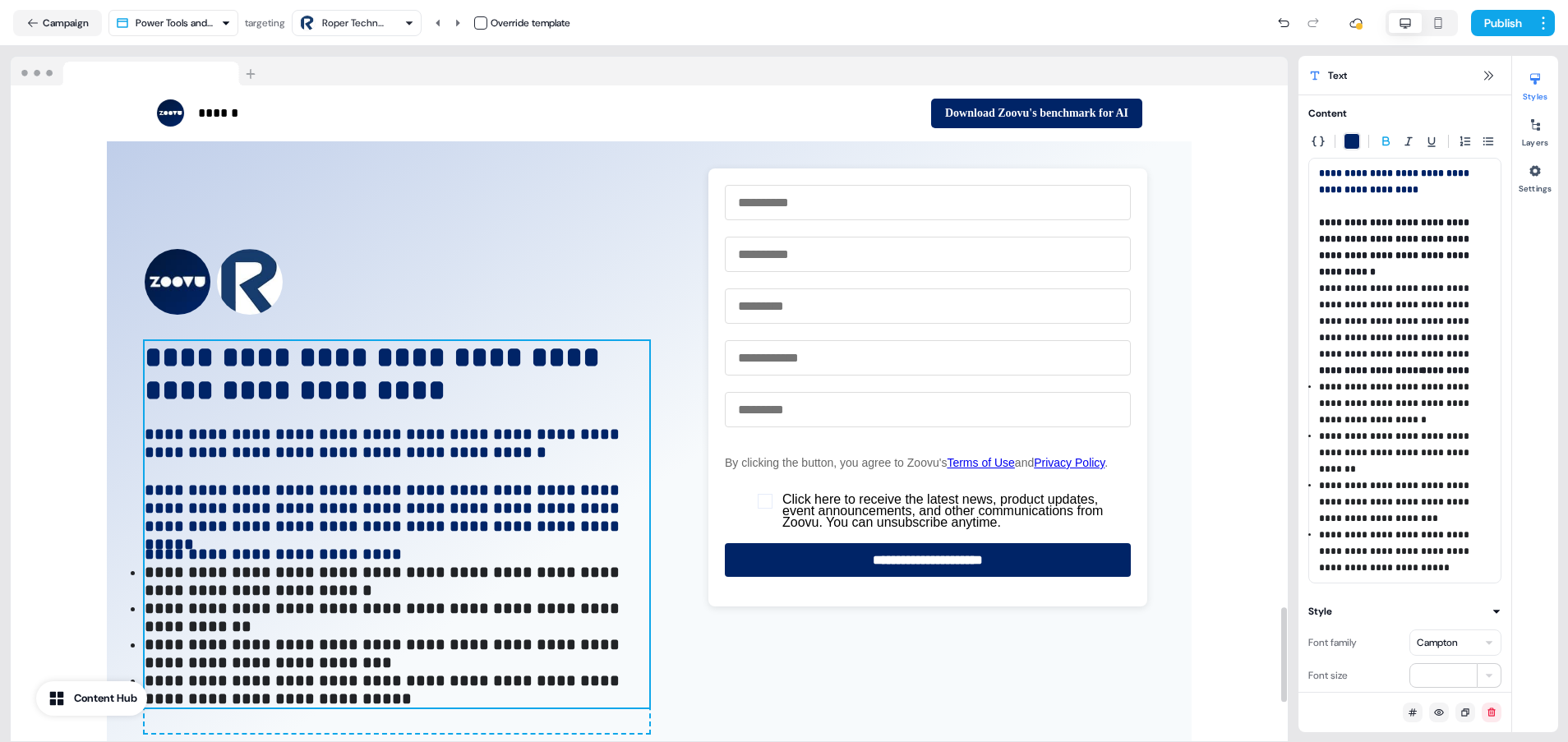 click on "**********" at bounding box center (397, 689) 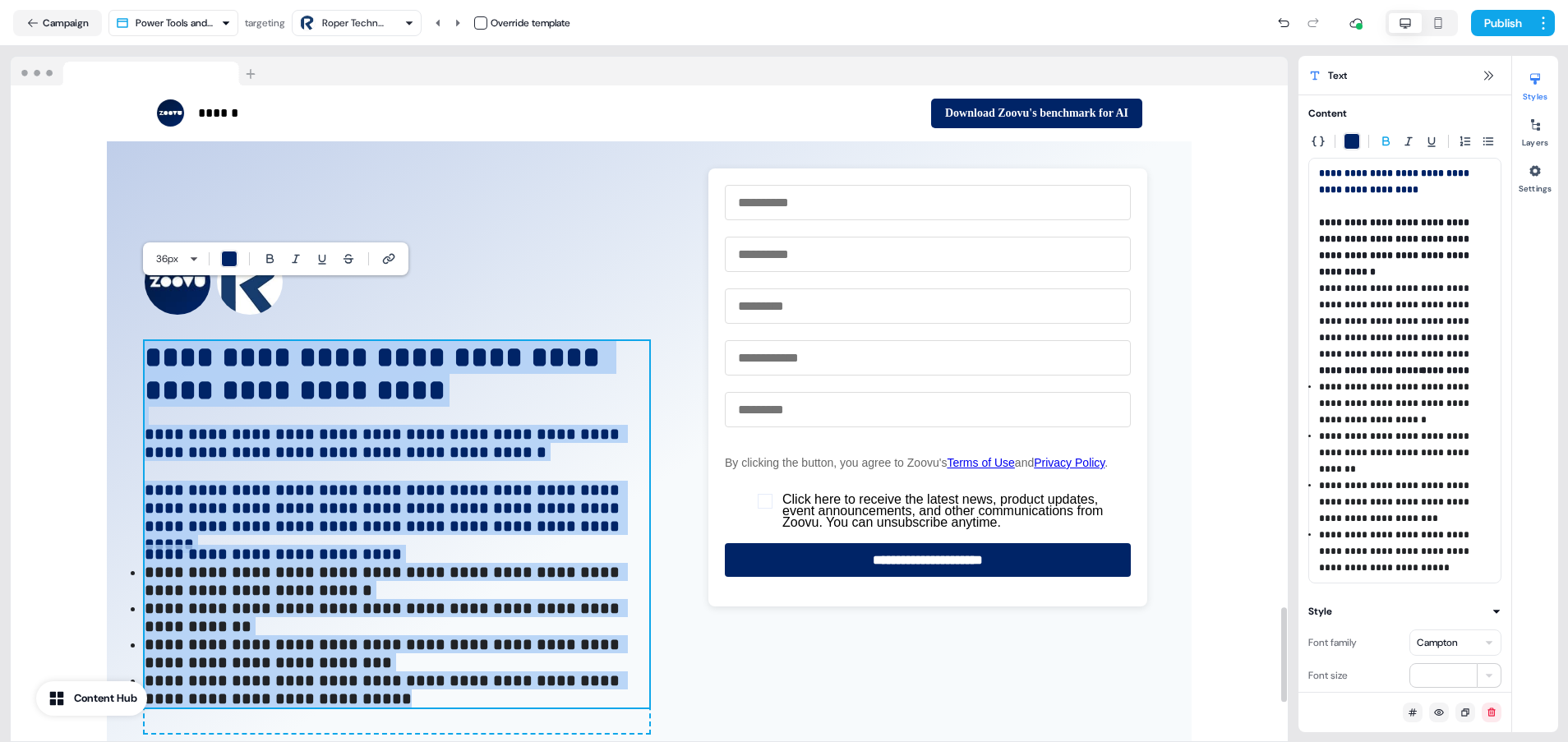 click on "**********" at bounding box center [397, 689] 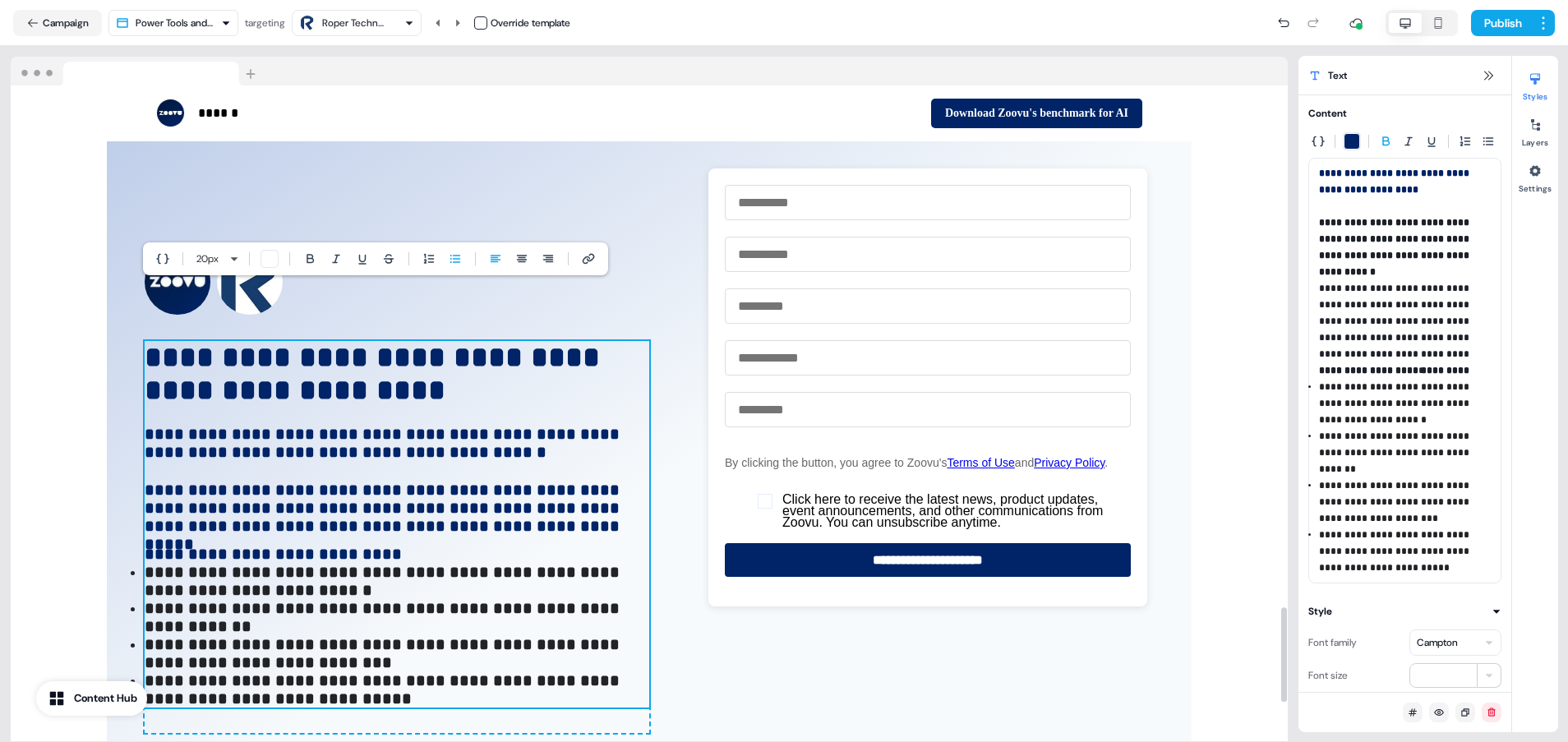 click on "**********" at bounding box center [397, 689] 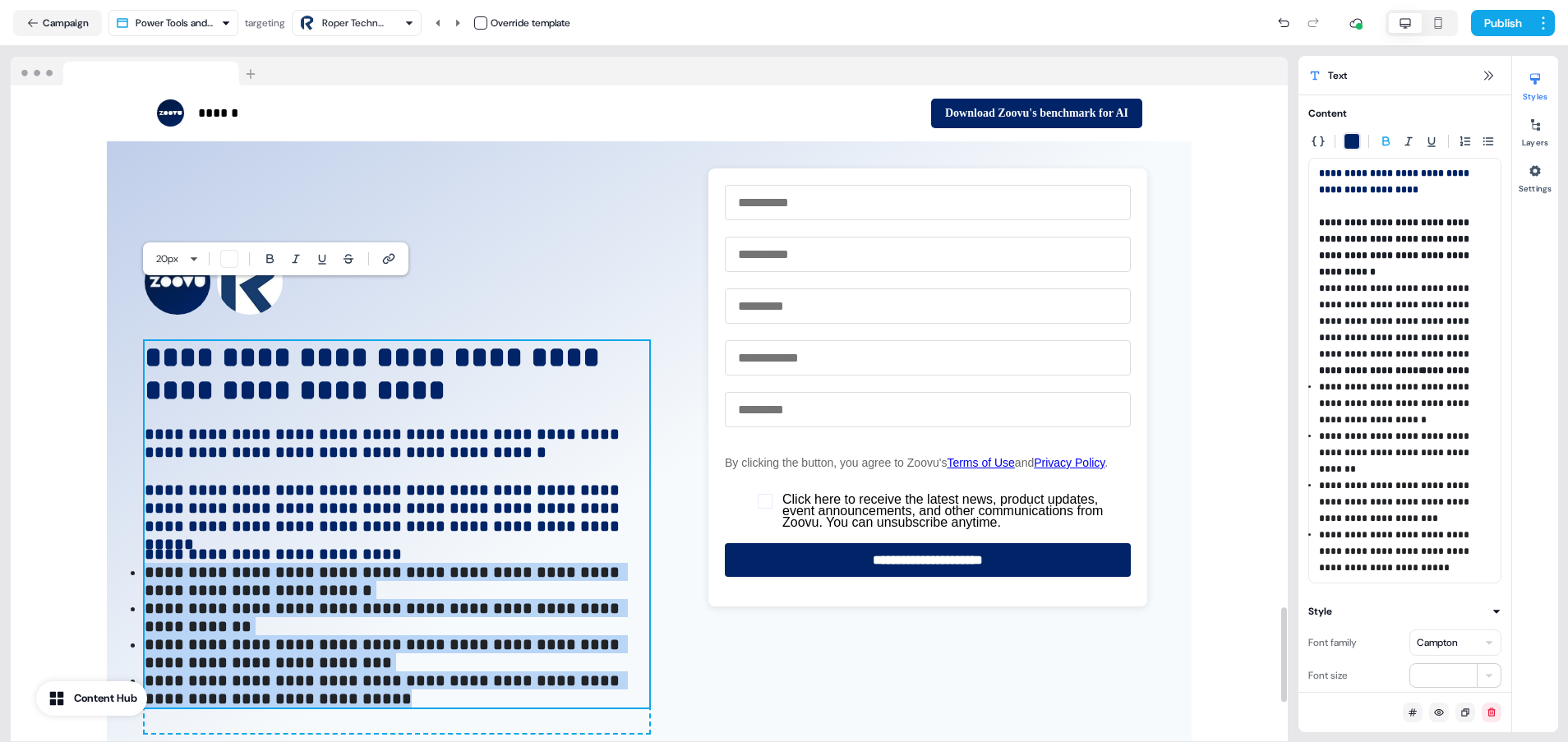 drag, startPoint x: 385, startPoint y: 669, endPoint x: 152, endPoint y: 523, distance: 274.9636 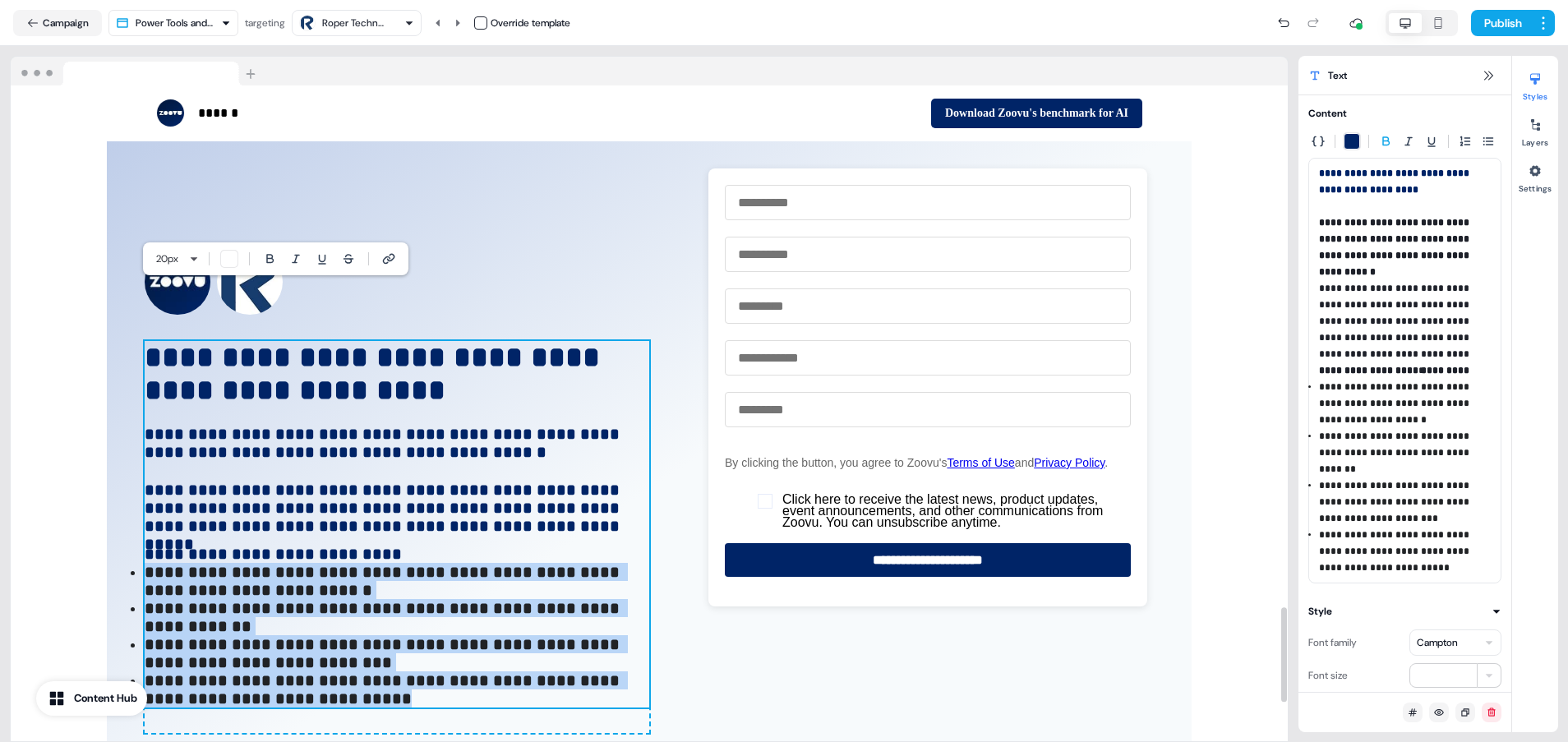 click on "**********" at bounding box center (397, 635) 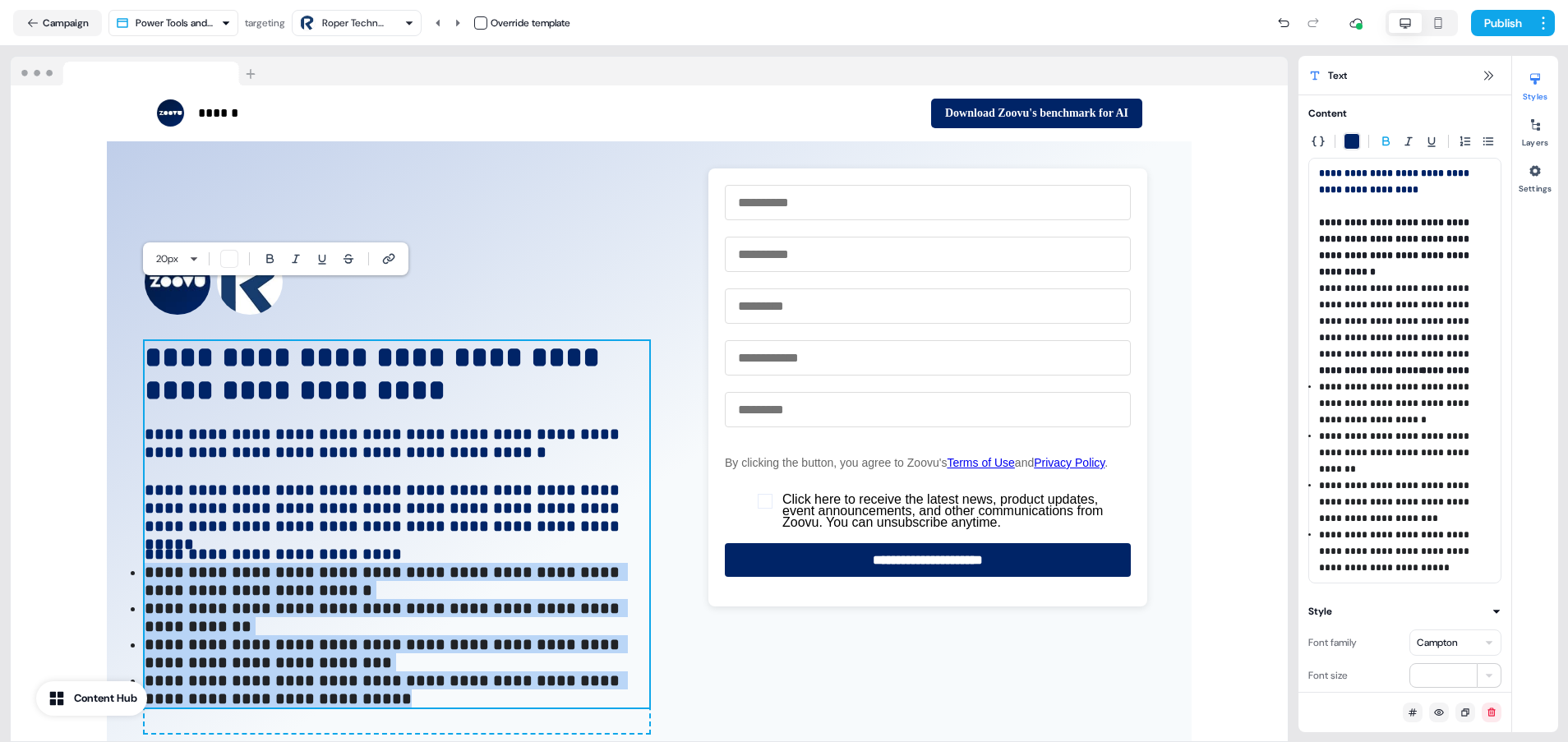 click at bounding box center (229, 259) 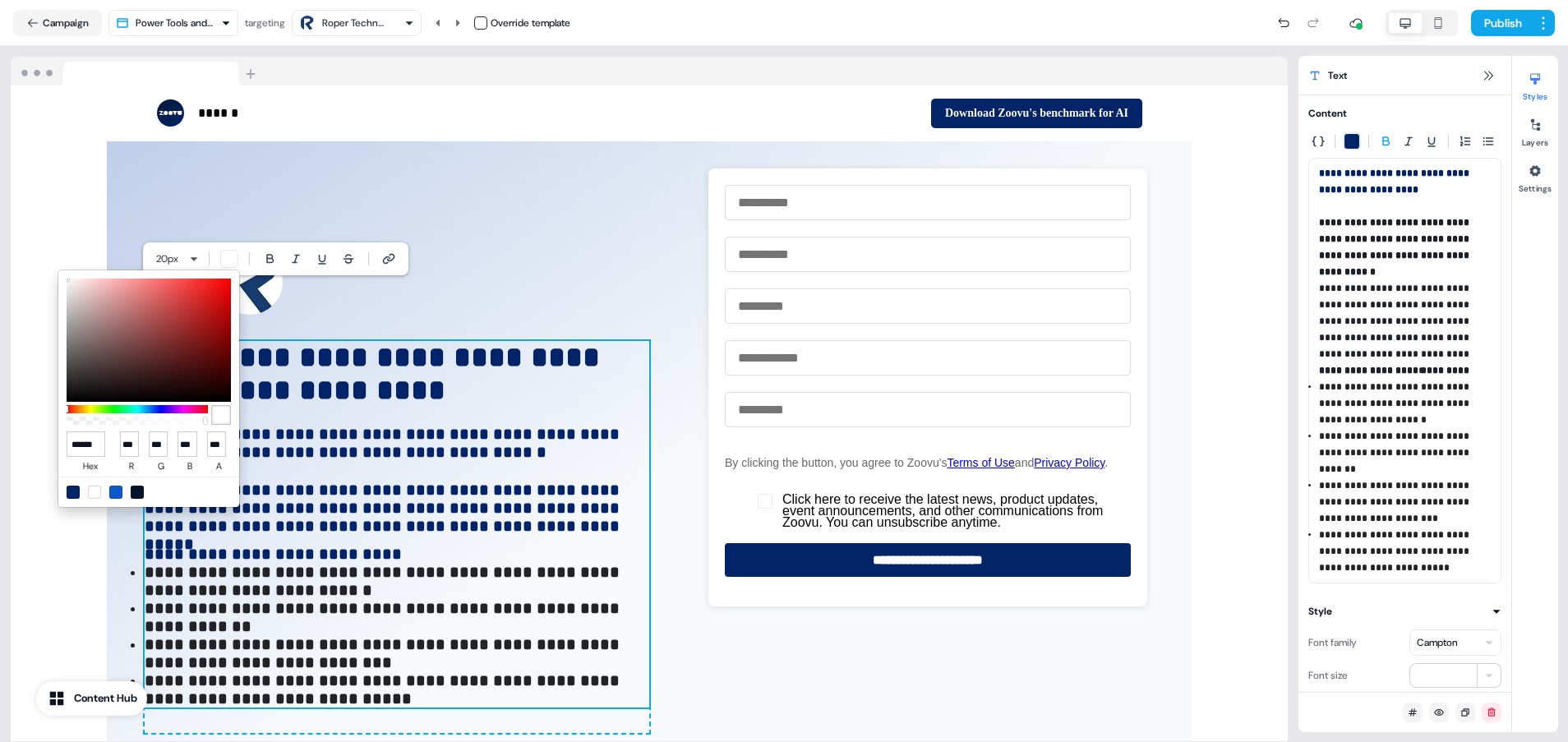 click at bounding box center [73, 492] 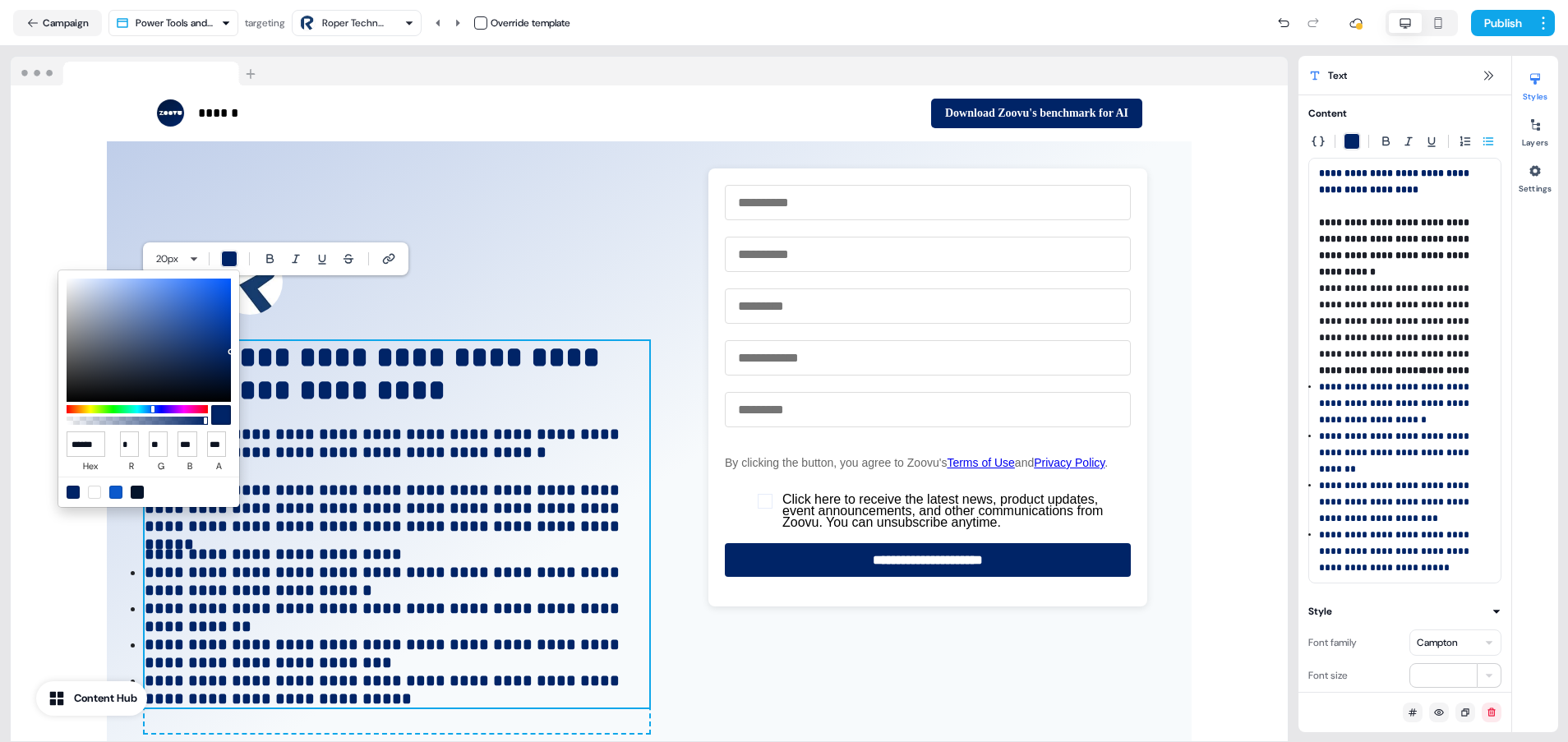click on "For the best experience switch devices to a bigger screen. Go to Userled.io Power Tools LinkedIn Campaign Editor Overview Engagement Distribute Created by [FIRST]   [LAST] Loading... Campaign Power Tools and Machinery Template  targeting Roper Technologies Override template Publish ******
To pick up a draggable item, press the space bar.
While dragging, use the arrow keys to move the item.
Press space again to drop the item in its new position, or press escape to cancel.
Download Zoovu's benchmark for AI
To pick up a draggable item, press the space bar.
While dragging, use the arrow keys to move the item.
Press space again to drop the item in its new position, or press escape to cancel.
To pick up a draggable item, press the space bar.
While dragging, use the arrow keys to move the item.
Press space again to drop the item in its new position, or press escape to cancel.
Add block ****** ****** Add block Add block ***" at bounding box center (784, 371) 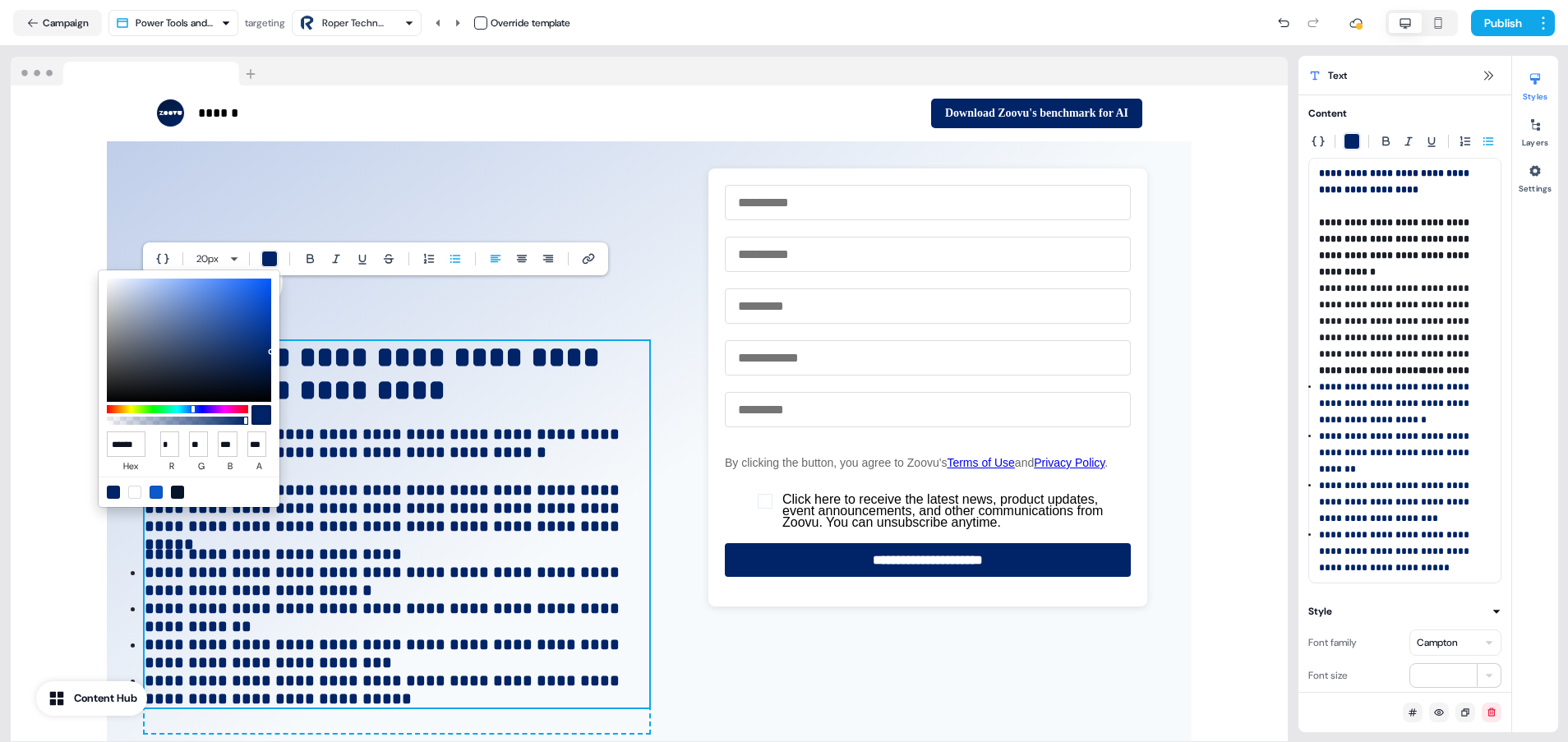 click on "For the best experience switch devices to a bigger screen. Go to Userled.io Power Tools LinkedIn Campaign Editor Overview Engagement Distribute Created by [FIRST]   [LAST] Loading... Campaign Power Tools and Machinery Template  targeting Roper Technologies Override template Publish ******
To pick up a draggable item, press the space bar.
While dragging, use the arrow keys to move the item.
Press space again to drop the item in its new position, or press escape to cancel.
Download Zoovu's benchmark for AI
To pick up a draggable item, press the space bar.
While dragging, use the arrow keys to move the item.
Press space again to drop the item in its new position, or press escape to cancel.
To pick up a draggable item, press the space bar.
While dragging, use the arrow keys to move the item.
Press space again to drop the item in its new position, or press escape to cancel.
Add block ****** ****** Add block Add block ***" at bounding box center [784, 371] 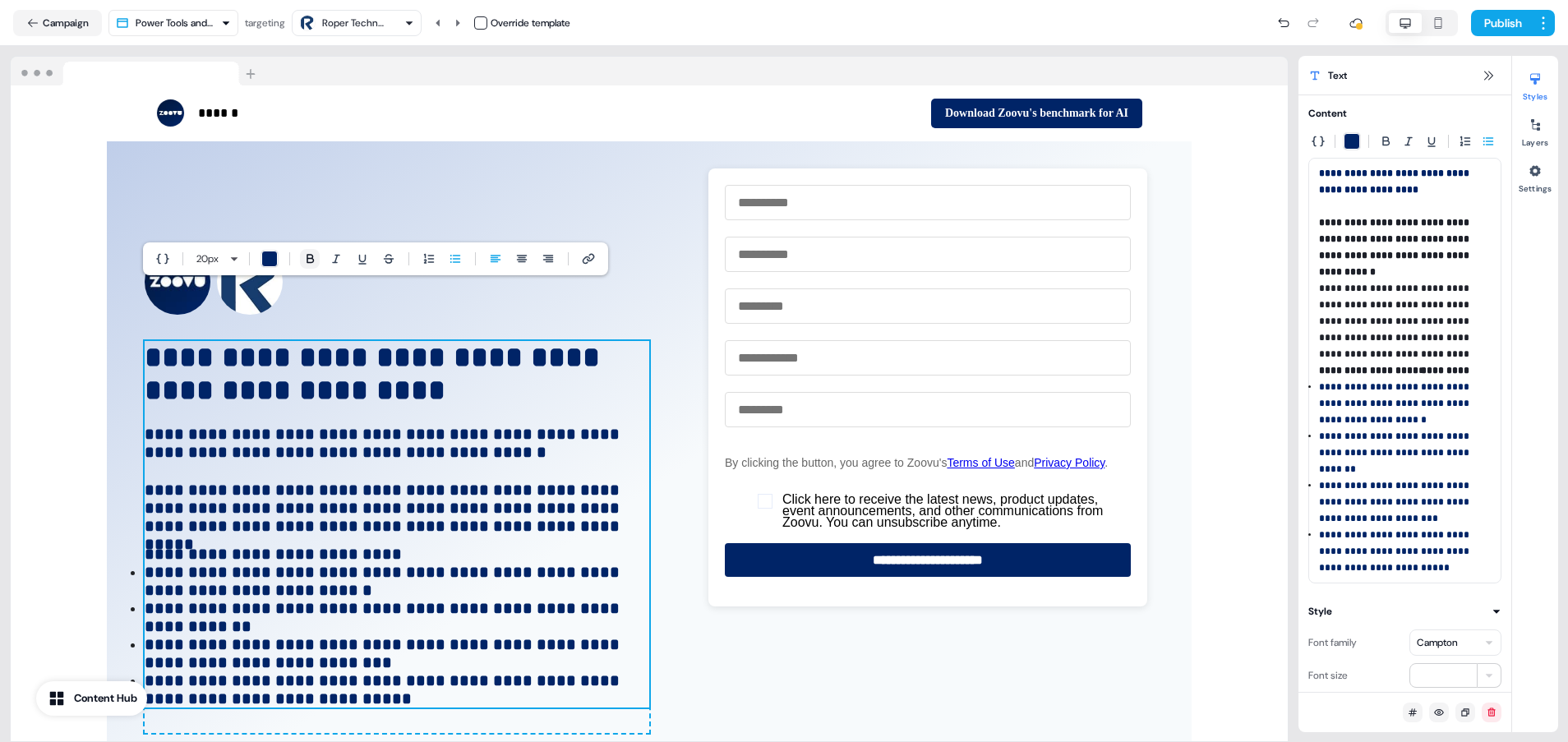 click 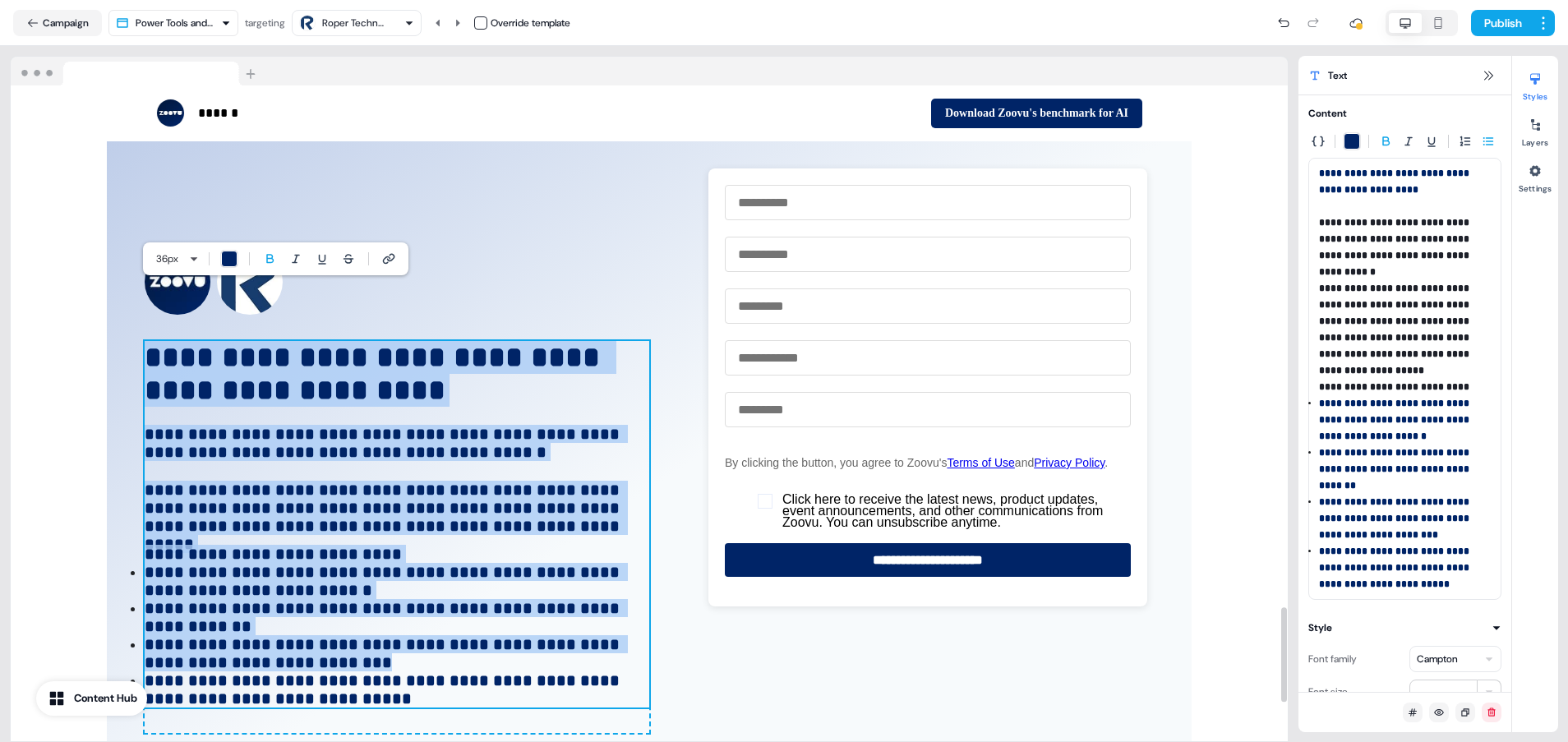 click on "**********" at bounding box center [384, 581] 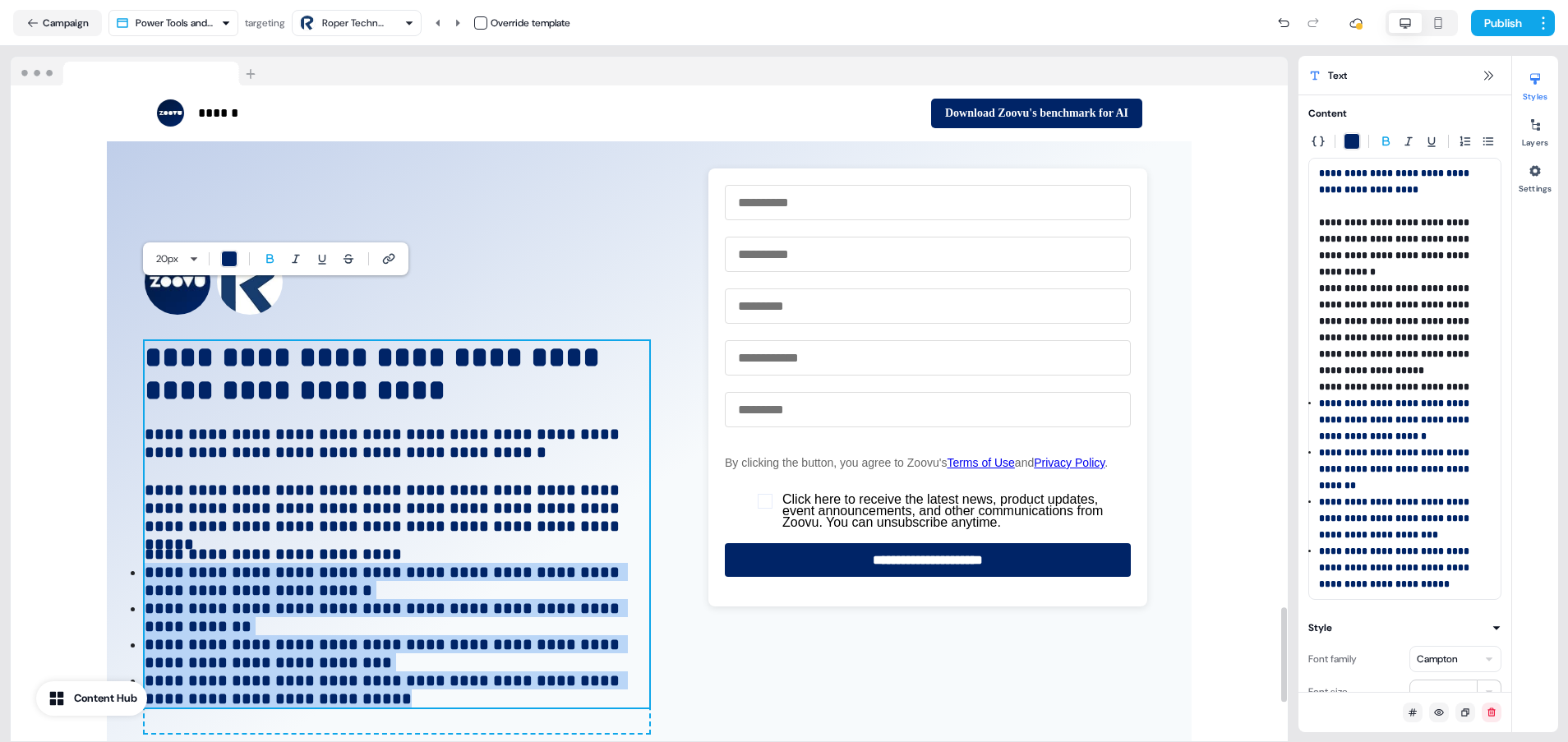 drag, startPoint x: 392, startPoint y: 673, endPoint x: 150, endPoint y: 522, distance: 285.24551 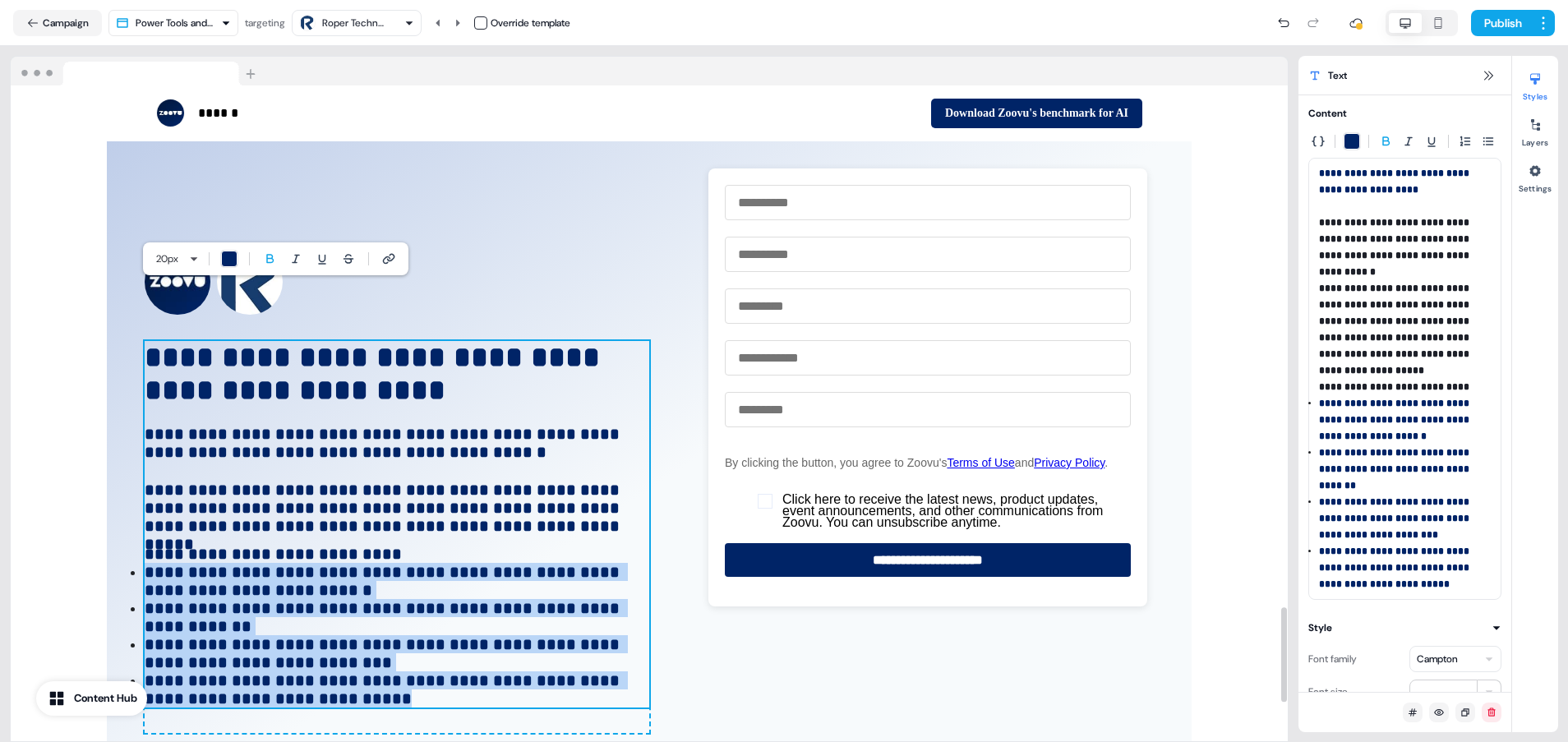 click on "**********" at bounding box center (397, 635) 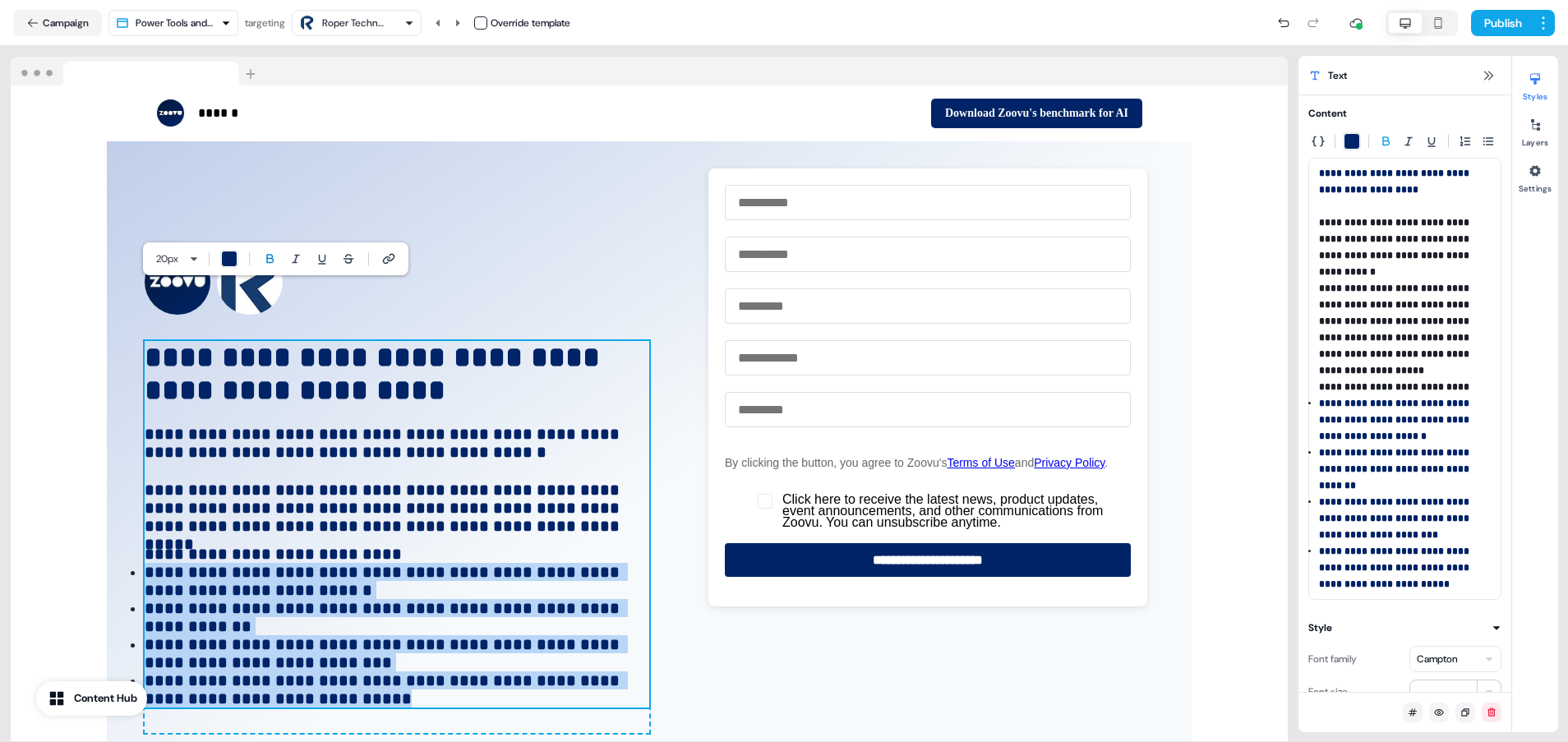 click 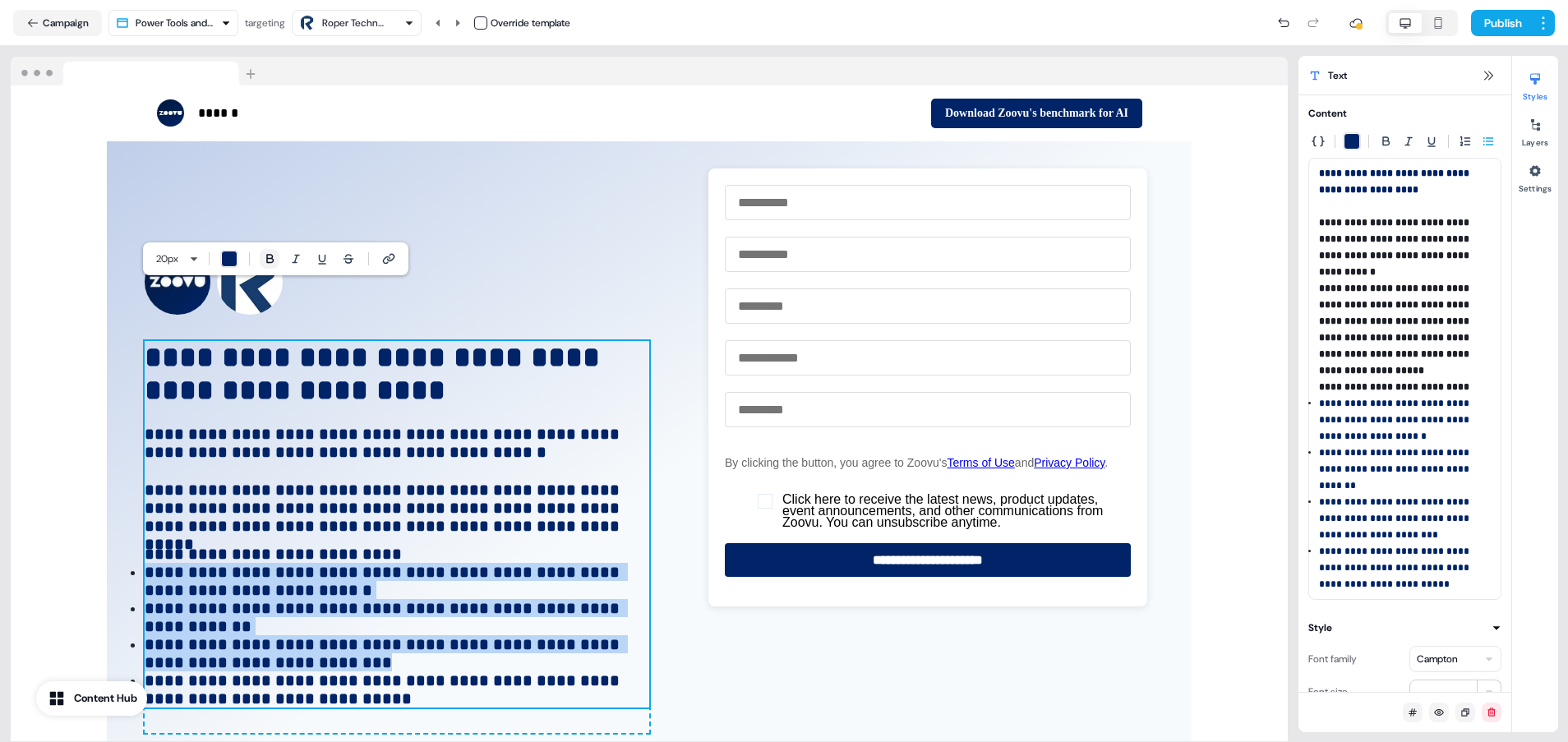 click 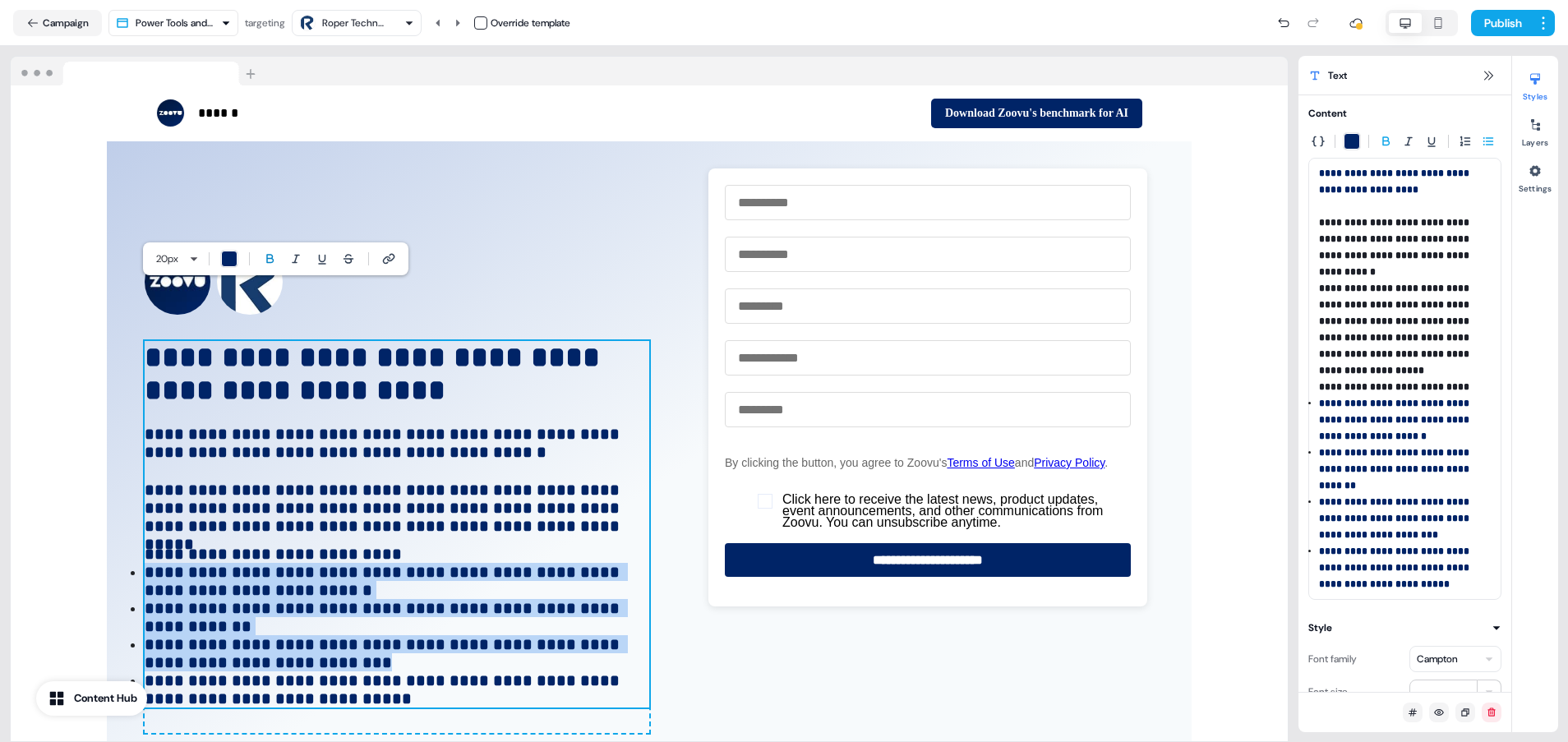 click 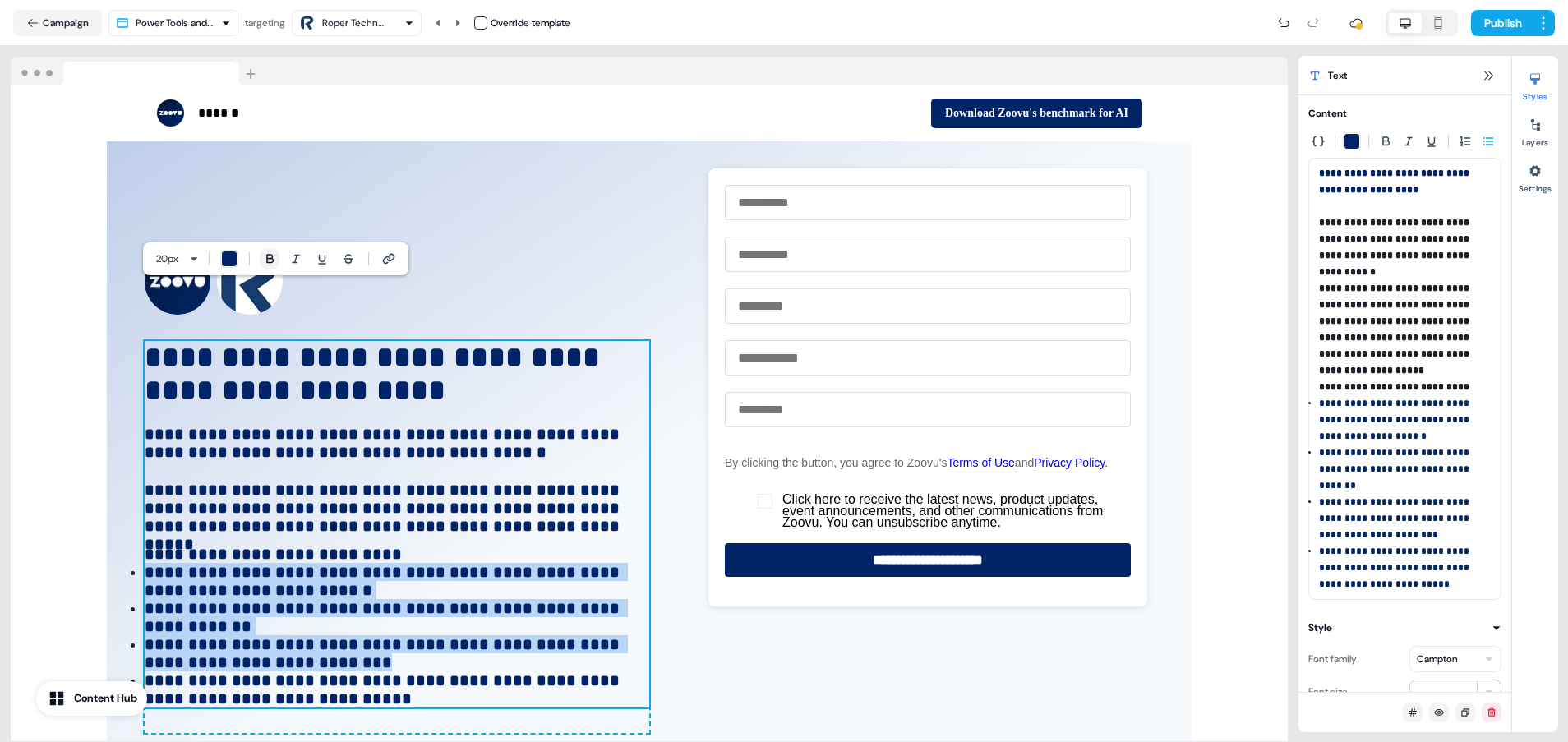 click 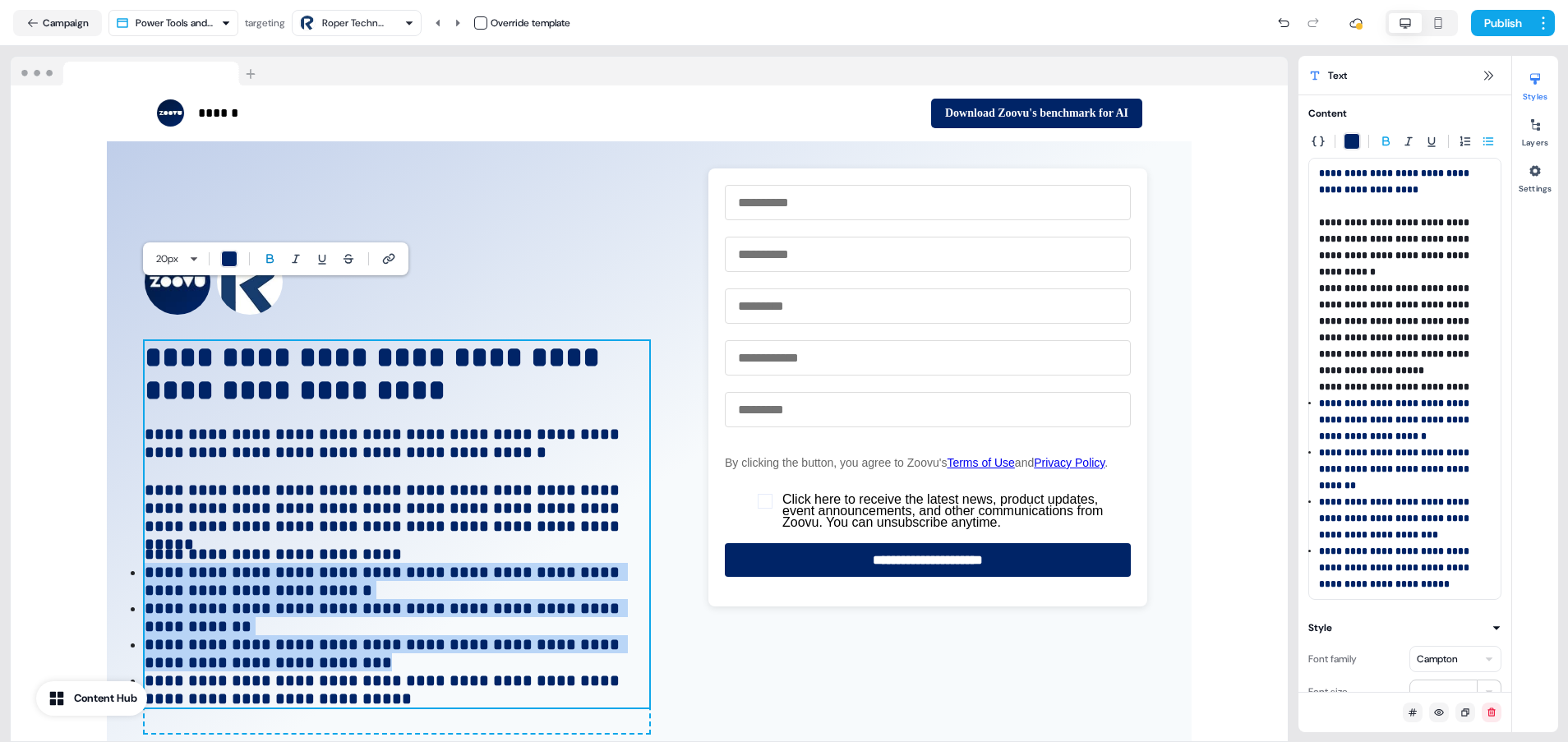click 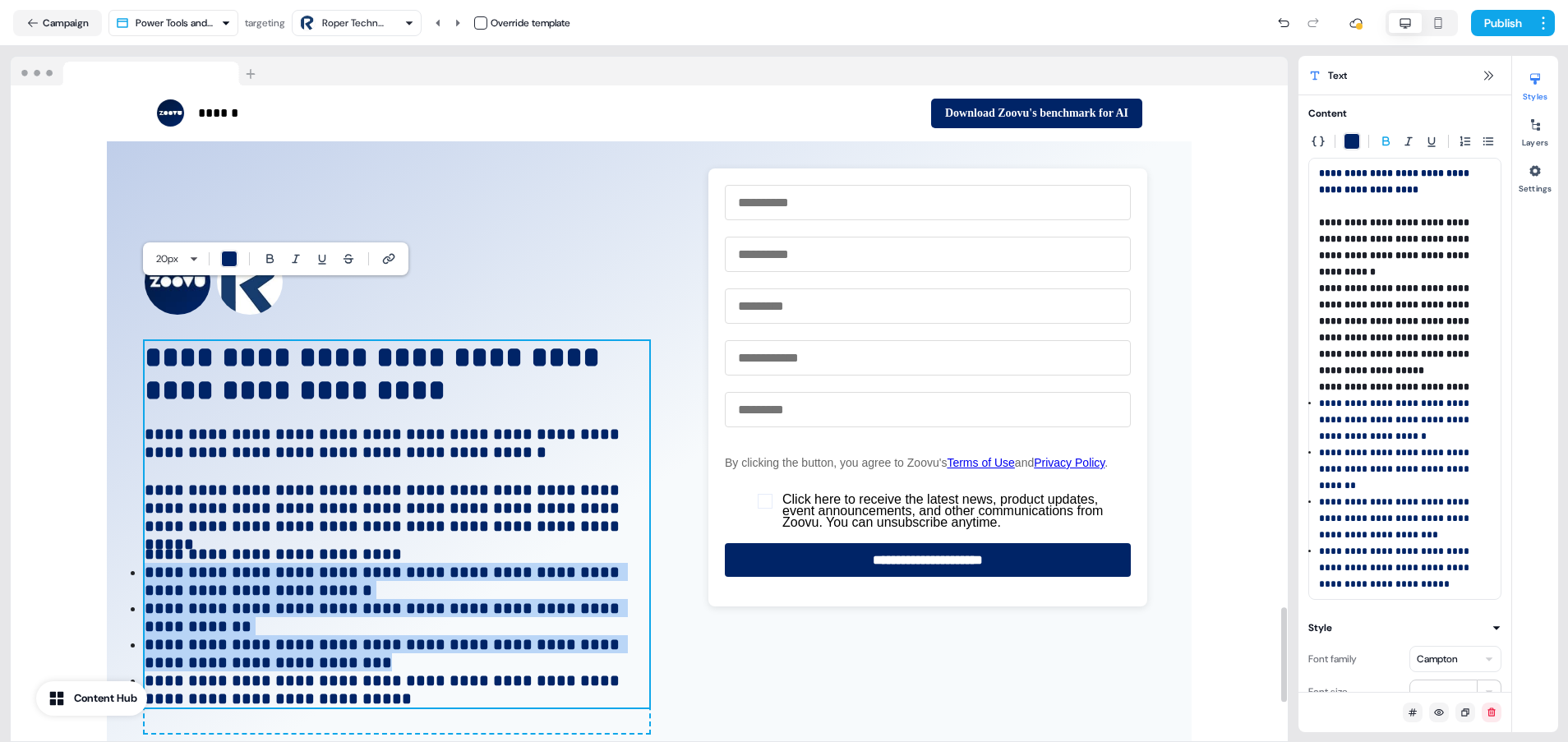click on "**********" at bounding box center (384, 653) 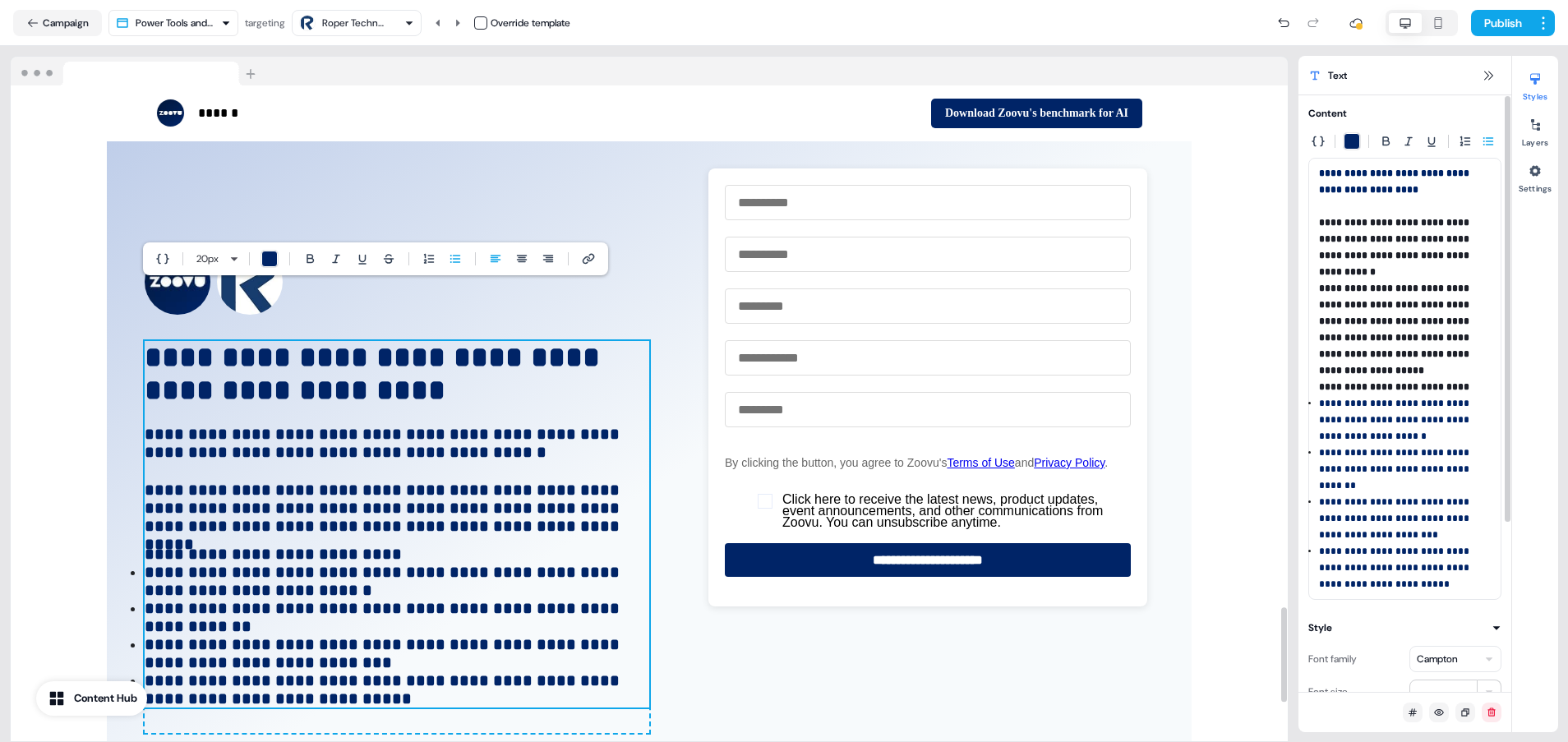 click on "**********" at bounding box center (1395, 469) 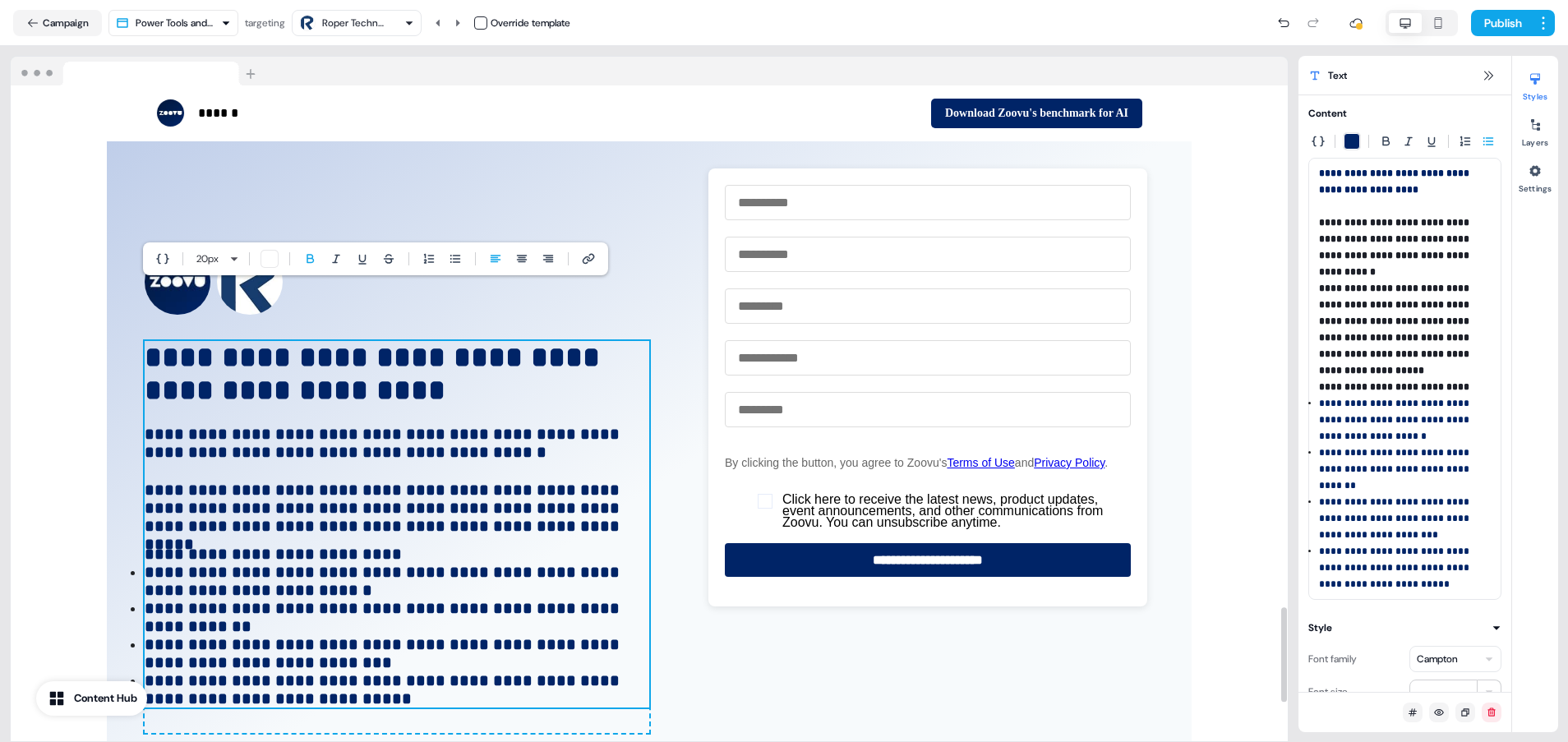 click on "**********" at bounding box center (397, 554) 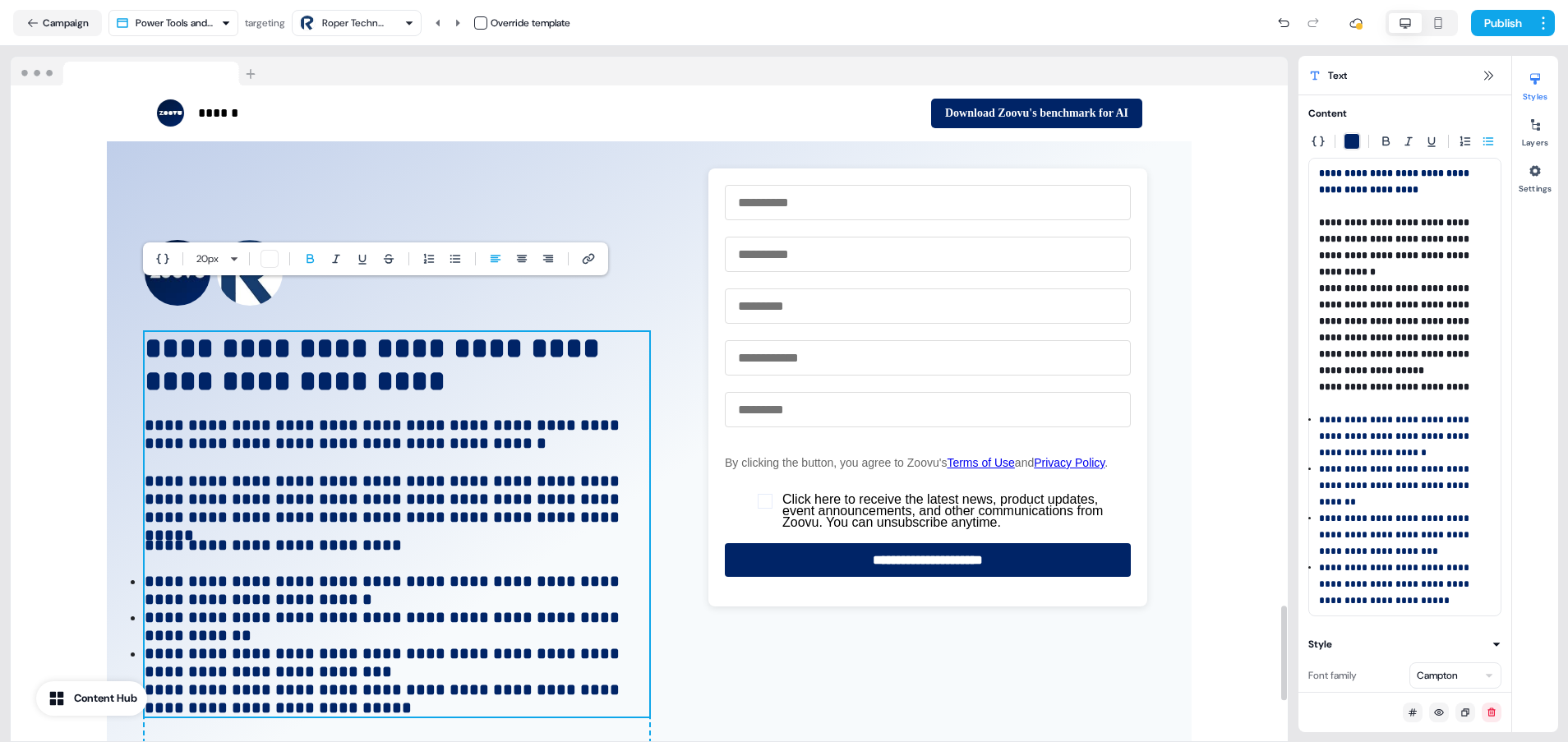 scroll, scrollTop: 3593, scrollLeft: 0, axis: vertical 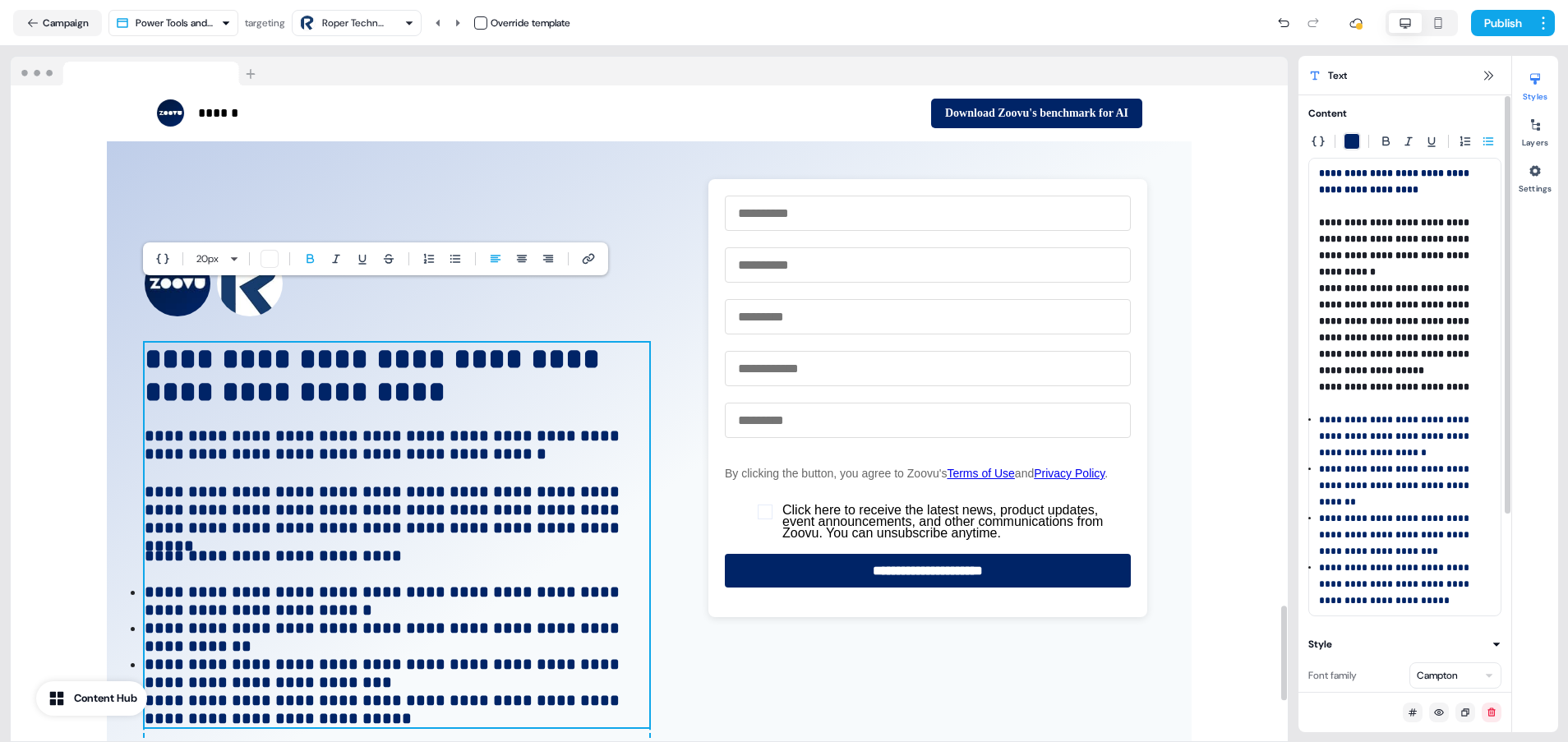 click on "**********" at bounding box center [1404, 395] 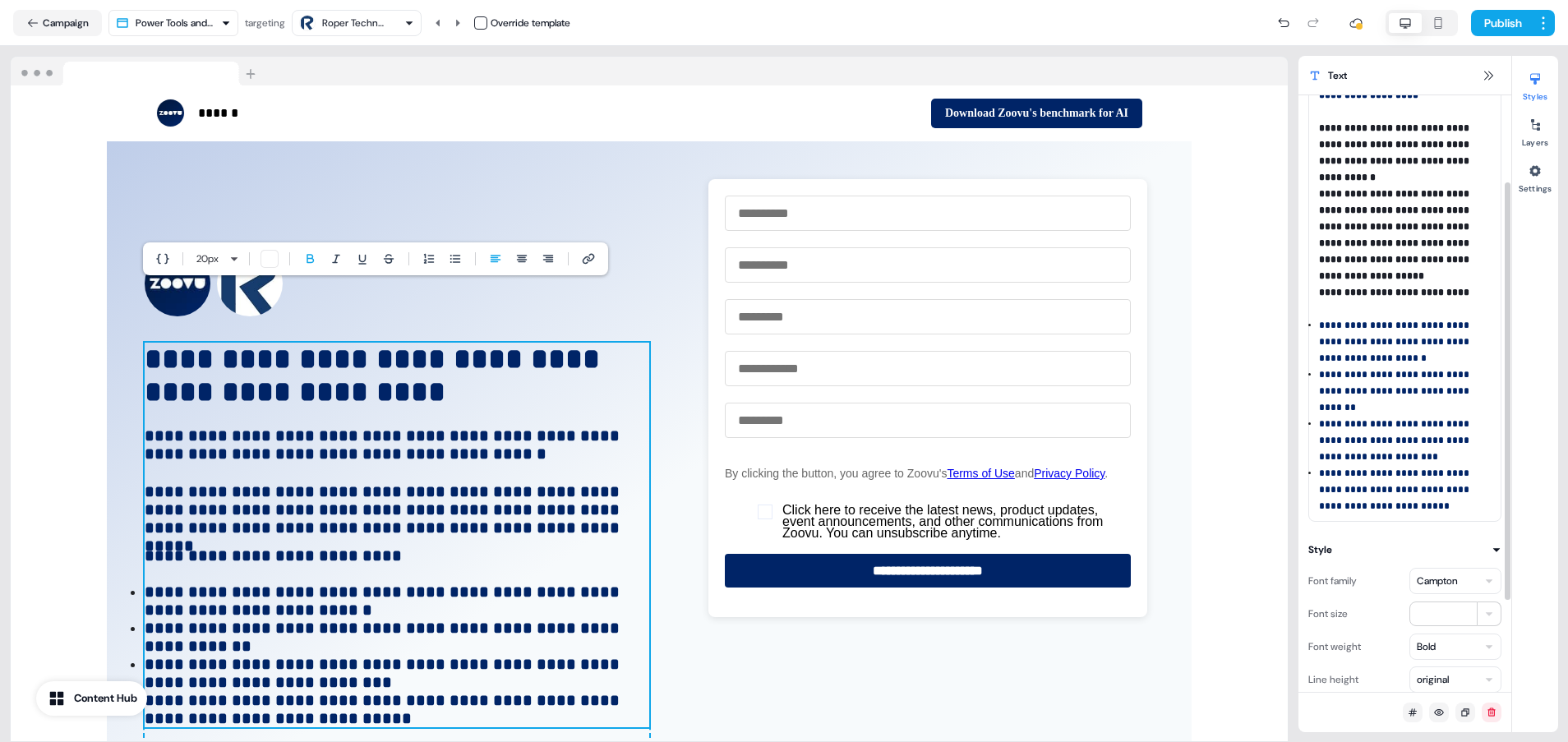 scroll, scrollTop: 123, scrollLeft: 0, axis: vertical 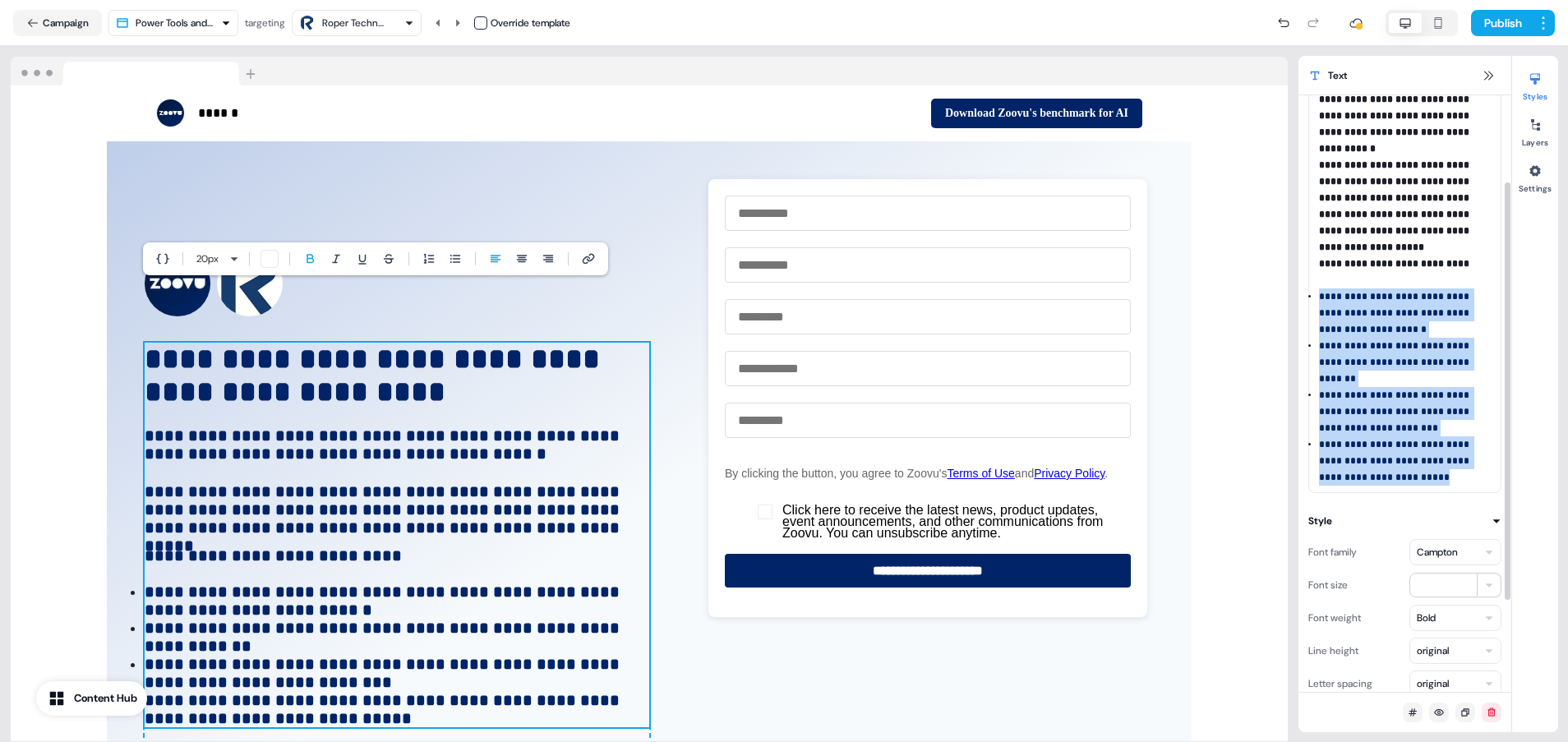 drag, startPoint x: 1431, startPoint y: 463, endPoint x: 1319, endPoint y: 297, distance: 200.24984 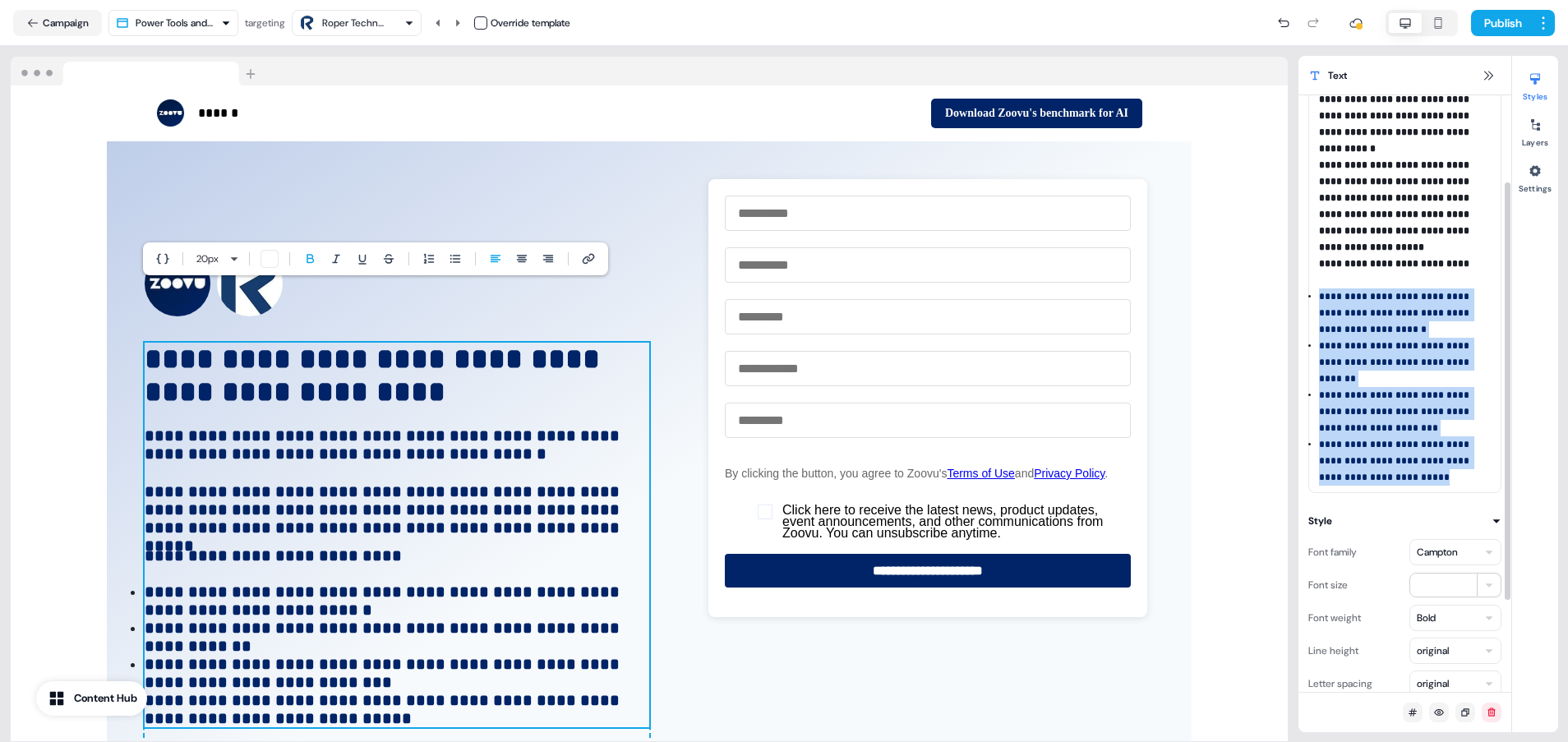 click on "**********" at bounding box center [1404, 387] 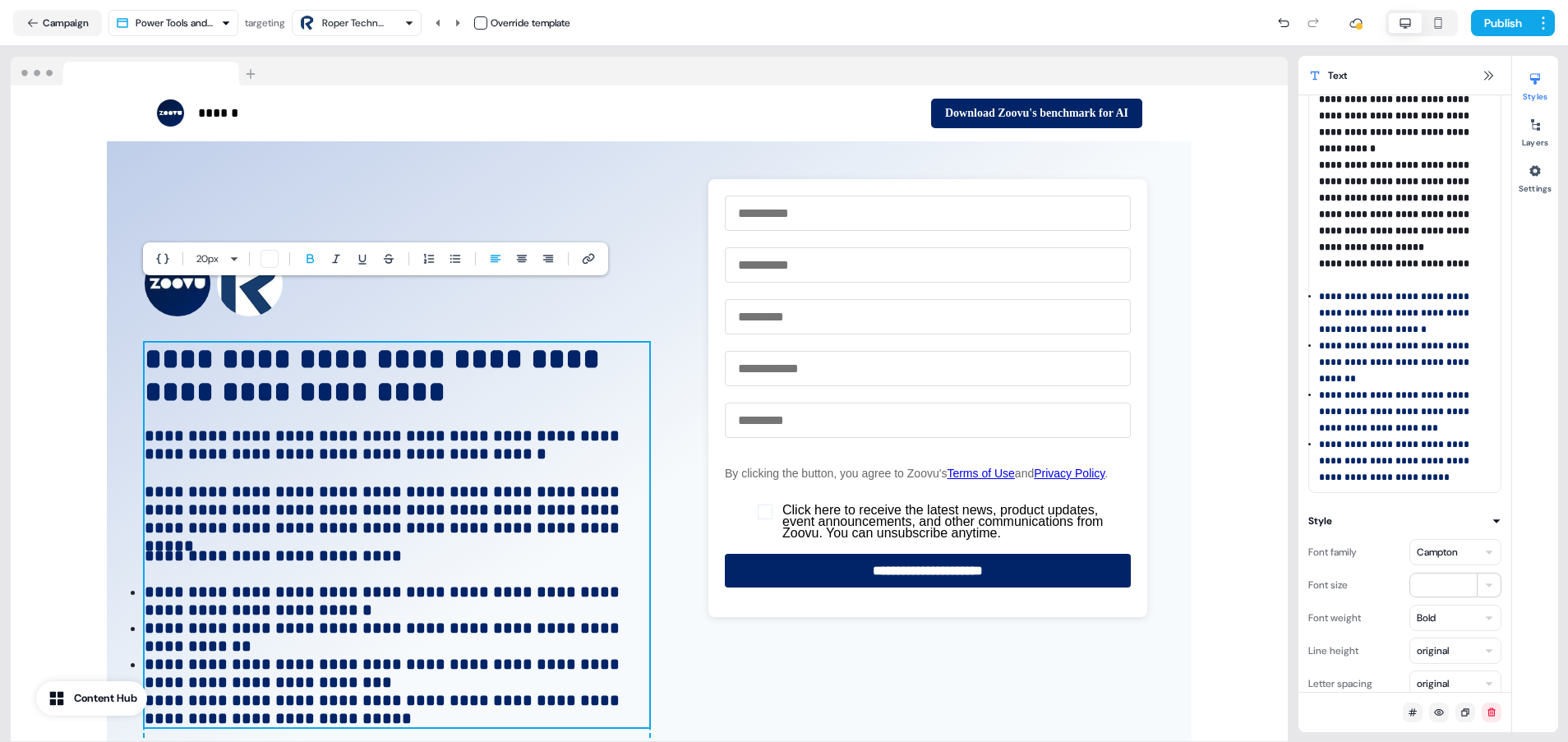 scroll, scrollTop: 0, scrollLeft: 0, axis: both 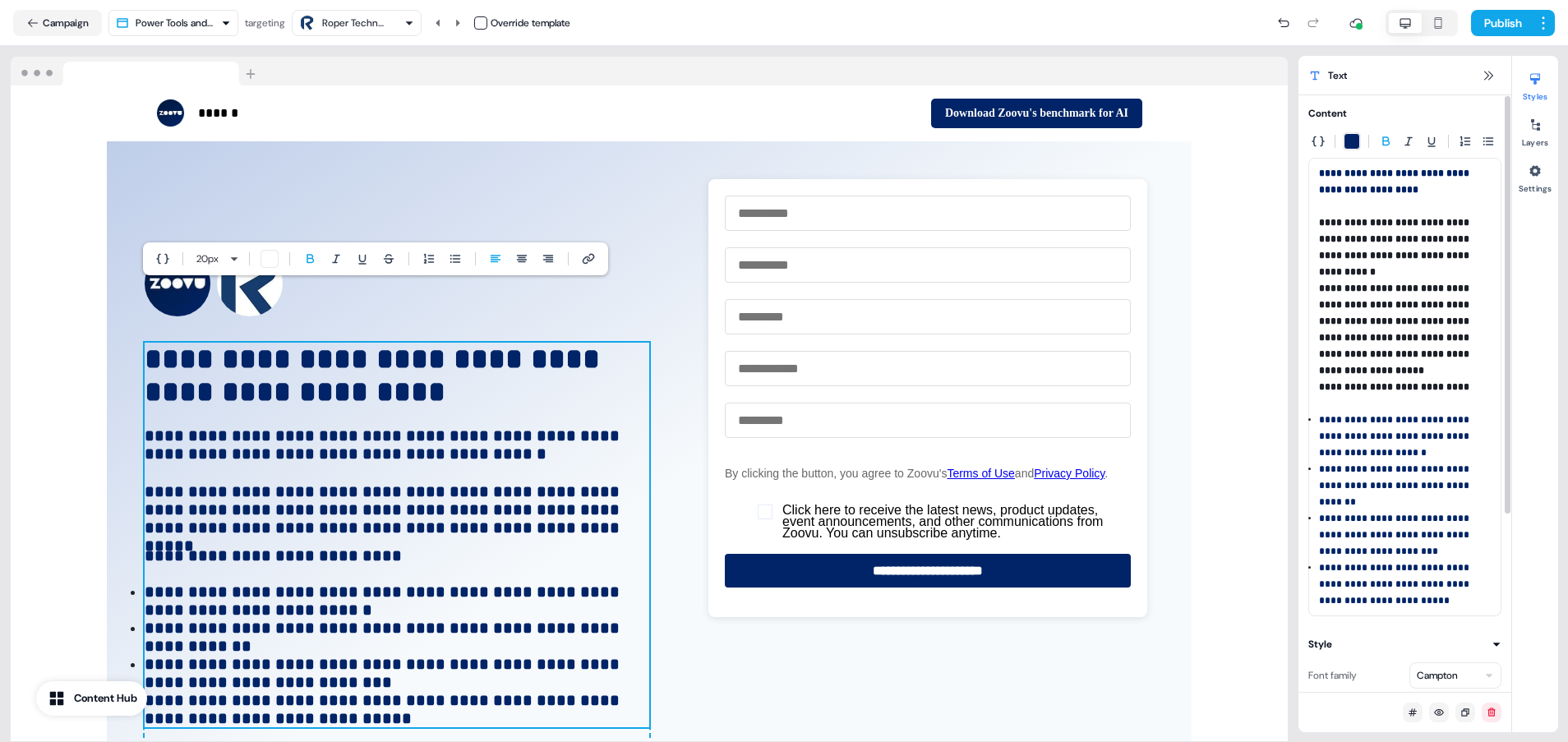 click on "**********" at bounding box center [1395, 486] 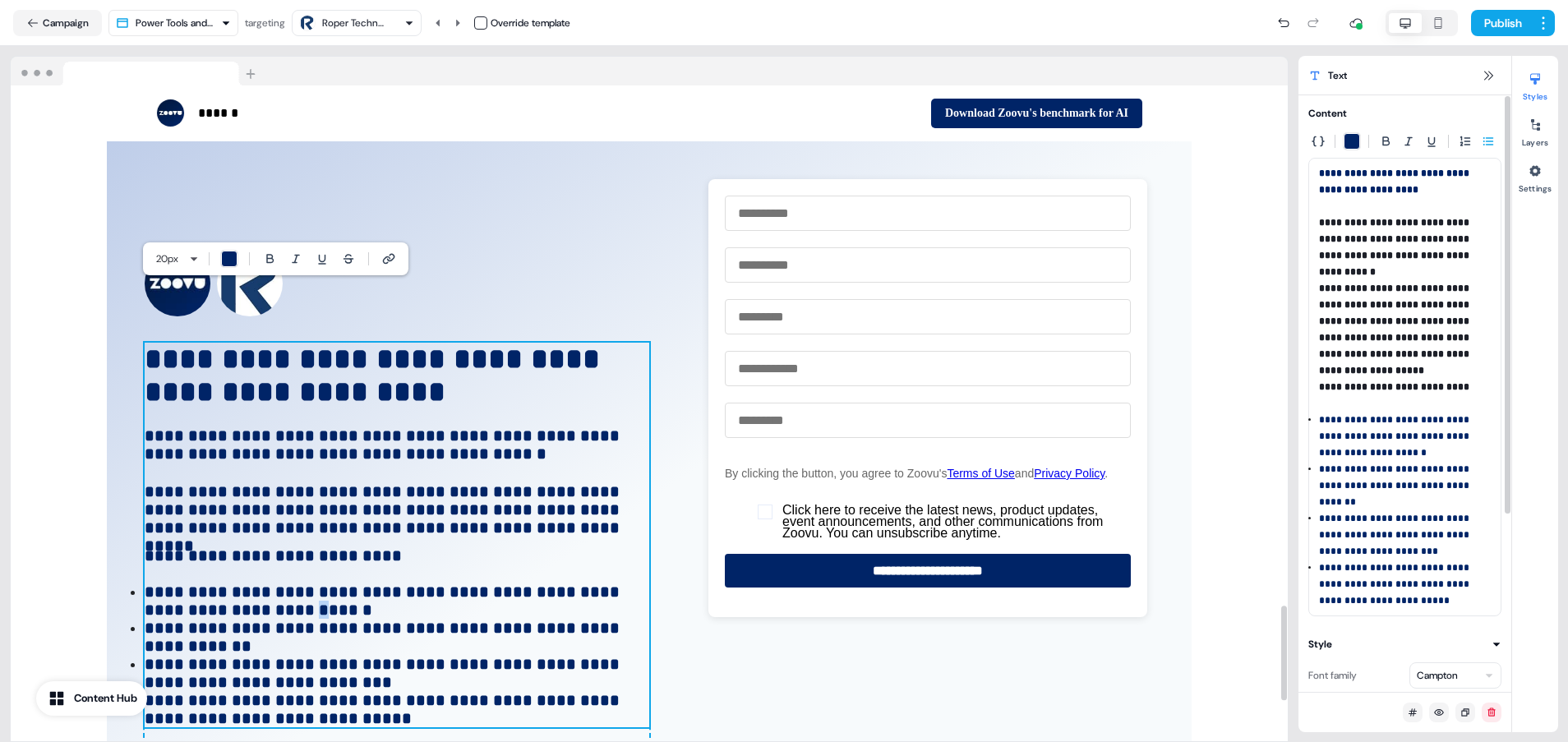 drag, startPoint x: 316, startPoint y: 569, endPoint x: 327, endPoint y: 579, distance: 14.866069 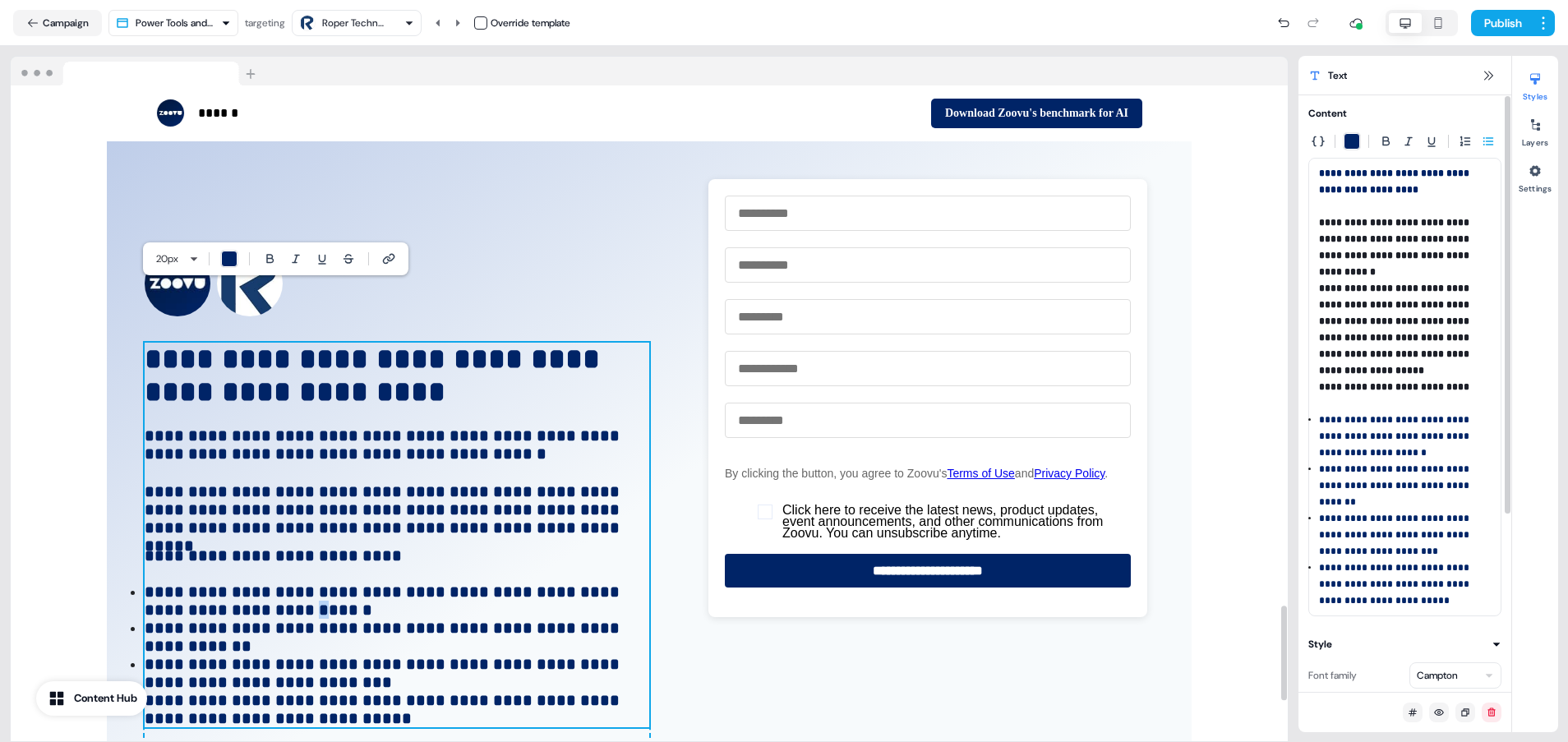 click on "**********" at bounding box center (384, 601) 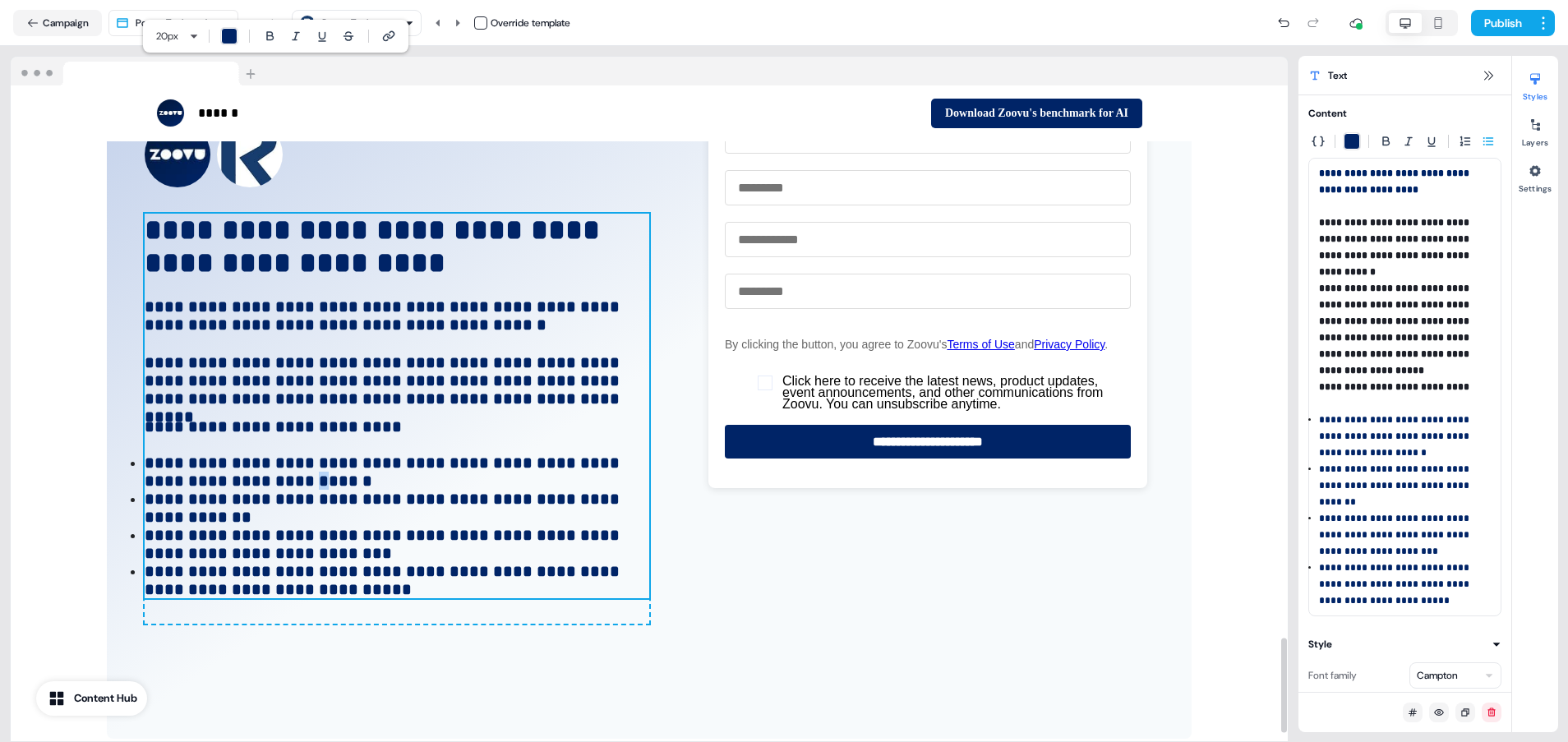 scroll, scrollTop: 3840, scrollLeft: 0, axis: vertical 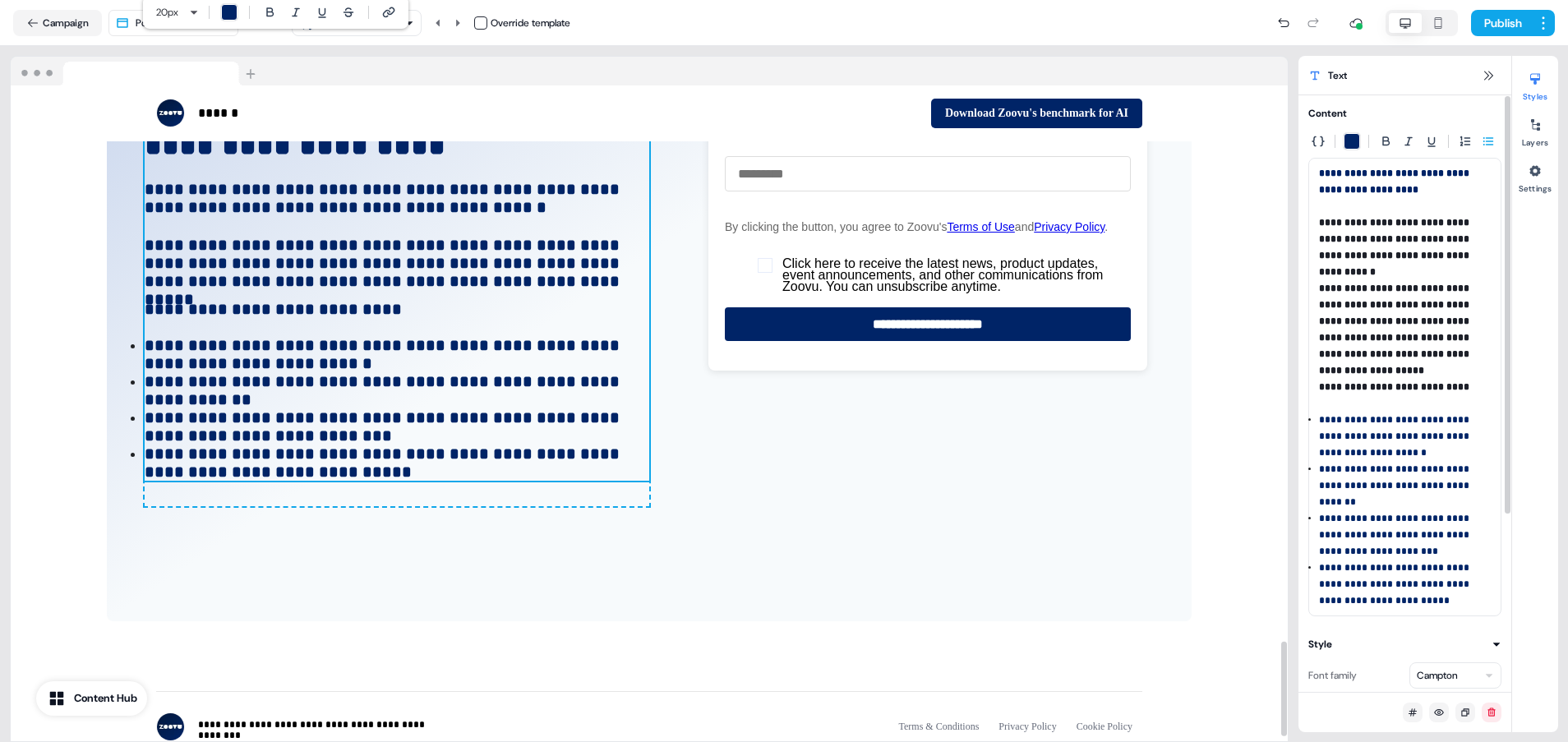 click on "**********" at bounding box center [1404, 387] 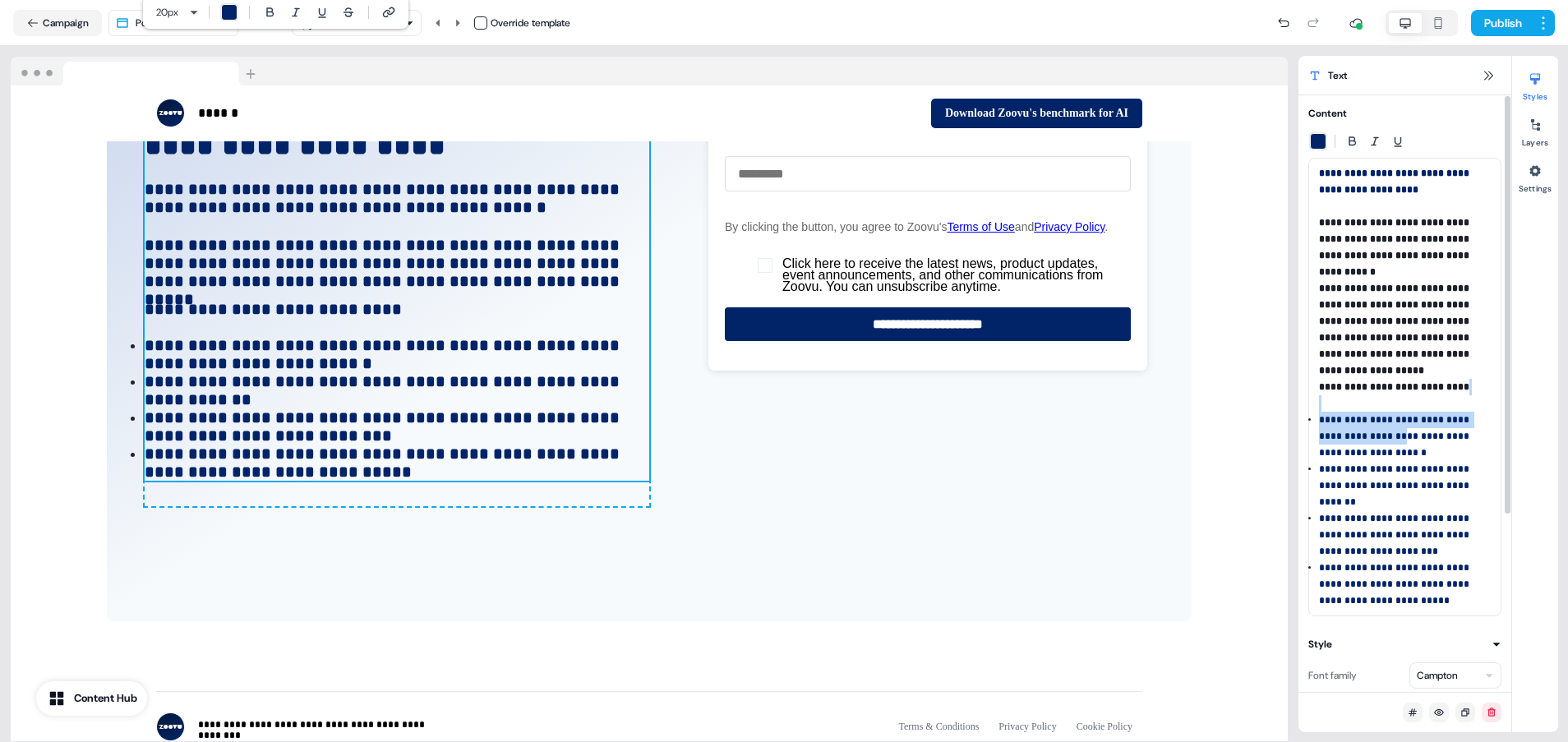 drag, startPoint x: 1322, startPoint y: 411, endPoint x: 1382, endPoint y: 444, distance: 68.476273 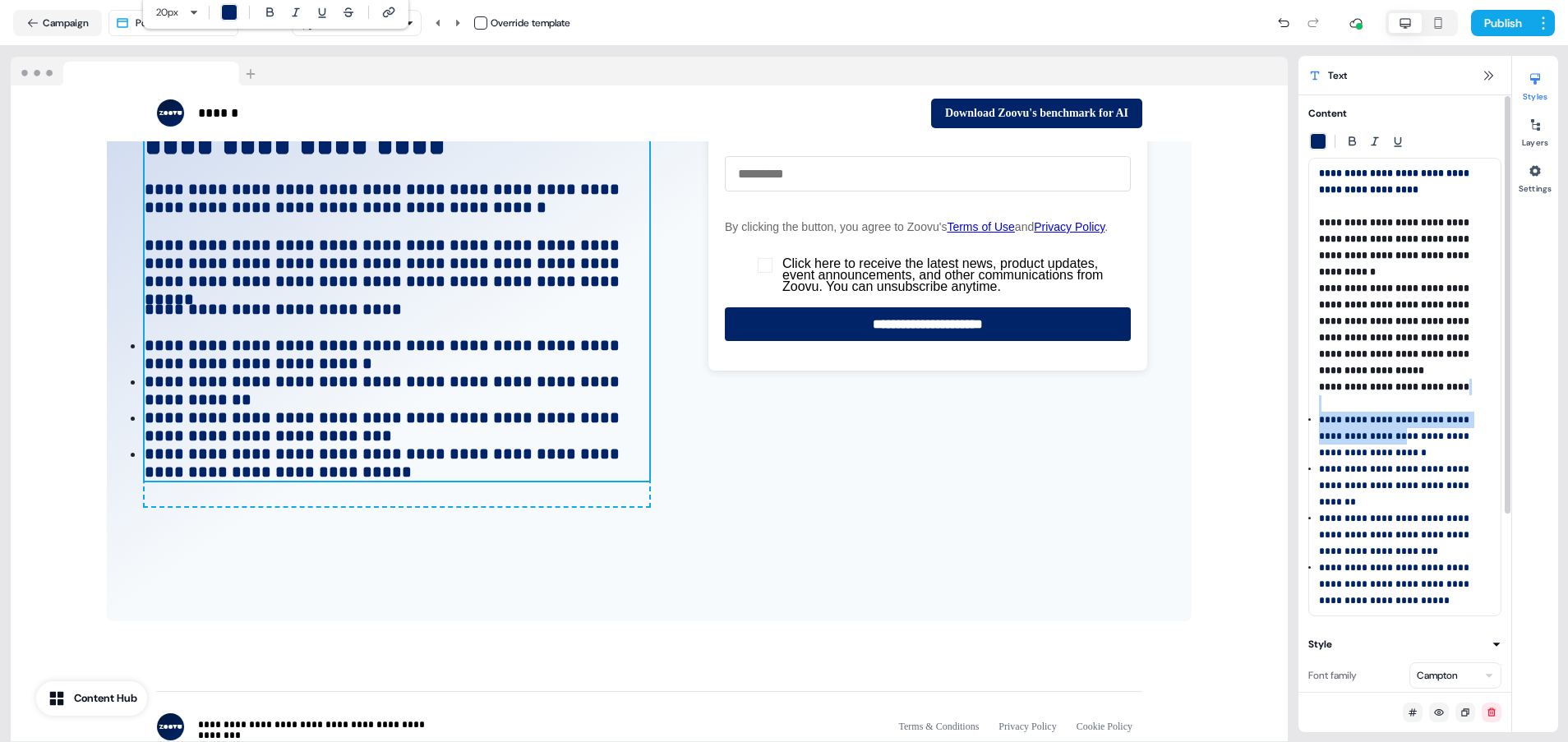 click on "**********" at bounding box center [1404, 387] 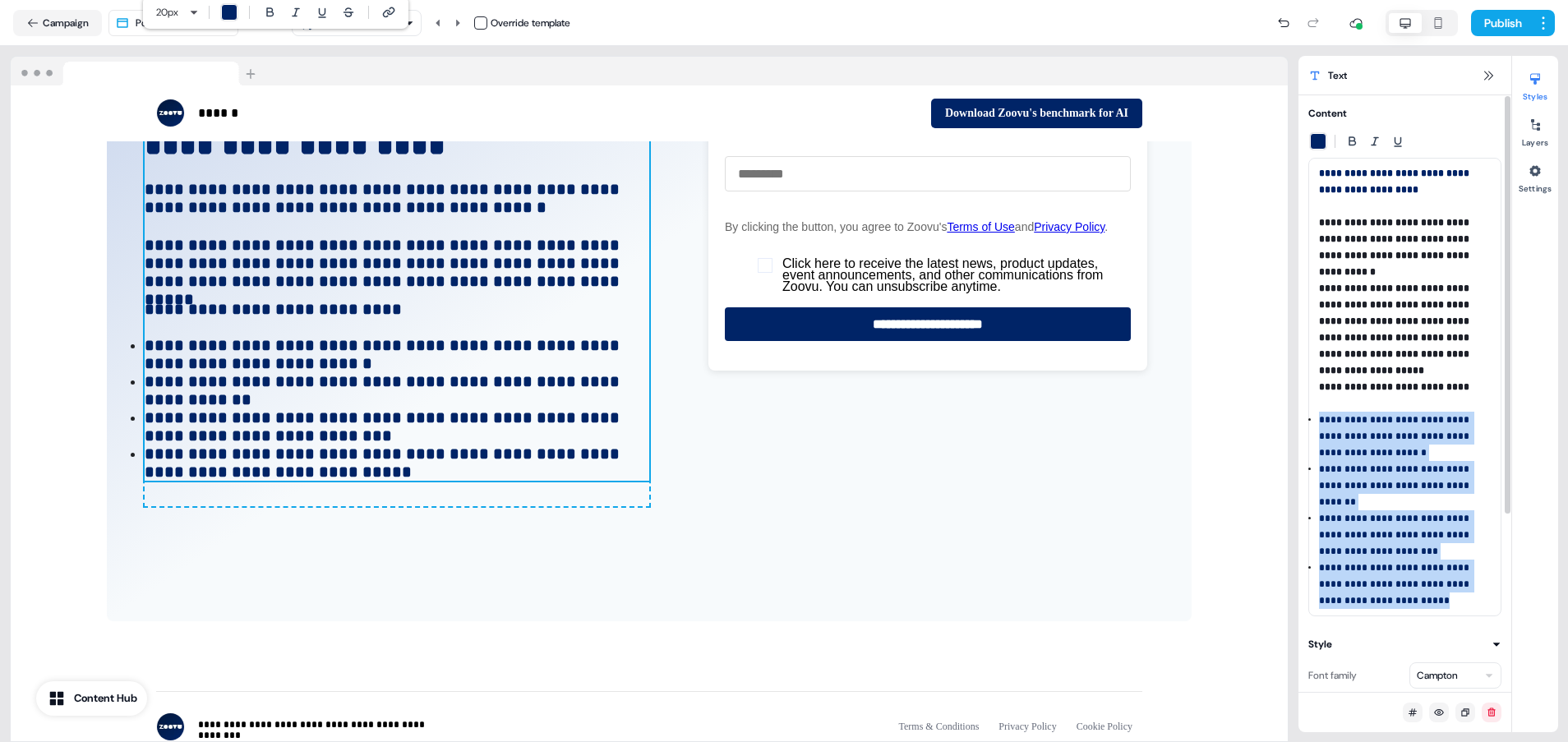 drag, startPoint x: 1321, startPoint y: 422, endPoint x: 1429, endPoint y: 597, distance: 205.64289 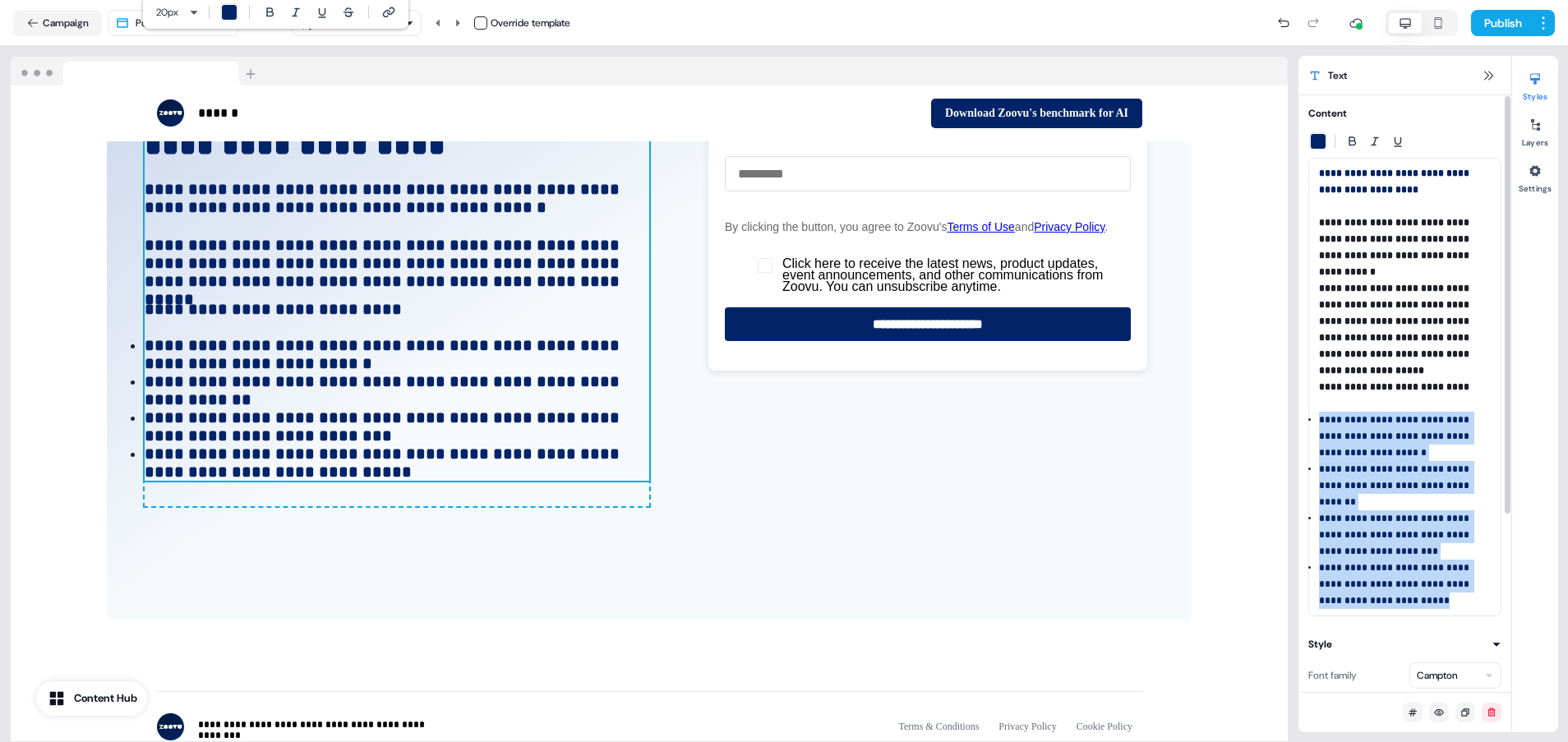 click on "**********" at bounding box center (1404, 387) 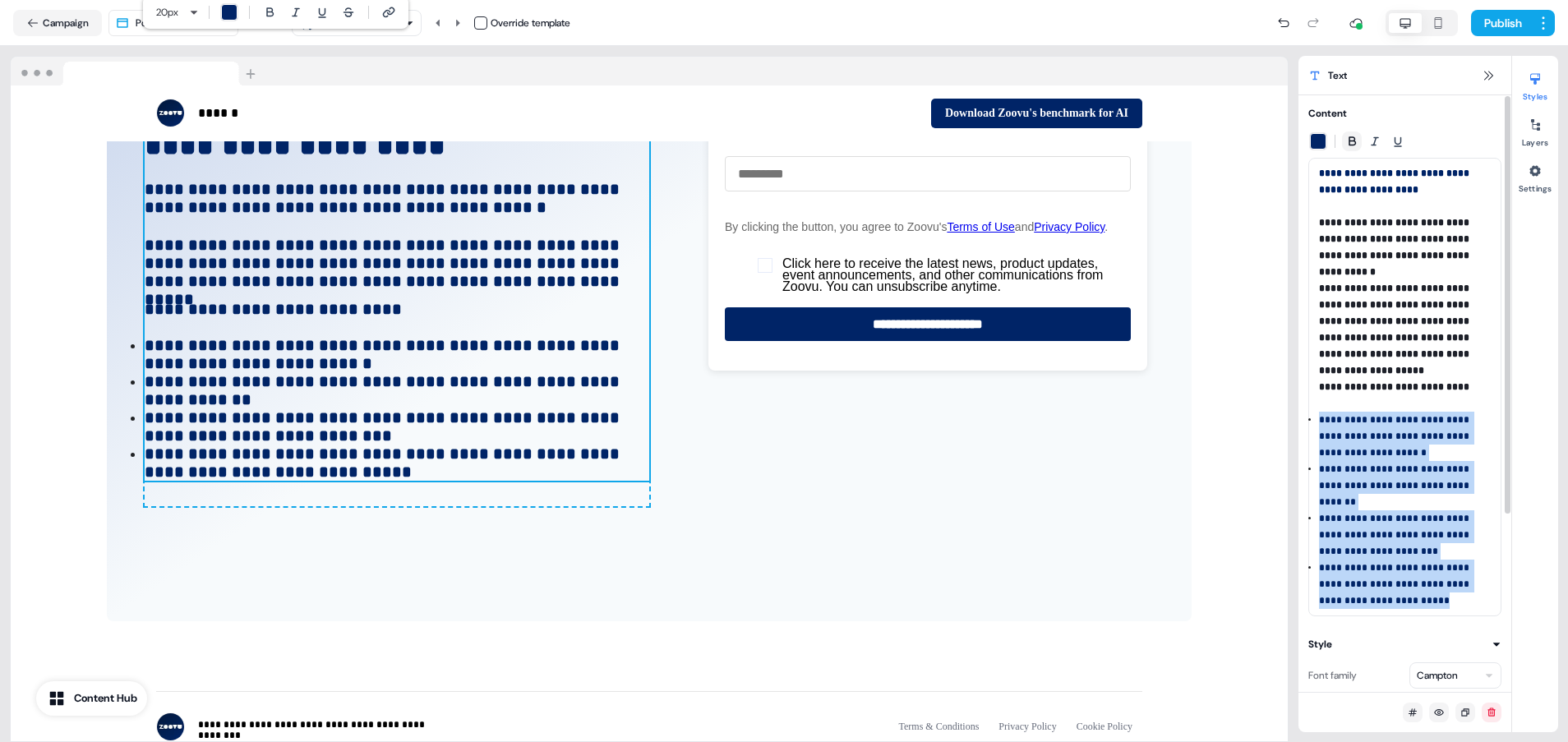 click 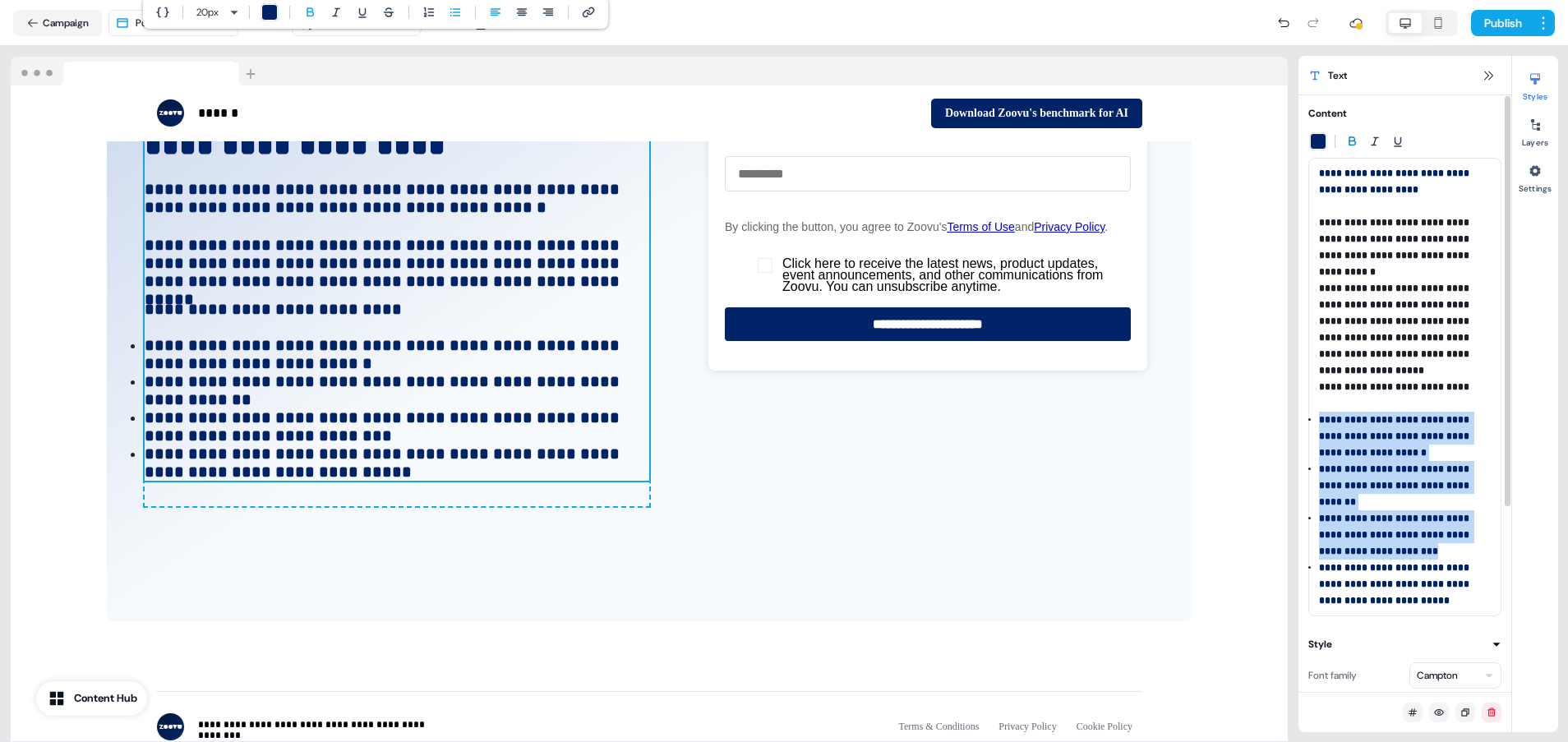 click 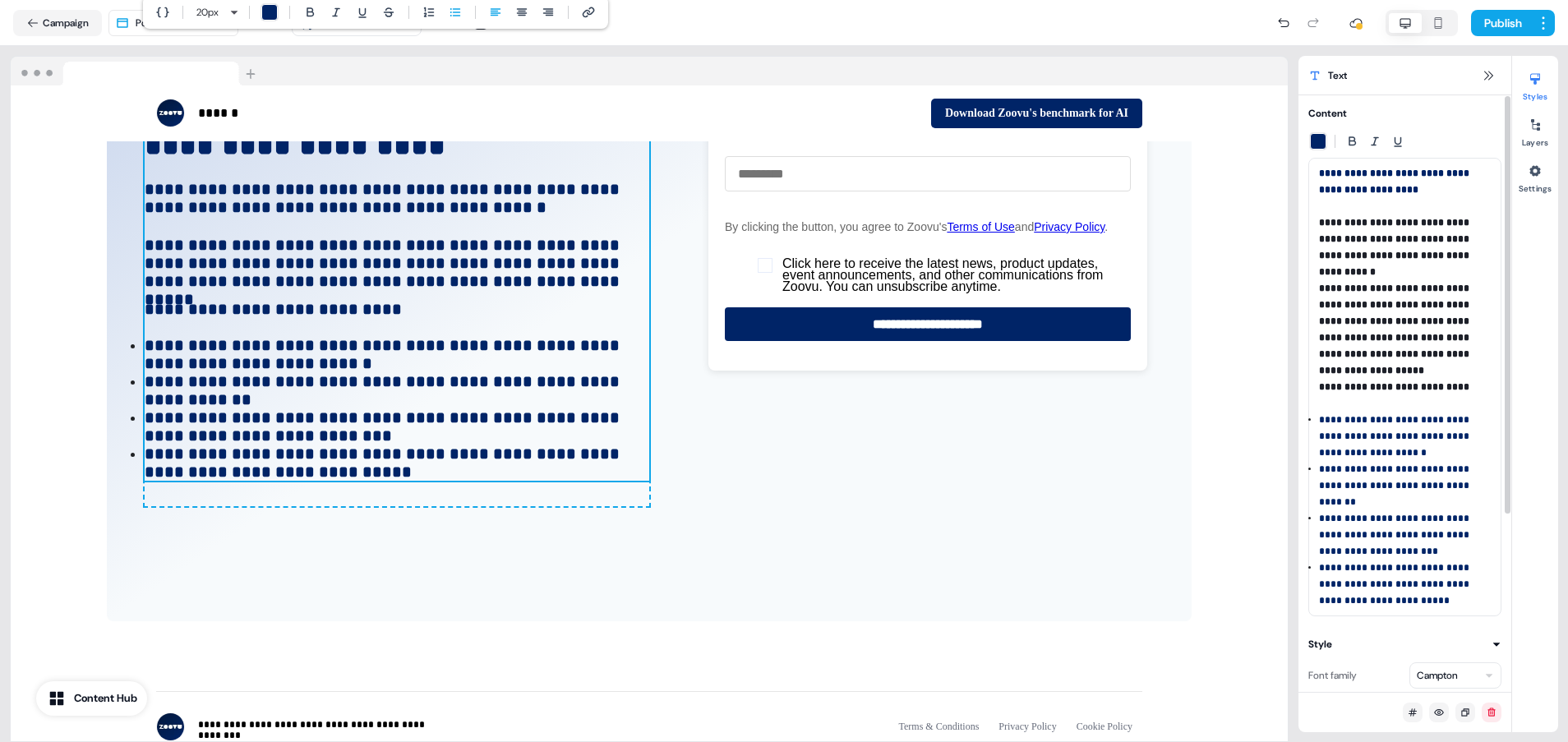 click on "**********" at bounding box center (1395, 330) 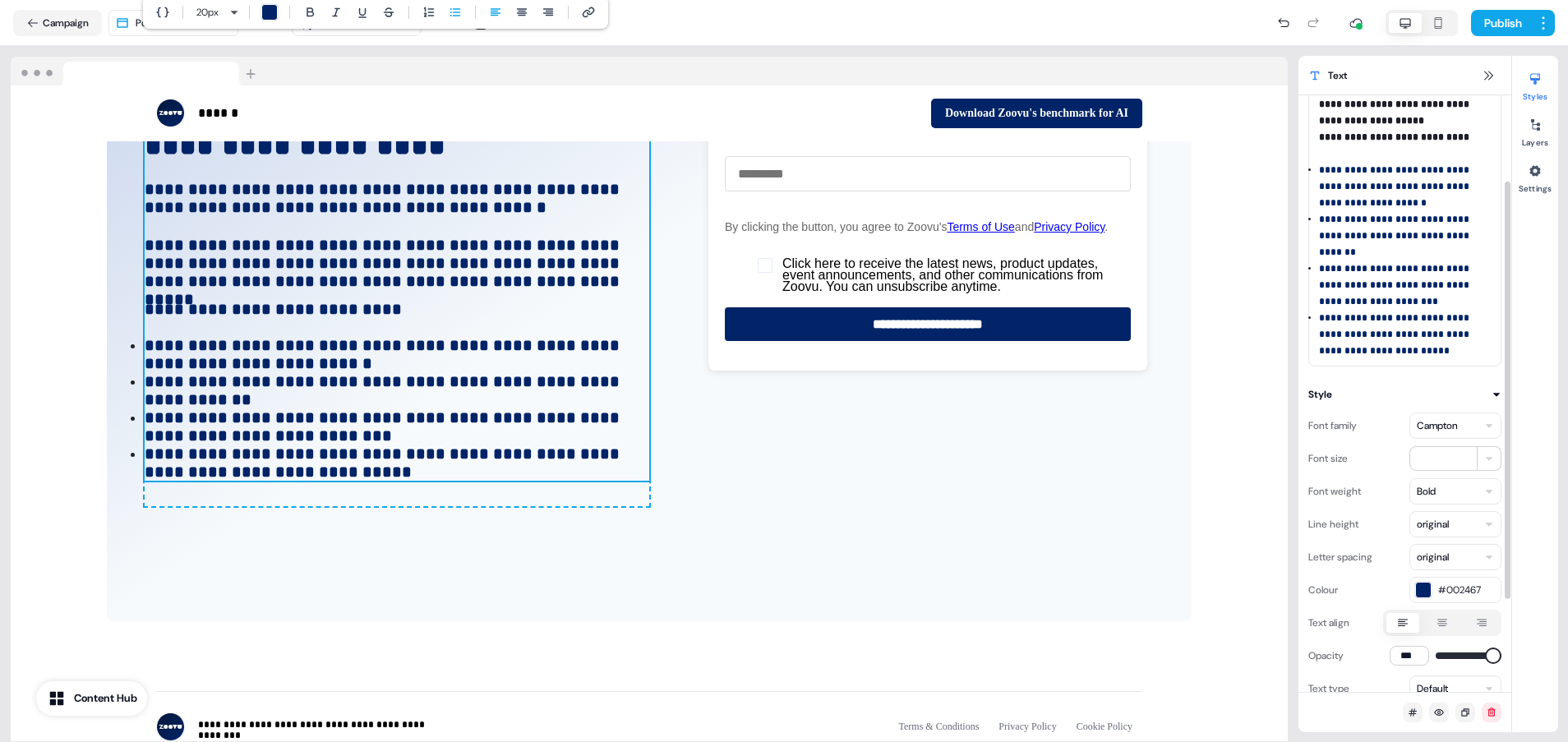 scroll, scrollTop: 253, scrollLeft: 0, axis: vertical 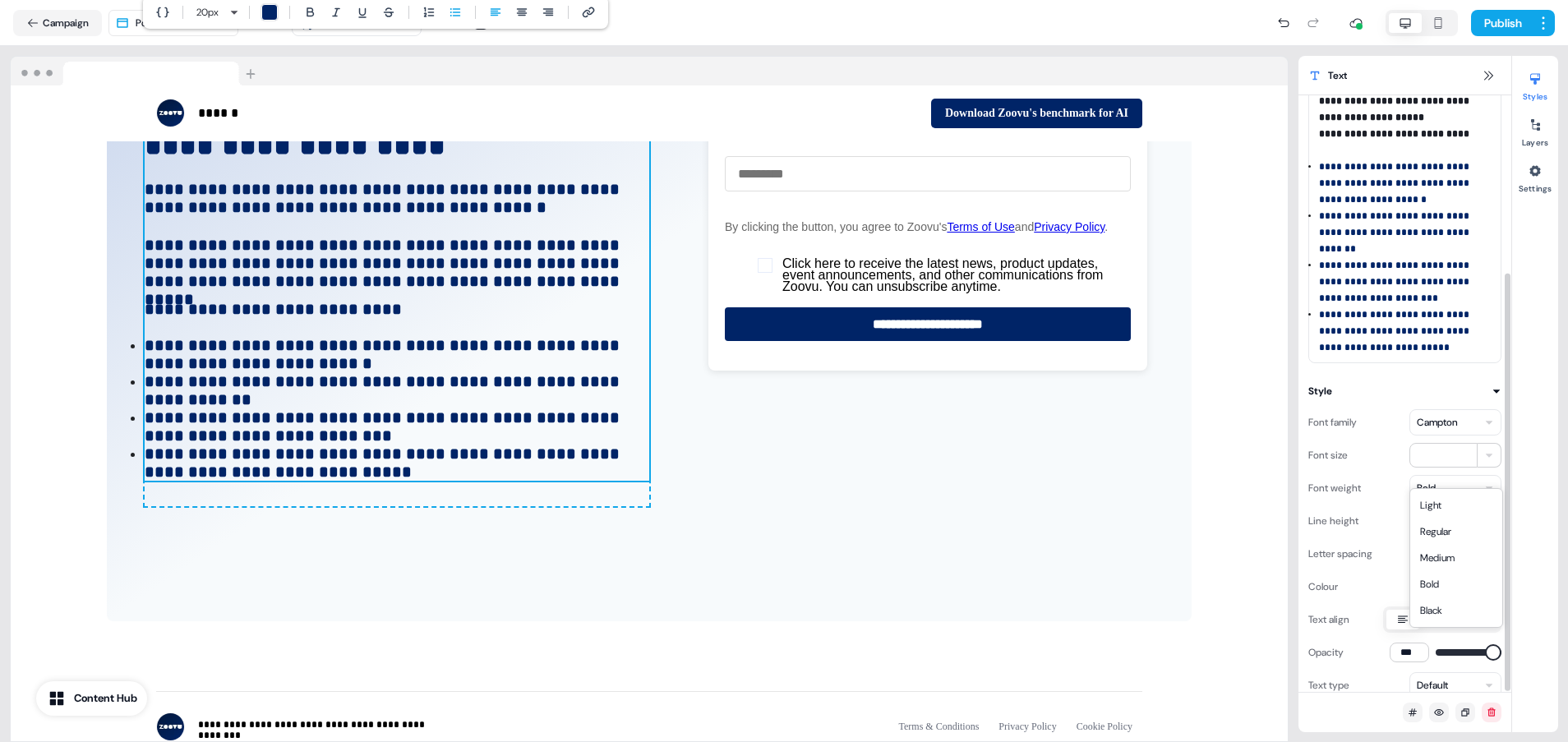 click on "For the best experience switch devices to a bigger screen. Go to Userled.io Power Tools LinkedIn Campaign Editor Overview Engagement Distribute Created by [FIRST]   [LAST] Loading... Campaign Power Tools and Machinery Template  targeting Roper Technologies Override template Publish ******
To pick up a draggable item, press the space bar.
While dragging, use the arrow keys to move the item.
Press space again to drop the item in its new position, or press escape to cancel.
Download Zoovu's benchmark for AI
To pick up a draggable item, press the space bar.
While dragging, use the arrow keys to move the item.
Press space again to drop the item in its new position, or press escape to cancel.
To pick up a draggable item, press the space bar.
While dragging, use the arrow keys to move the item.
Press space again to drop the item in its new position, or press escape to cancel.
Add block ****** ****** Add block Add block ***" at bounding box center (784, 371) 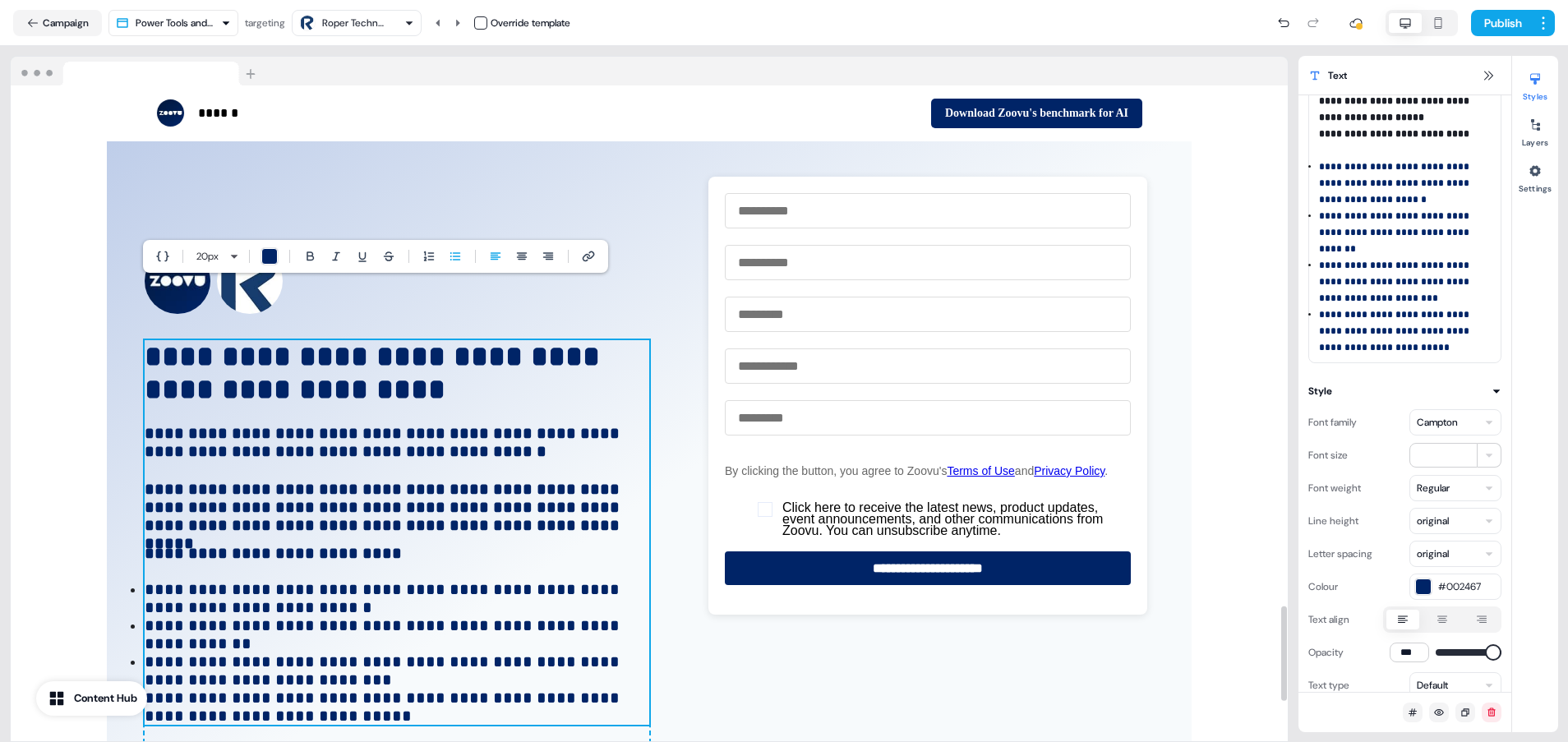 scroll, scrollTop: 3593, scrollLeft: 0, axis: vertical 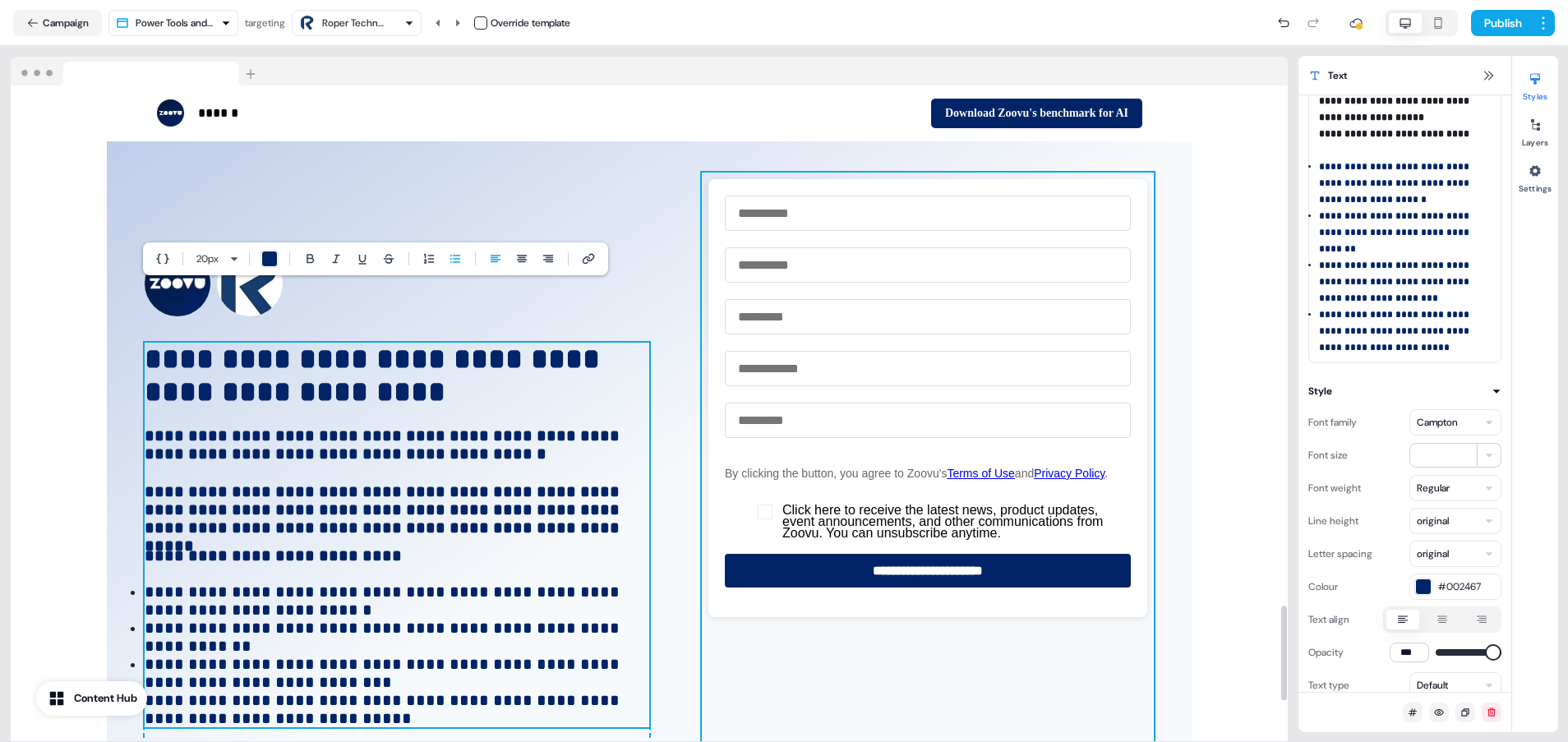 click at bounding box center [928, 501] 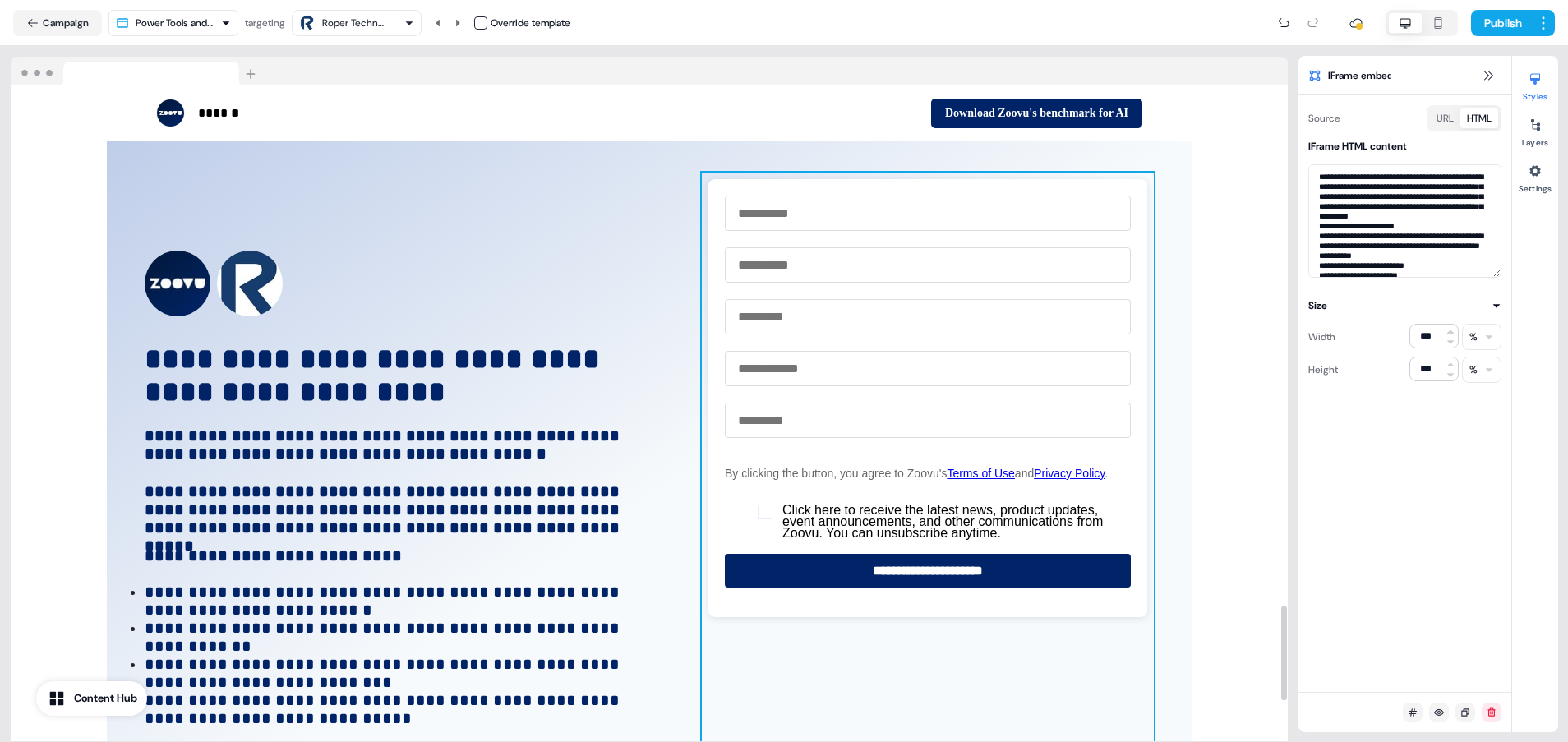 scroll, scrollTop: 0, scrollLeft: 0, axis: both 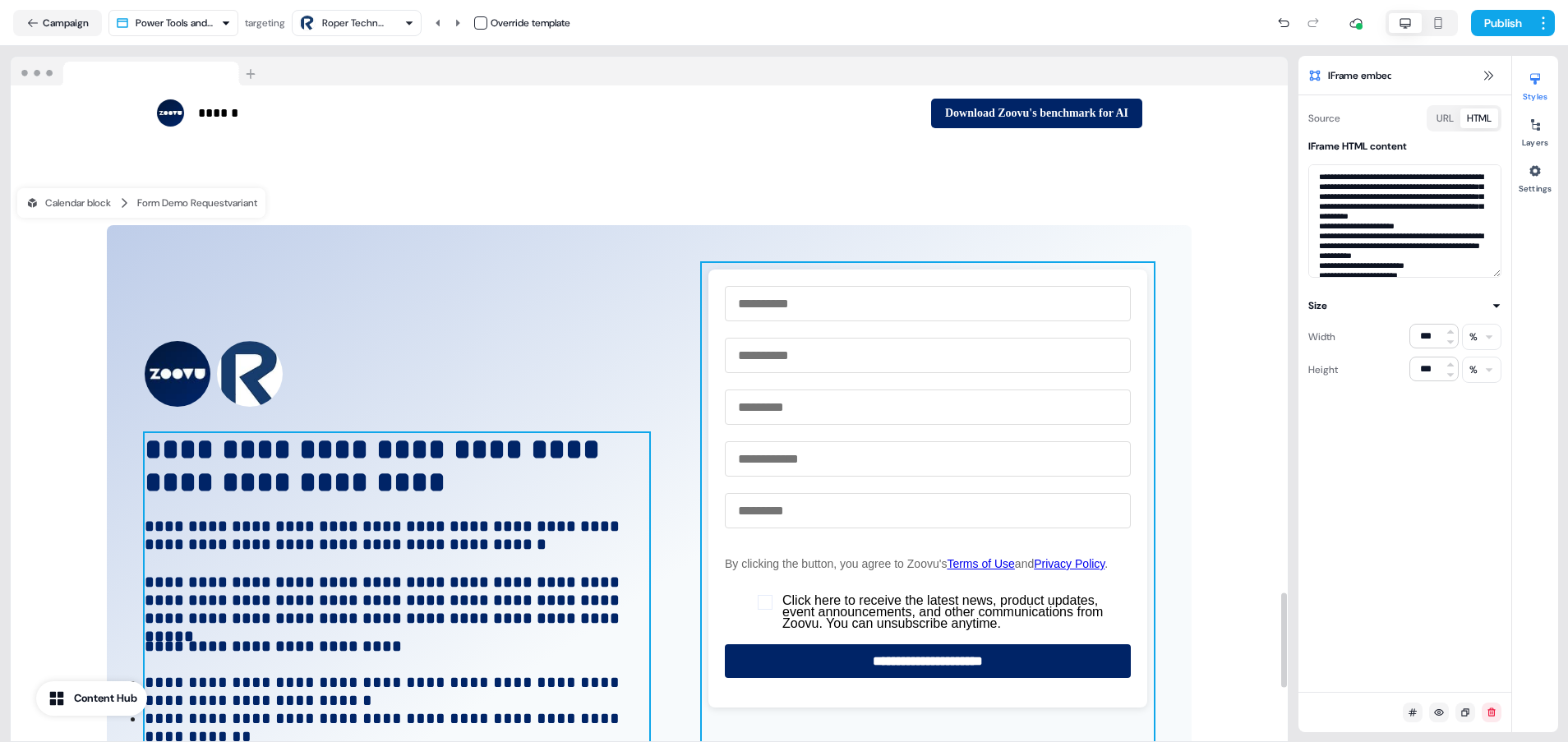 click on "**********" at bounding box center (384, 609) 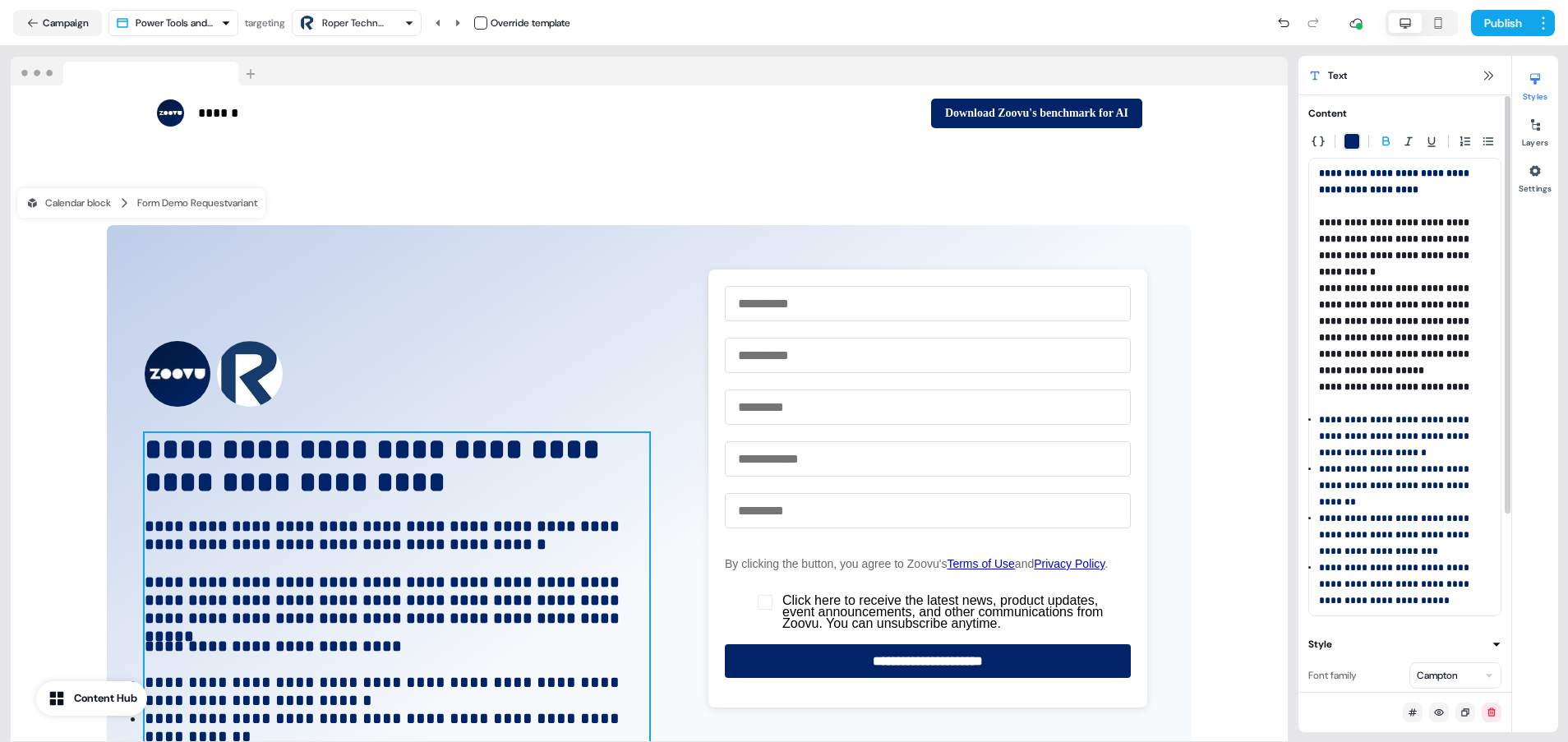 click on "**********" at bounding box center (1395, 330) 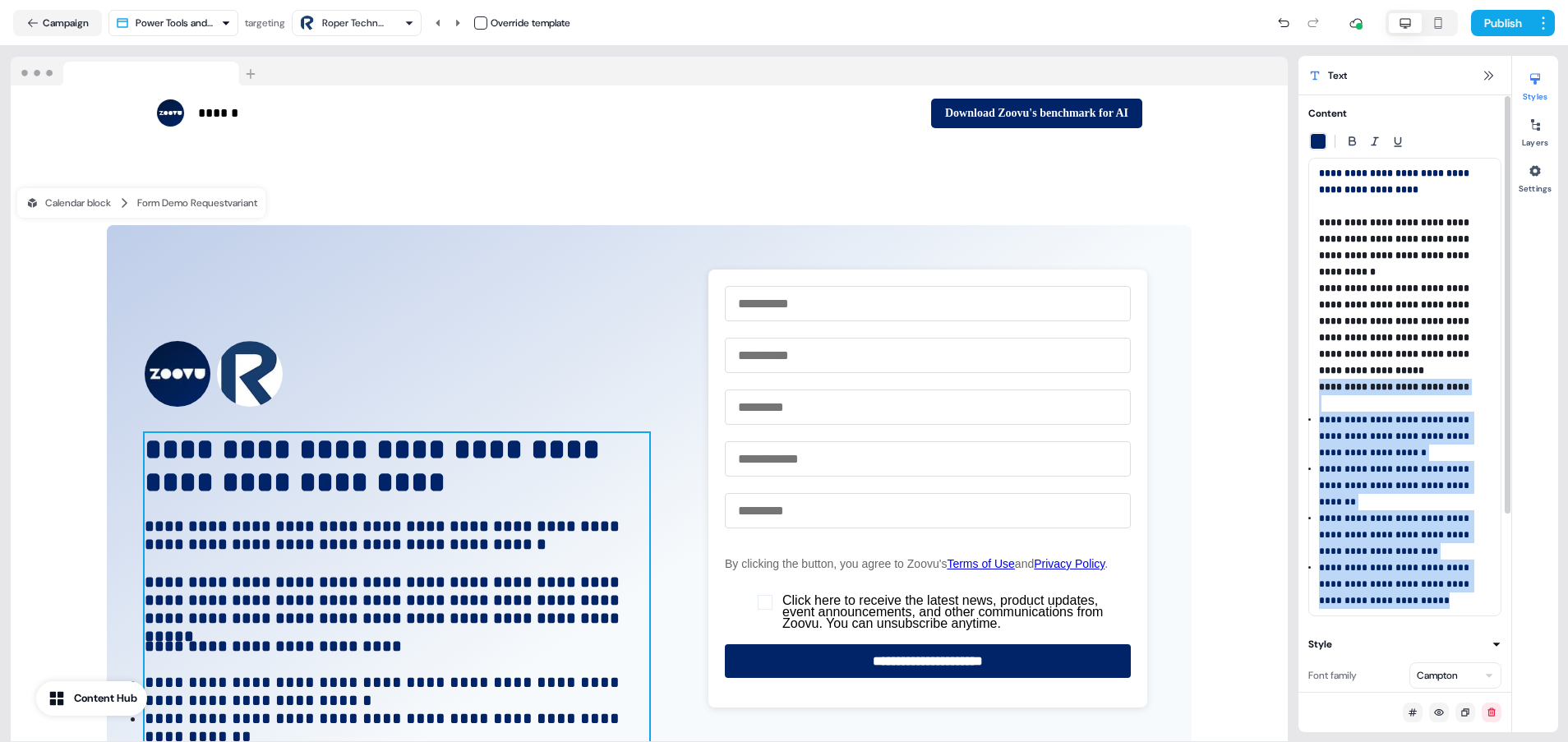drag, startPoint x: 1382, startPoint y: 377, endPoint x: 1438, endPoint y: 580, distance: 210.5825 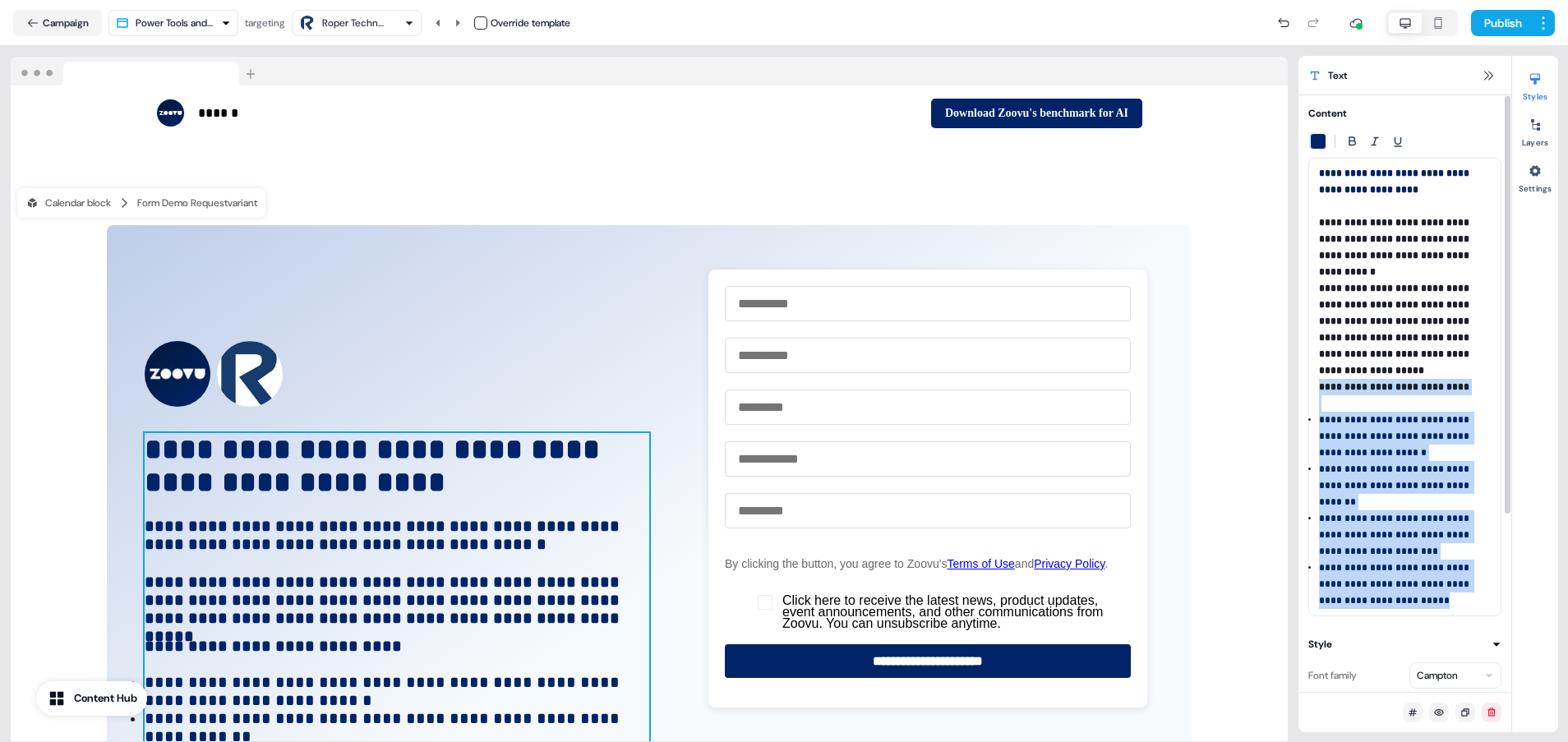 click on "**********" at bounding box center [1404, 387] 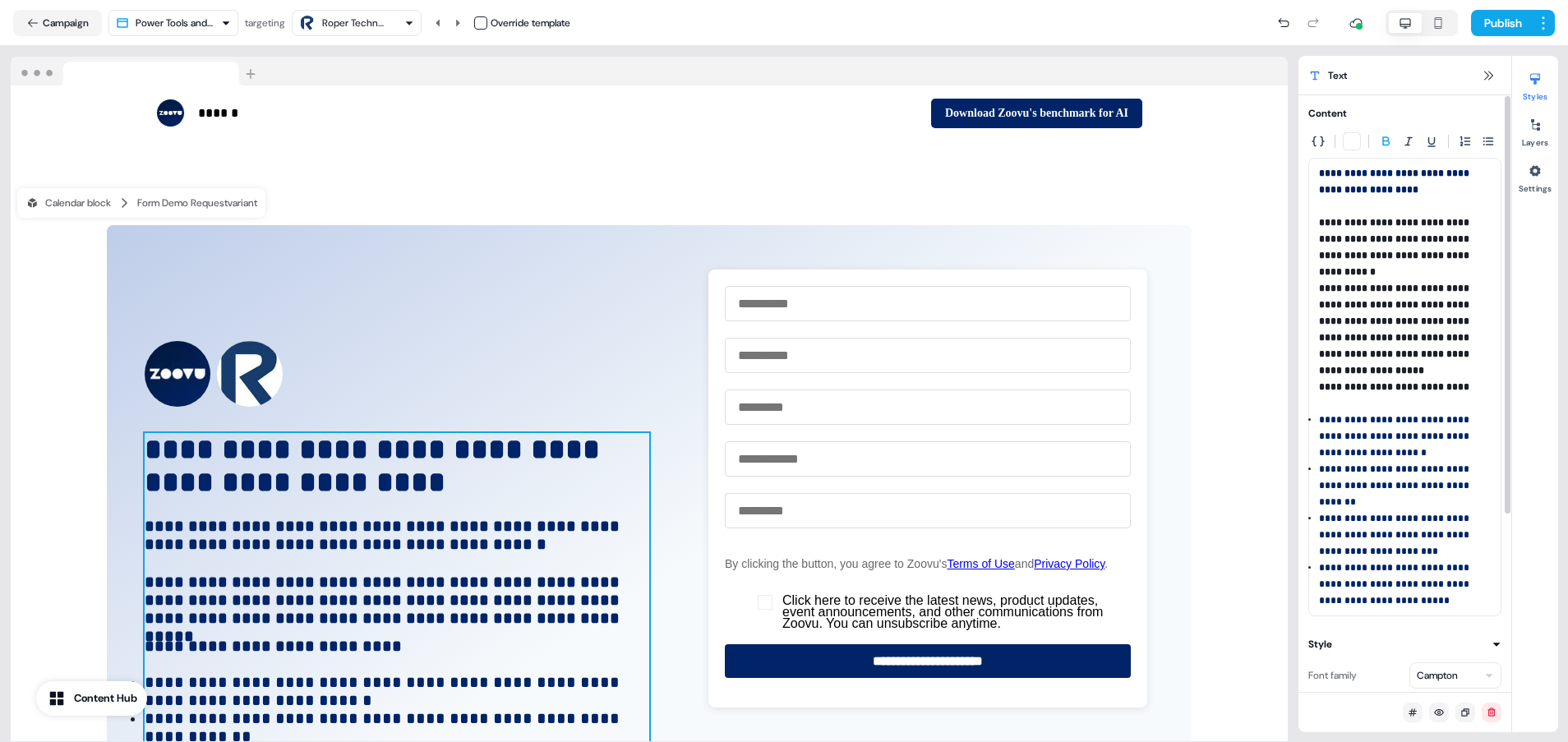 click on "**********" at bounding box center [1395, 330] 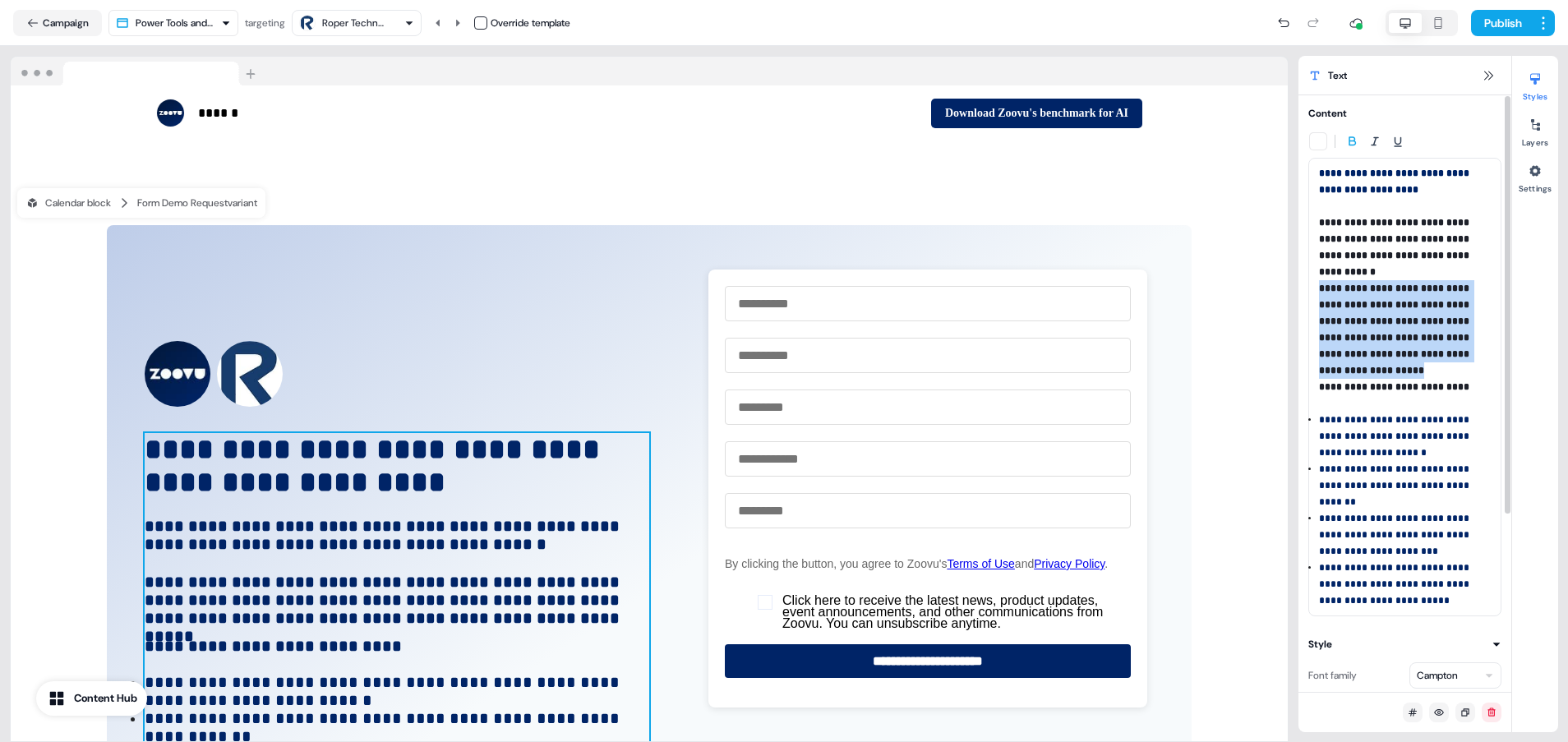drag, startPoint x: 1321, startPoint y: 289, endPoint x: 1396, endPoint y: 366, distance: 107.48953 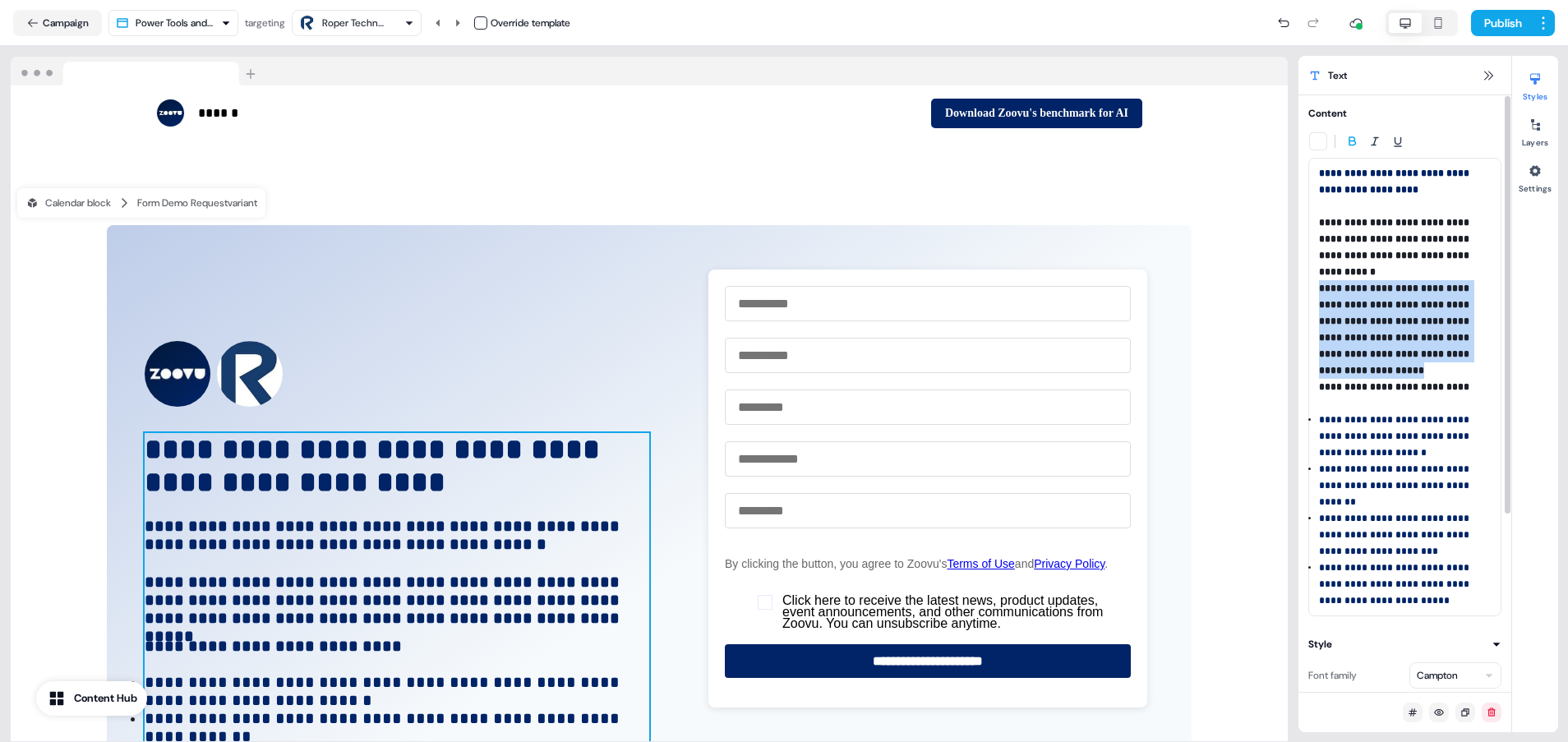 click on "**********" at bounding box center (1404, 330) 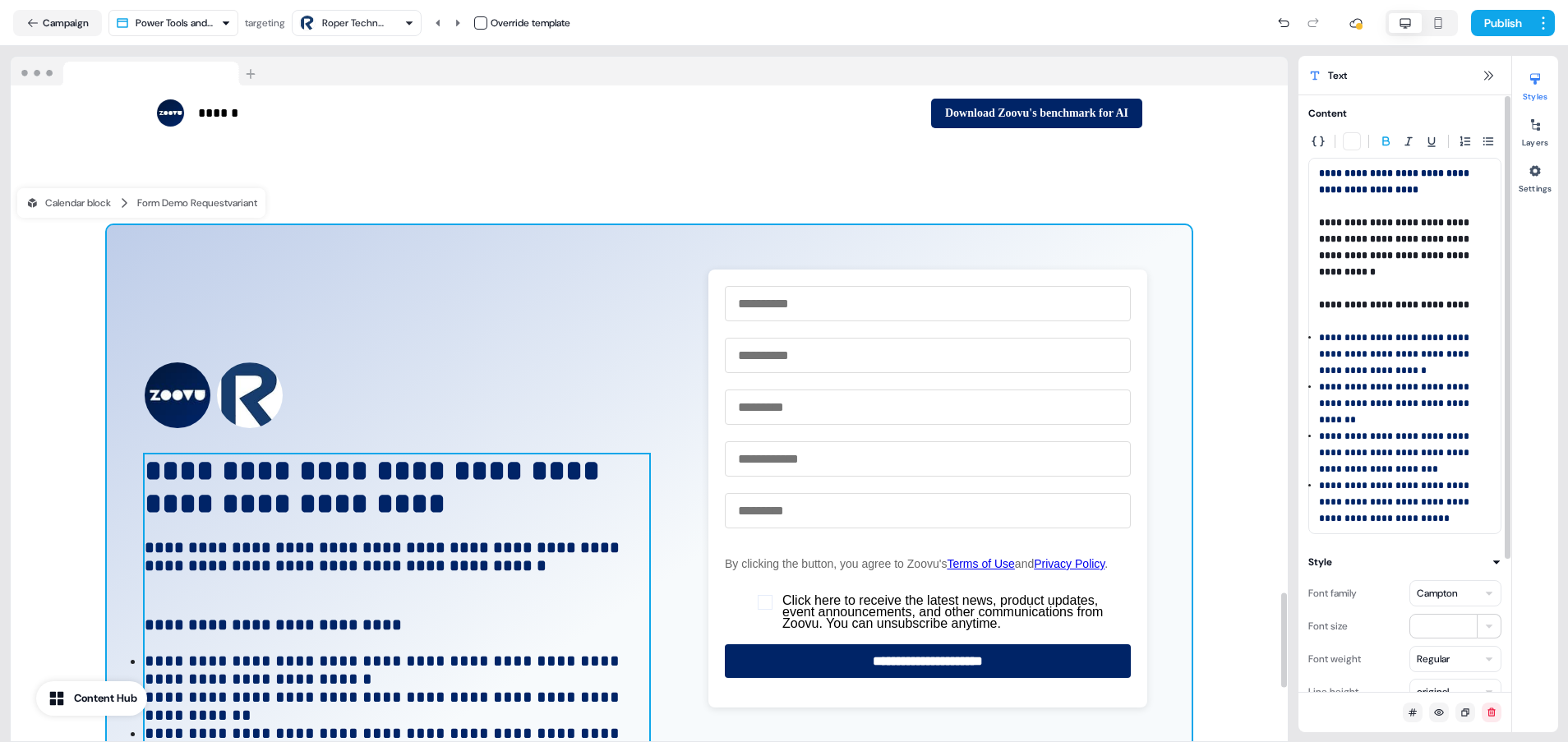 click on "**********" at bounding box center [649, 592] 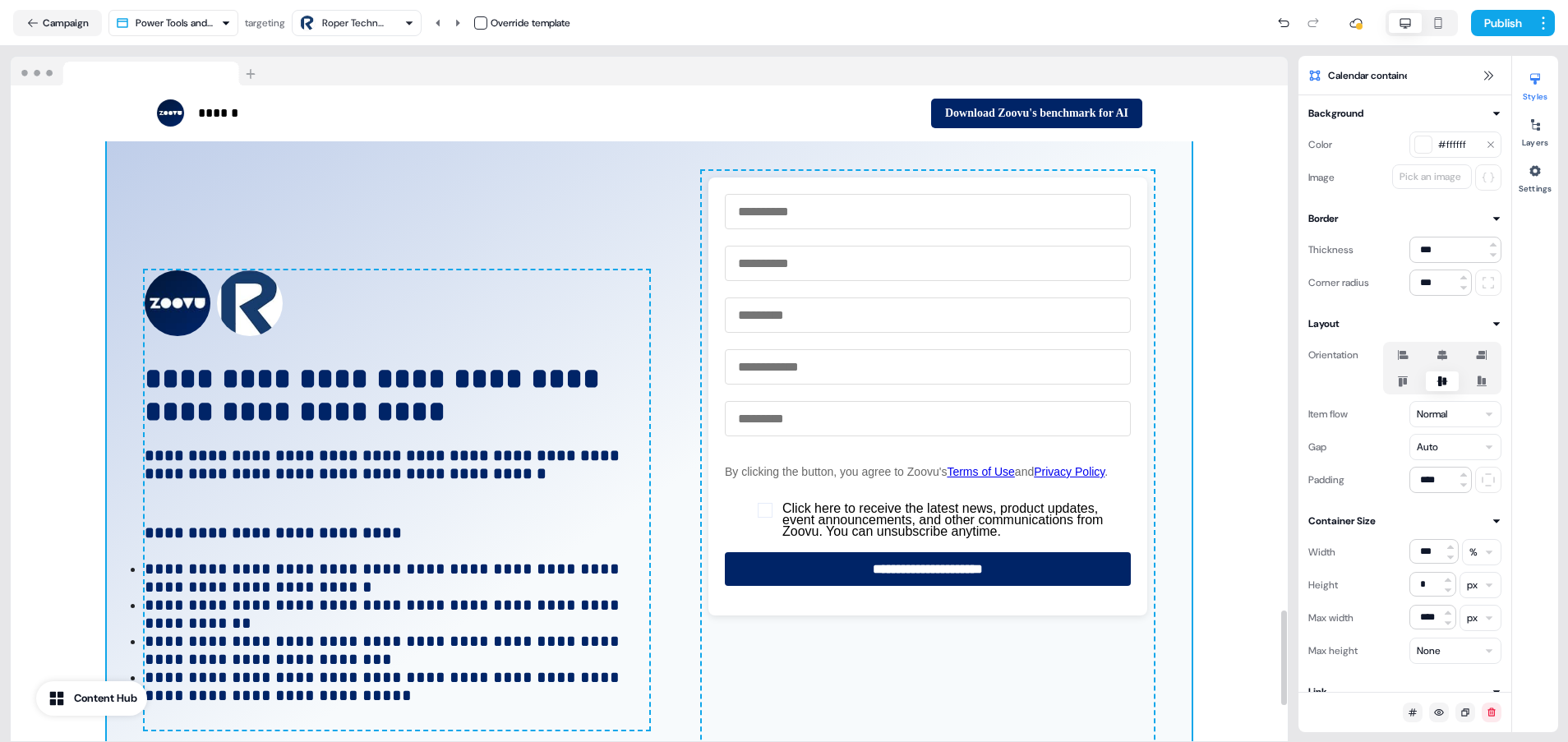 scroll, scrollTop: 3749, scrollLeft: 0, axis: vertical 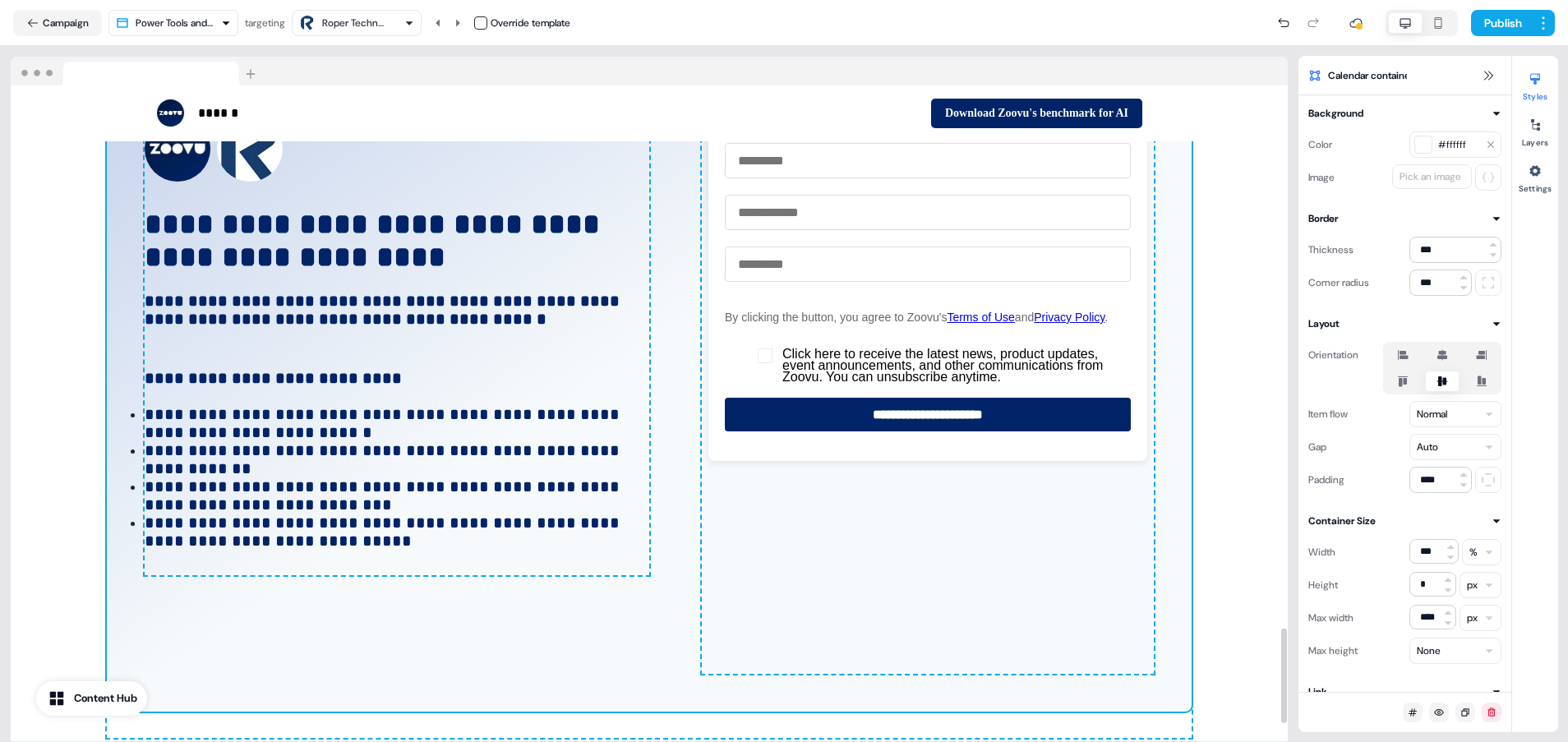 click on "**********" at bounding box center (649, 345) 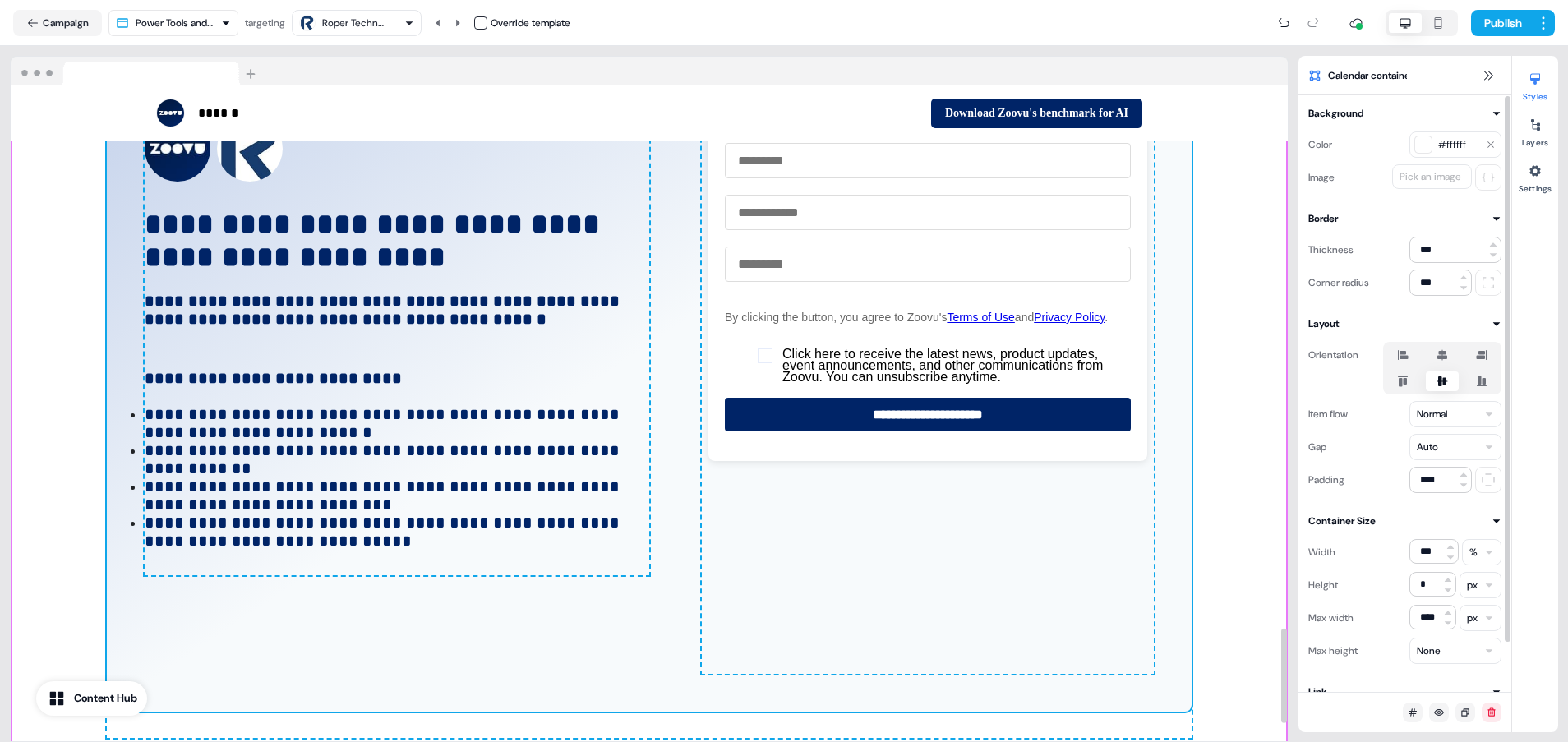 click on "**********" at bounding box center [649, 345] 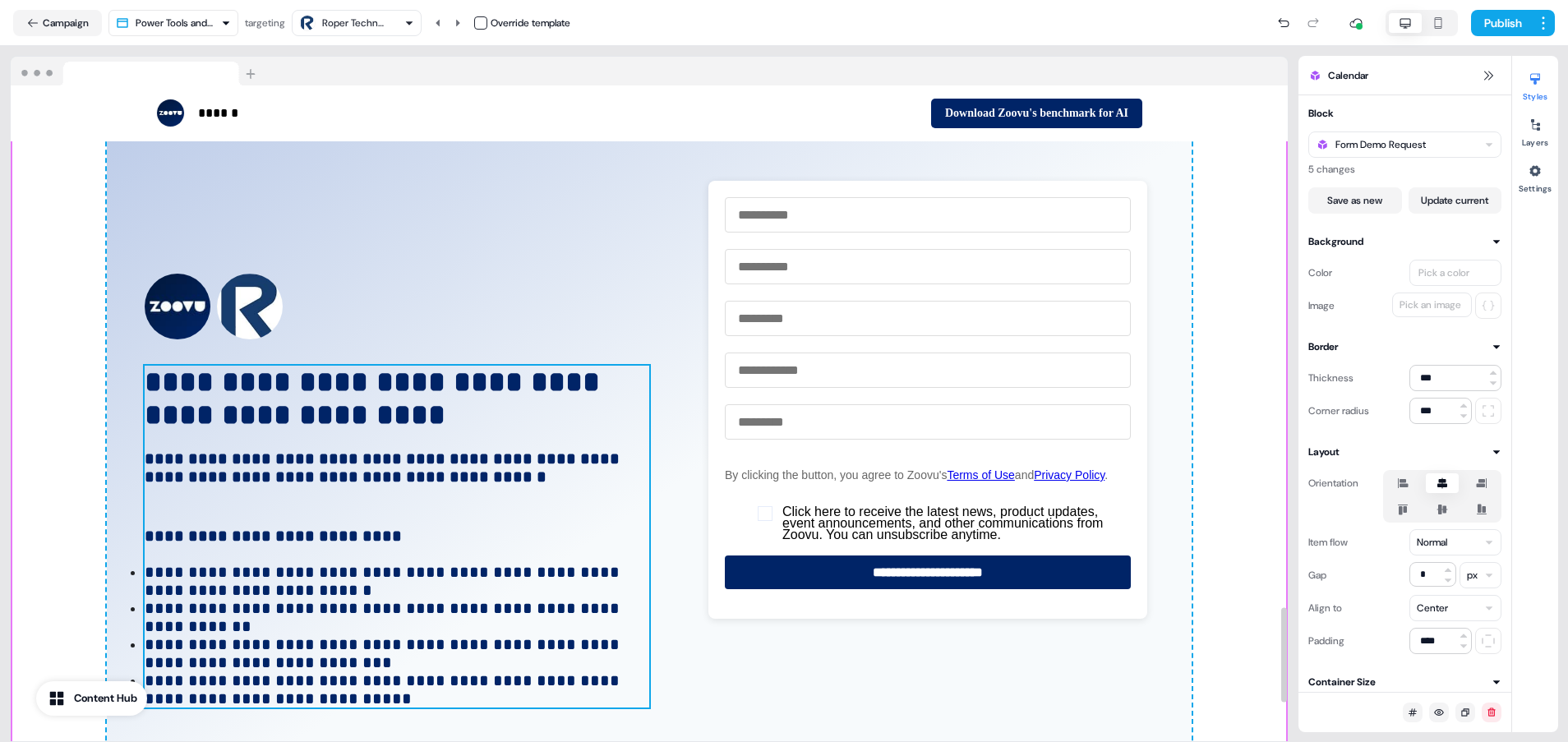 scroll, scrollTop: 3626, scrollLeft: 0, axis: vertical 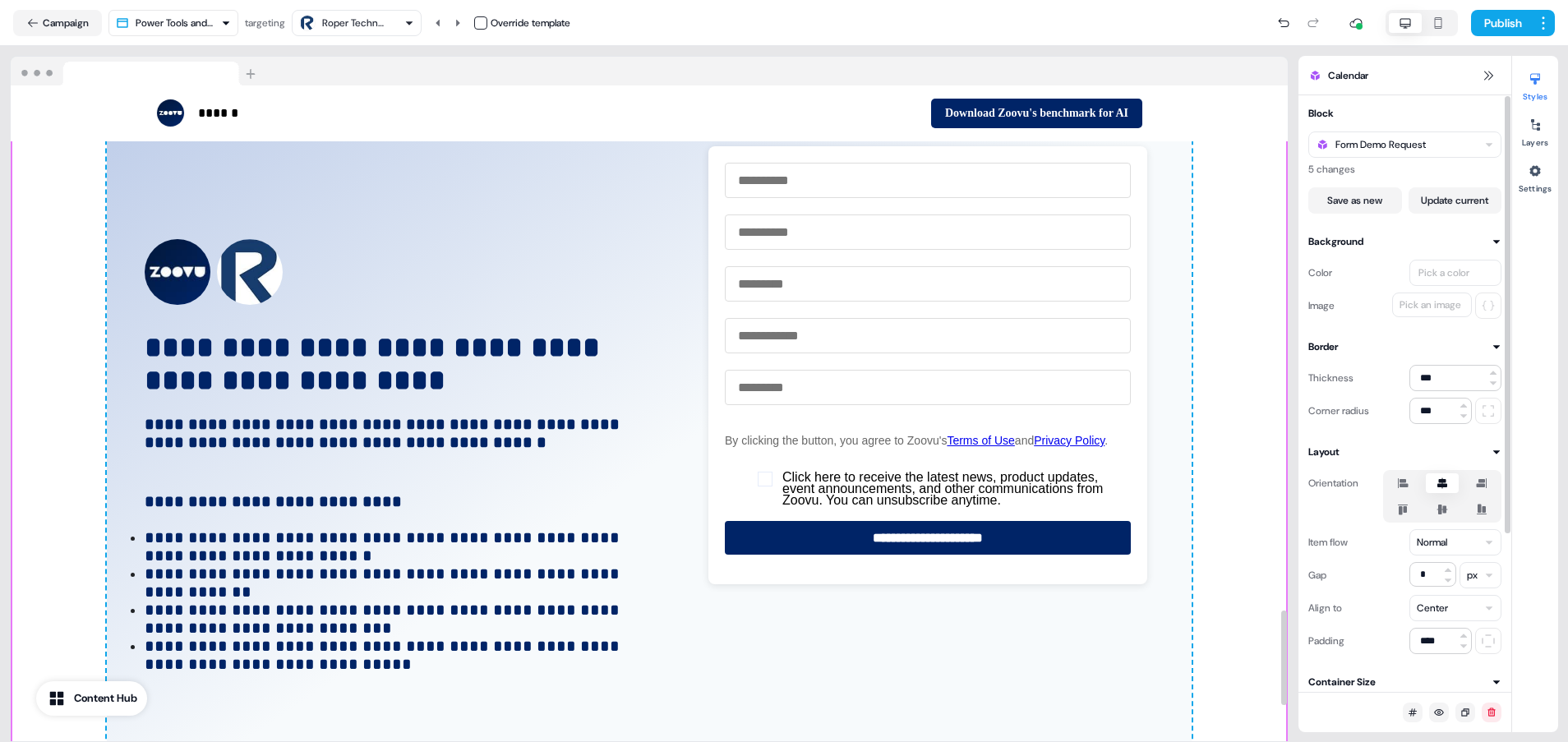 drag, startPoint x: 99, startPoint y: 544, endPoint x: 125, endPoint y: 549, distance: 26.476405 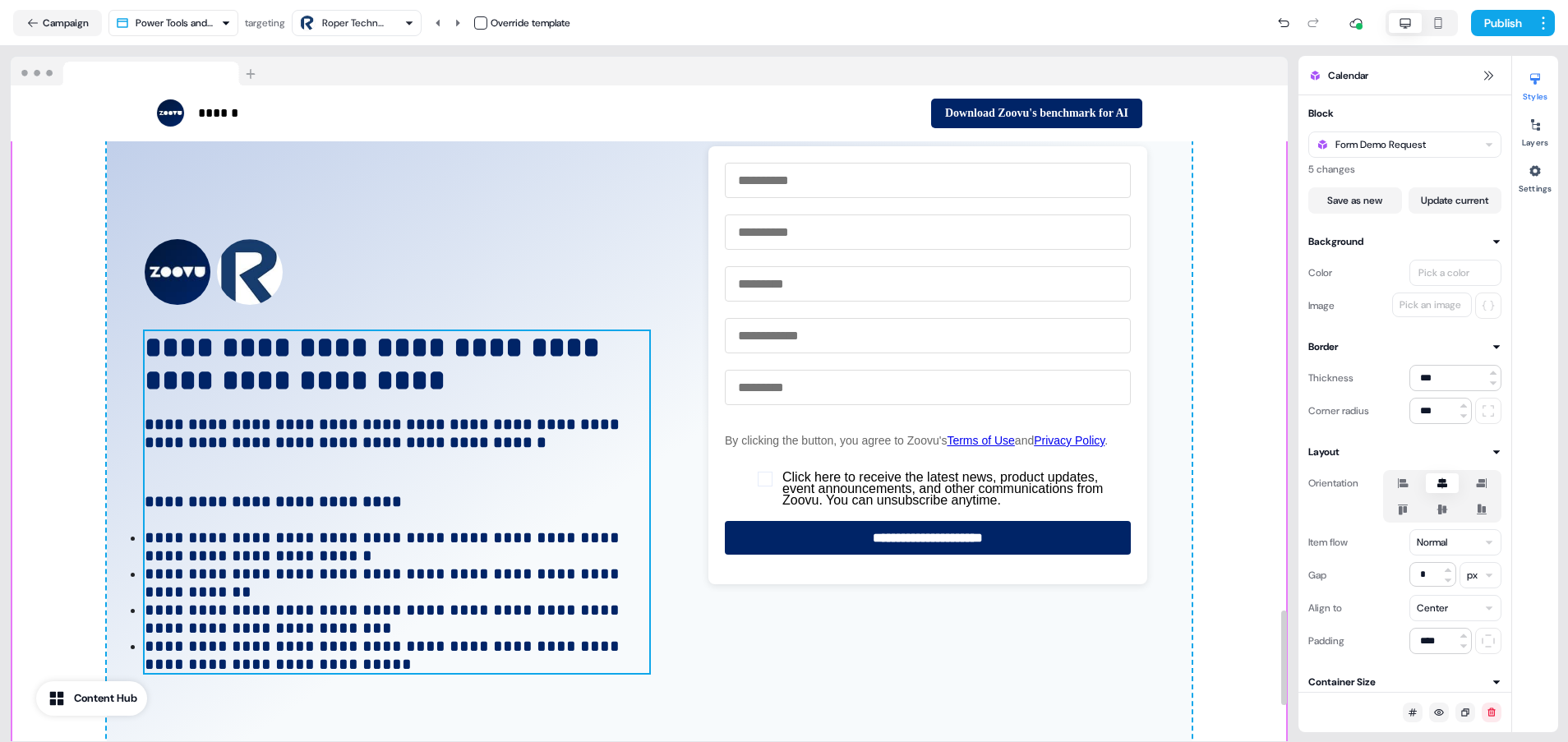 click on "**********" at bounding box center (397, 583) 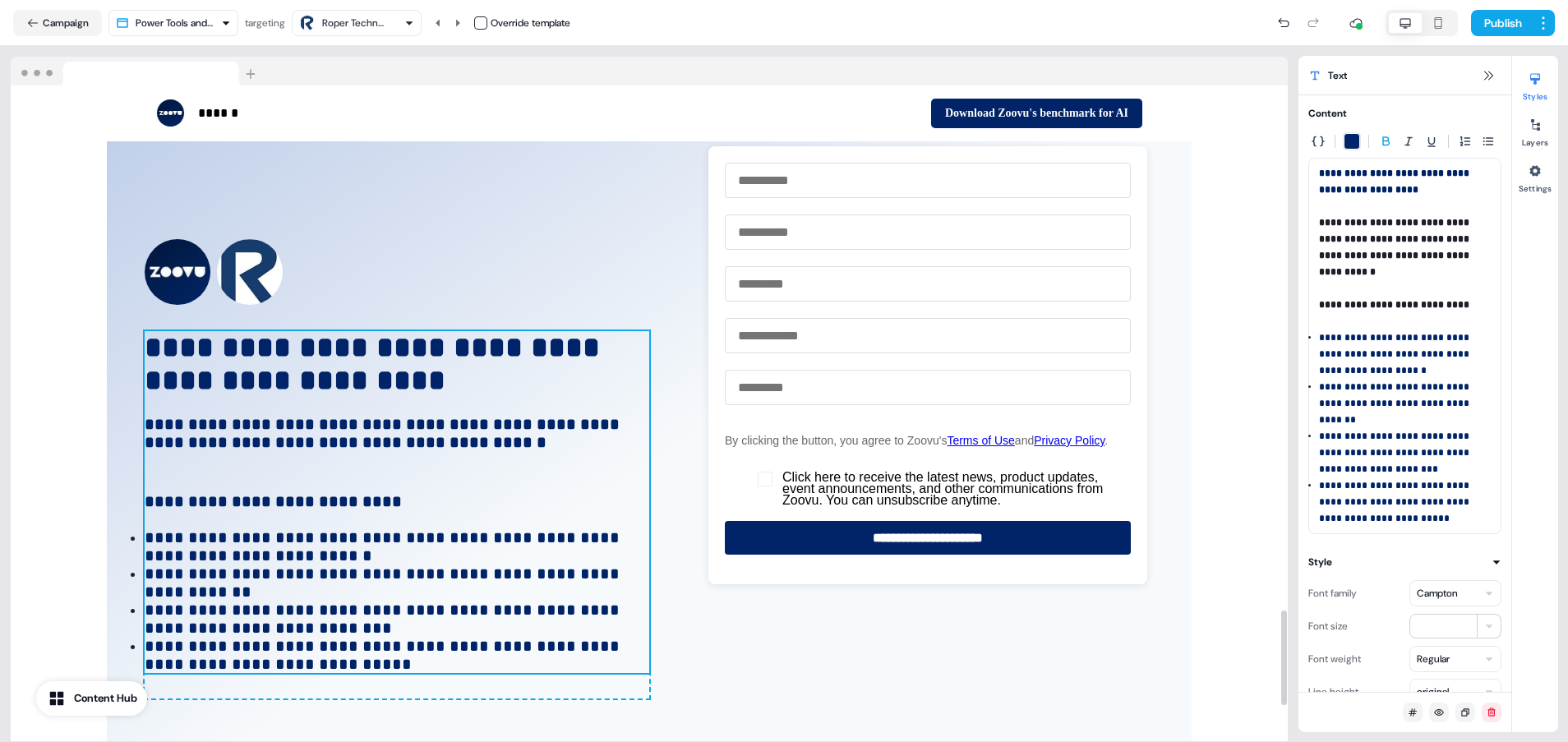 click on "**********" at bounding box center (384, 655) 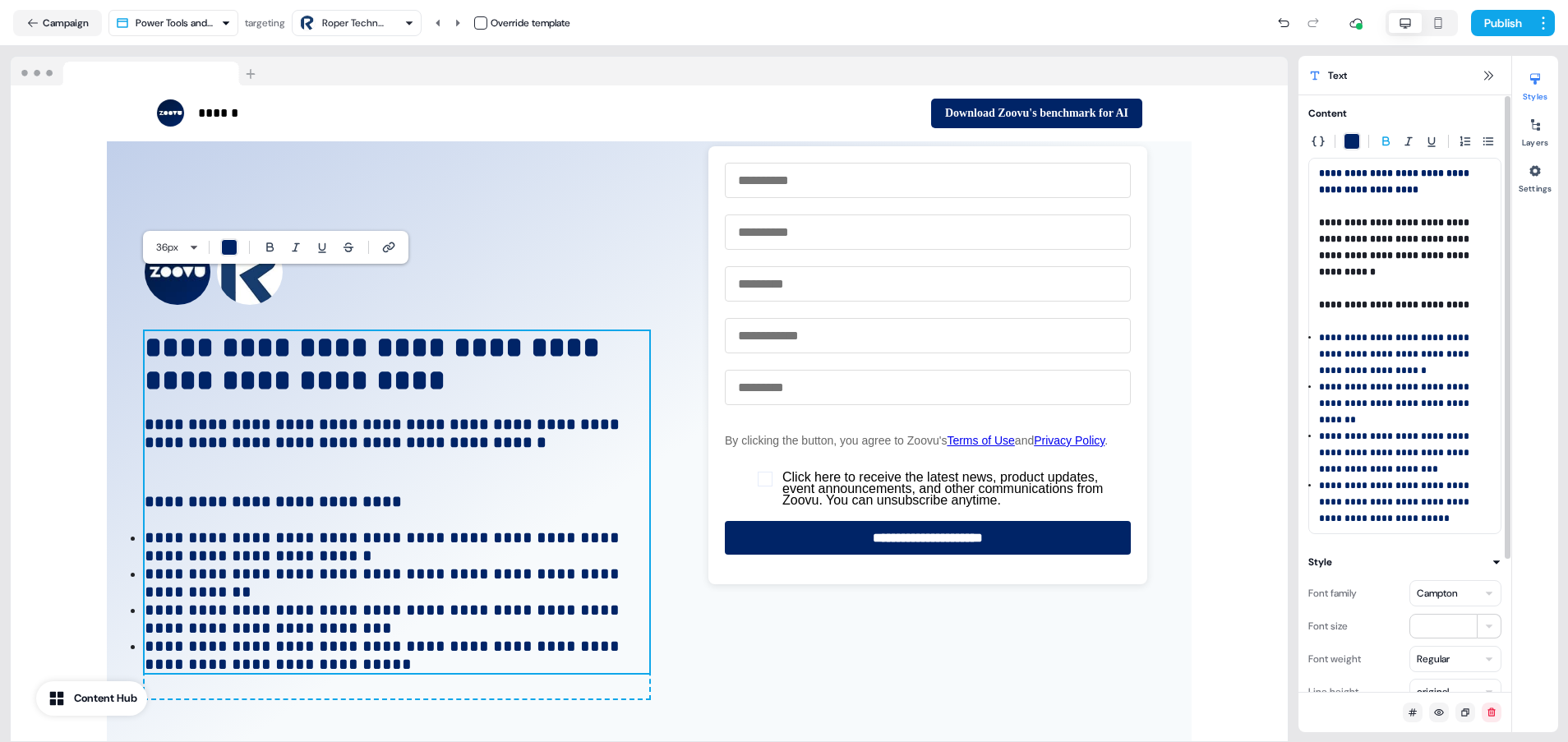 click on "**********" at bounding box center (1404, 346) 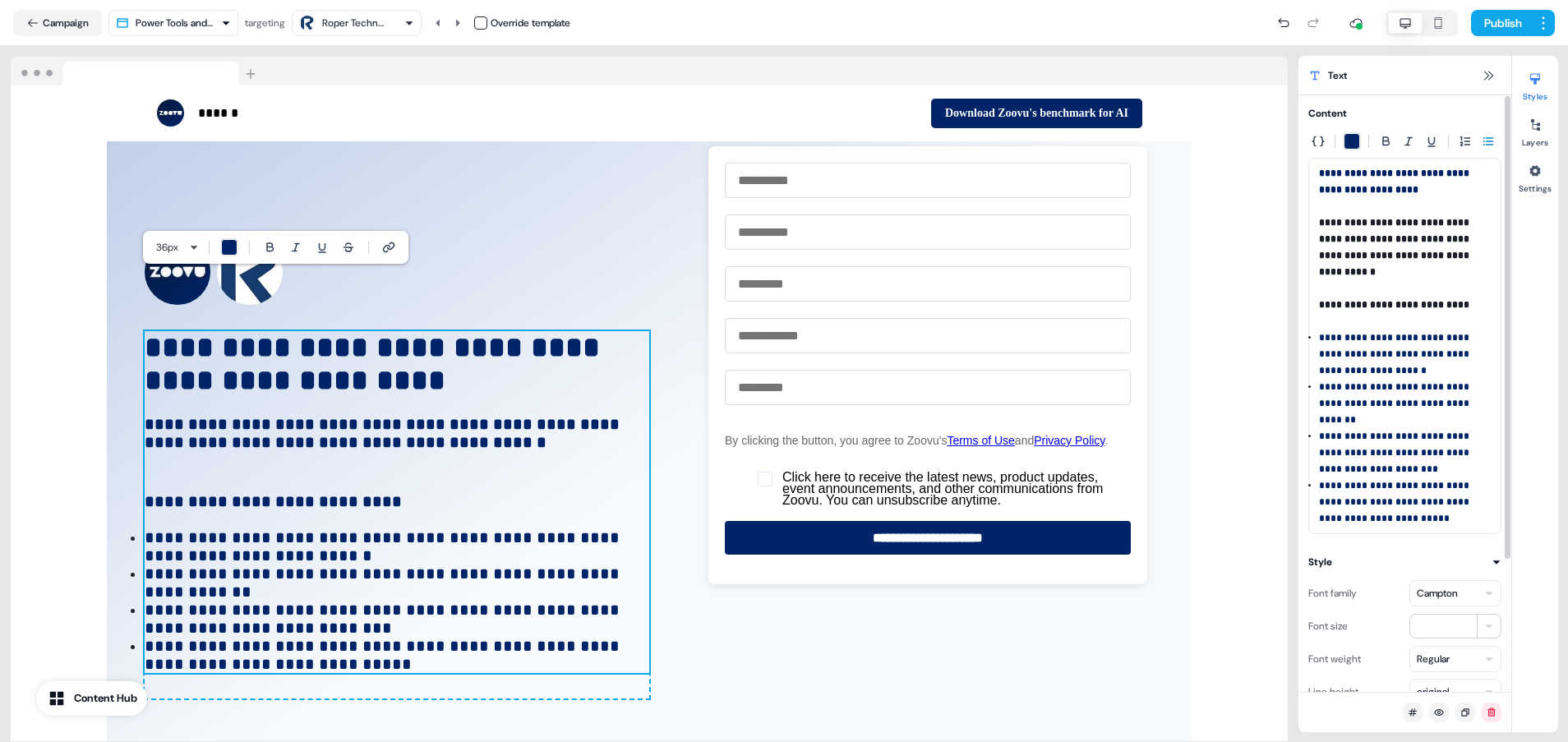 click 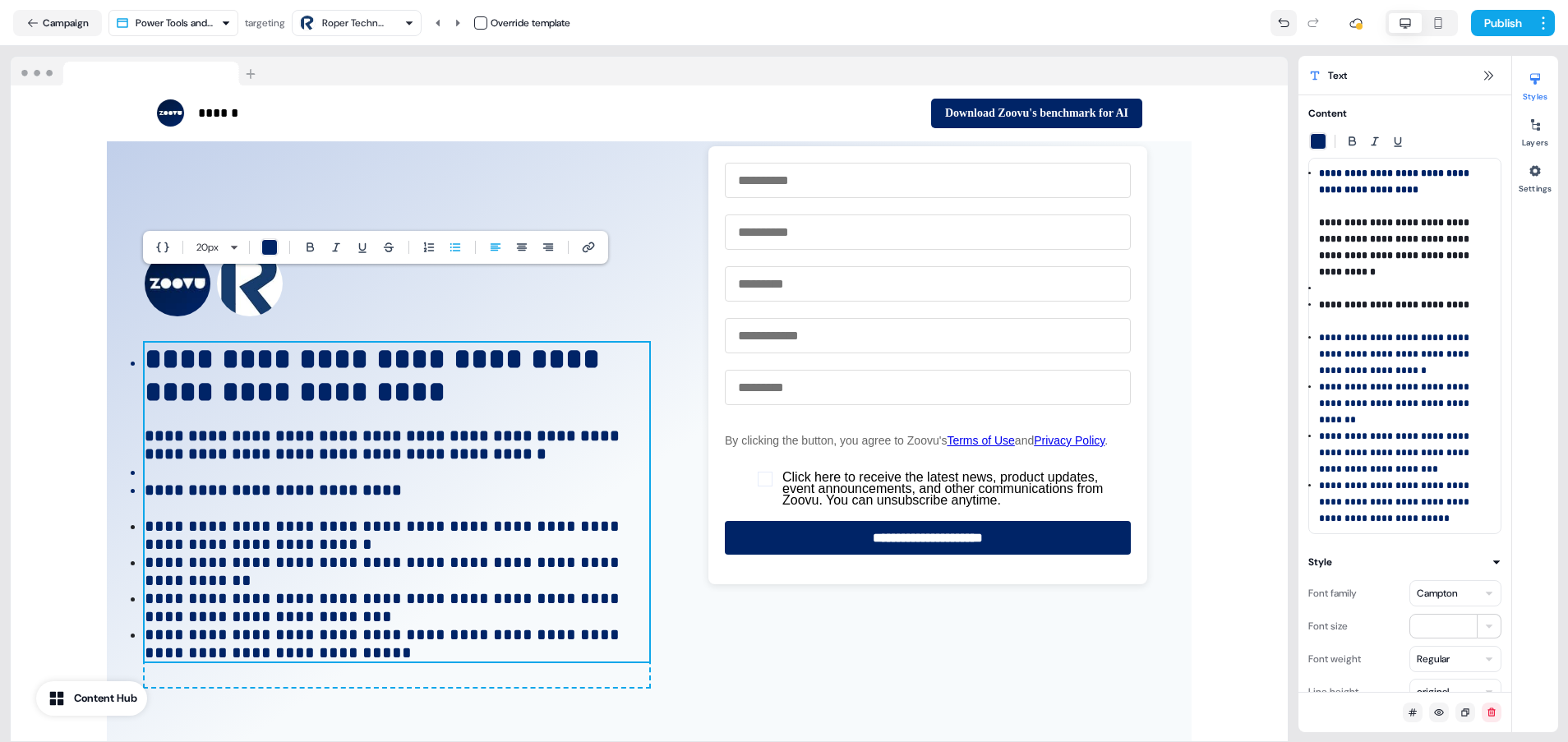 click 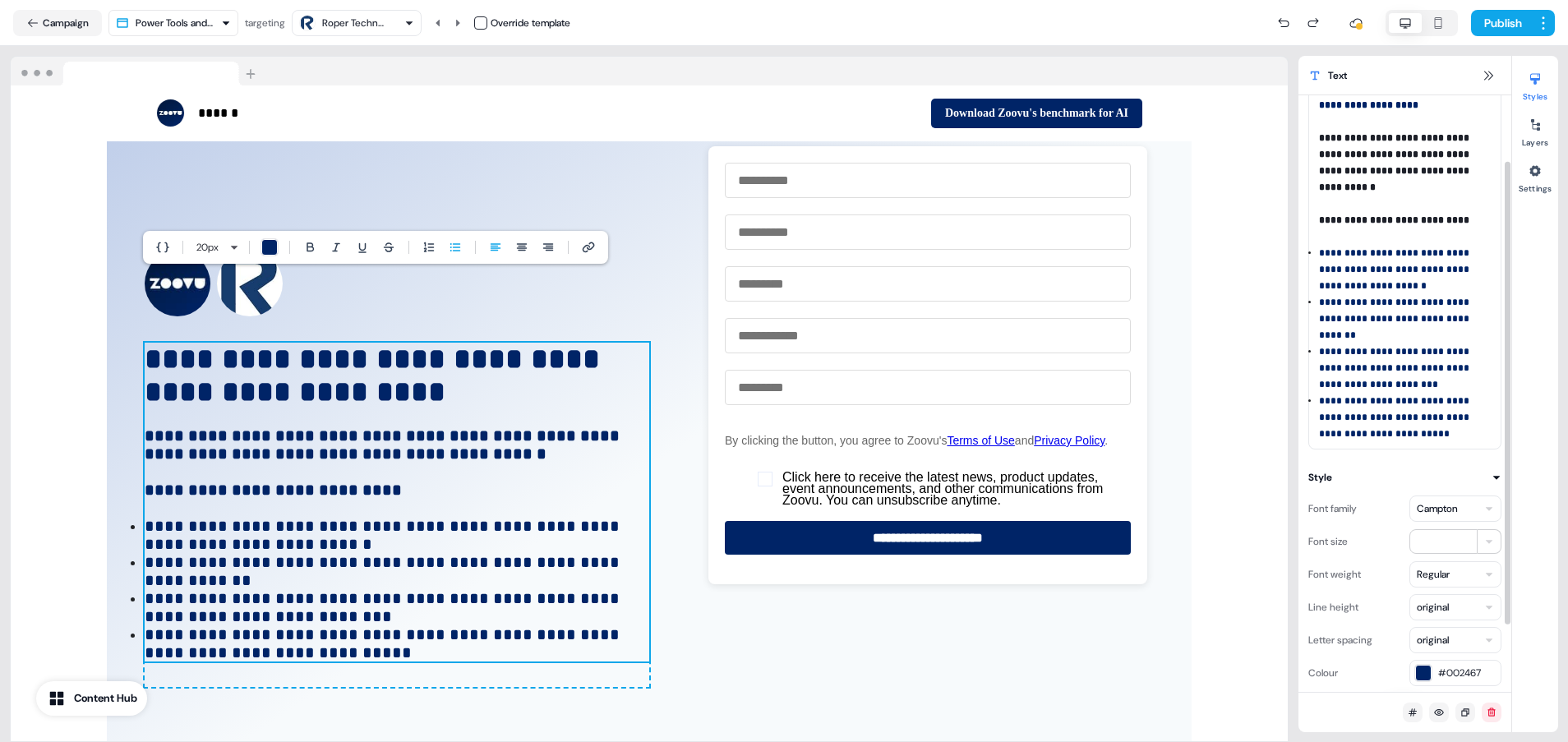 scroll, scrollTop: 123, scrollLeft: 0, axis: vertical 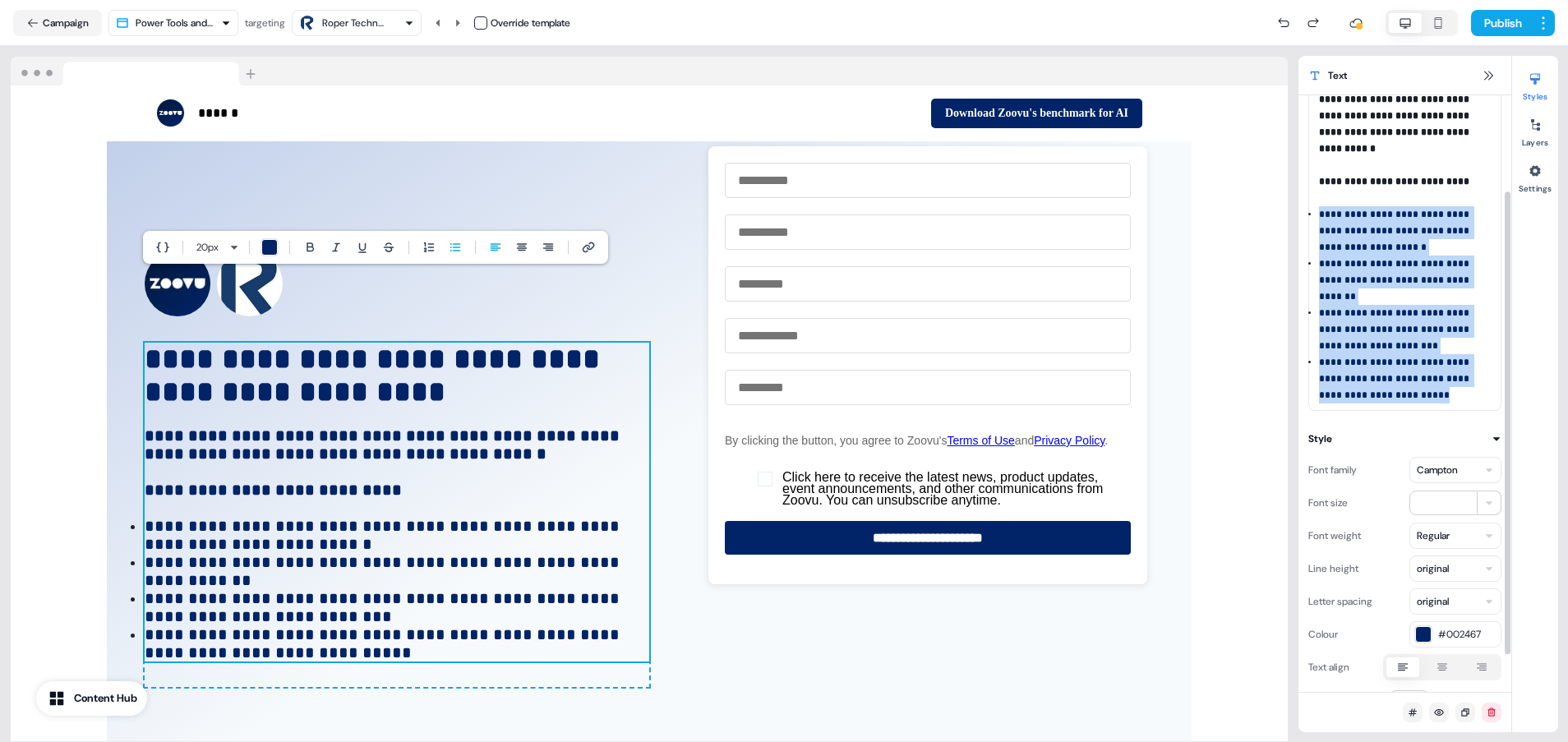 drag, startPoint x: 1417, startPoint y: 380, endPoint x: 1321, endPoint y: 215, distance: 190.89526 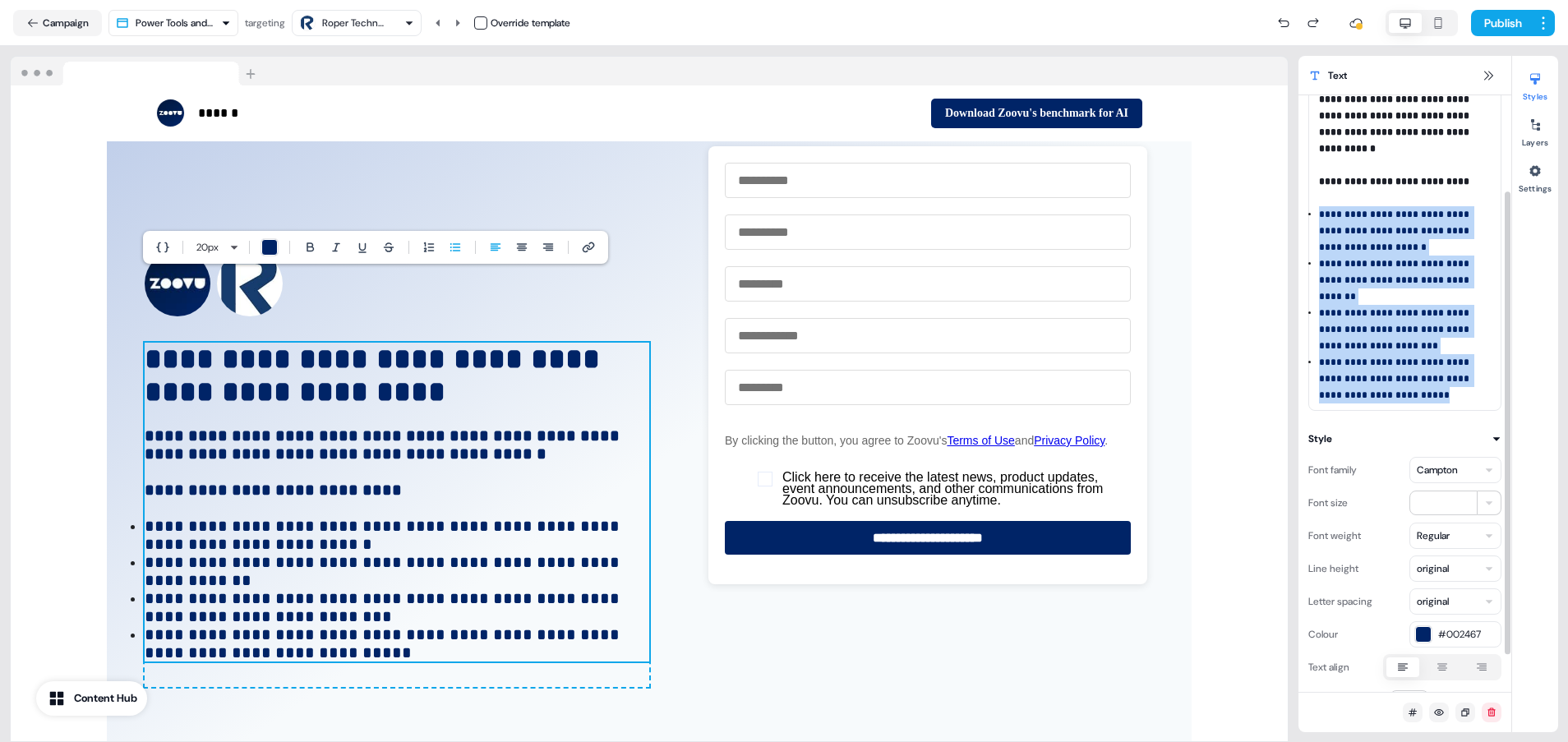 click on "**********" at bounding box center [1404, 305] 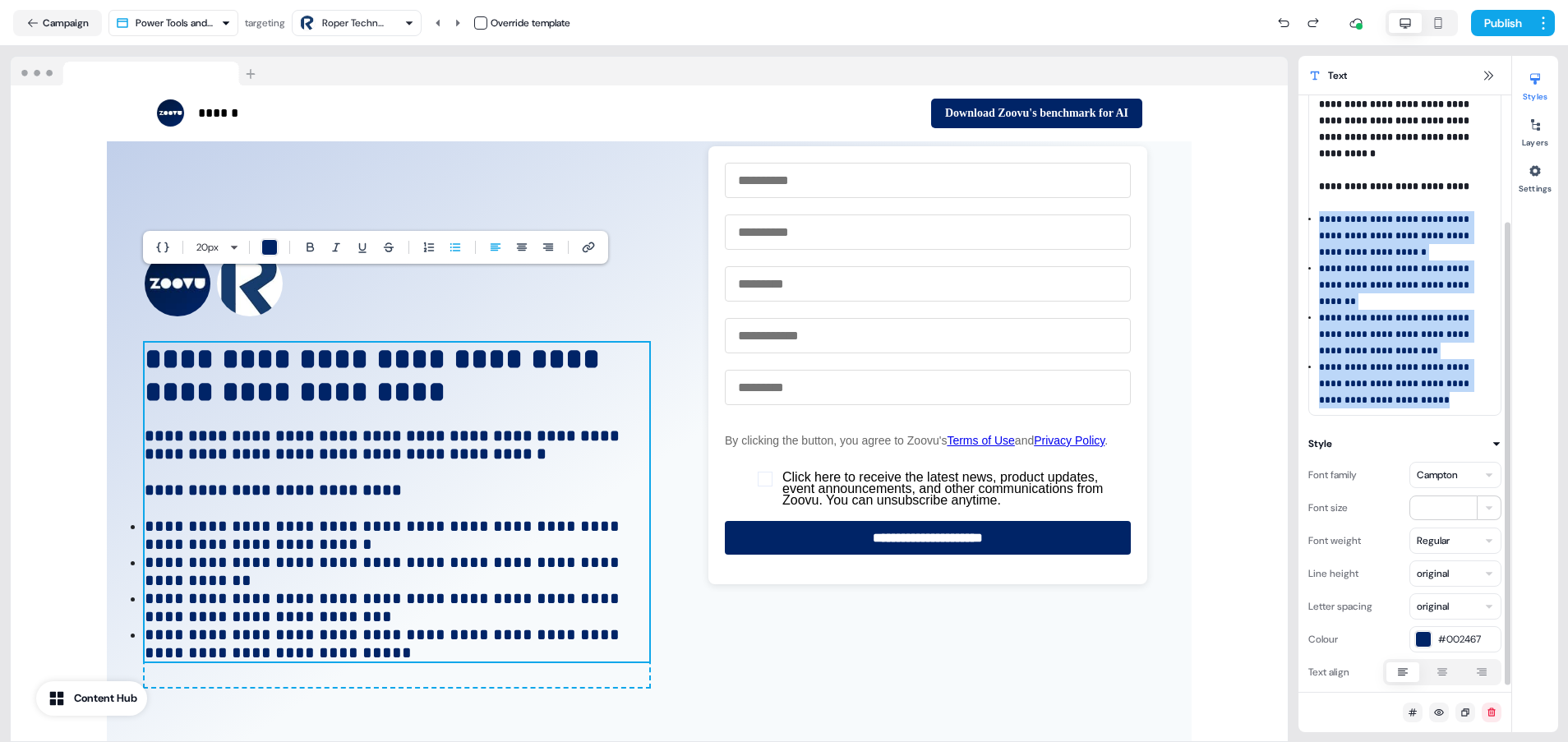 scroll, scrollTop: 0, scrollLeft: 0, axis: both 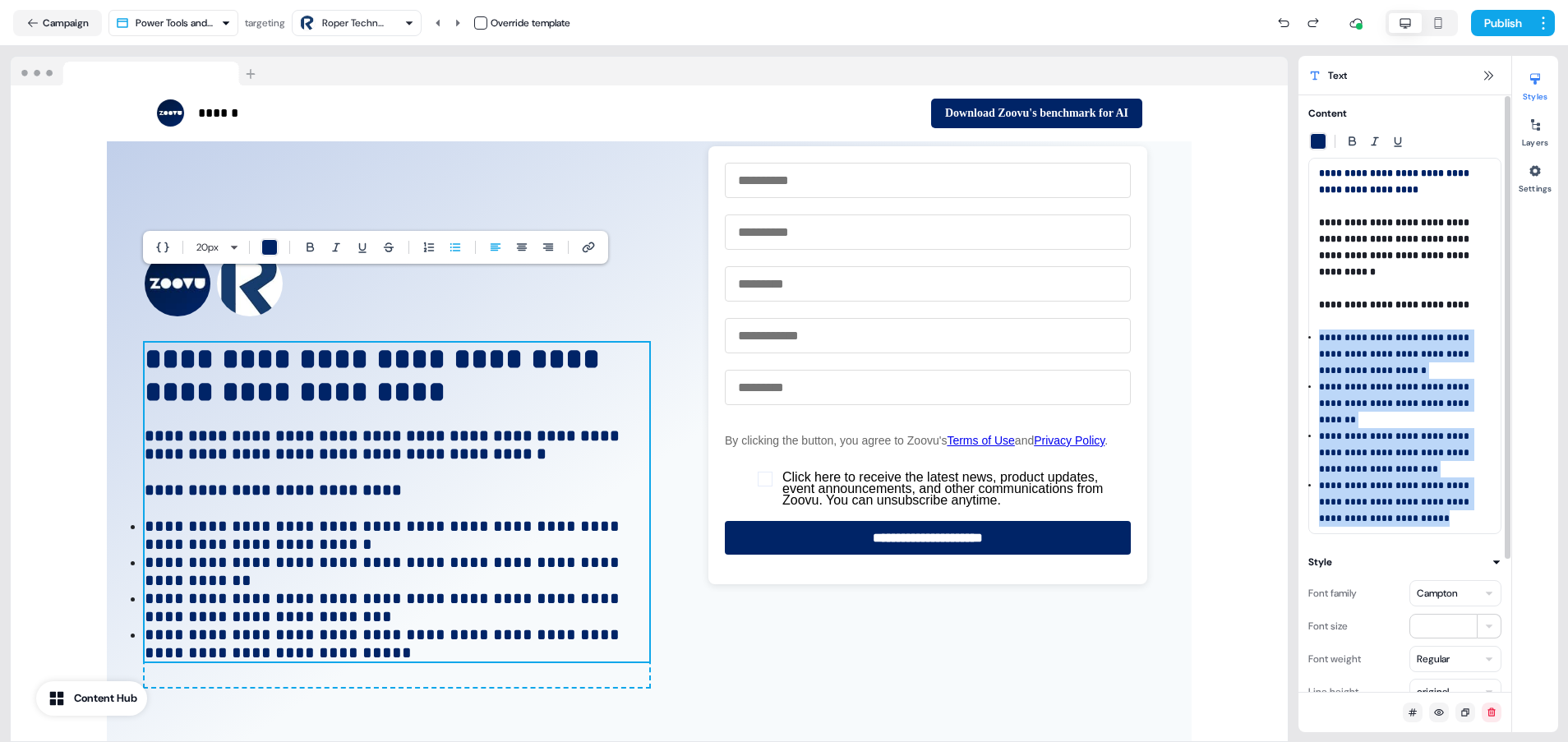 click on "**********" at bounding box center (1395, 403) 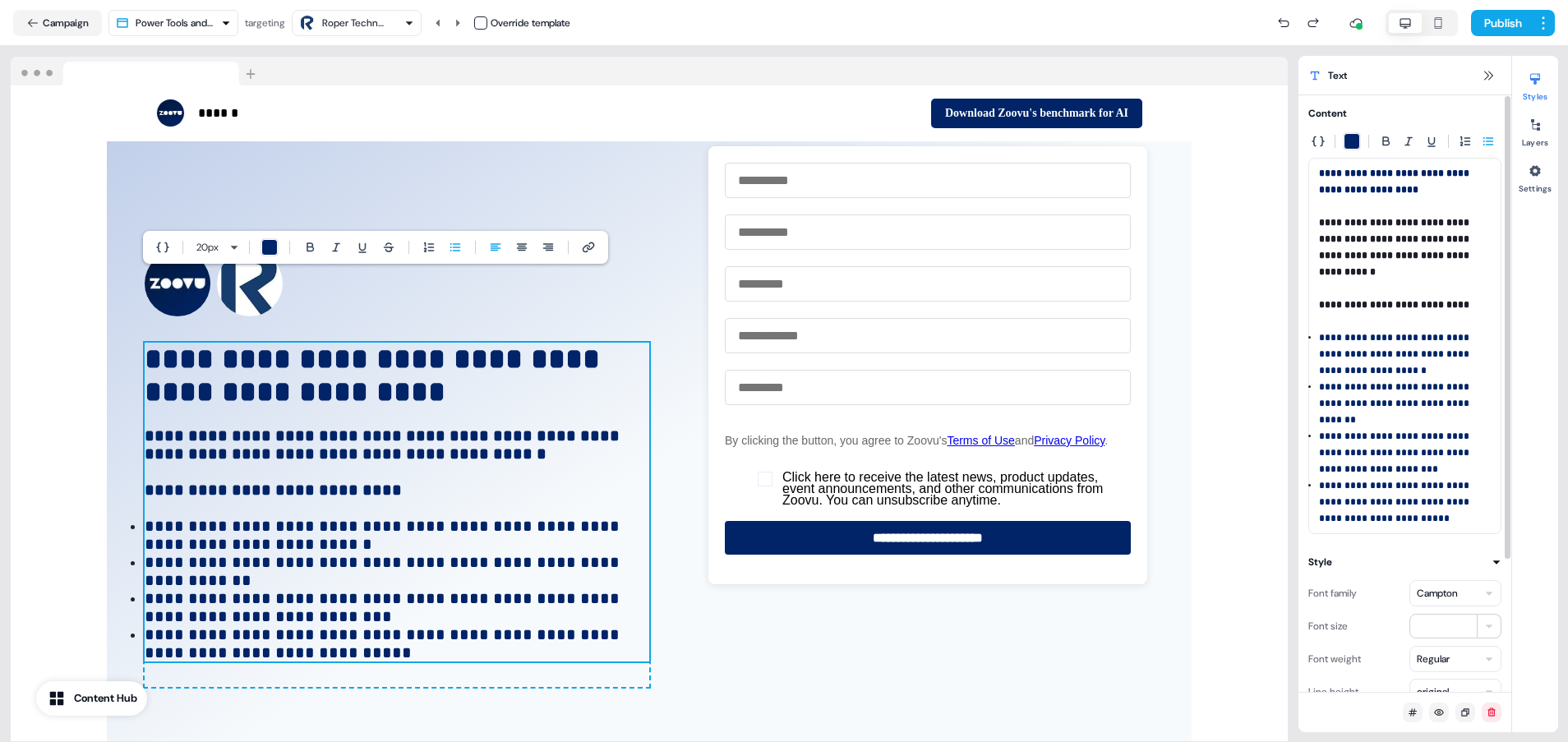 click on "**********" at bounding box center (1404, 346) 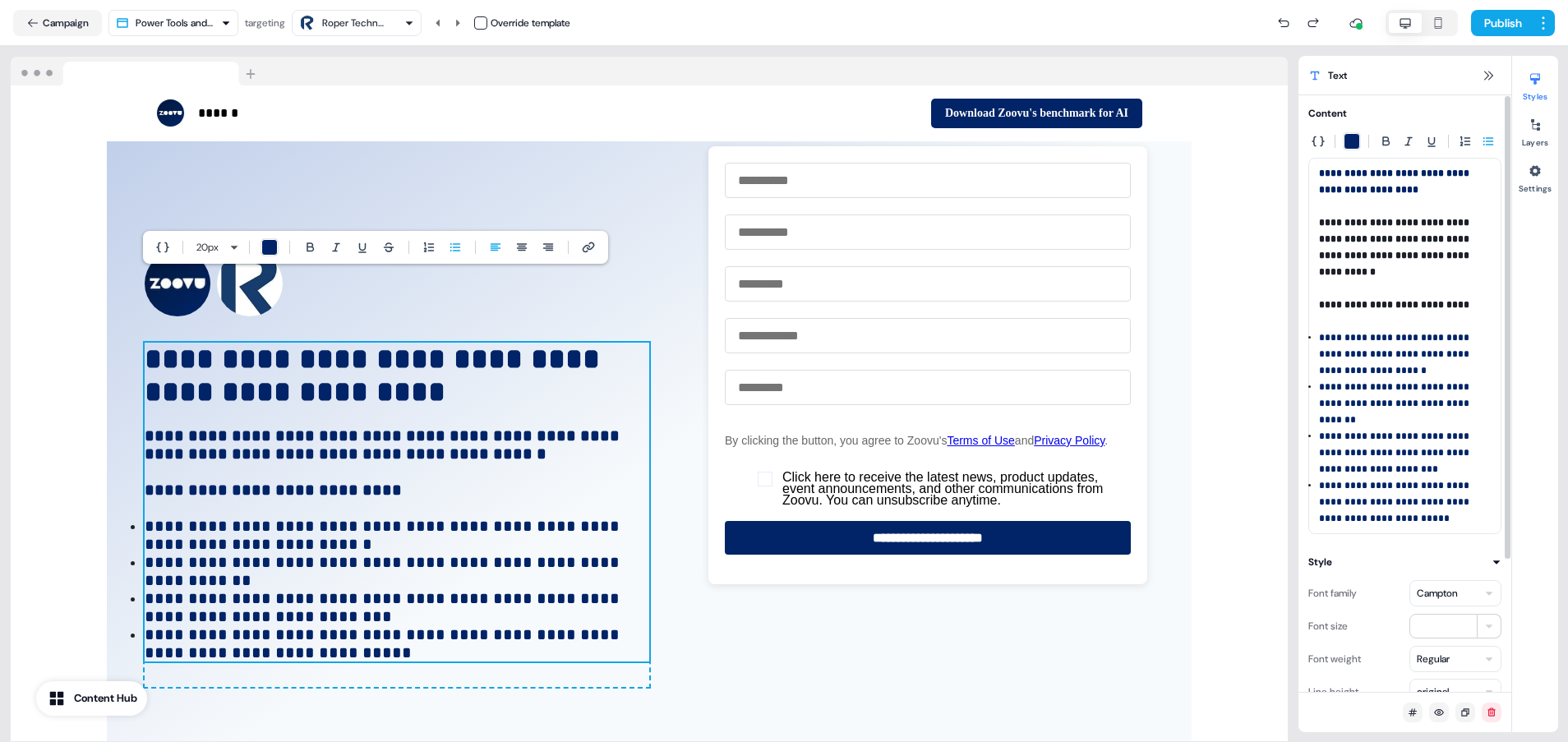 click on "**********" at bounding box center (1395, 354) 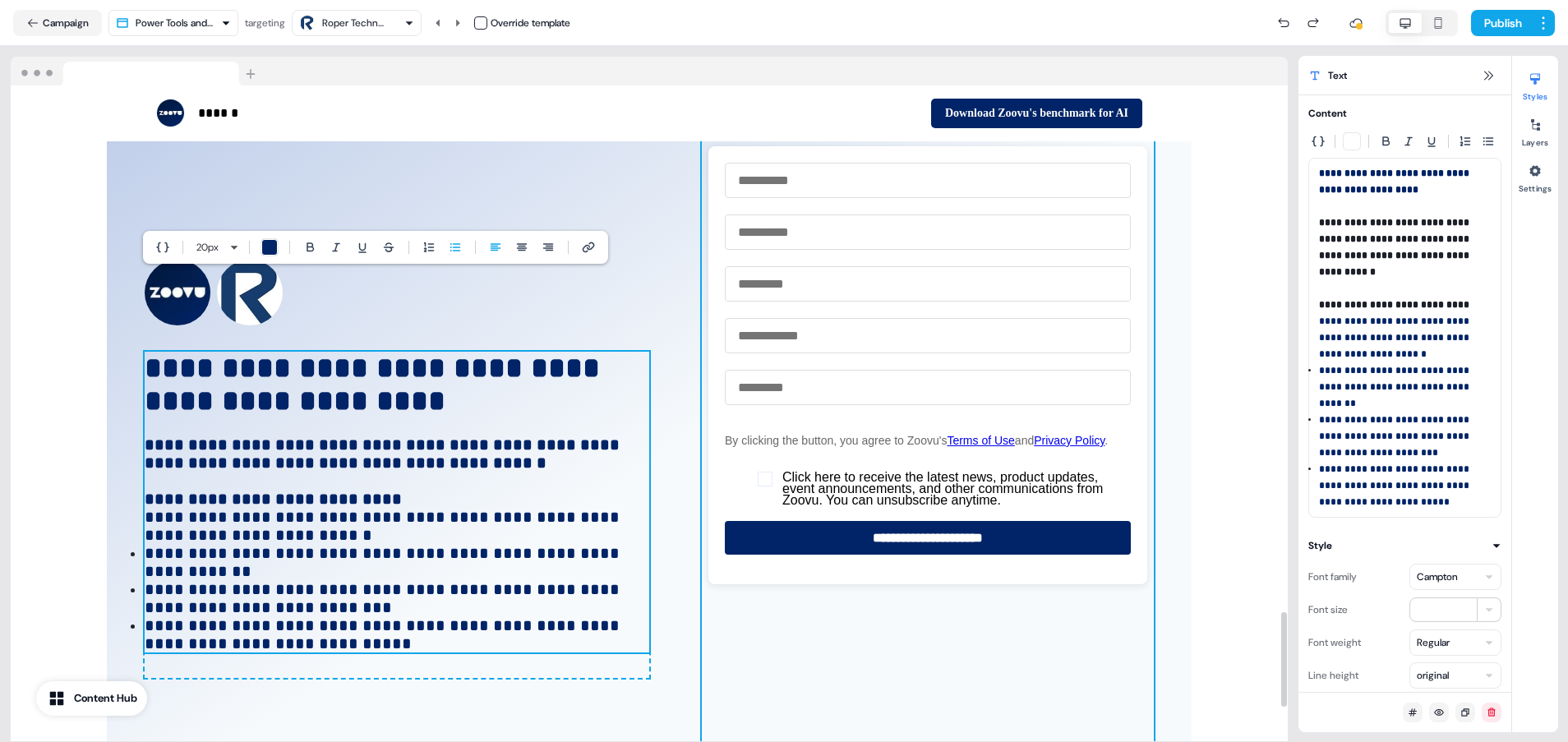 scroll, scrollTop: 3637, scrollLeft: 0, axis: vertical 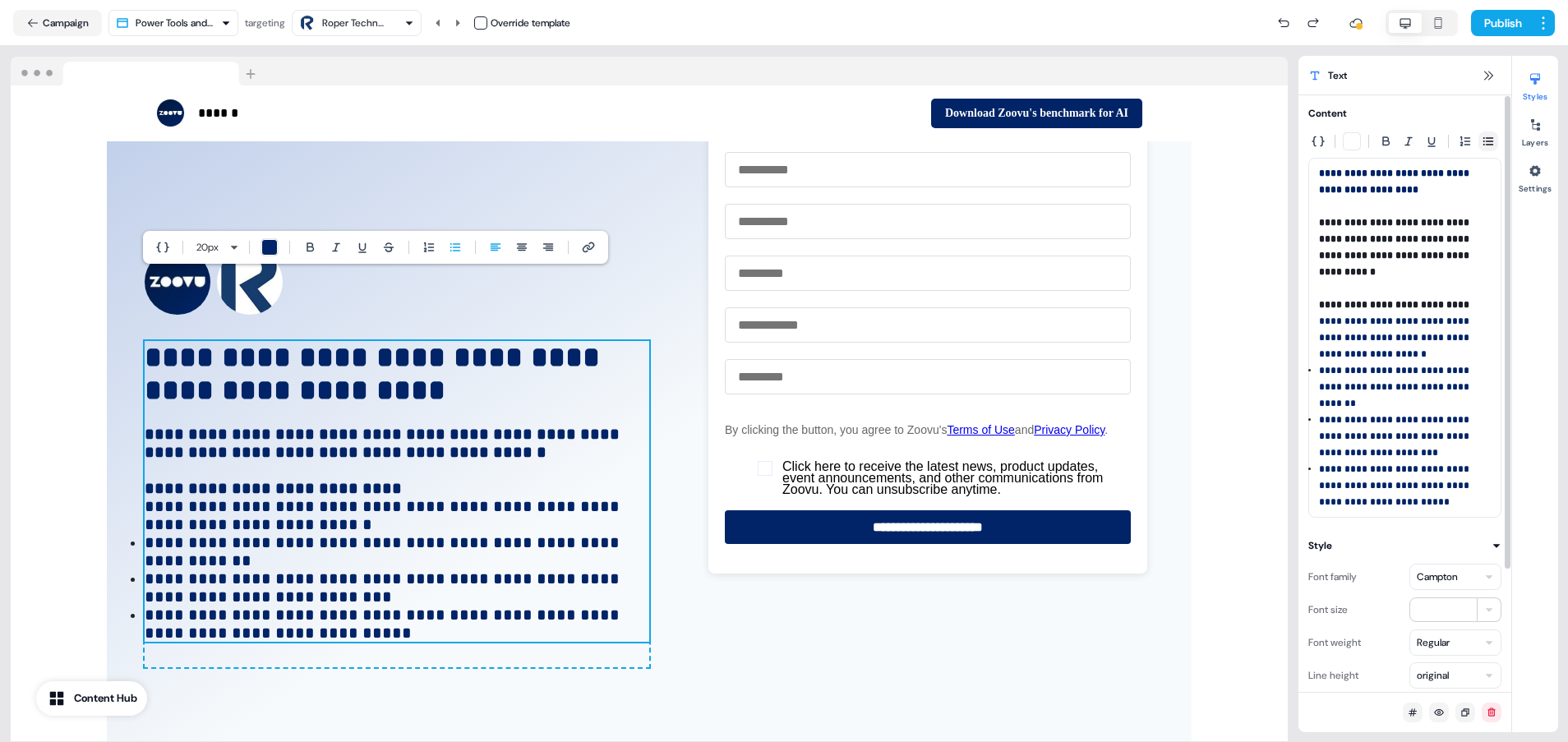 click 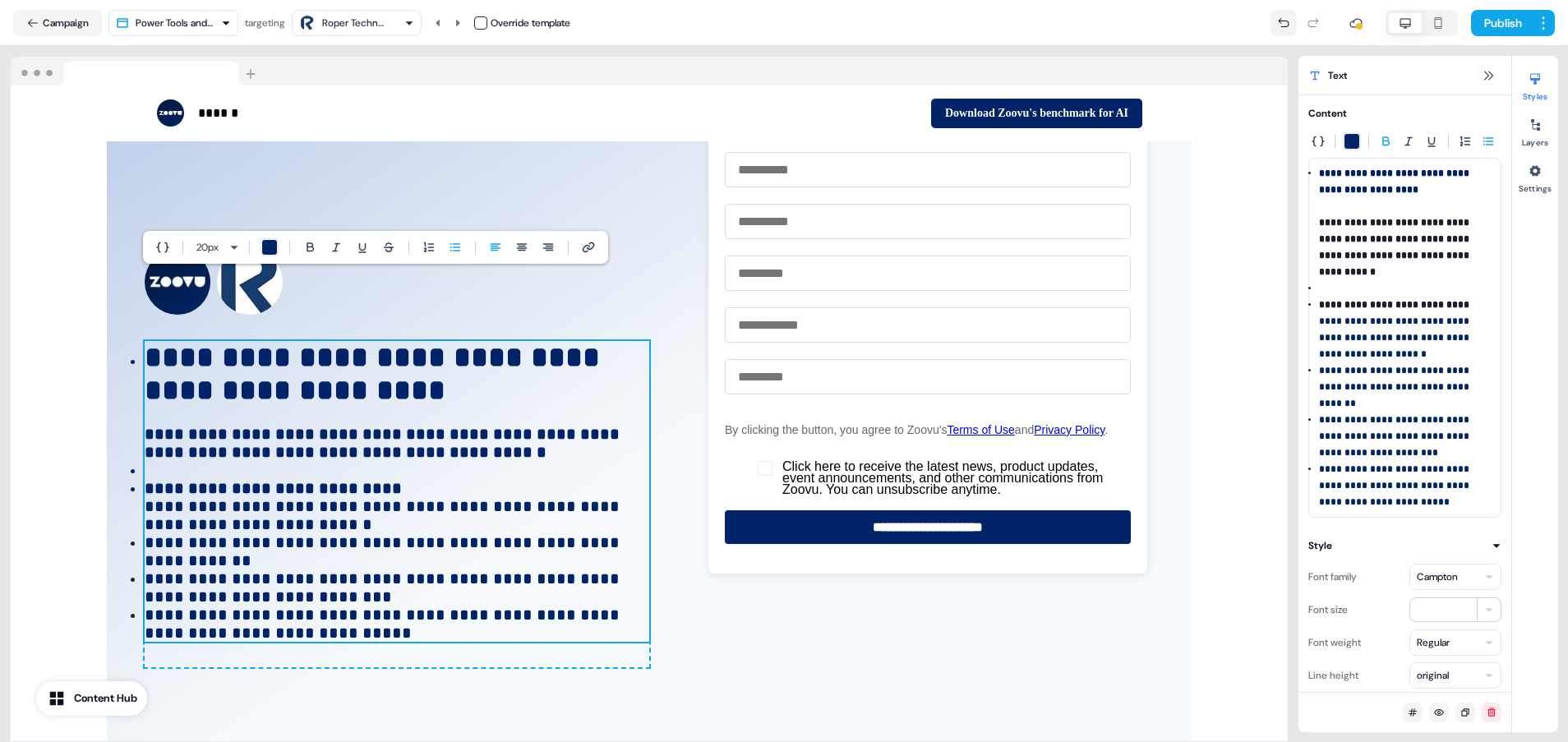 click 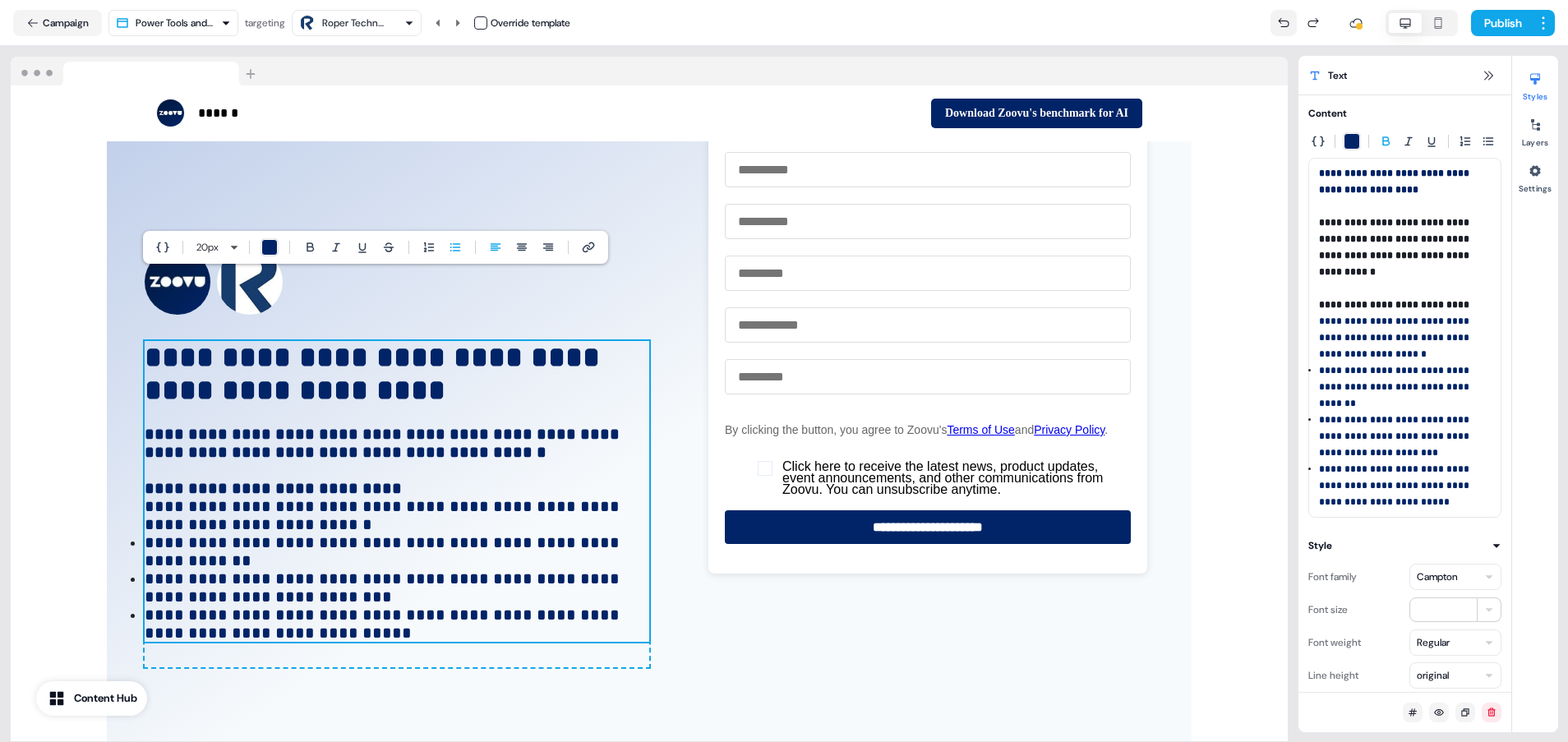 click 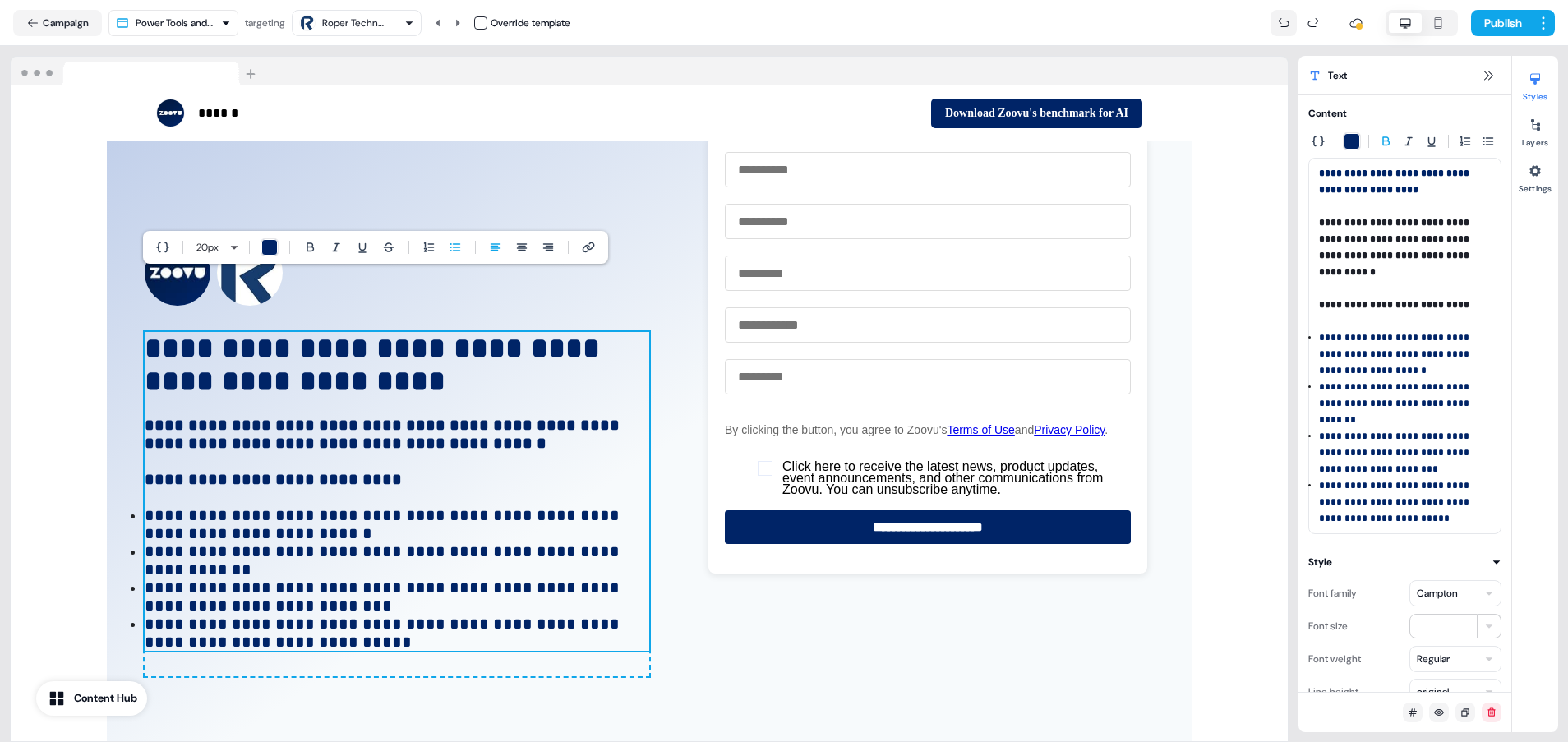 scroll, scrollTop: 3626, scrollLeft: 0, axis: vertical 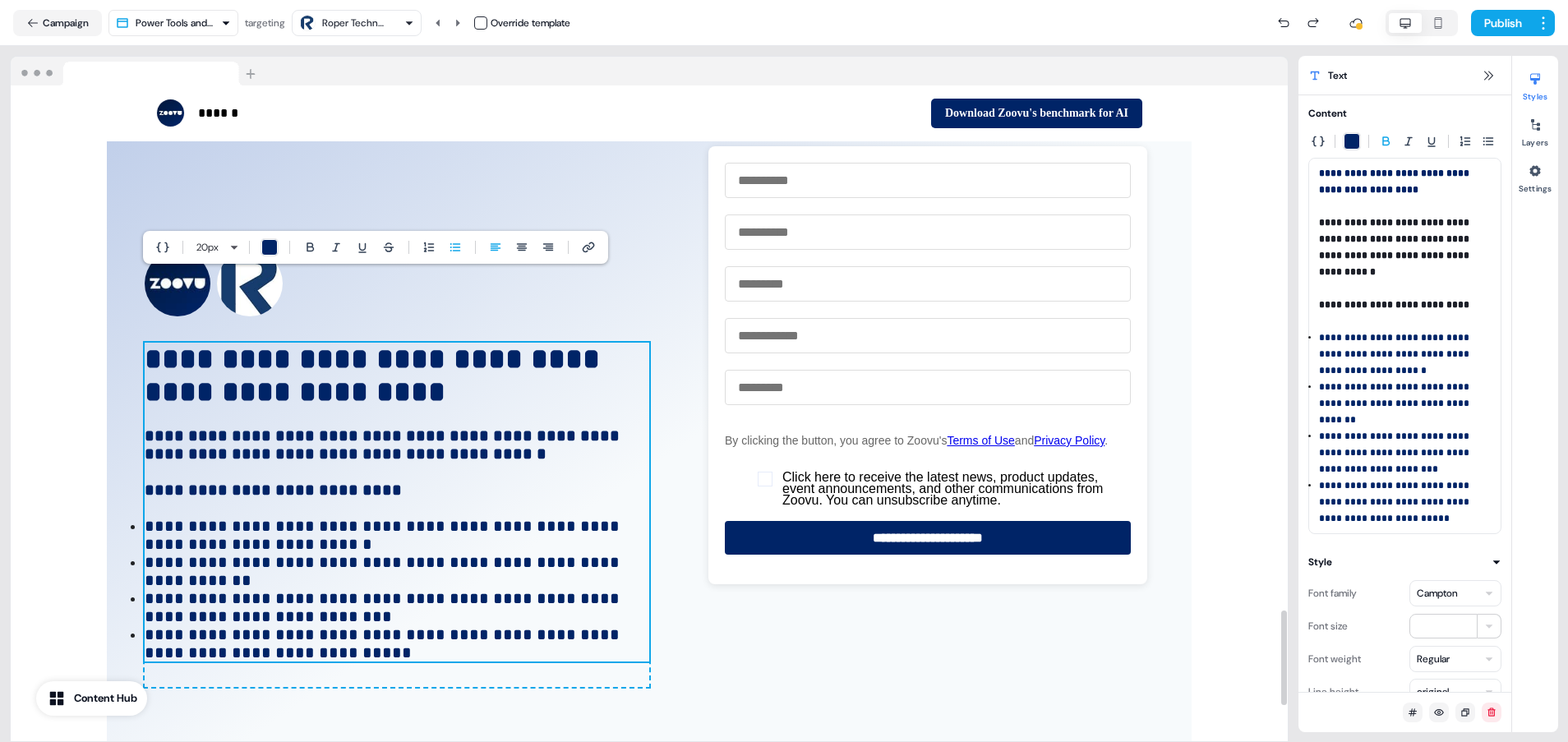 click on "**********" at bounding box center (384, 535) 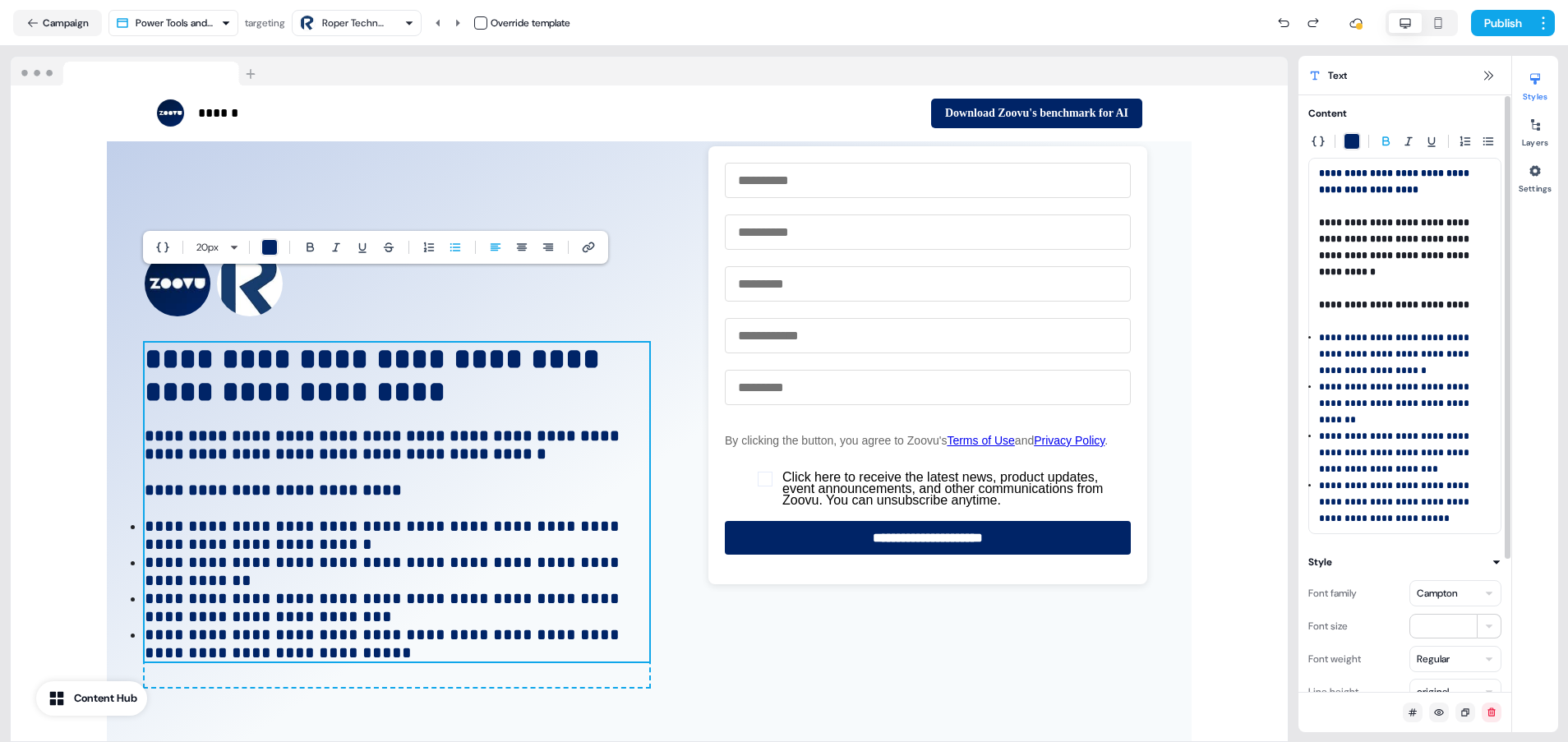click on "**********" at bounding box center [1395, 354] 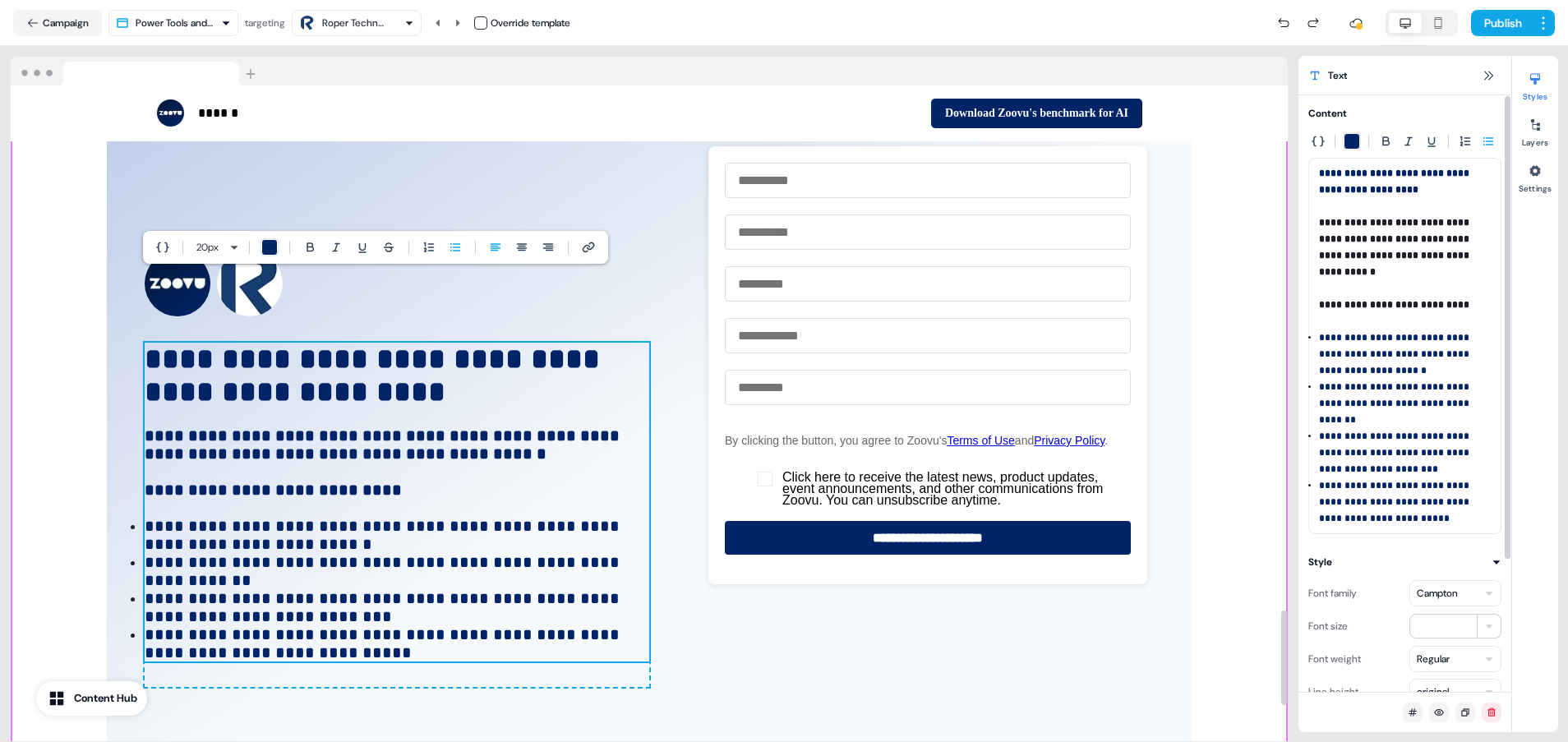 type 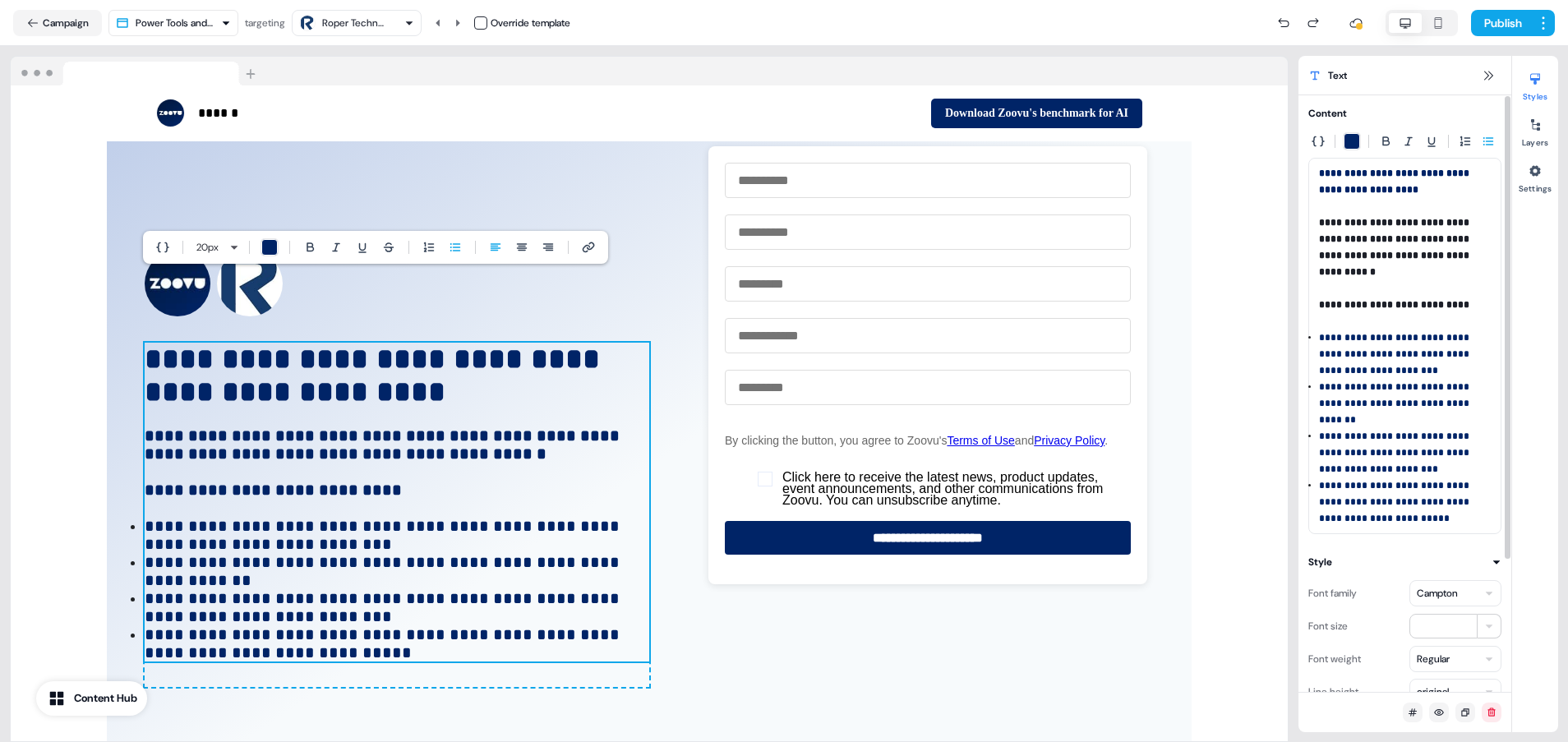 click on "**********" at bounding box center (1404, 346) 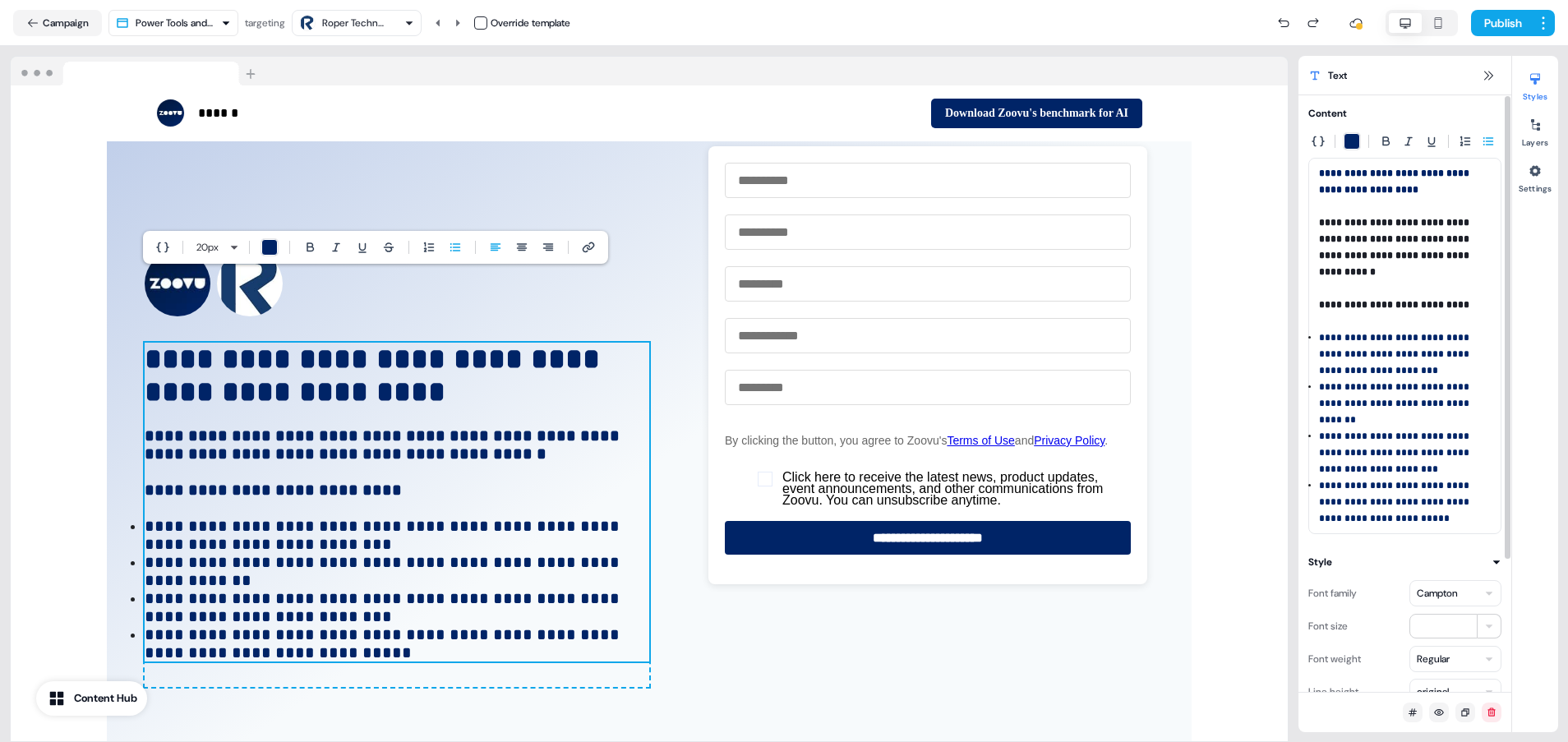 click on "**********" at bounding box center [1404, 346] 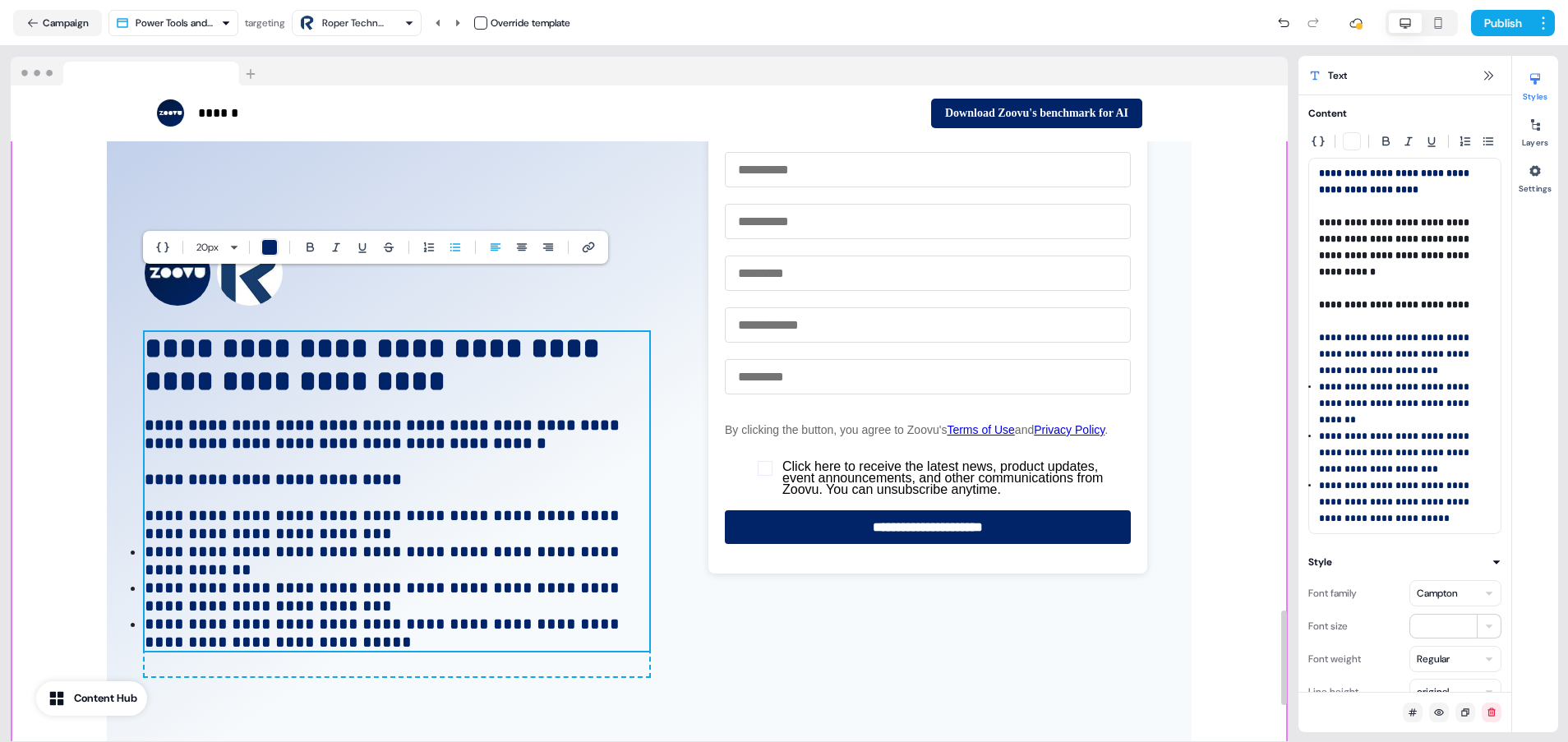 scroll, scrollTop: 3626, scrollLeft: 0, axis: vertical 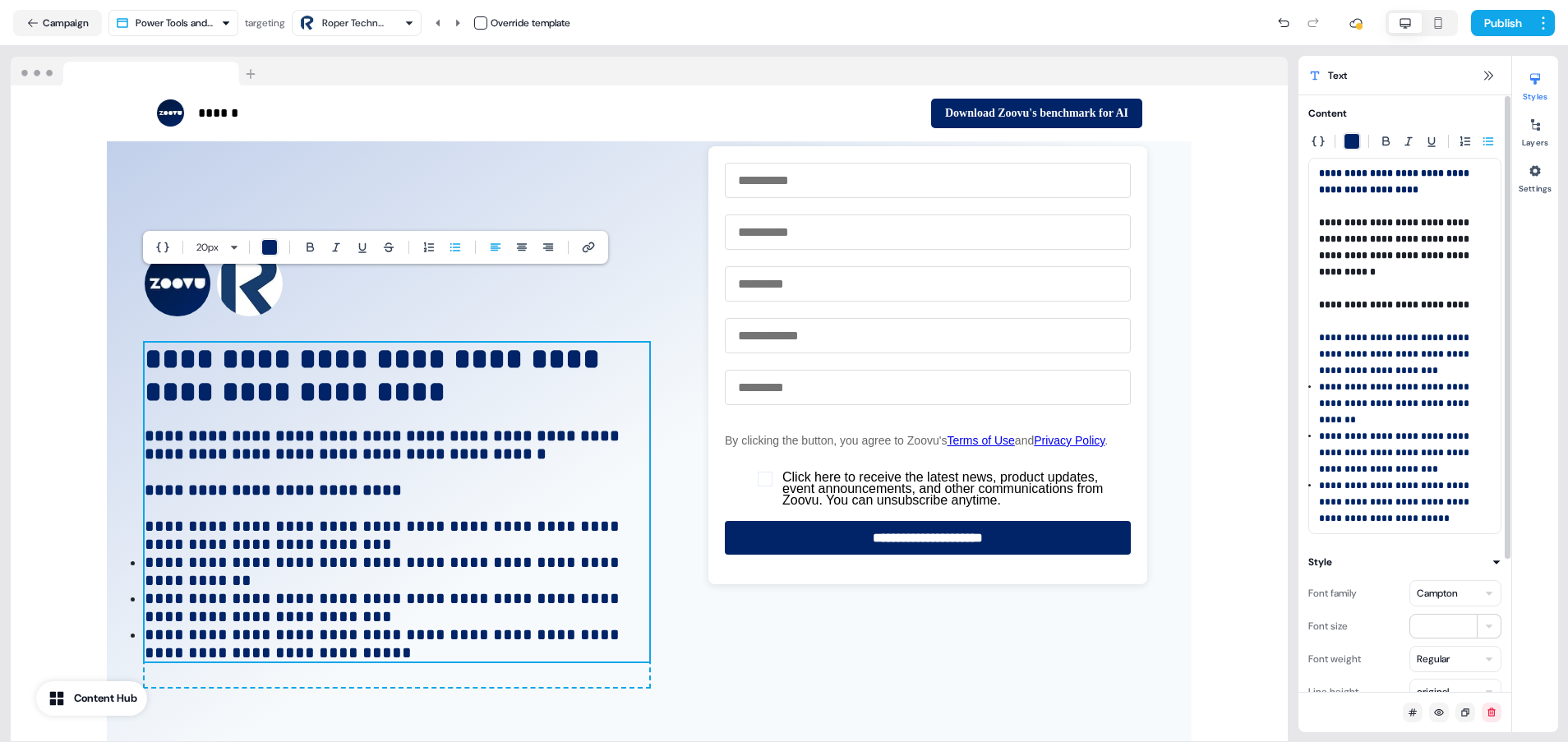 click on "**********" at bounding box center (1395, 403) 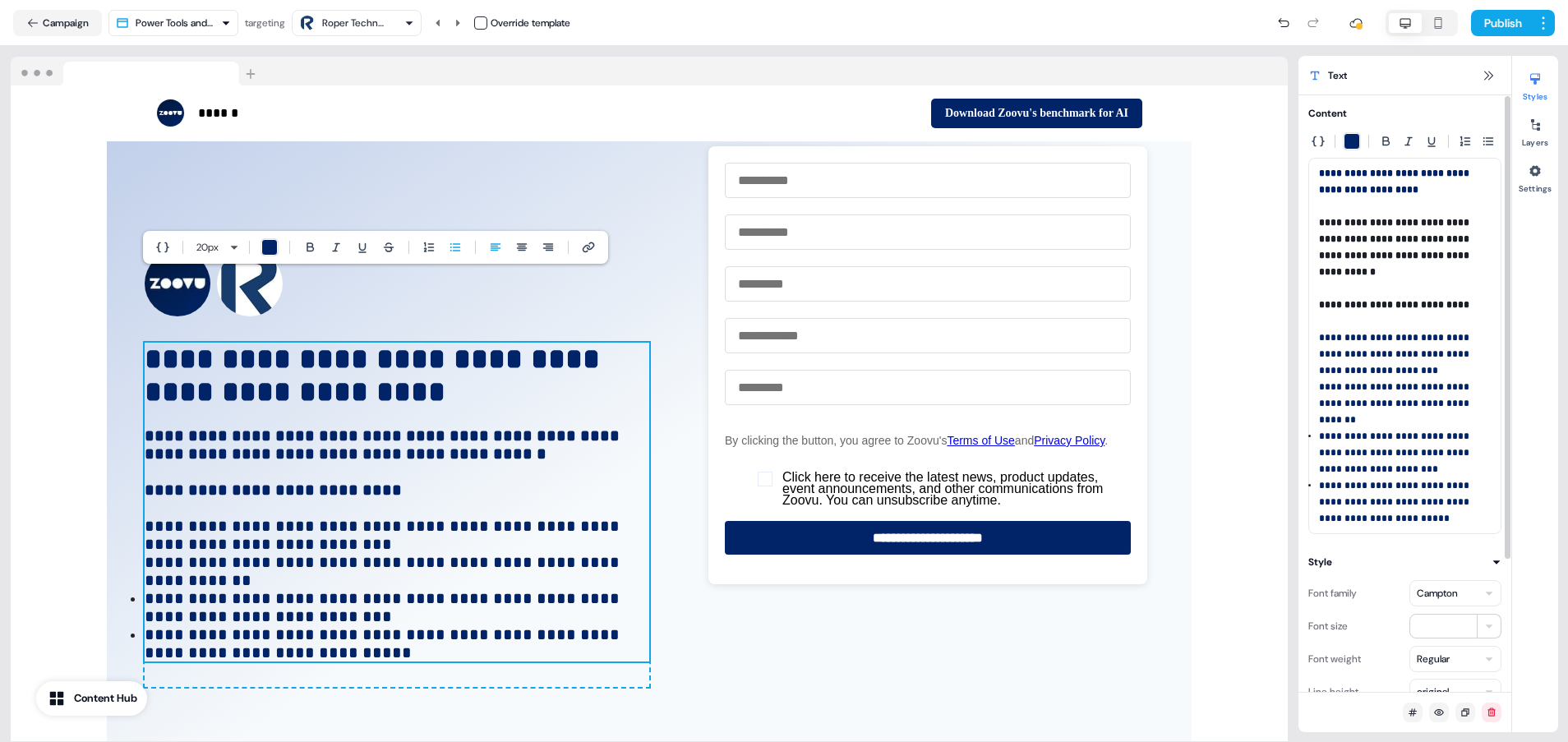 type 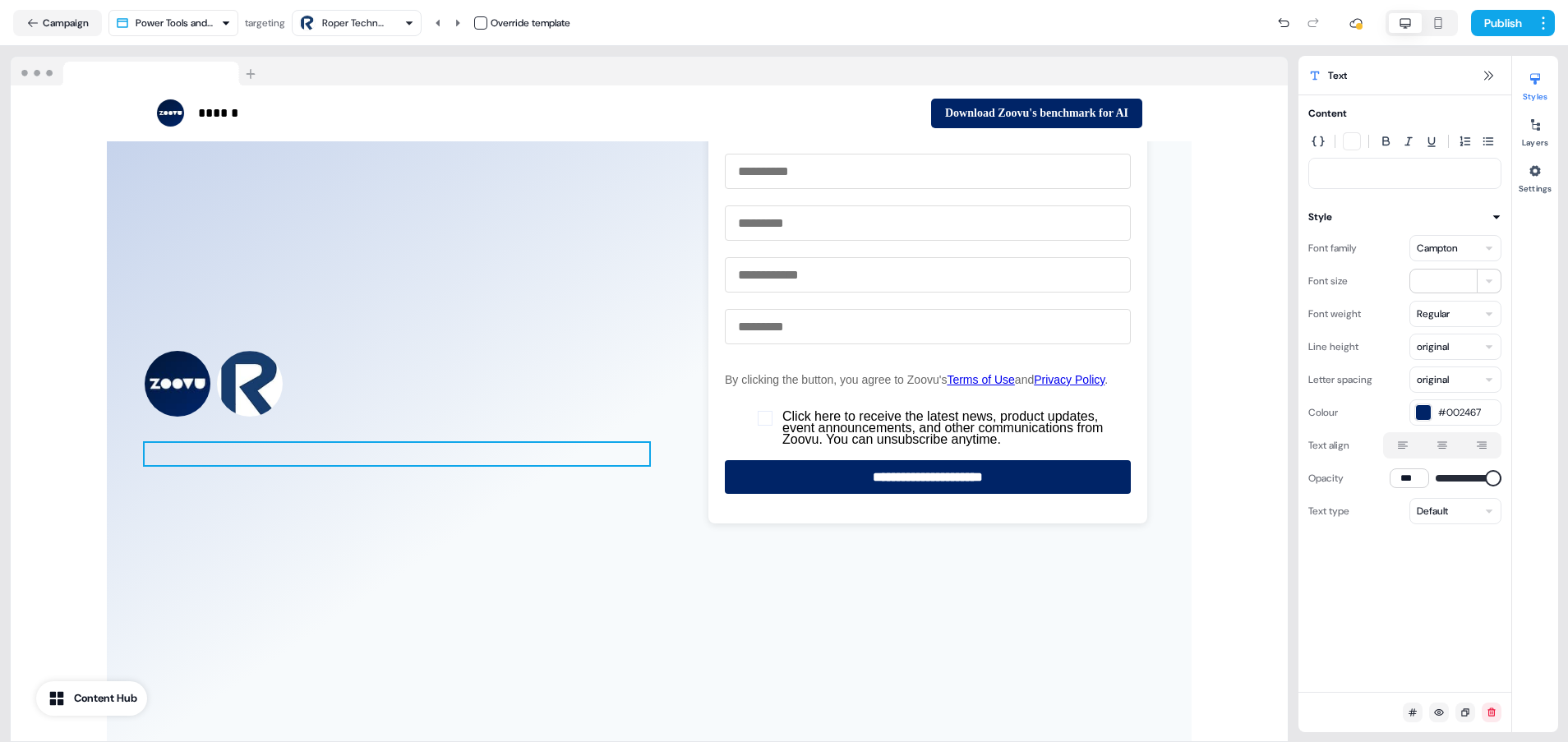 scroll, scrollTop: 3686, scrollLeft: 0, axis: vertical 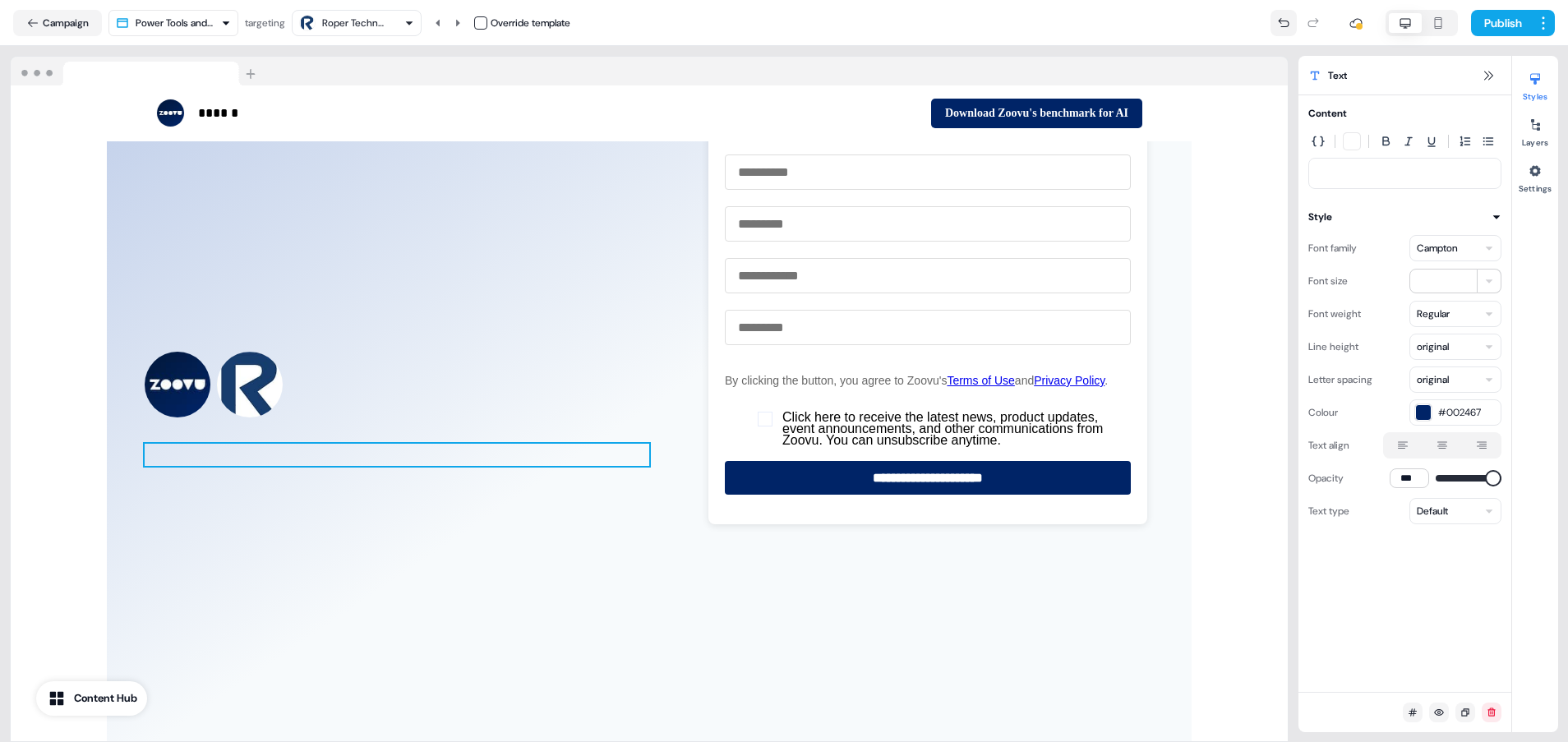 click 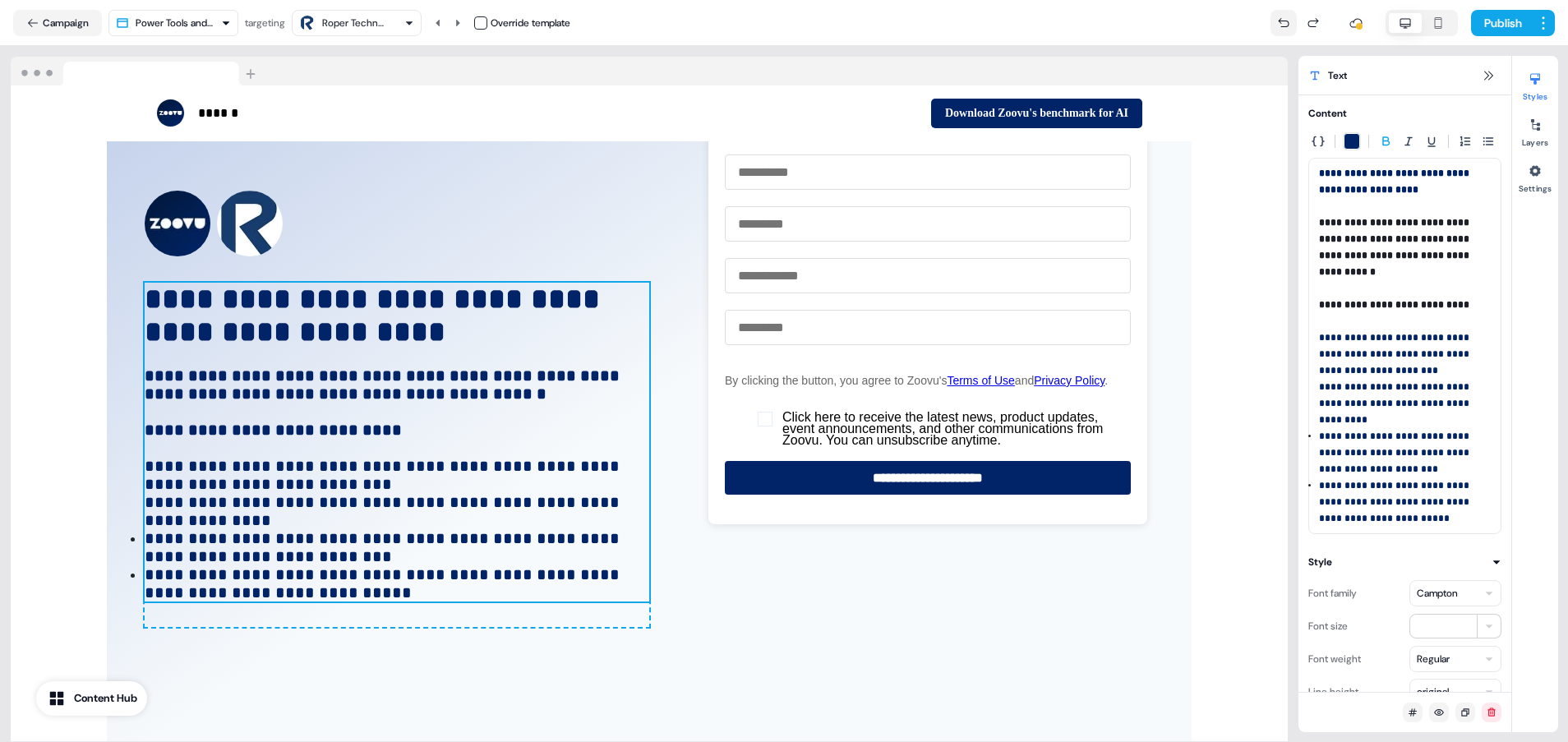 scroll, scrollTop: 3497, scrollLeft: 0, axis: vertical 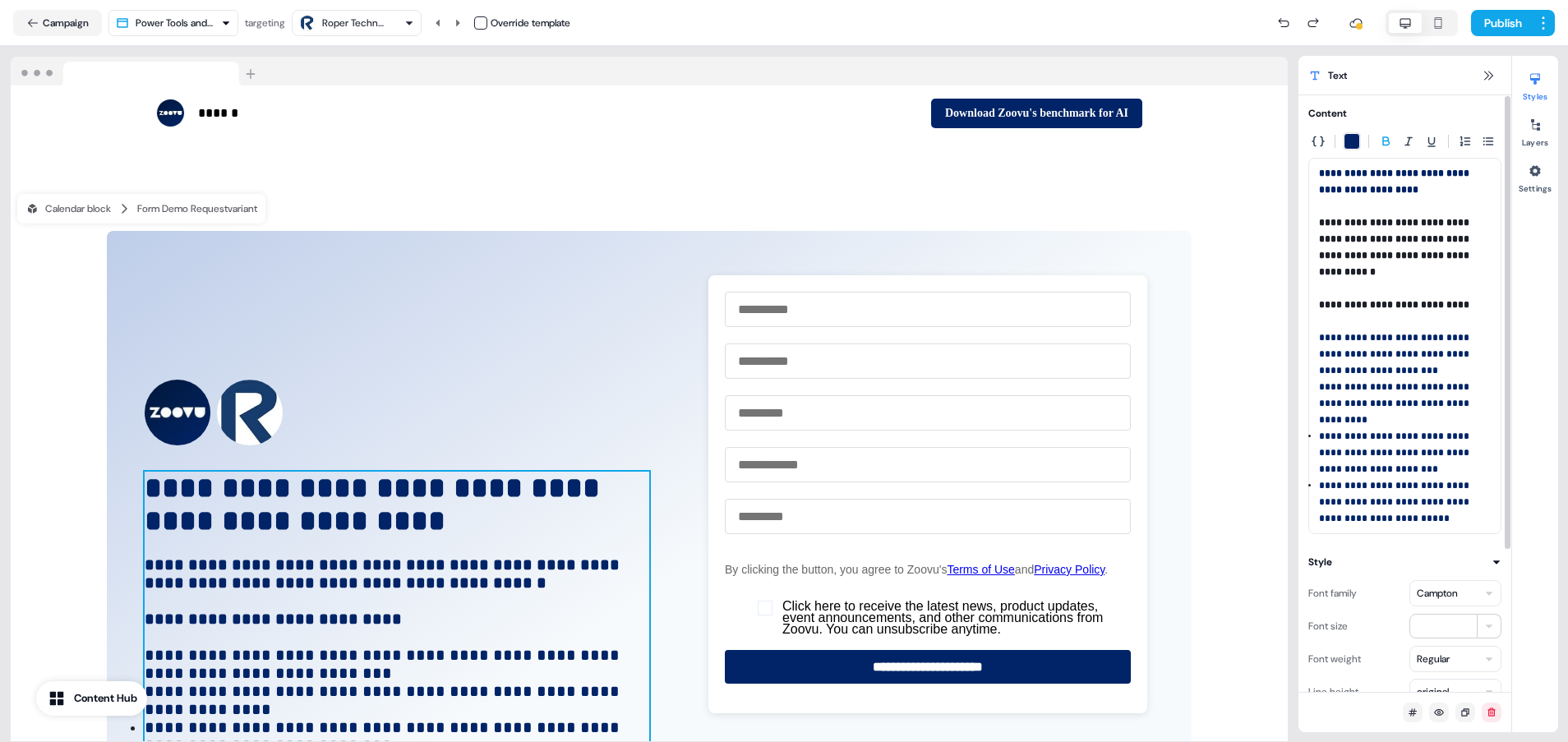 click on "**********" at bounding box center [1395, 453] 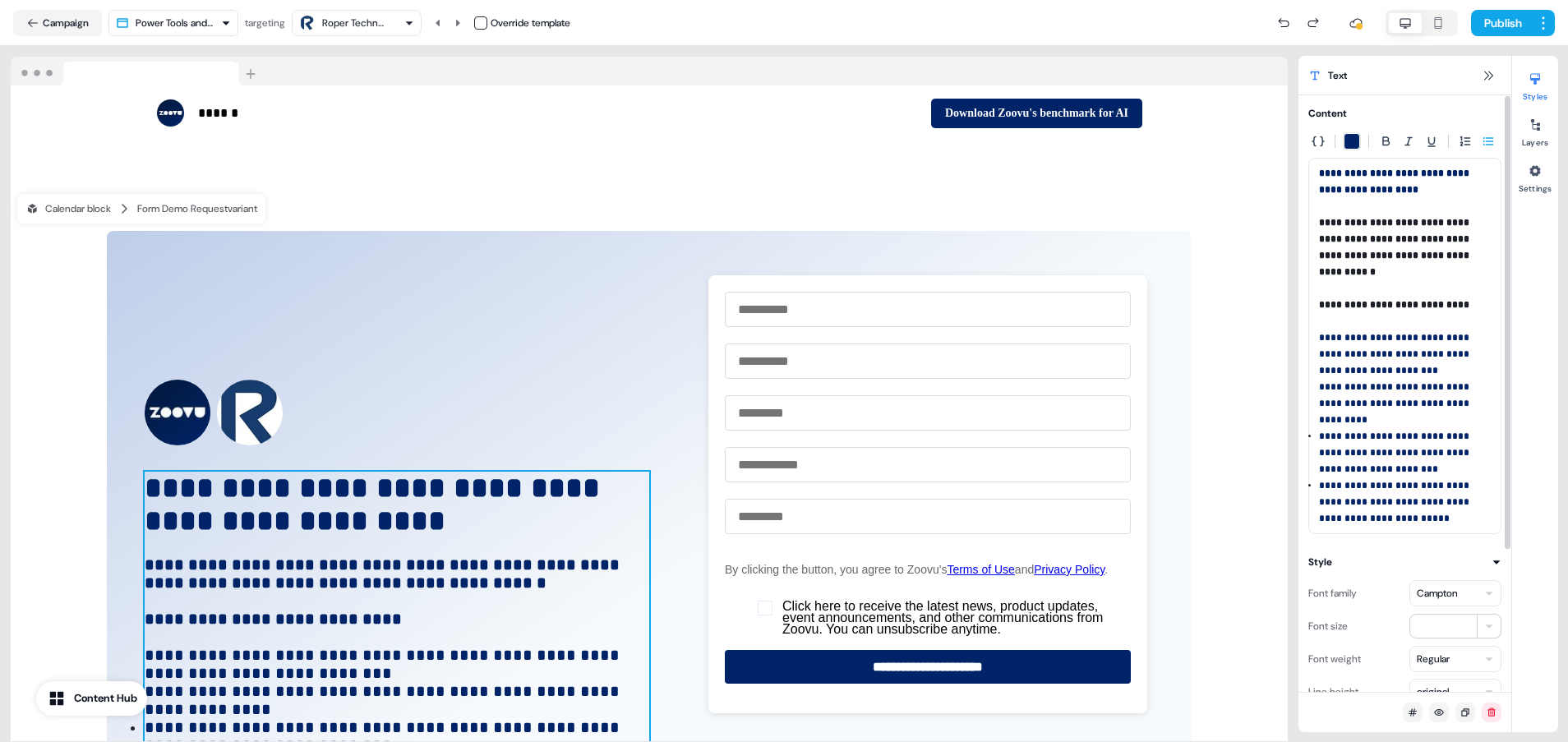click on "**********" at bounding box center [1404, 346] 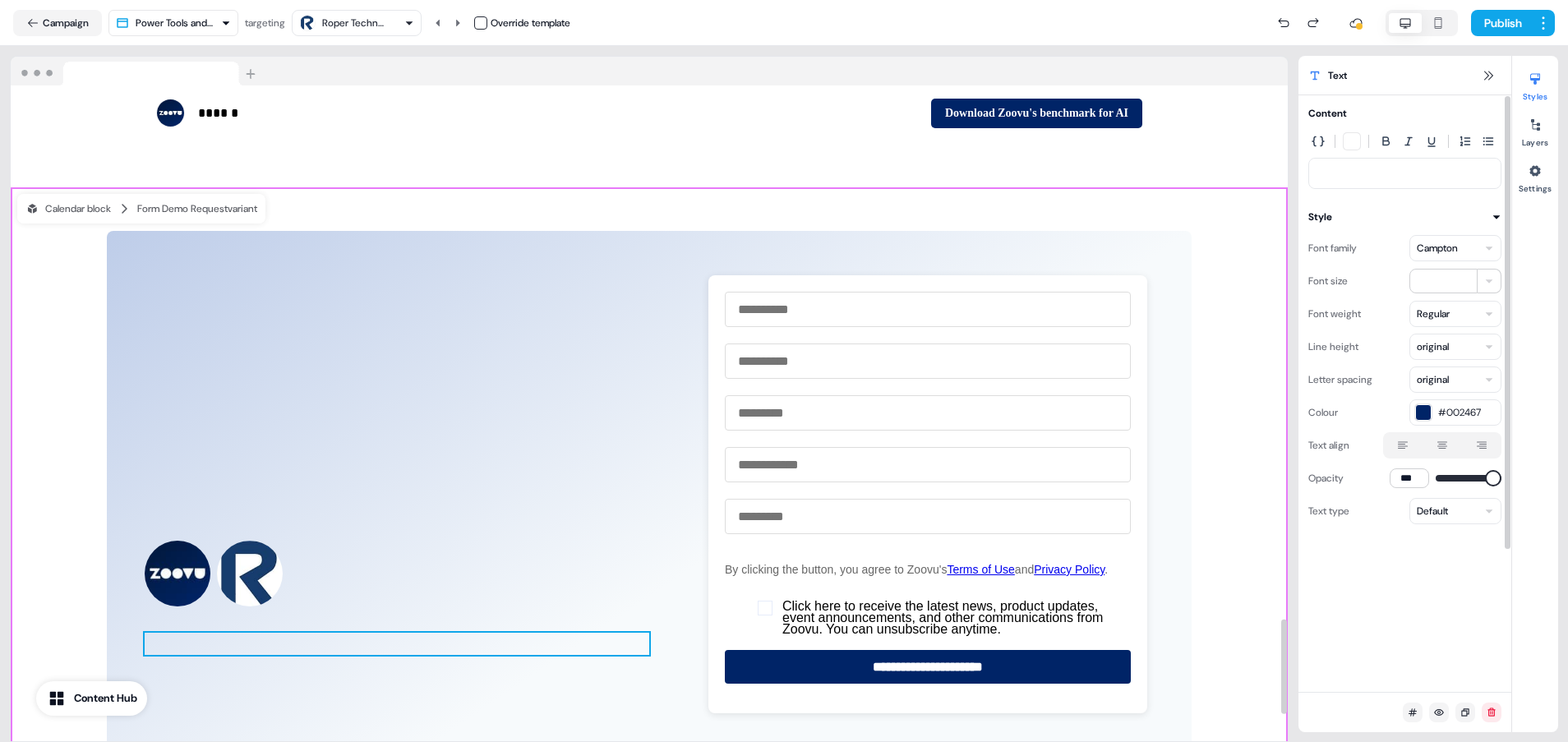 scroll, scrollTop: 3686, scrollLeft: 0, axis: vertical 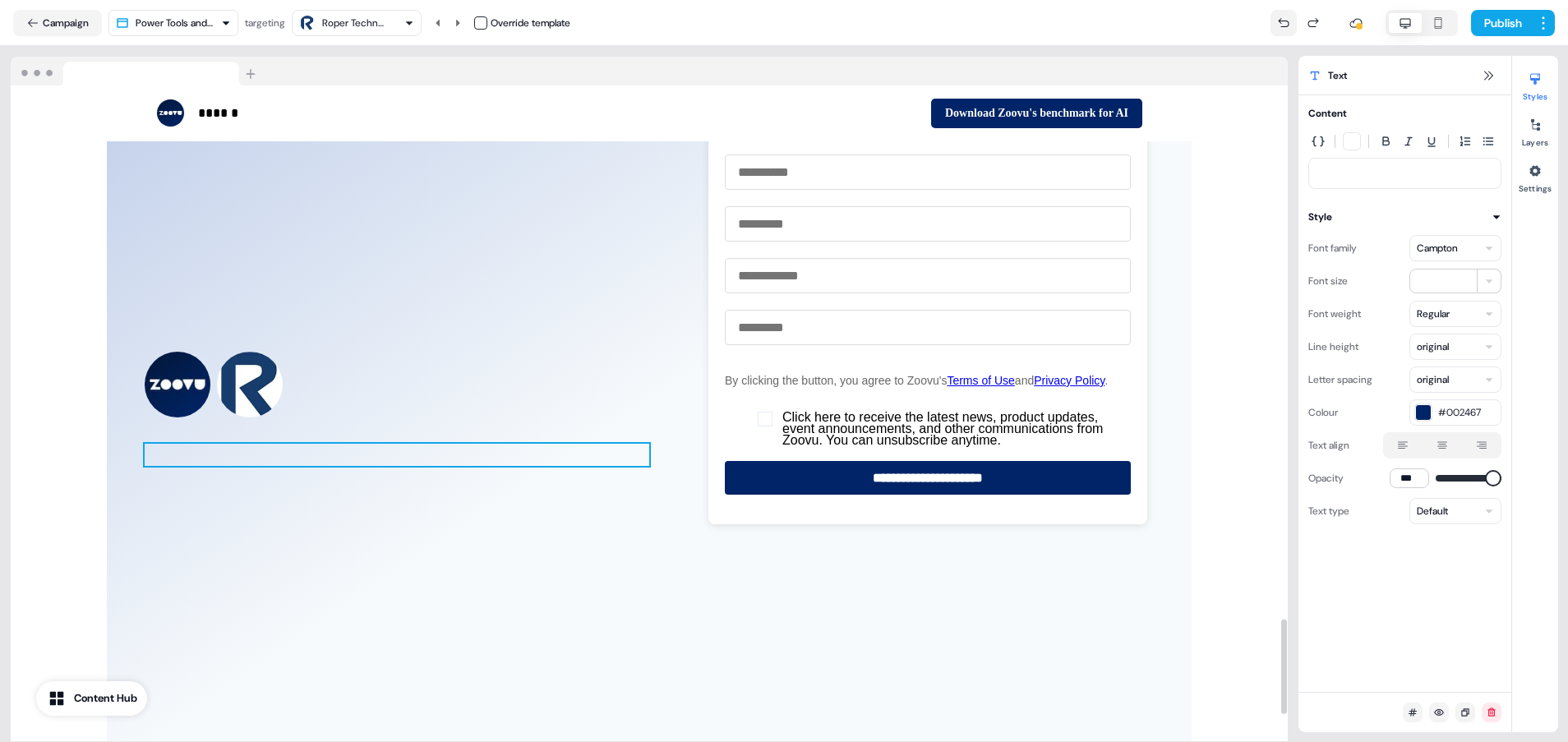 click 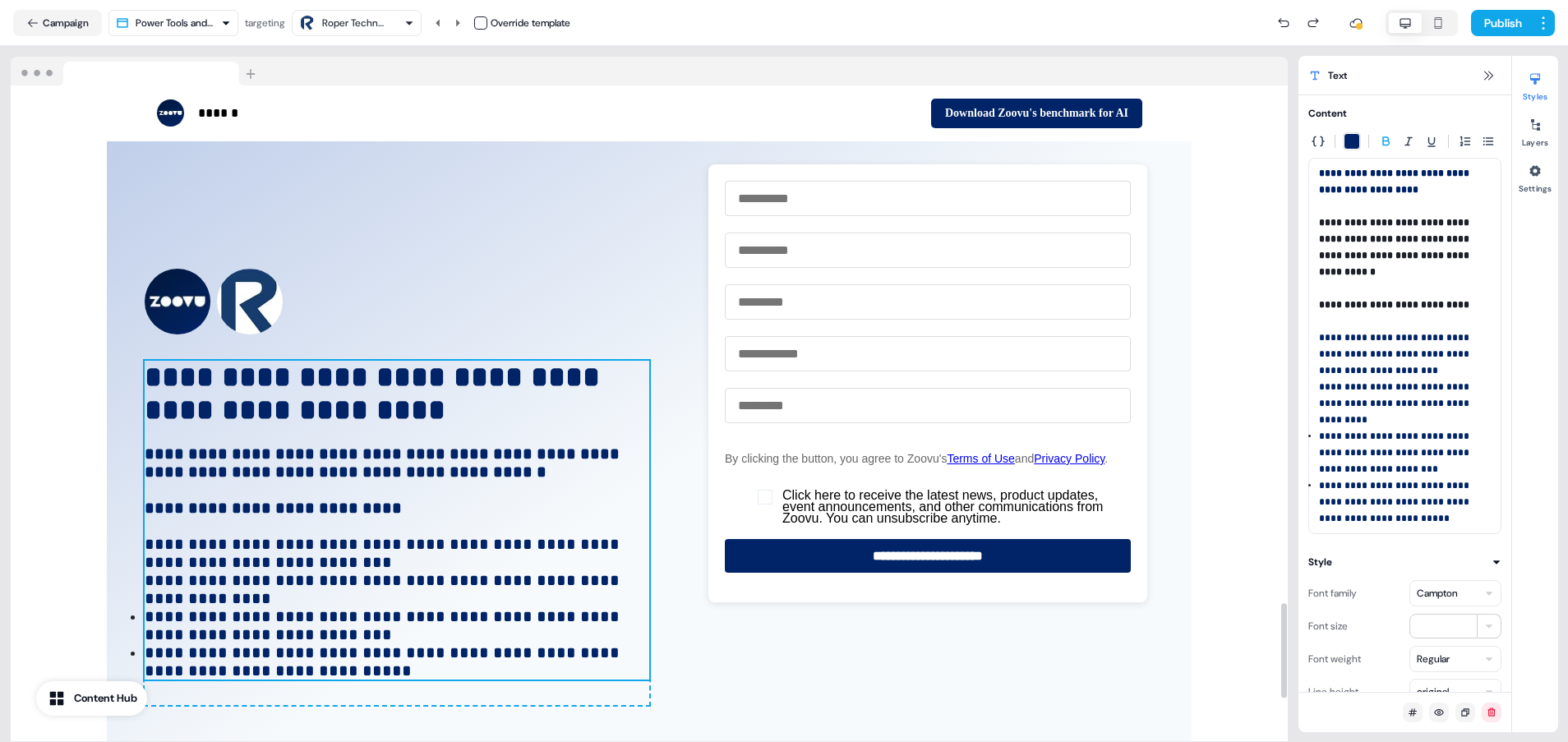 scroll, scrollTop: 3744, scrollLeft: 0, axis: vertical 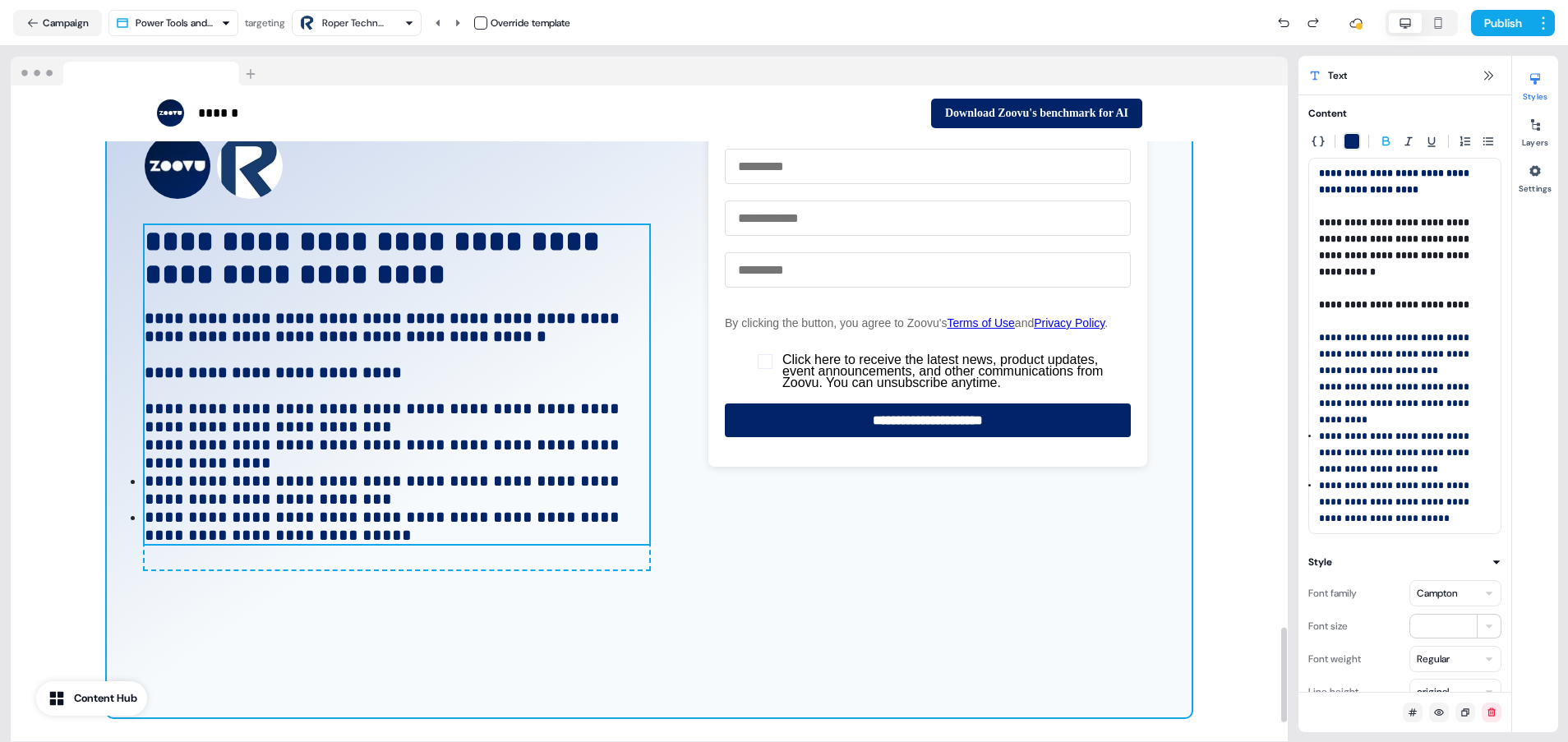 click on "**********" at bounding box center [384, 490] 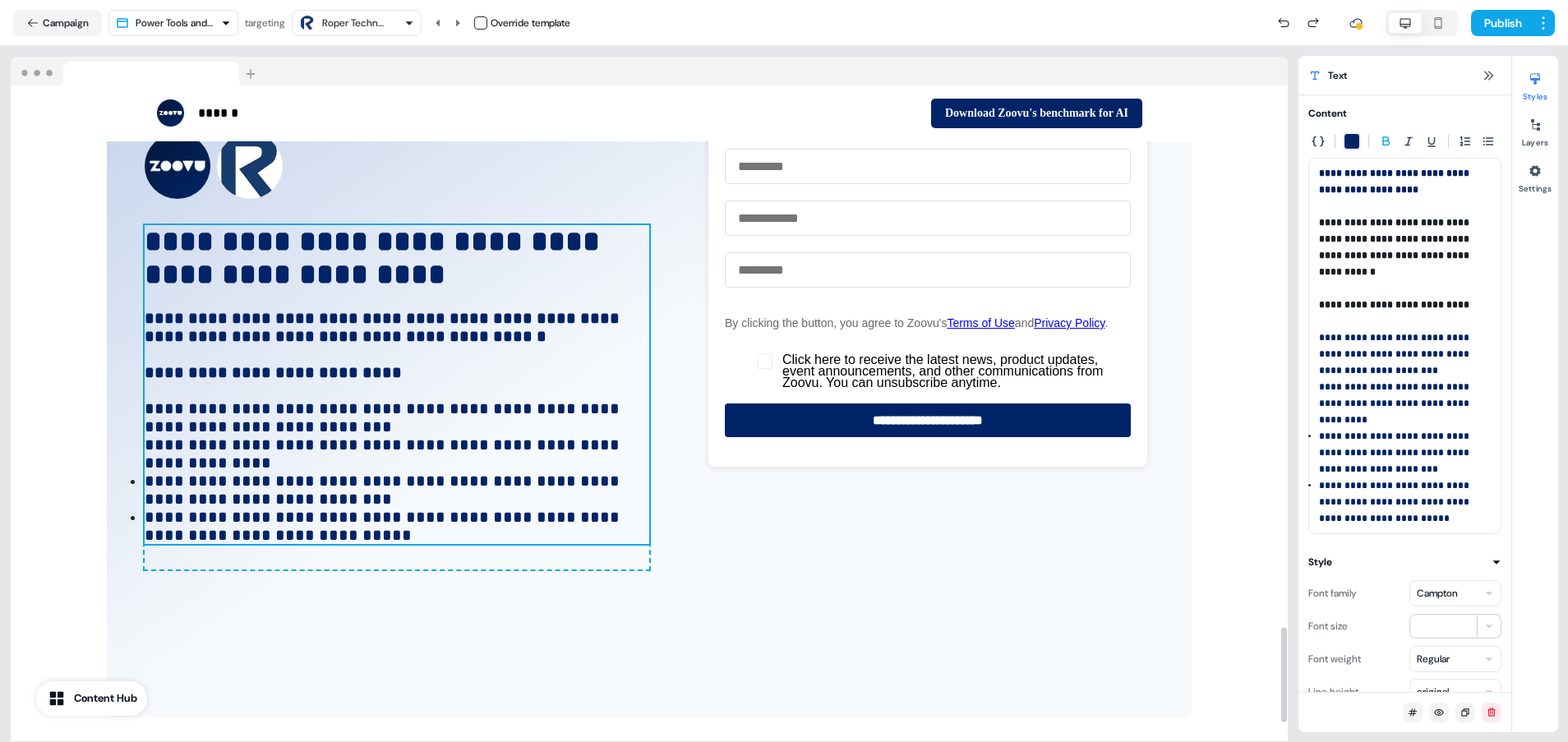 click on "**********" at bounding box center [384, 490] 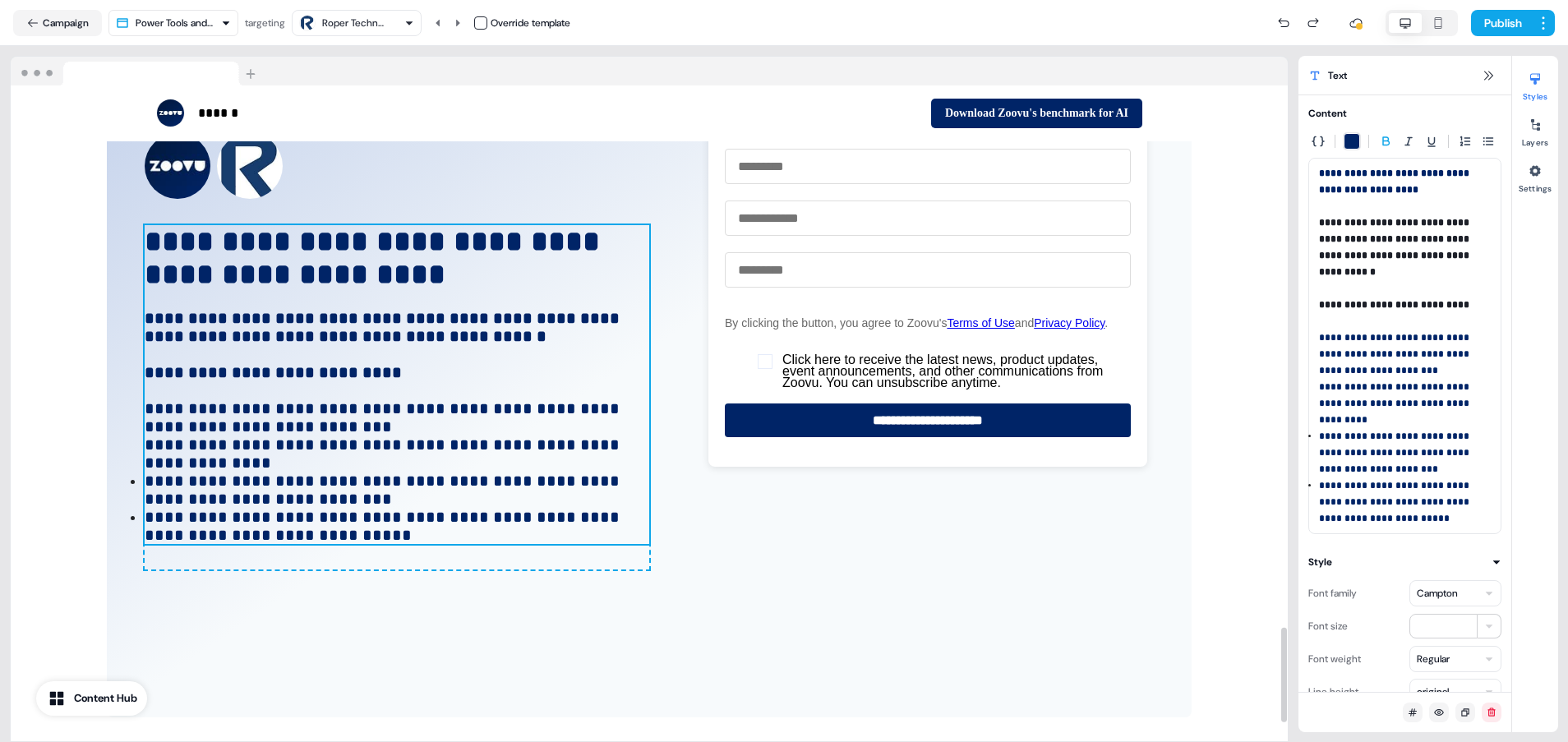 click on "**********" at bounding box center (384, 490) 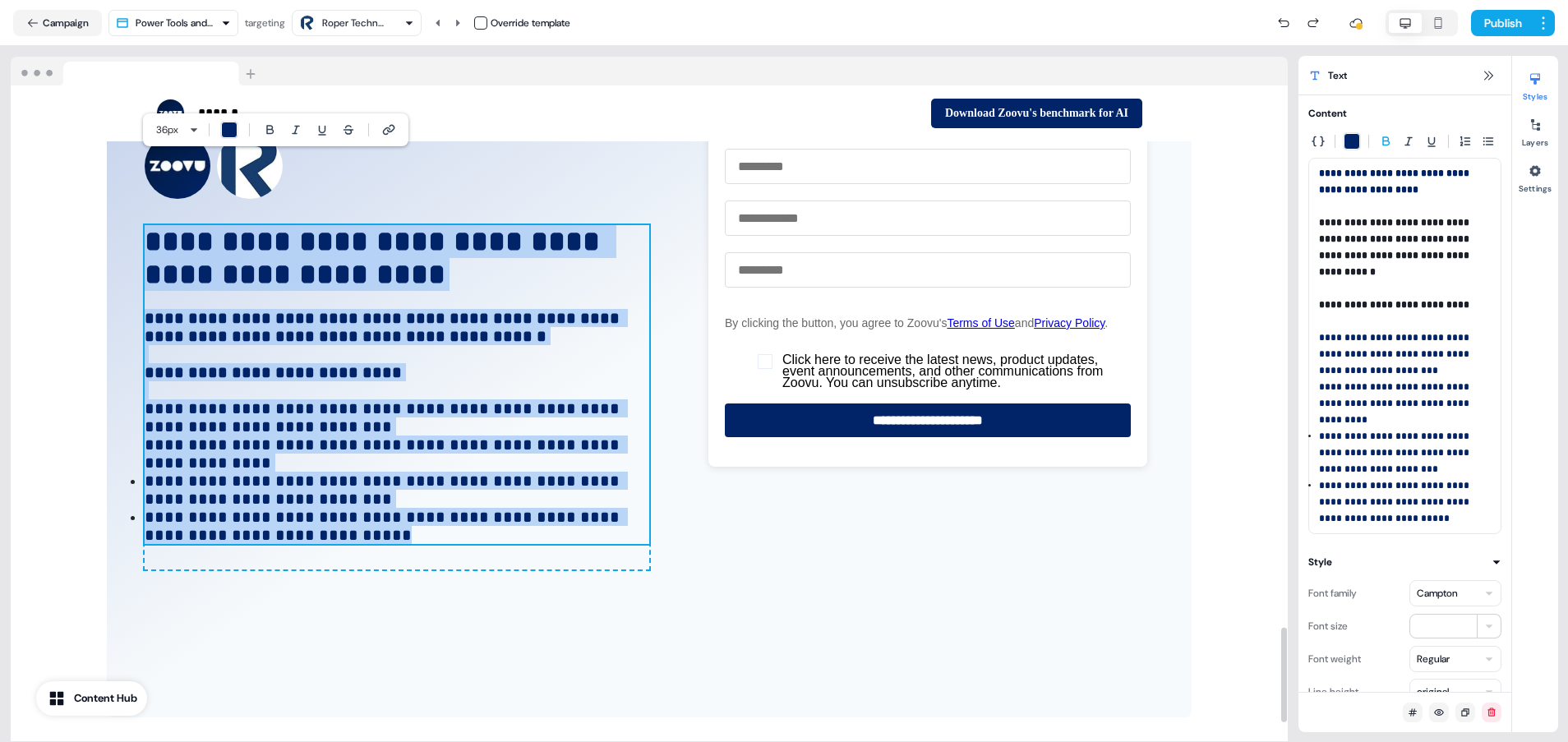 click on "**********" at bounding box center [384, 490] 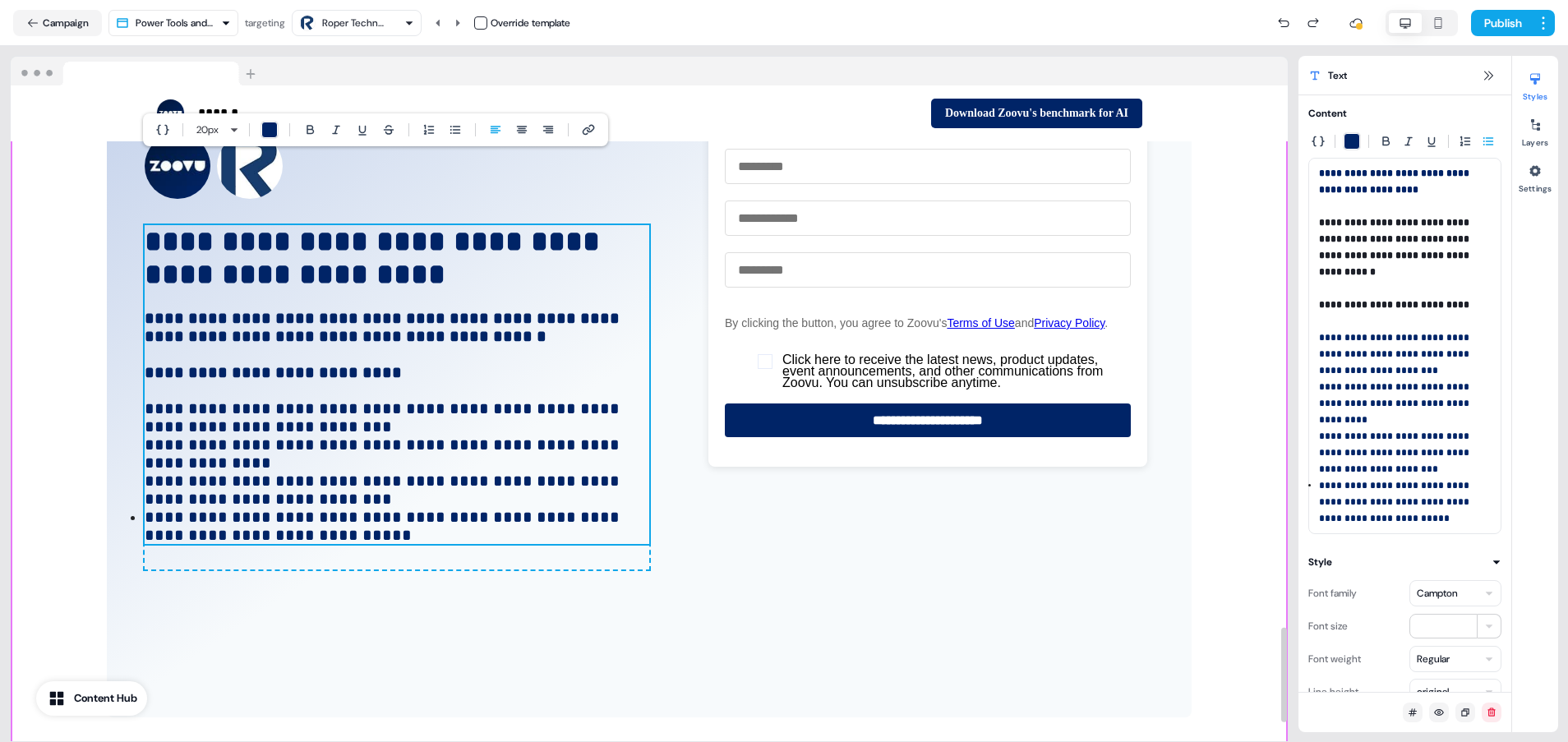 type 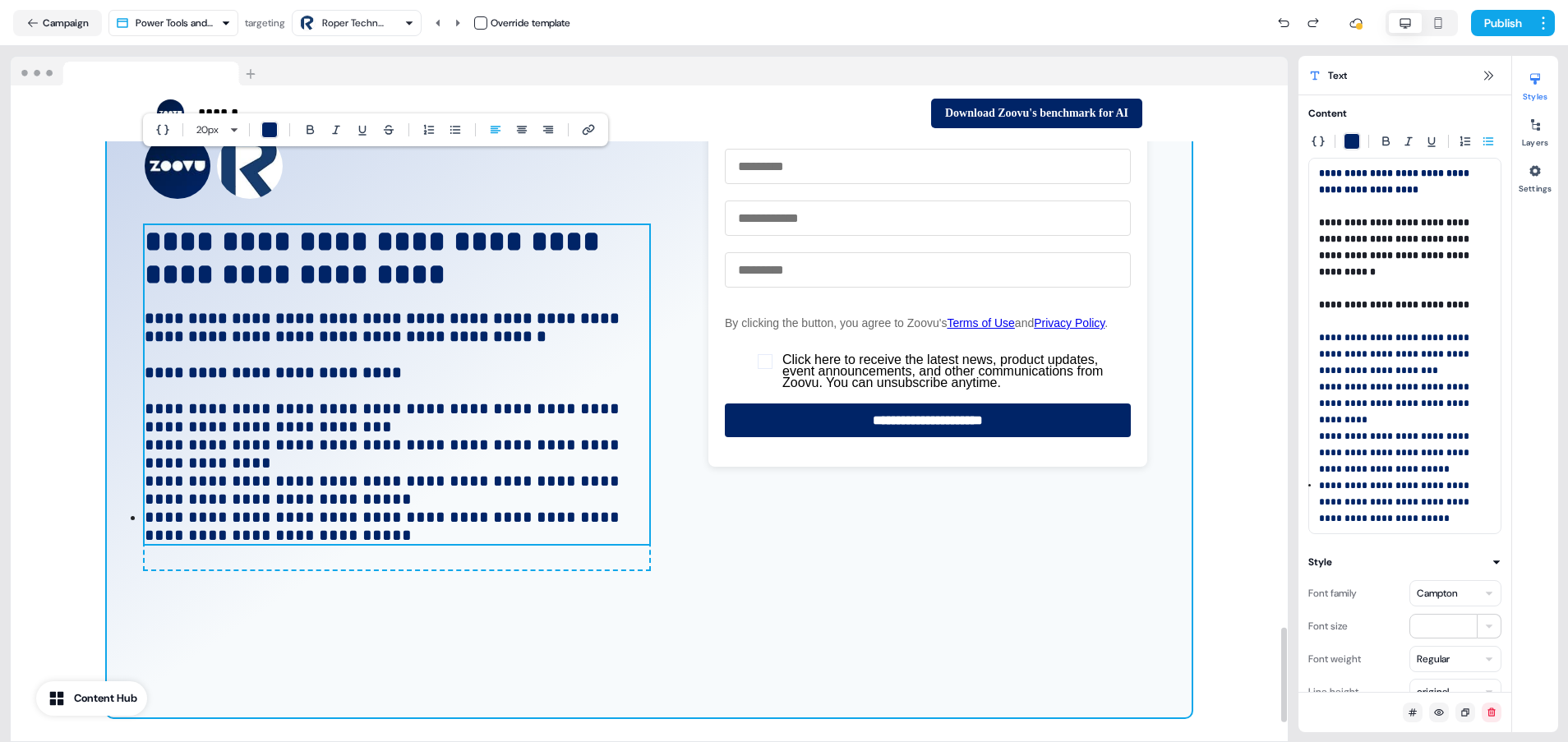 click on "**********" at bounding box center (384, 526) 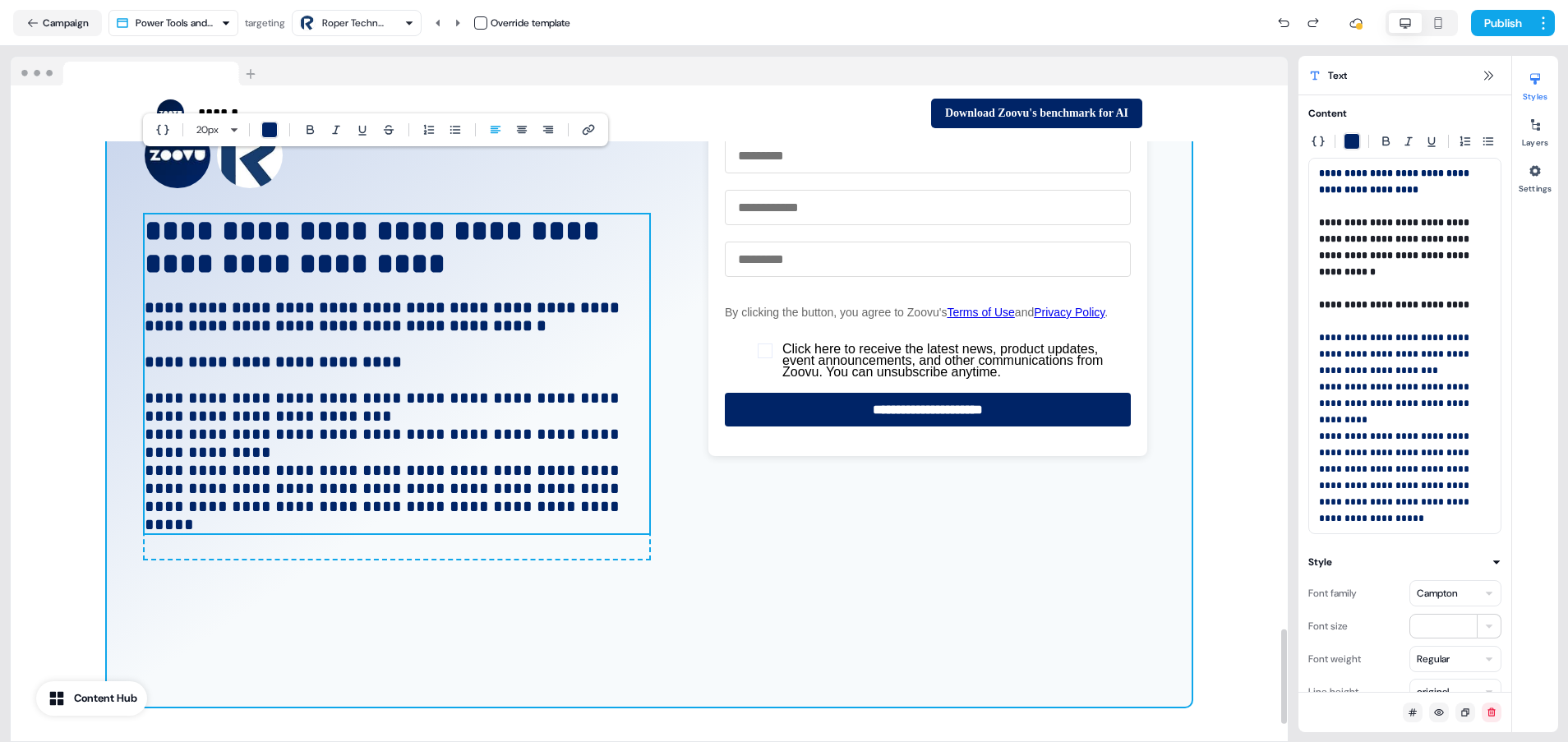 scroll, scrollTop: 3744, scrollLeft: 0, axis: vertical 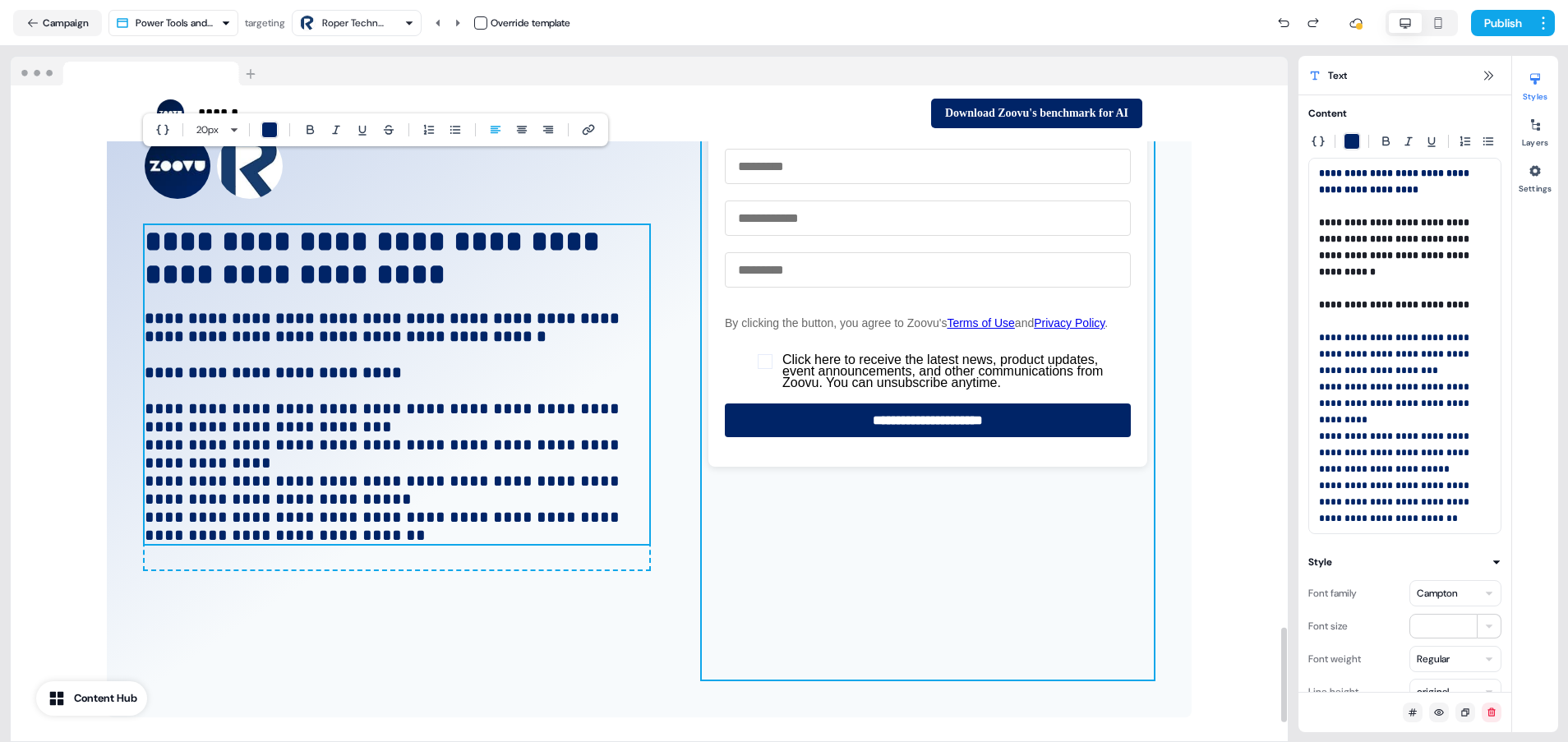 click at bounding box center [928, 351] 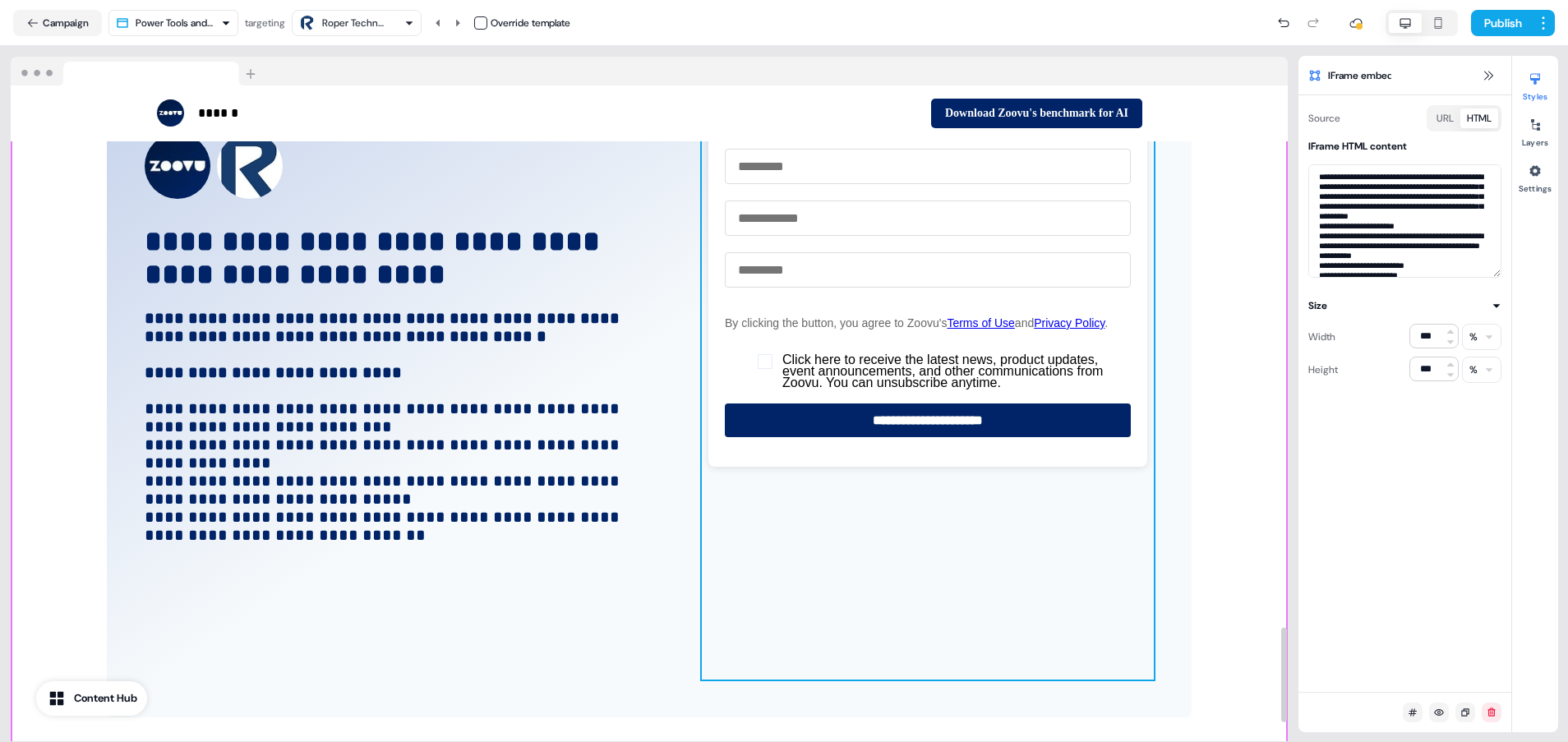 click on "**********" at bounding box center [649, 351] 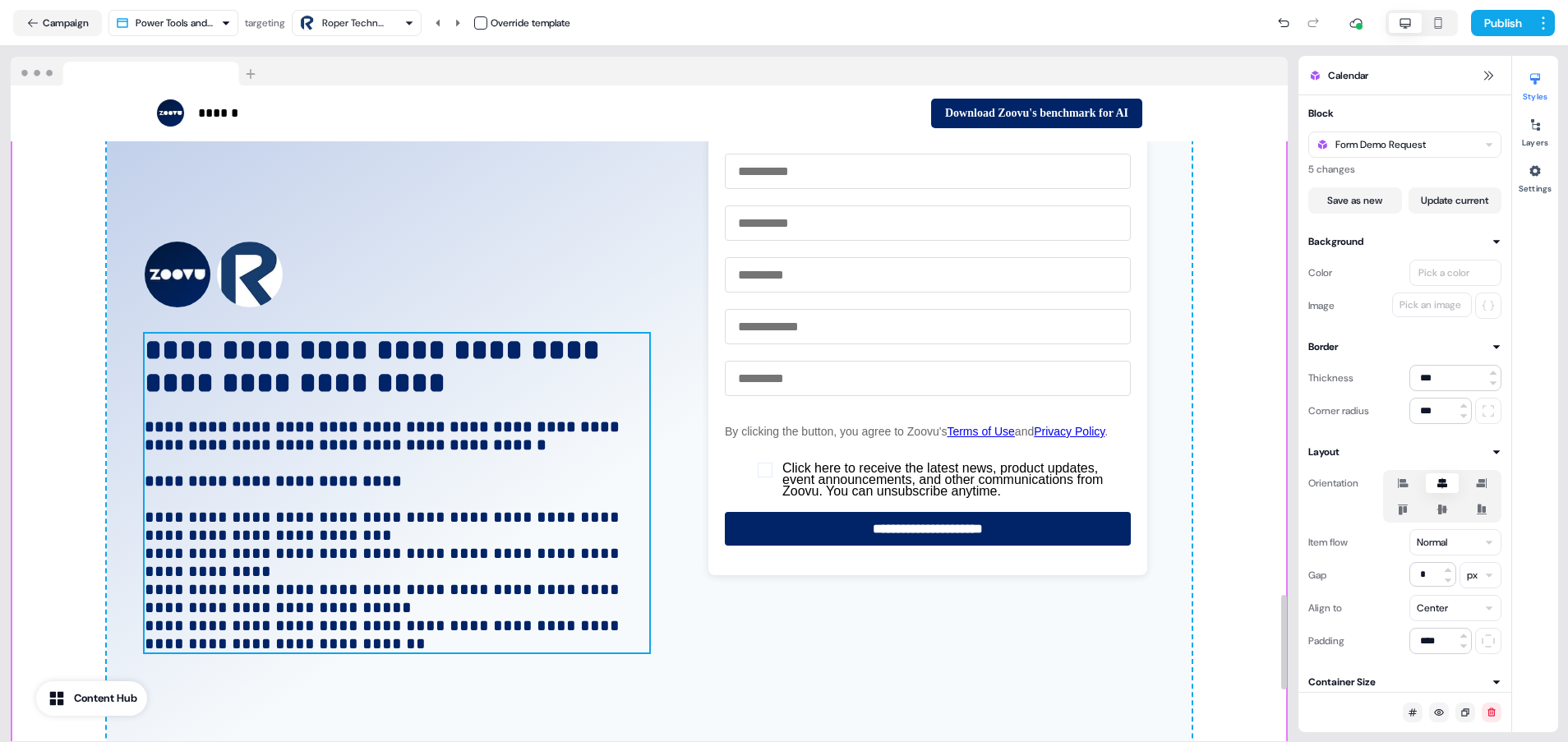 scroll, scrollTop: 3497, scrollLeft: 0, axis: vertical 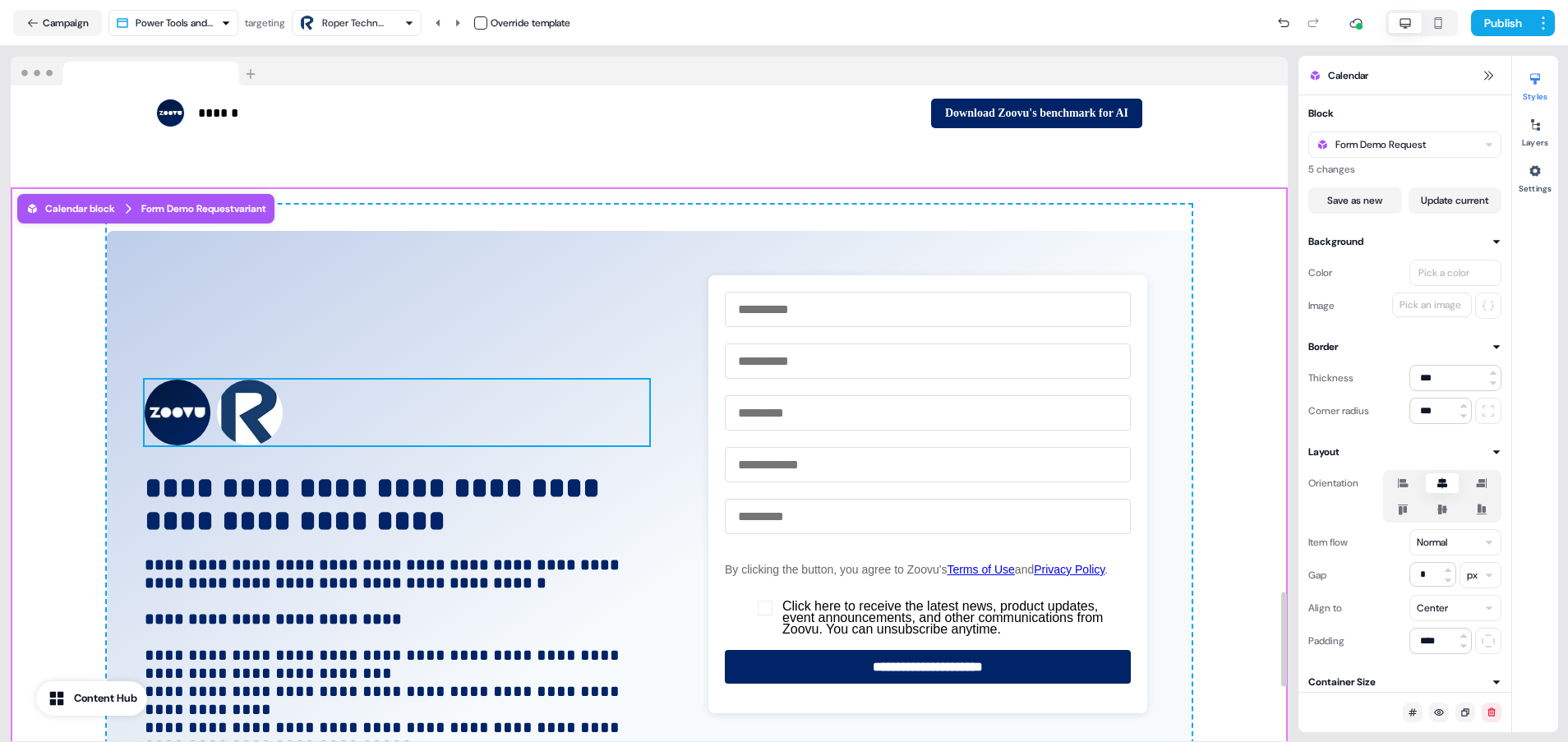 click on "To pick up a draggable item, press the space bar.
While dragging, use the arrow keys to move the item.
Press space again to drop the item in its new position, or press escape to cancel." at bounding box center (397, 412) 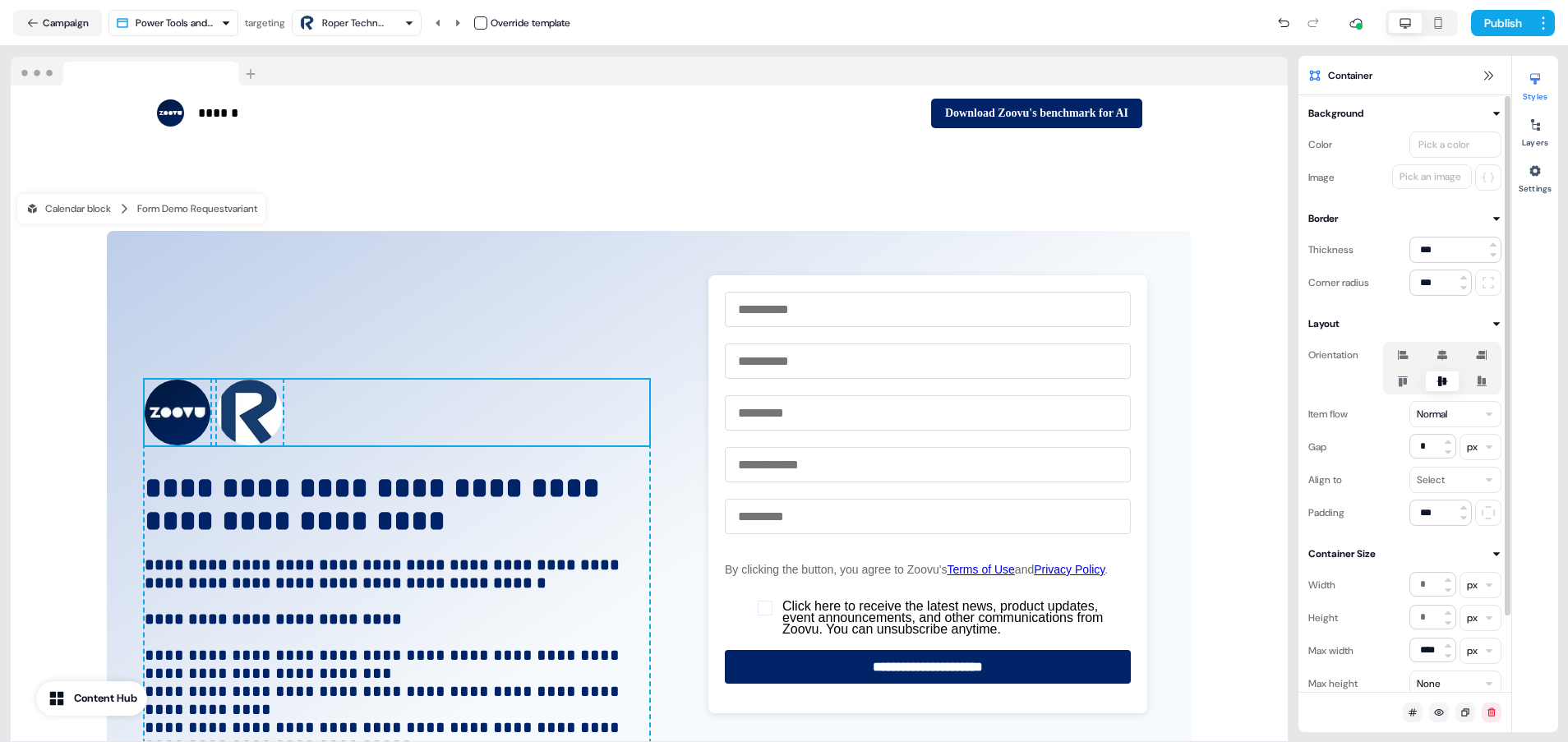 click 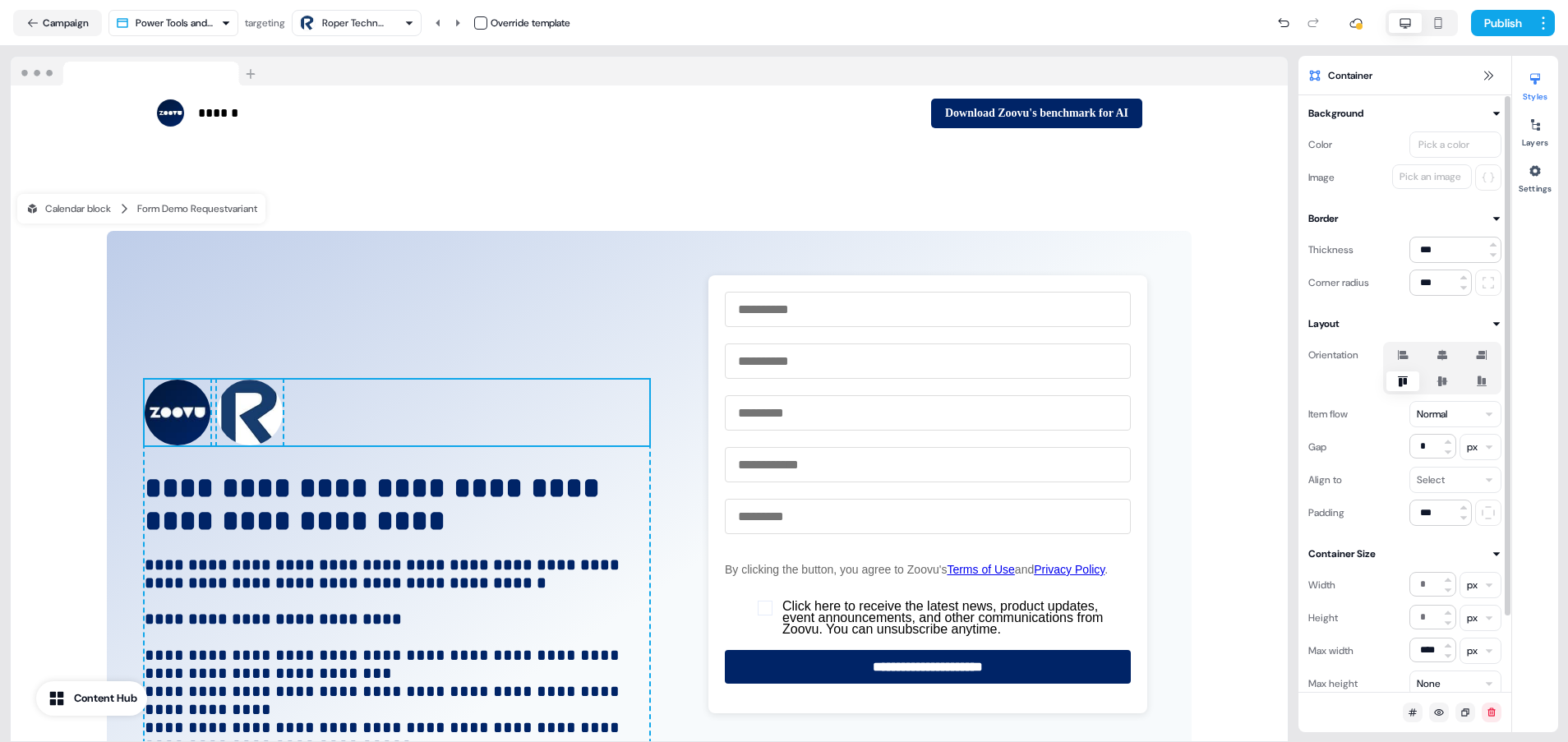 click 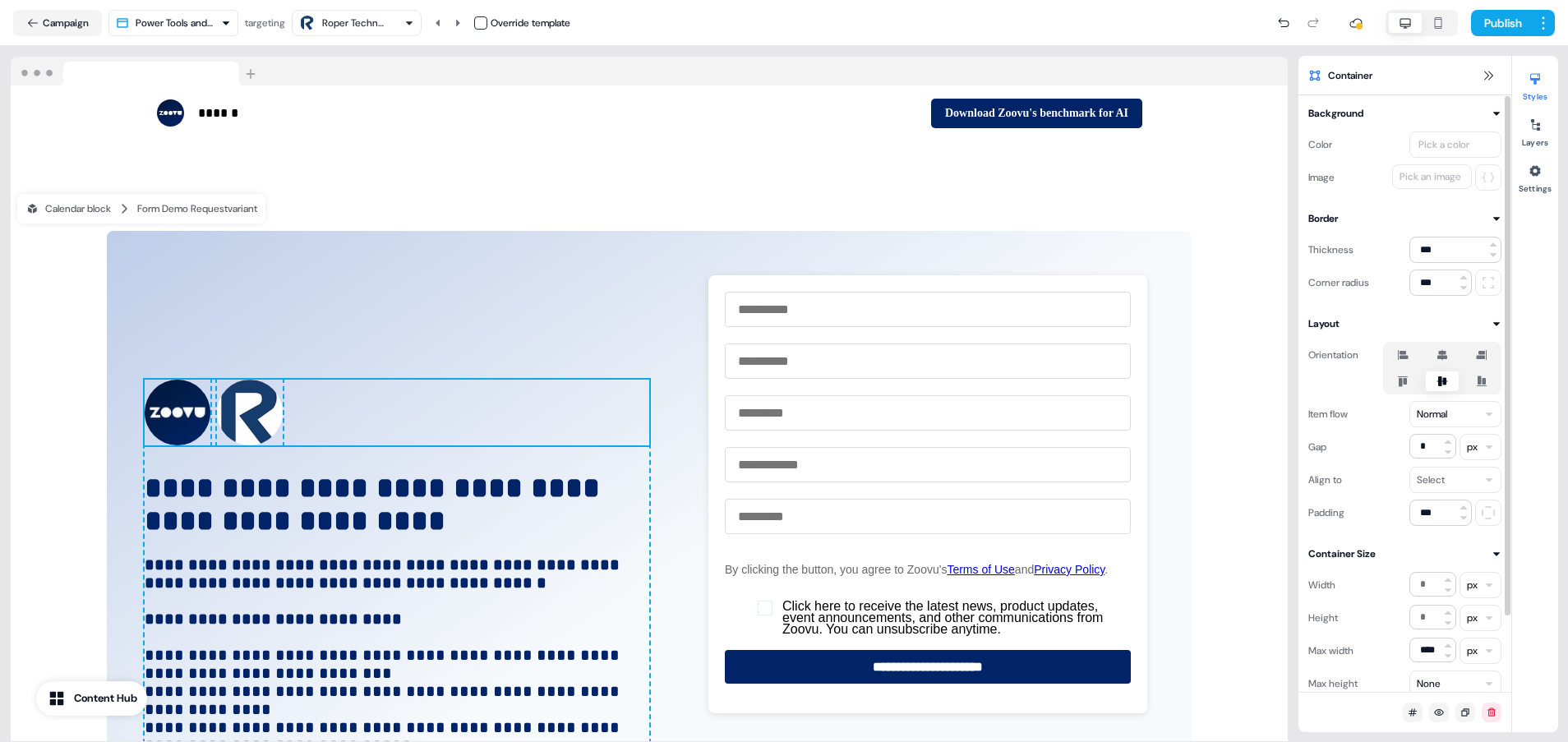 click 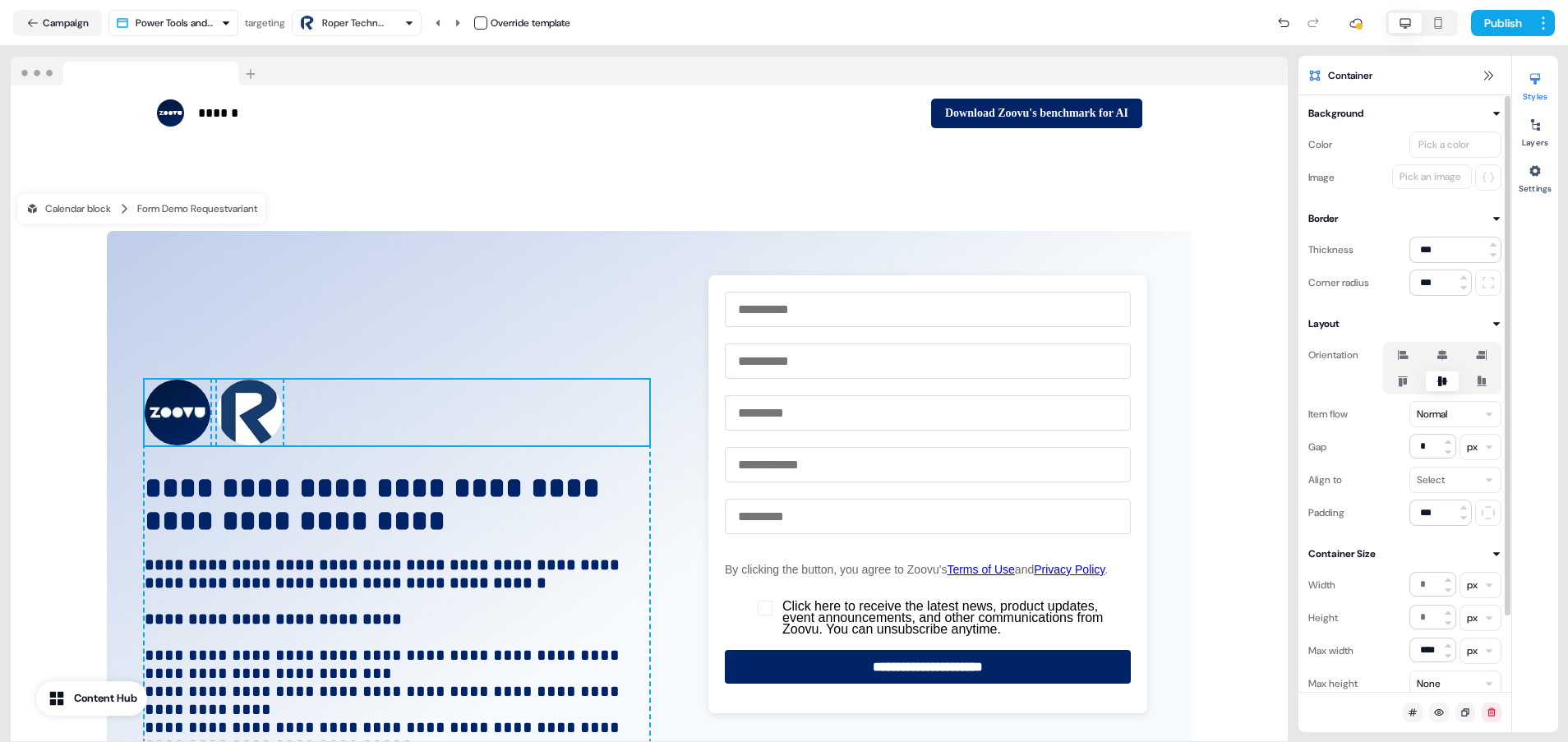 click at bounding box center (1482, 381) 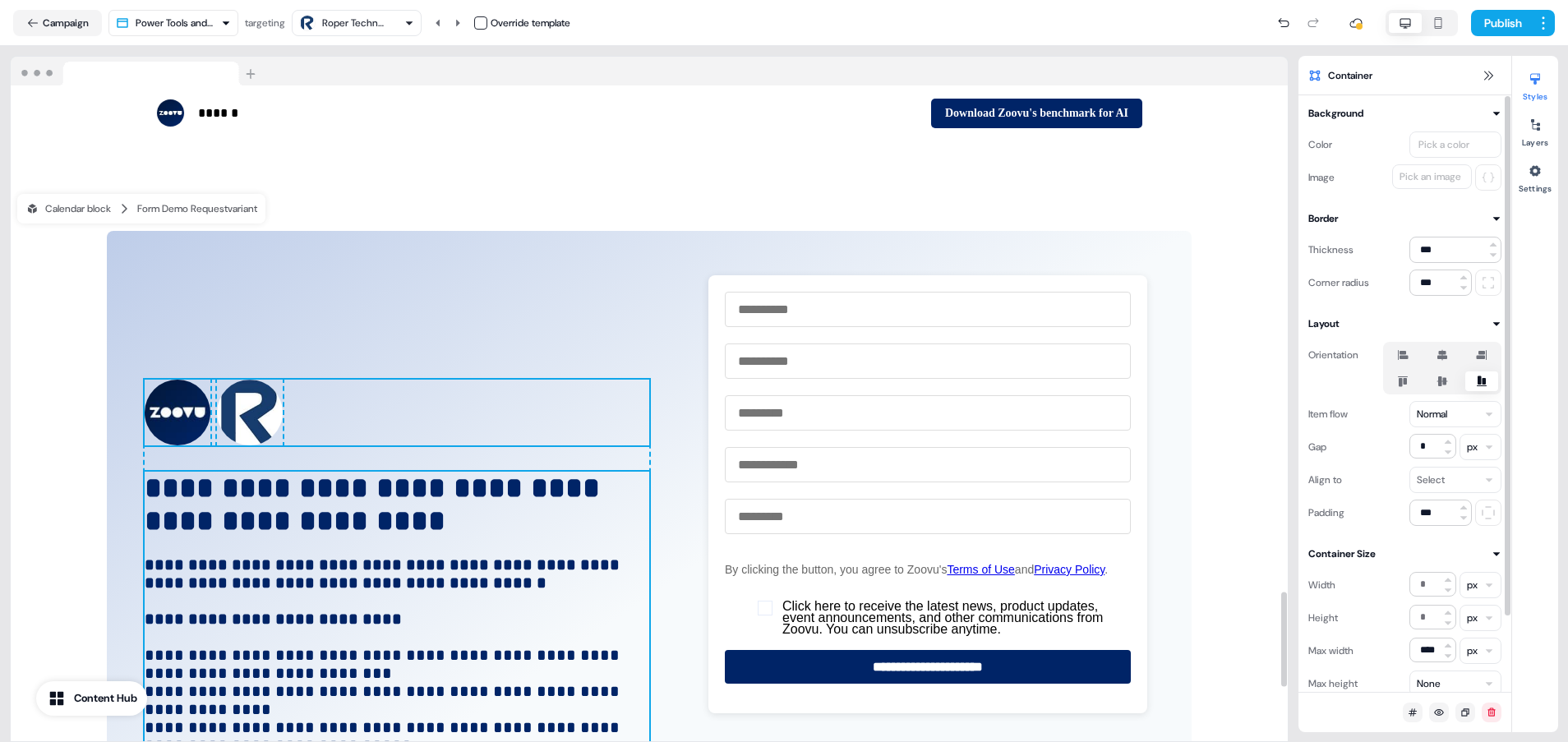 click at bounding box center [397, 601] 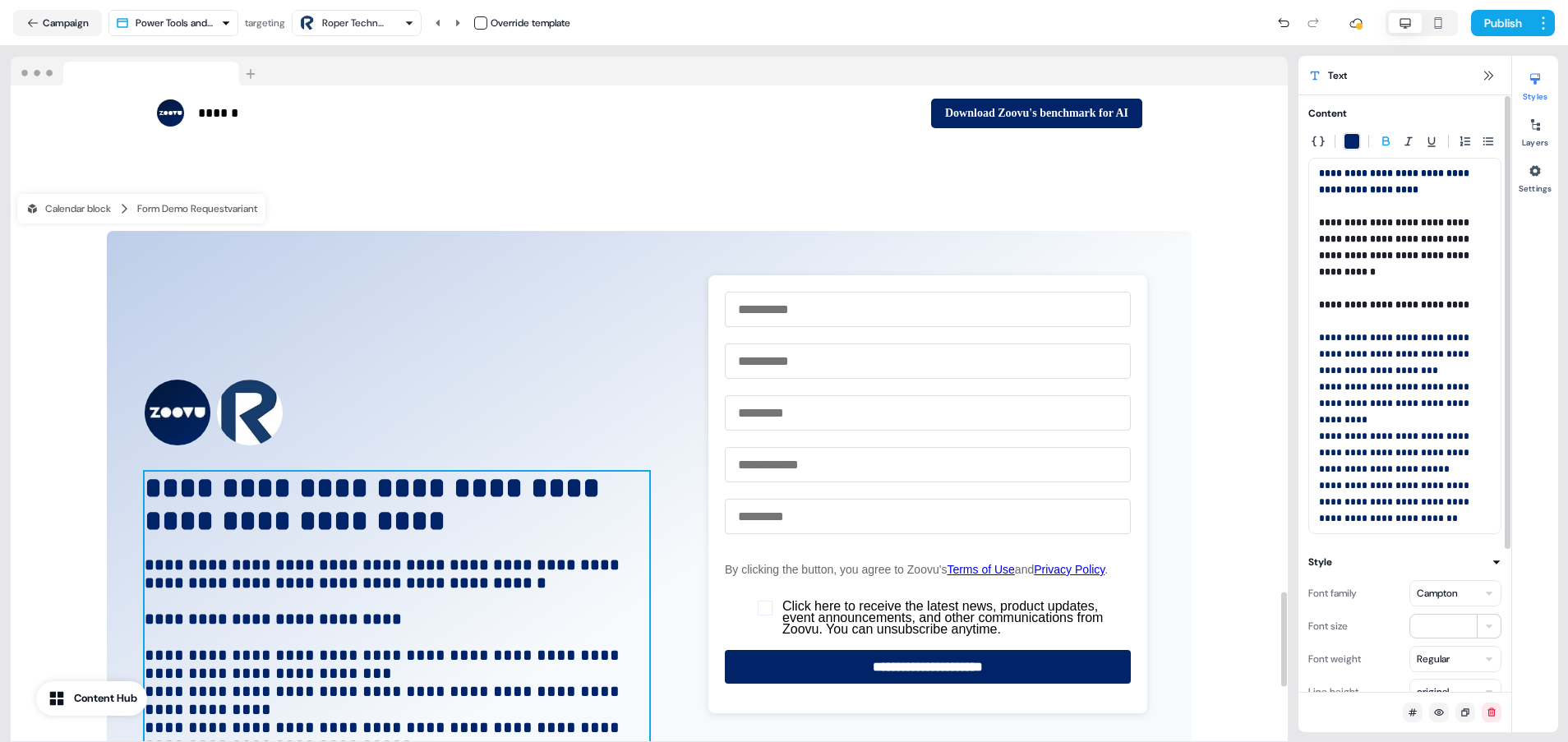 click on "**********" at bounding box center (376, 505) 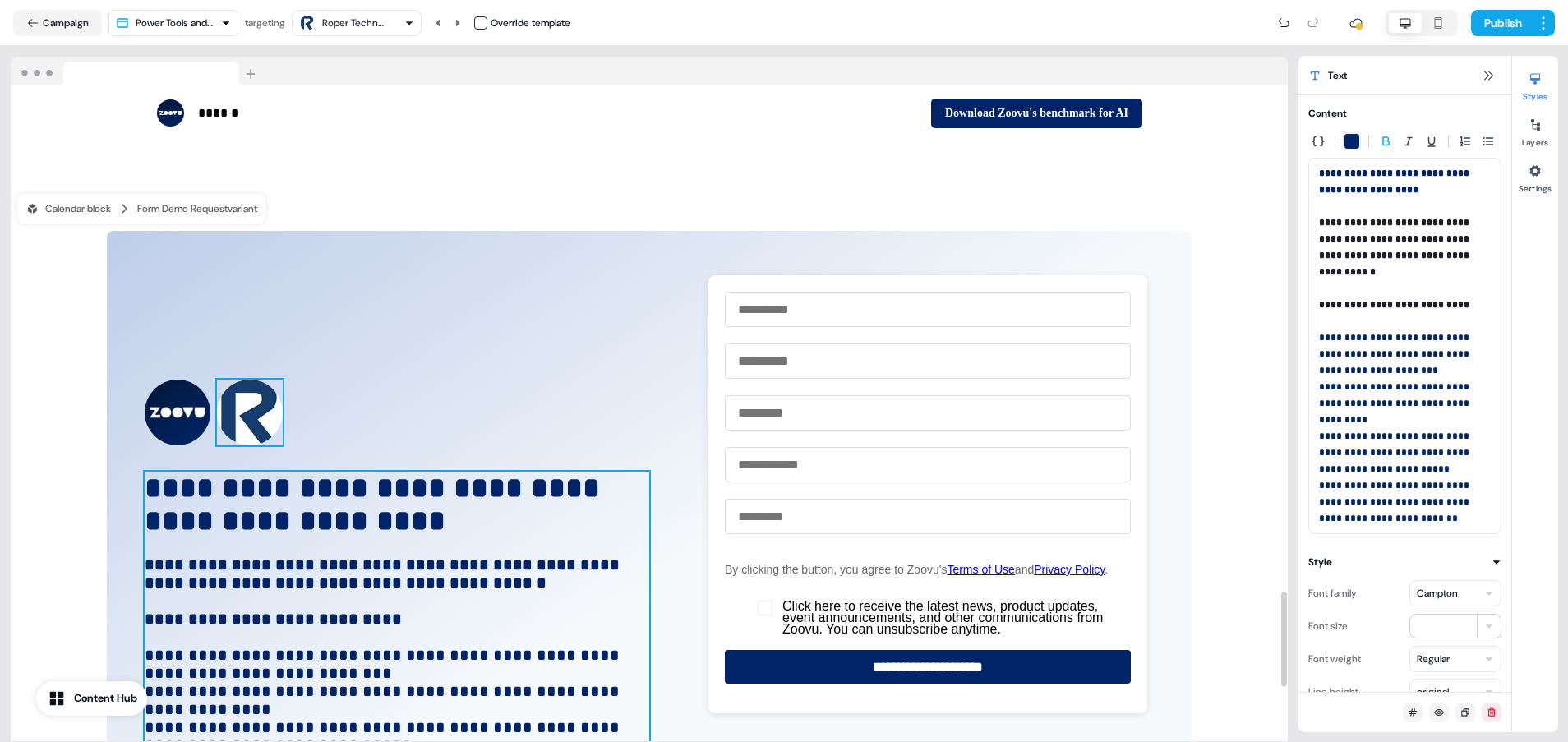 click at bounding box center [250, 412] 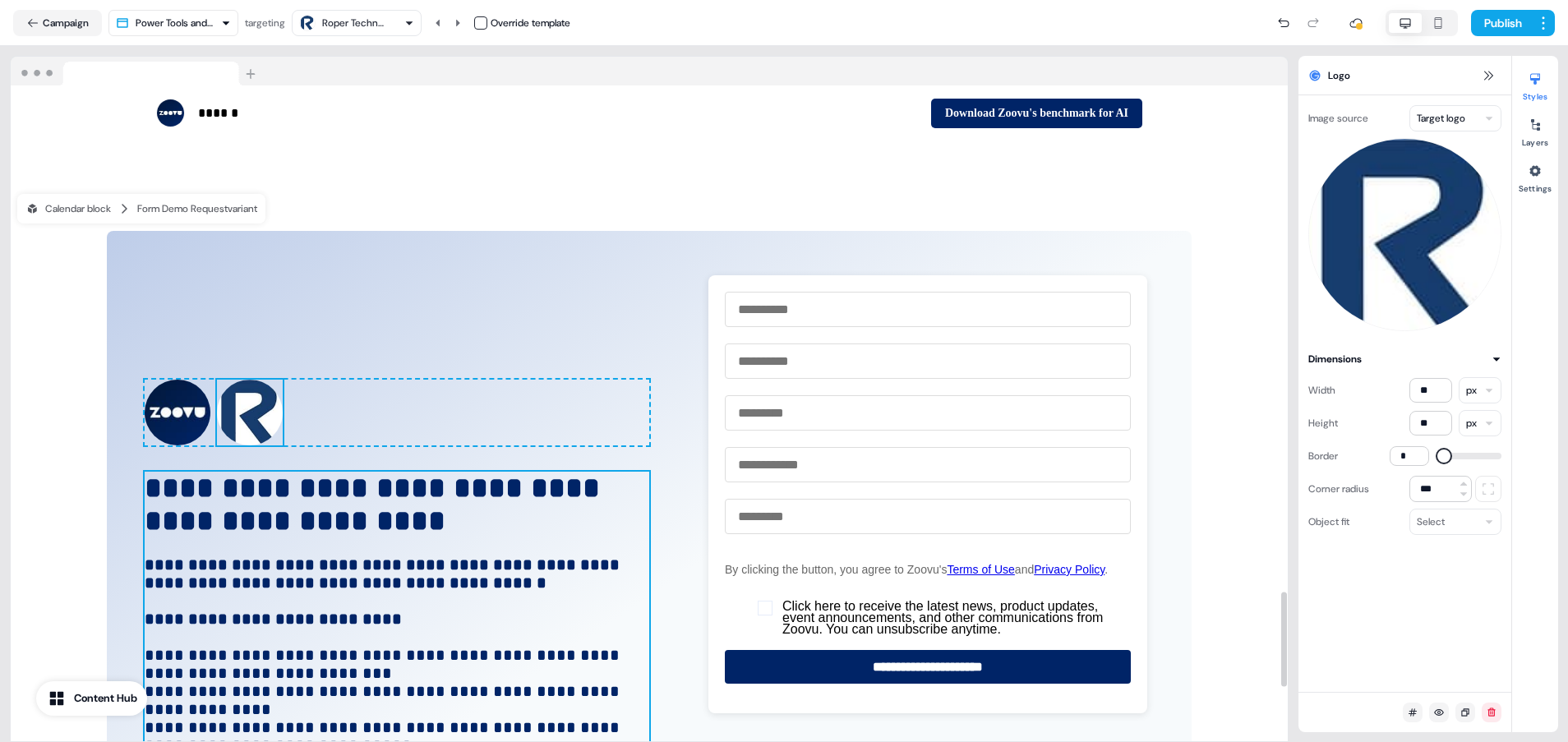 click on "**********" at bounding box center [397, 532] 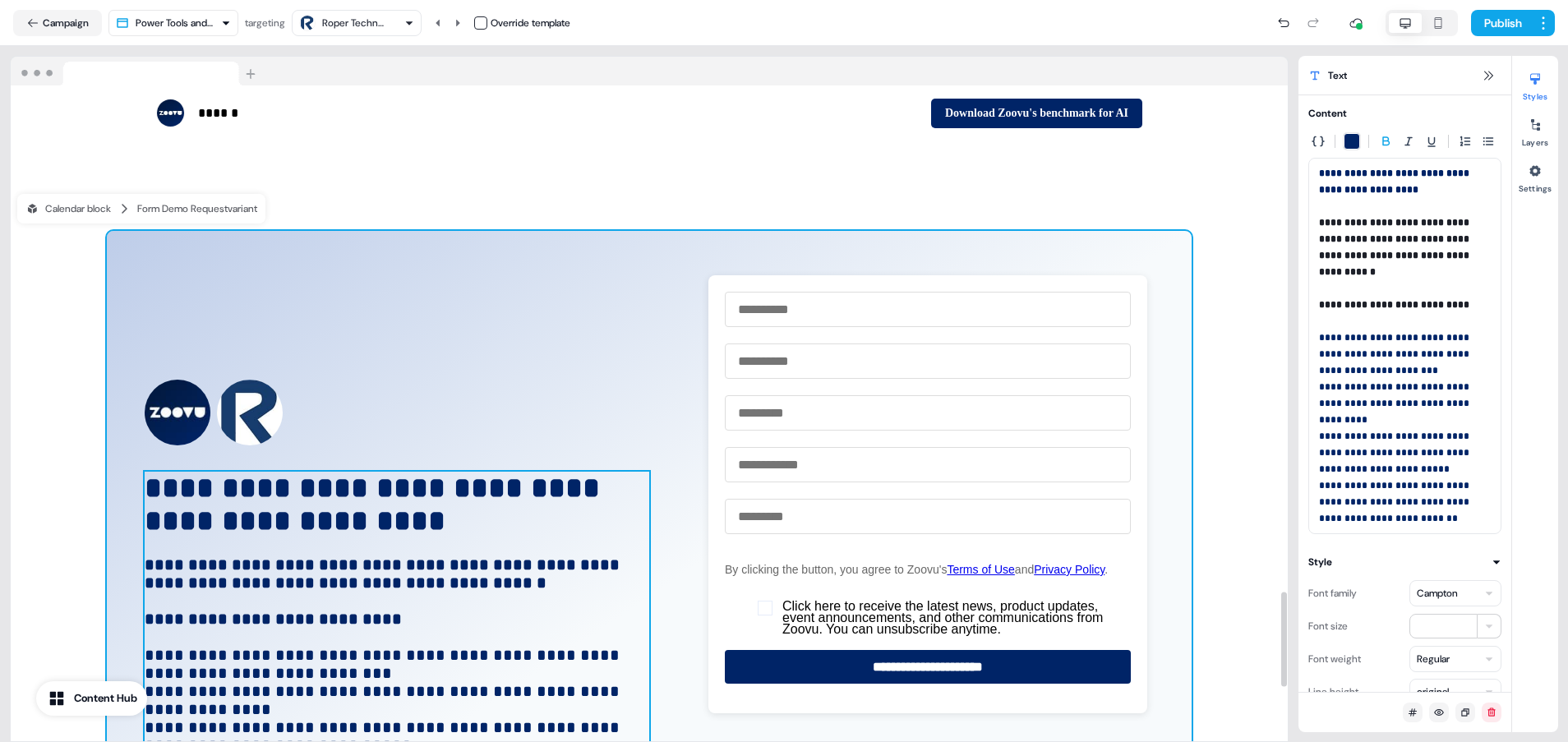 click on "**********" at bounding box center (649, 597) 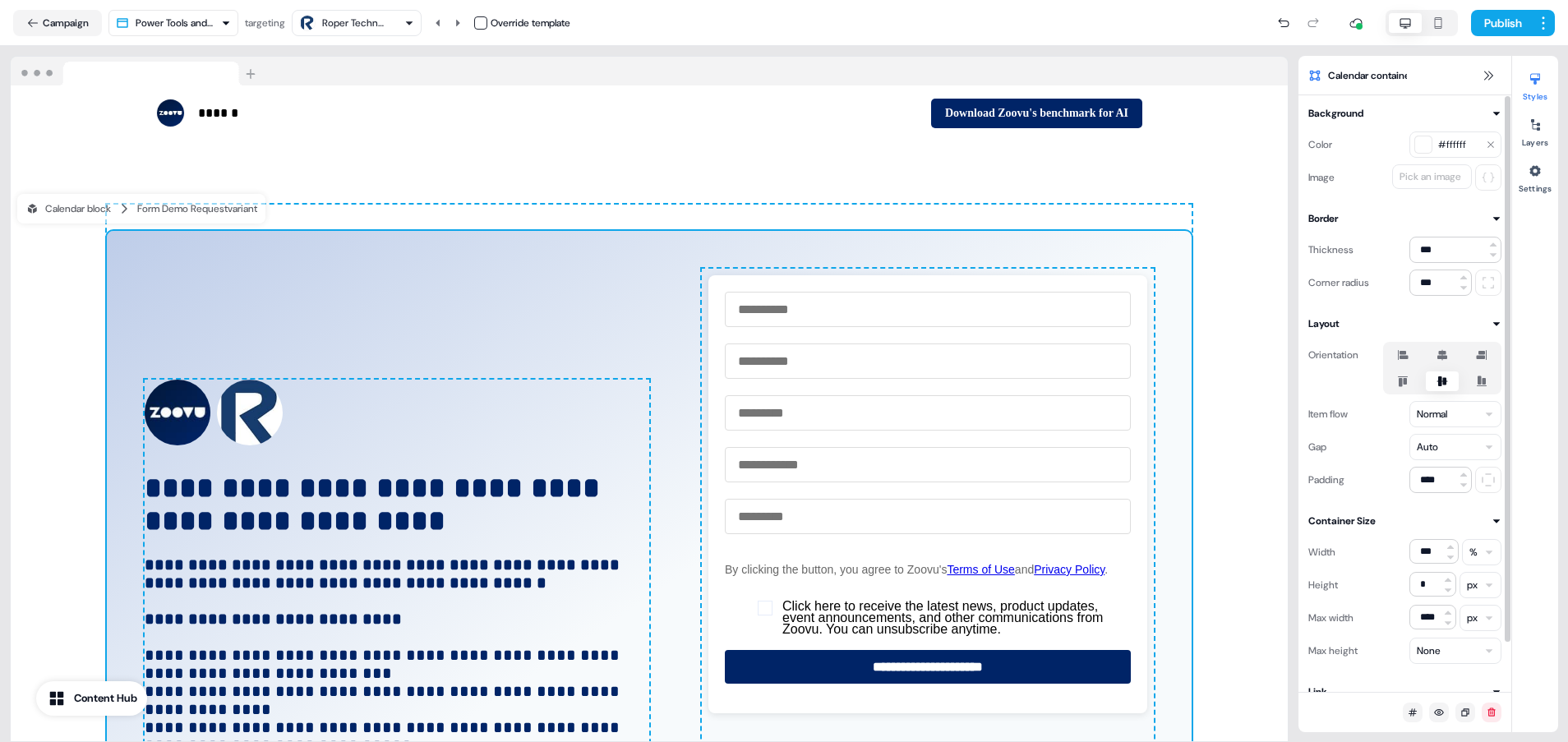 click 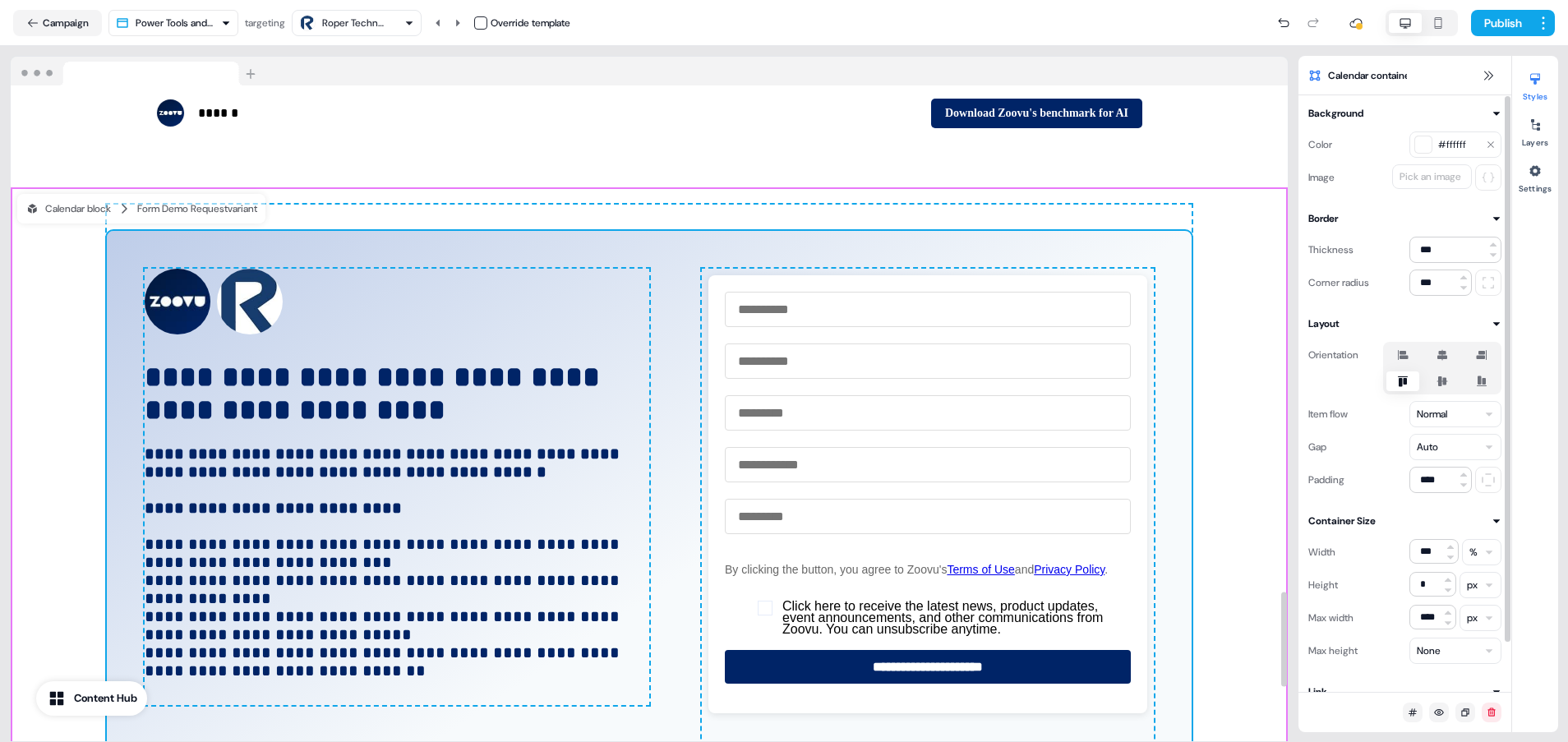 click on "**********" at bounding box center (649, 597) 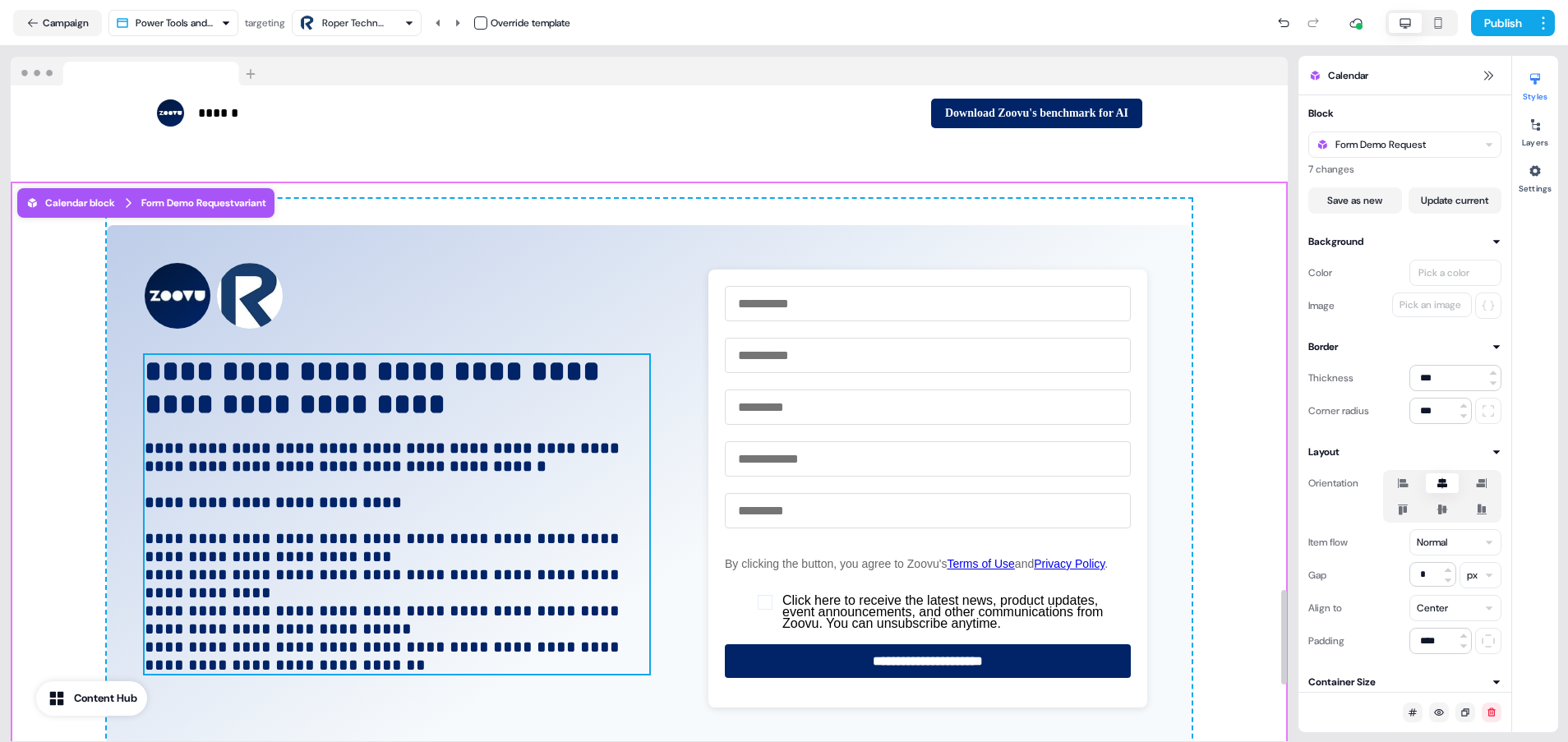 scroll, scrollTop: 3380, scrollLeft: 0, axis: vertical 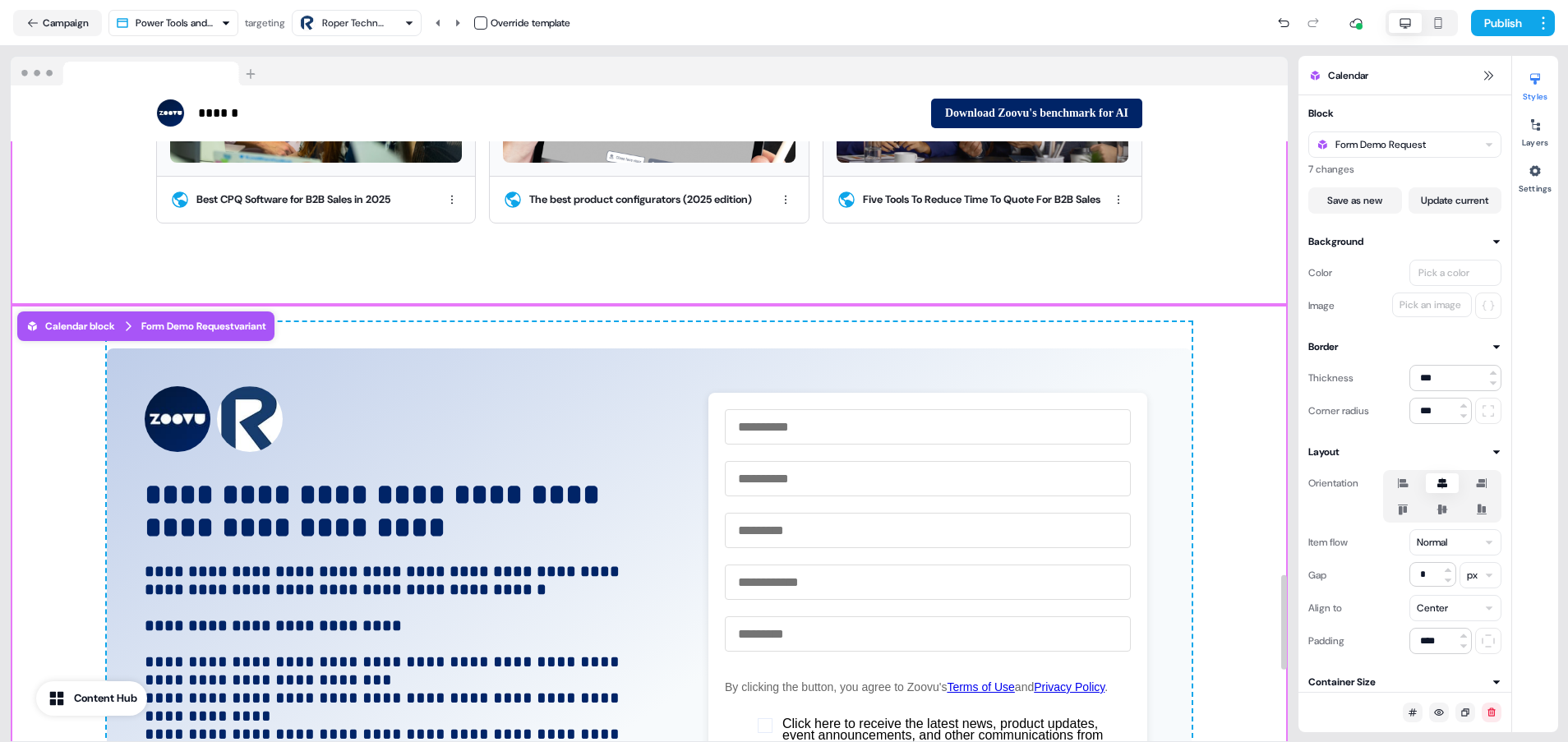 click on "**********" at bounding box center [649, 79] 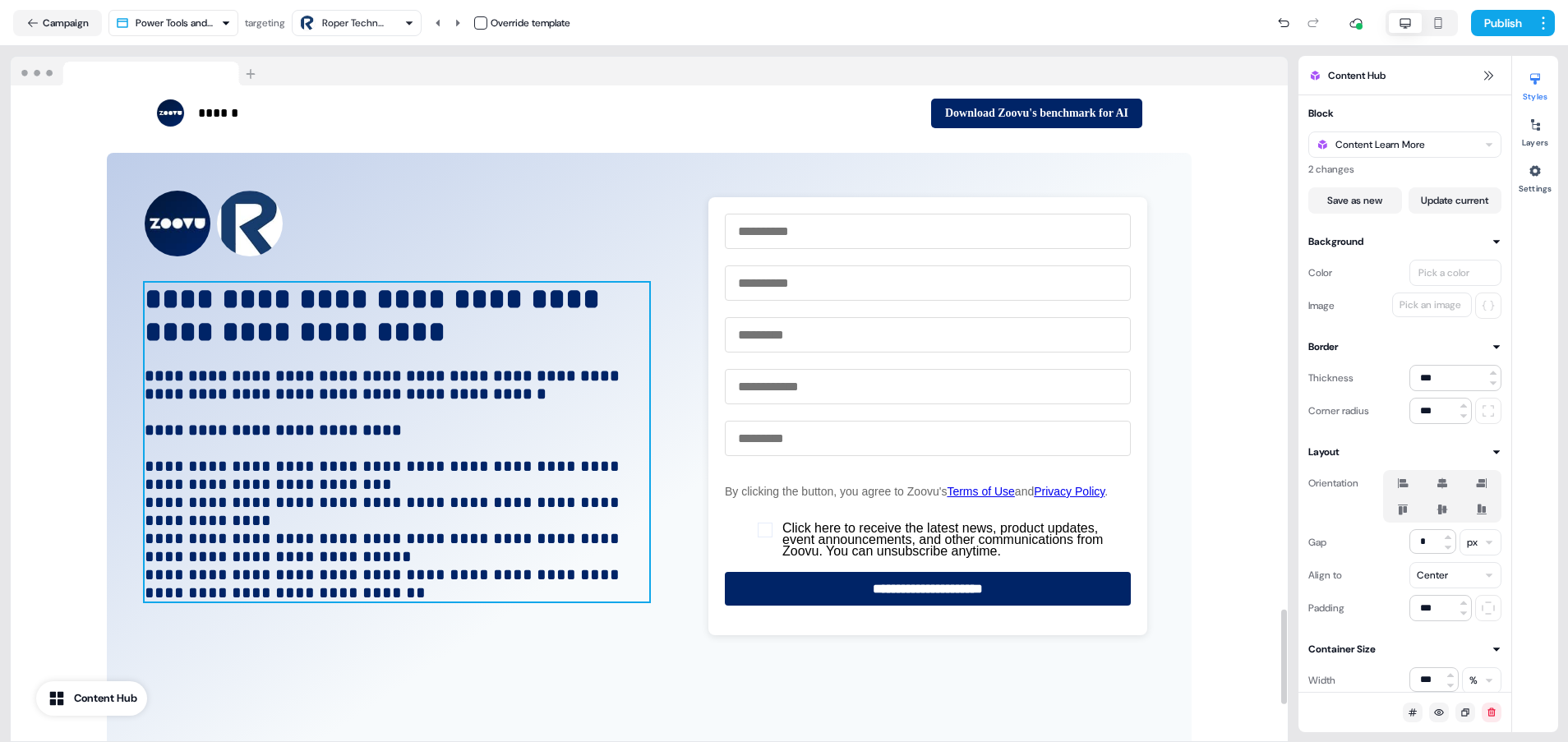 scroll, scrollTop: 3503, scrollLeft: 0, axis: vertical 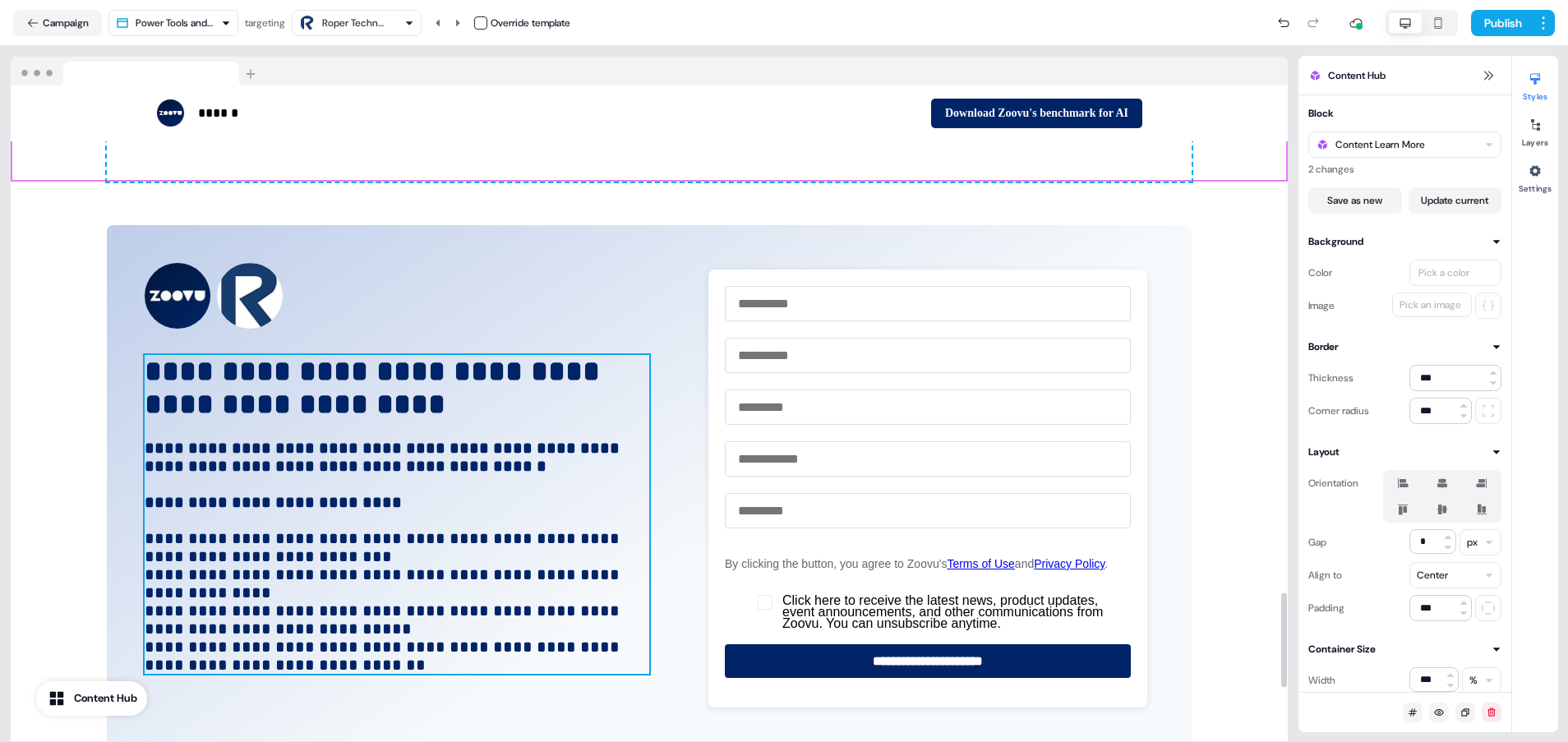 click on "**********" at bounding box center [397, 529] 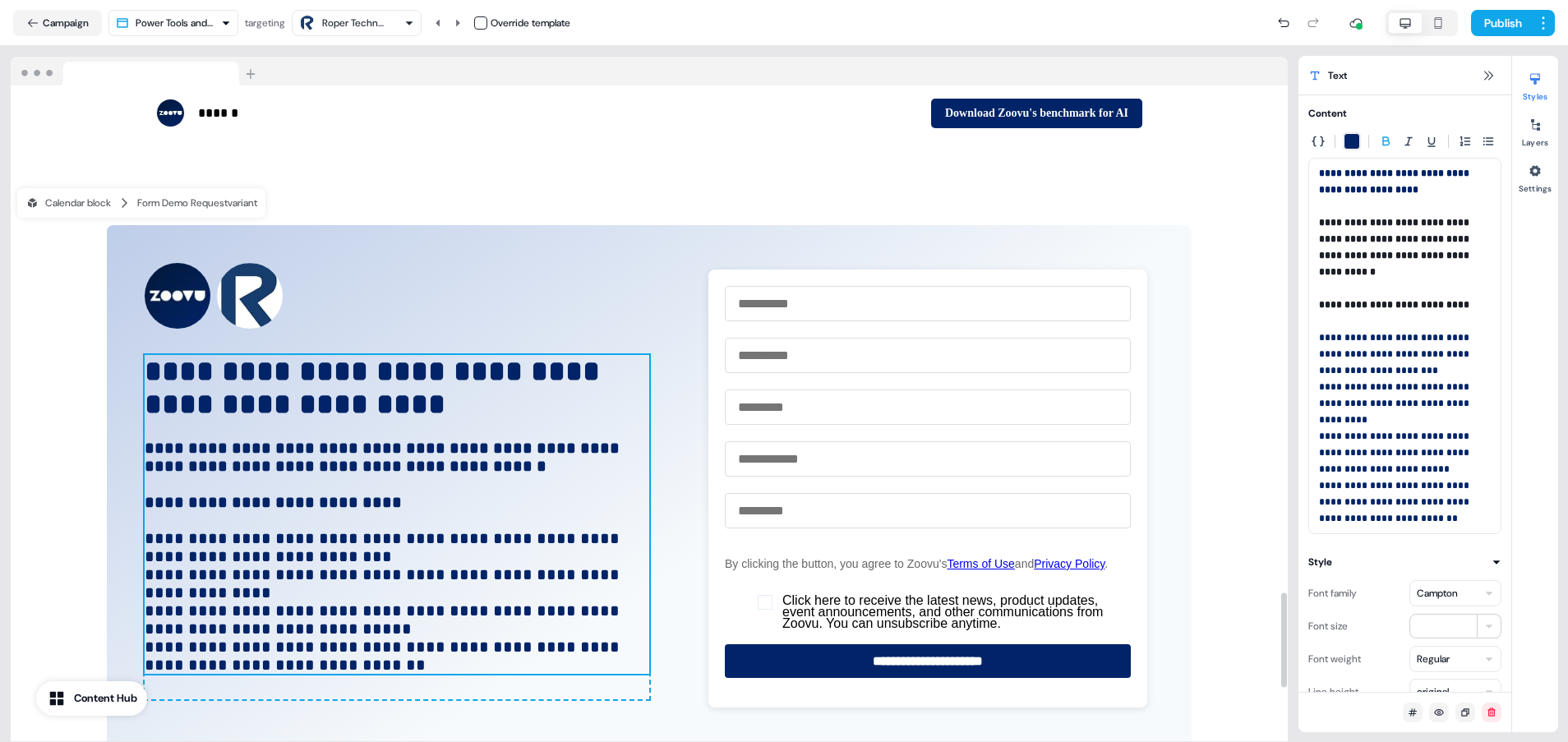 click on "**********" at bounding box center (384, 547) 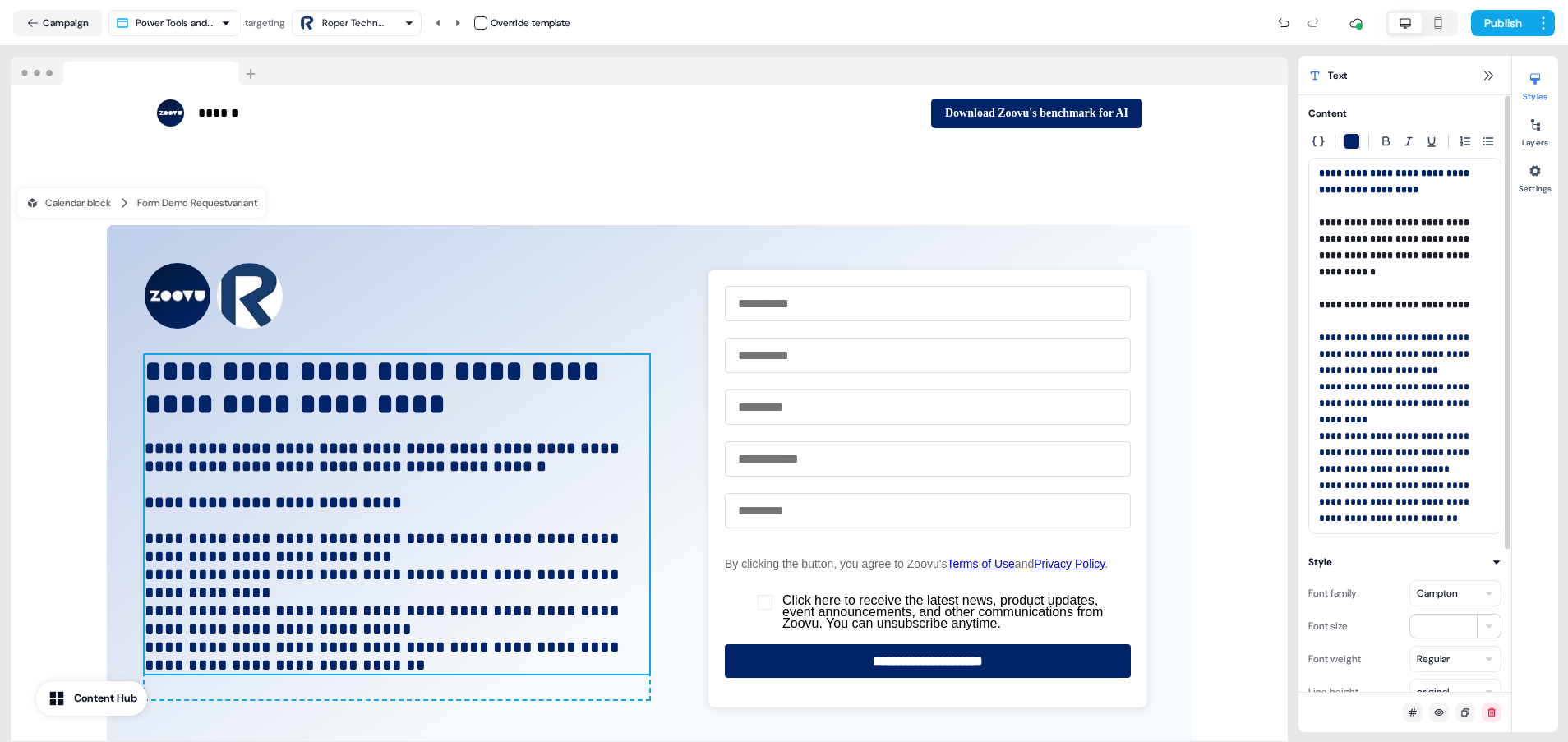 click on "**********" at bounding box center (1404, 338) 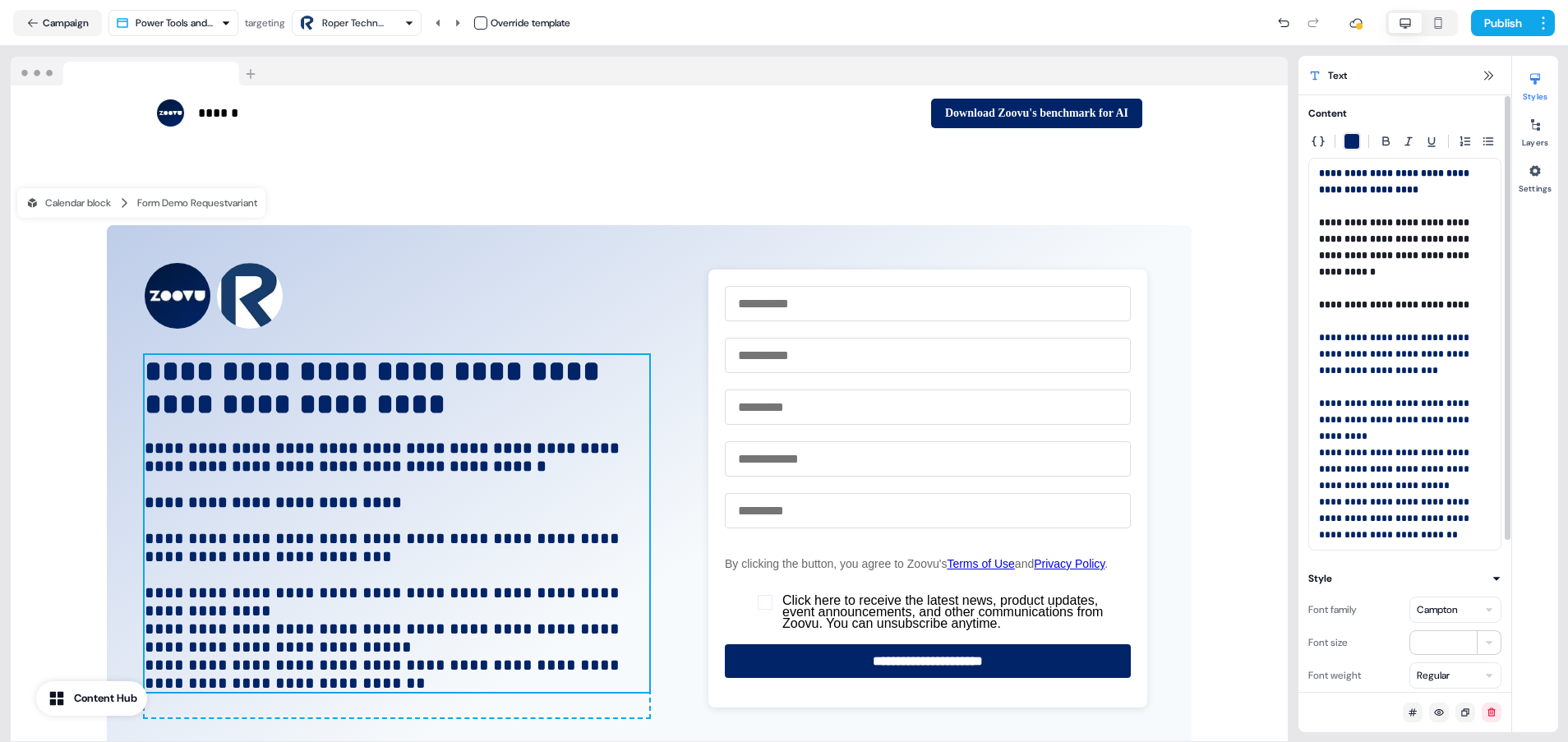 click on "**********" at bounding box center (1404, 420) 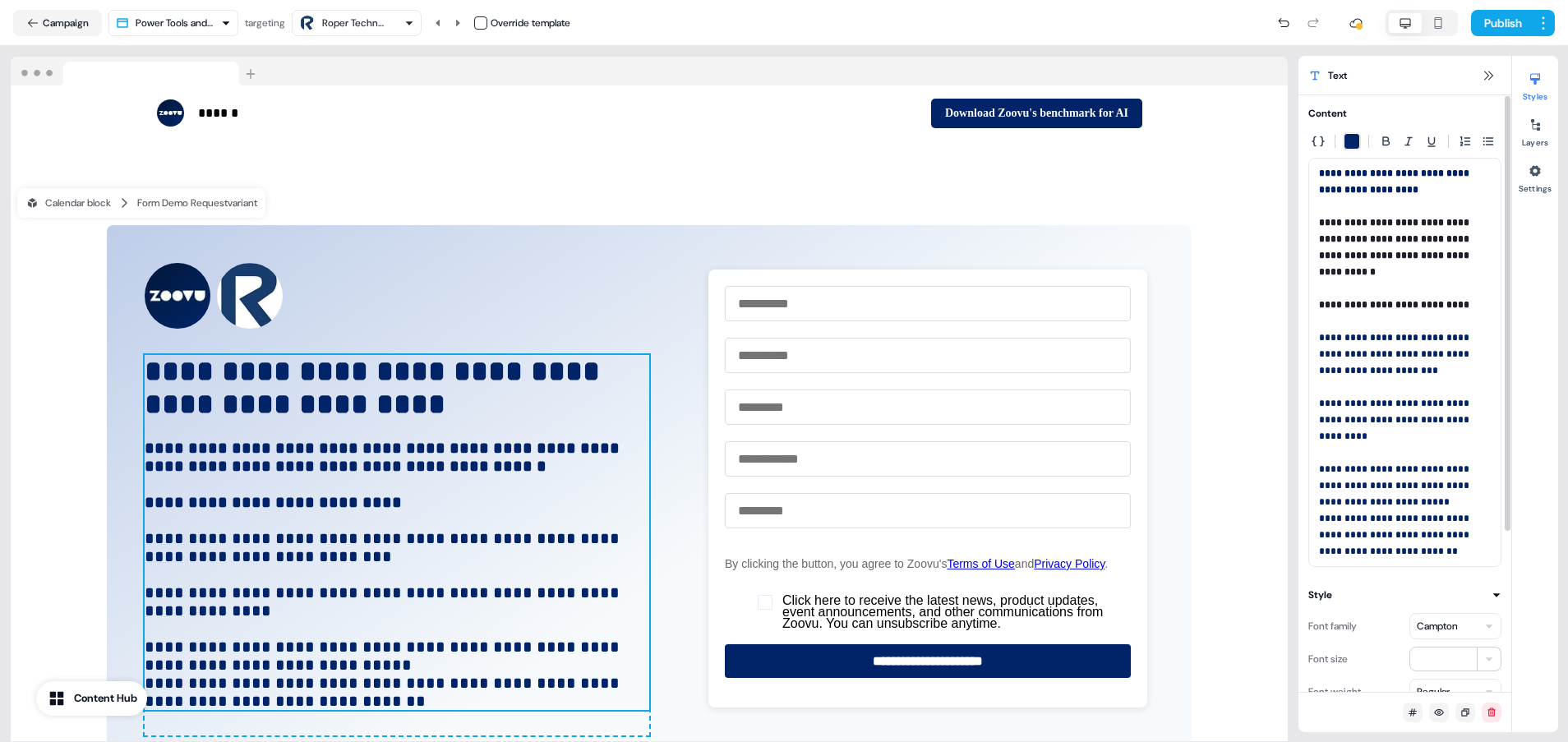 click on "**********" at bounding box center [1404, 510] 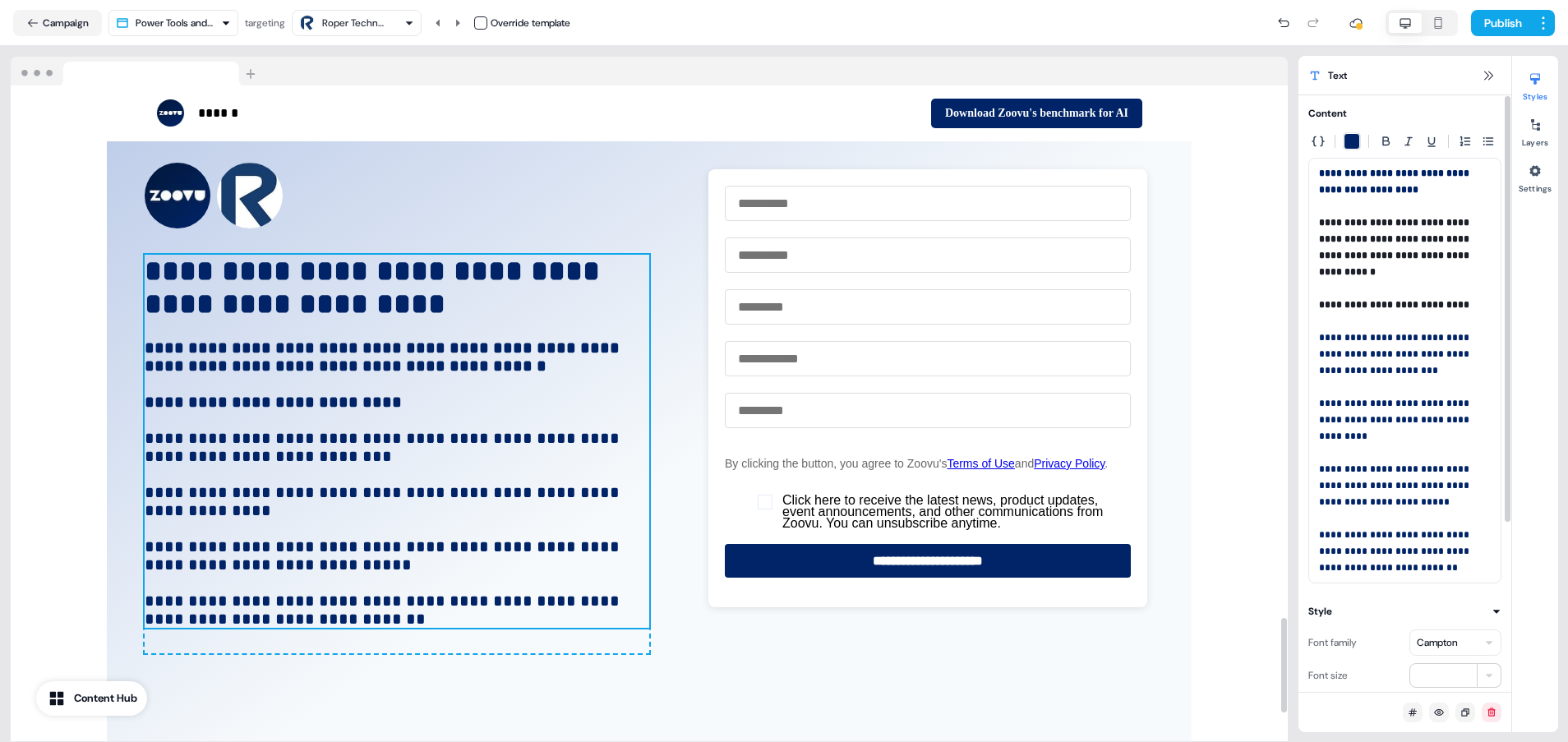 scroll, scrollTop: 3749, scrollLeft: 0, axis: vertical 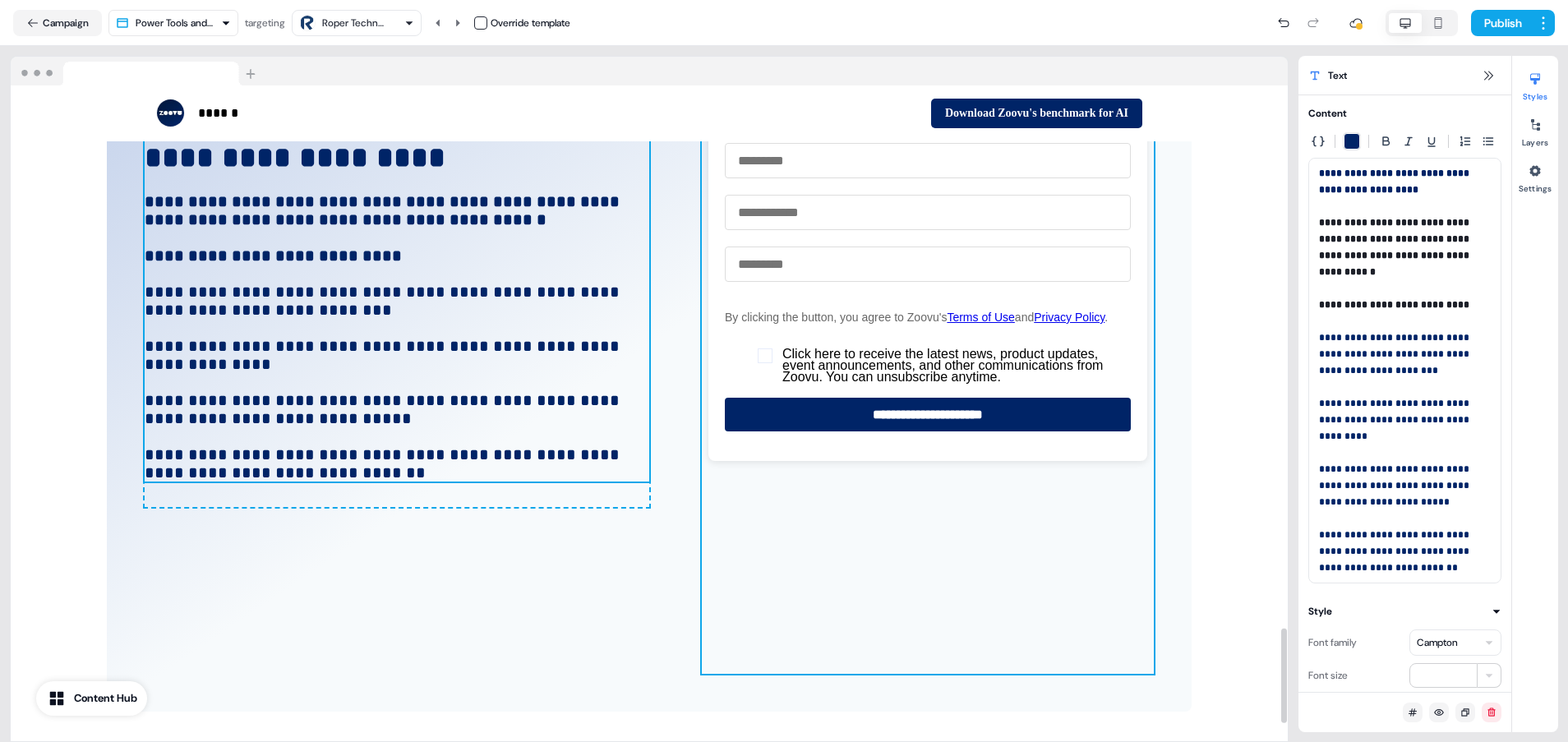 click at bounding box center (928, 345) 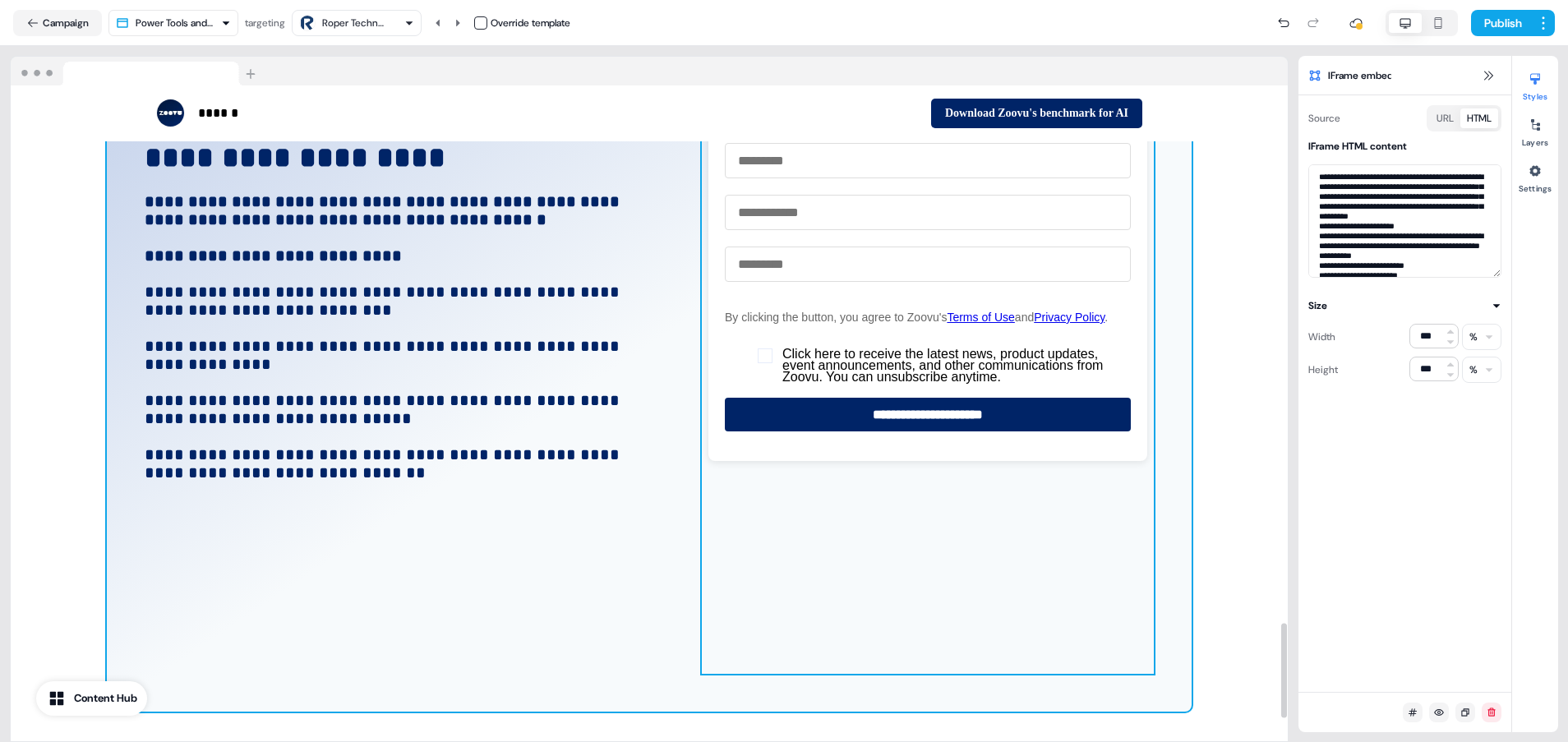 scroll, scrollTop: 3626, scrollLeft: 0, axis: vertical 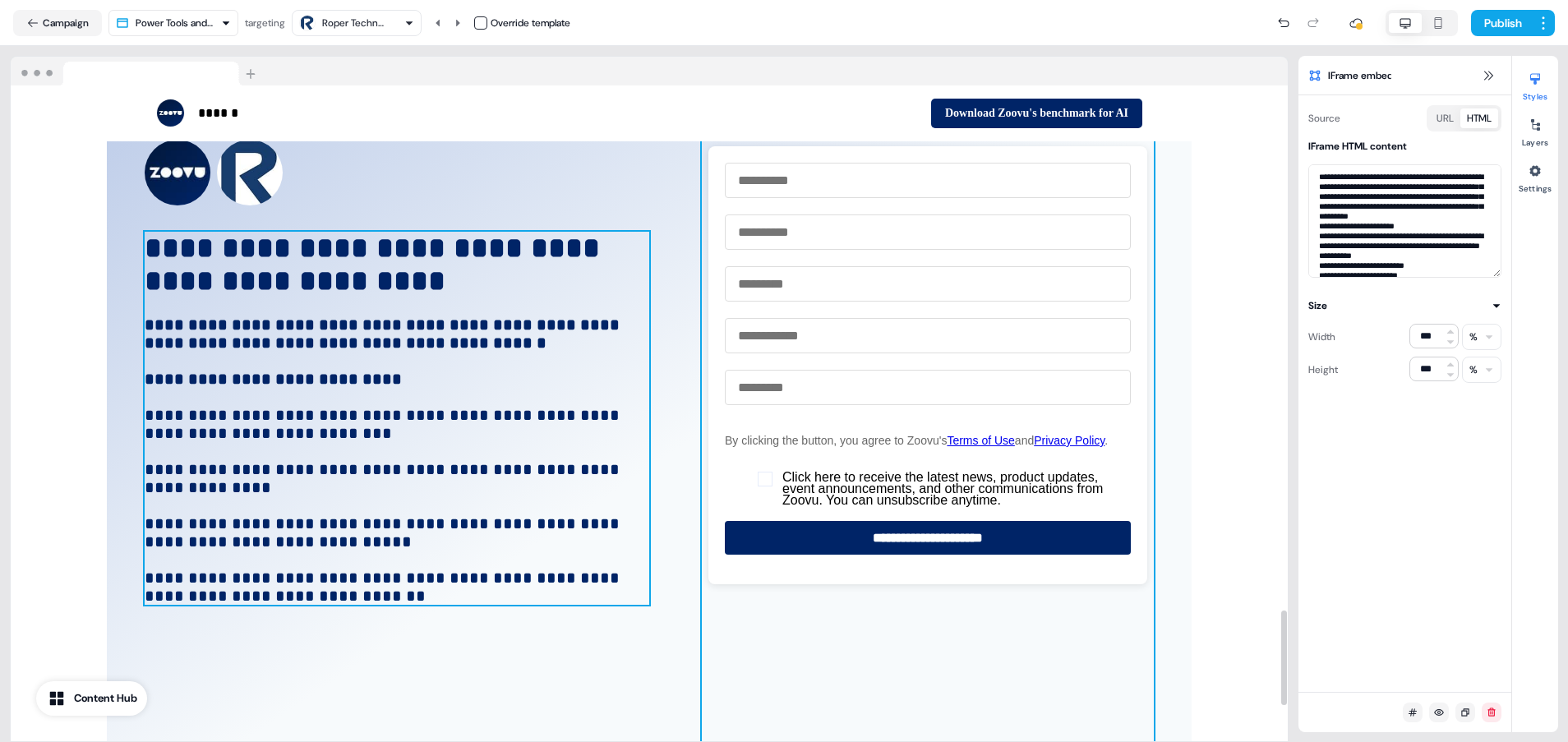 click on "**********" at bounding box center [384, 478] 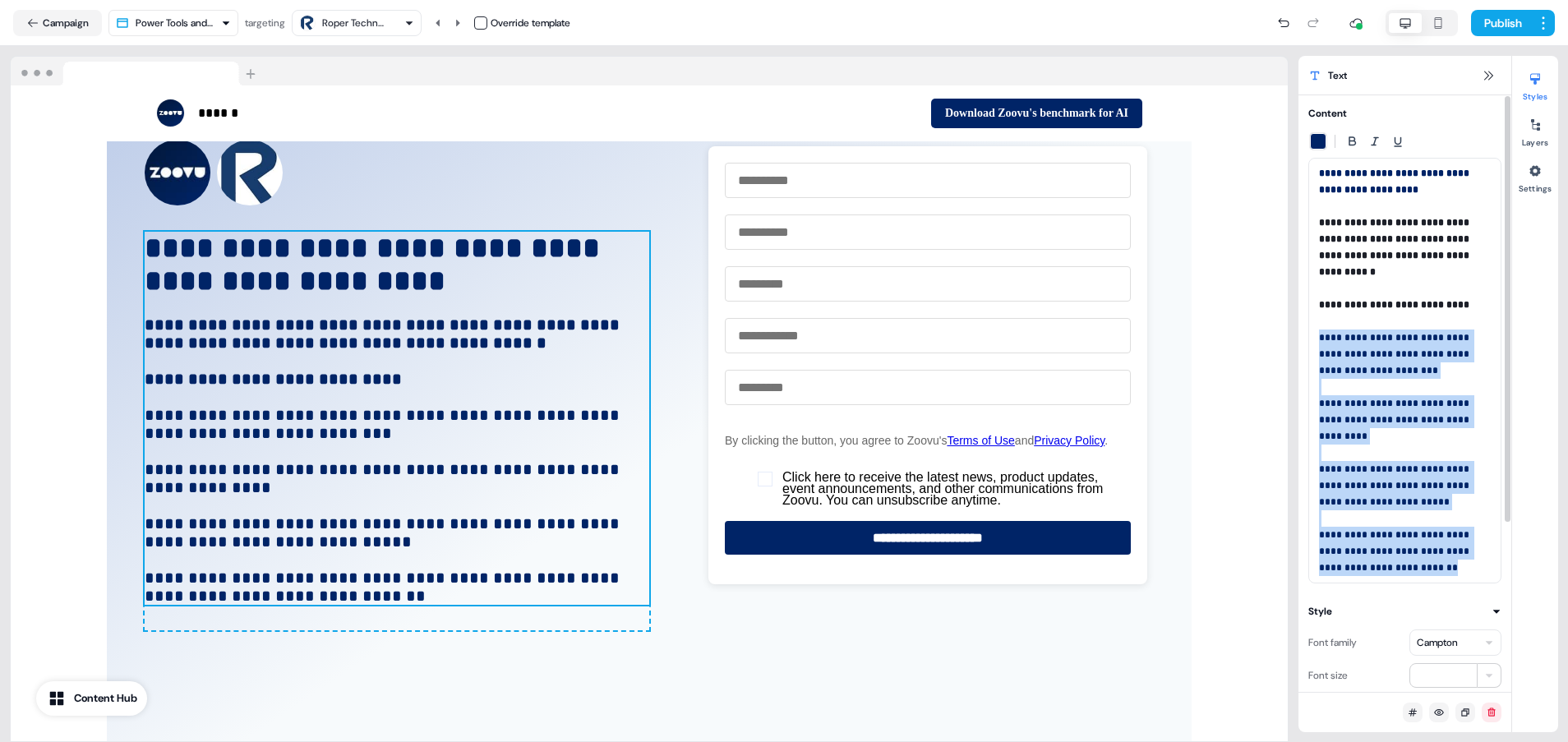 drag, startPoint x: 1446, startPoint y: 574, endPoint x: 1288, endPoint y: 331, distance: 289.85 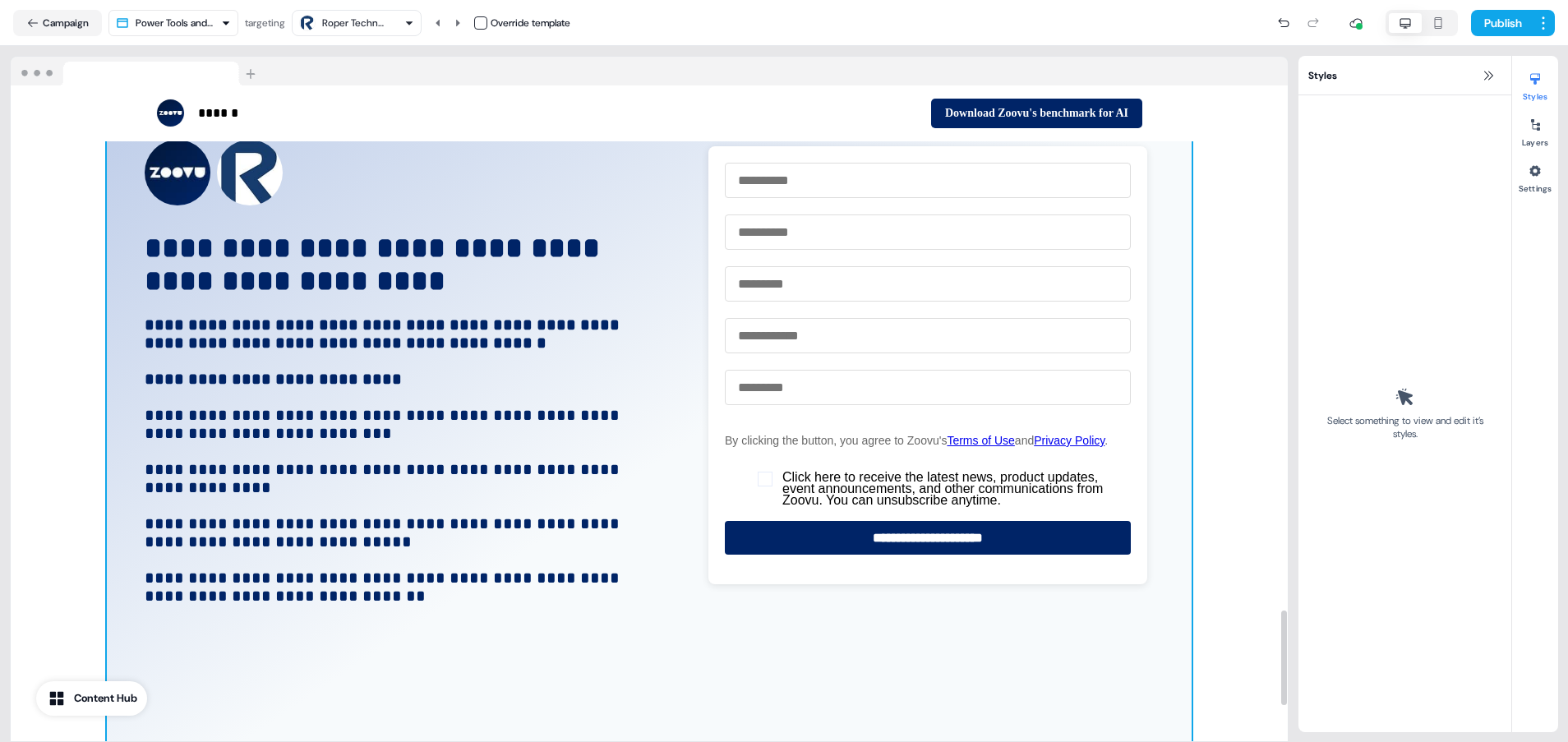 click on "**********" at bounding box center [649, 468] 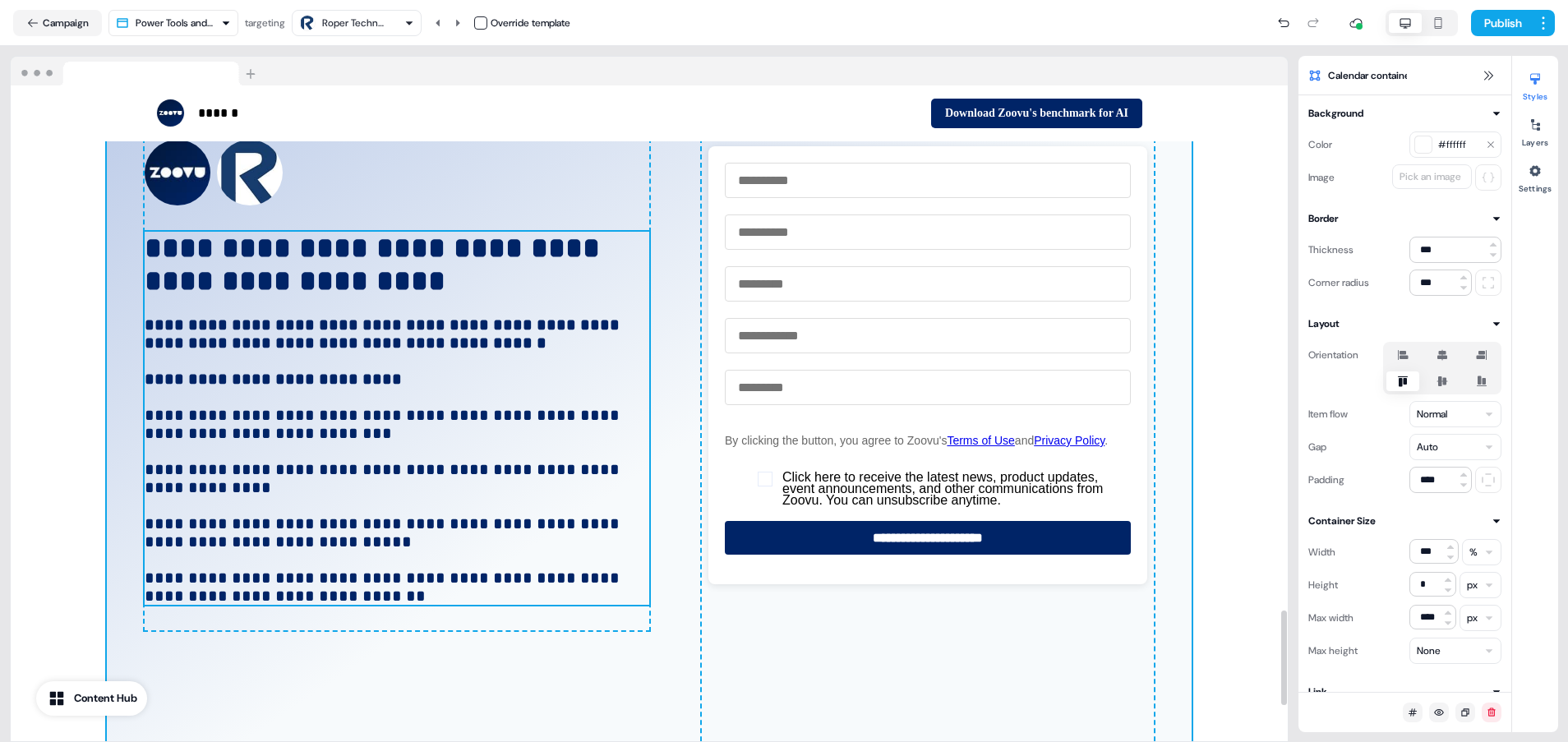 click on "**********" at bounding box center [397, 487] 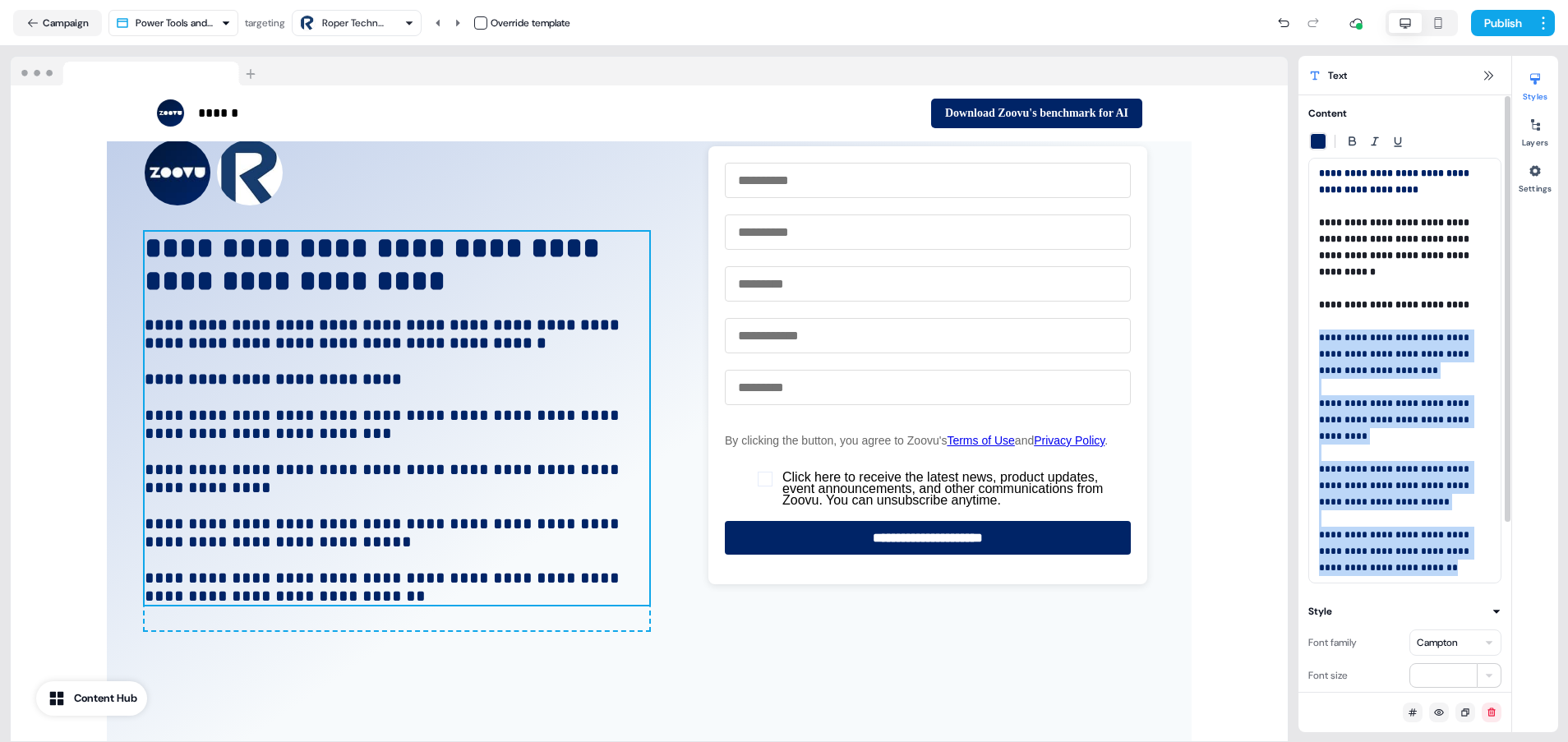 drag, startPoint x: 1319, startPoint y: 338, endPoint x: 1412, endPoint y: 577, distance: 256.45662 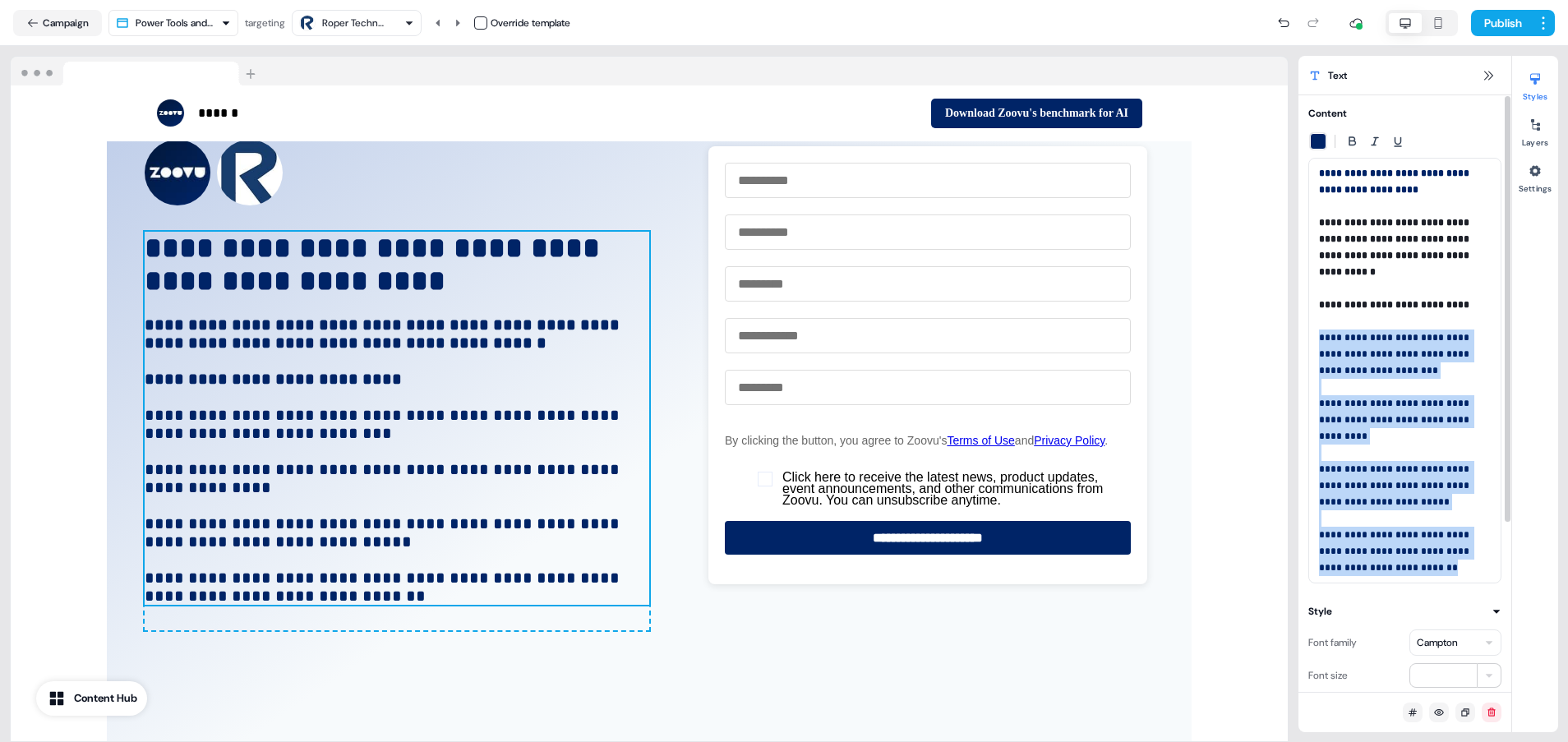 click on "**********" at bounding box center [1404, 371] 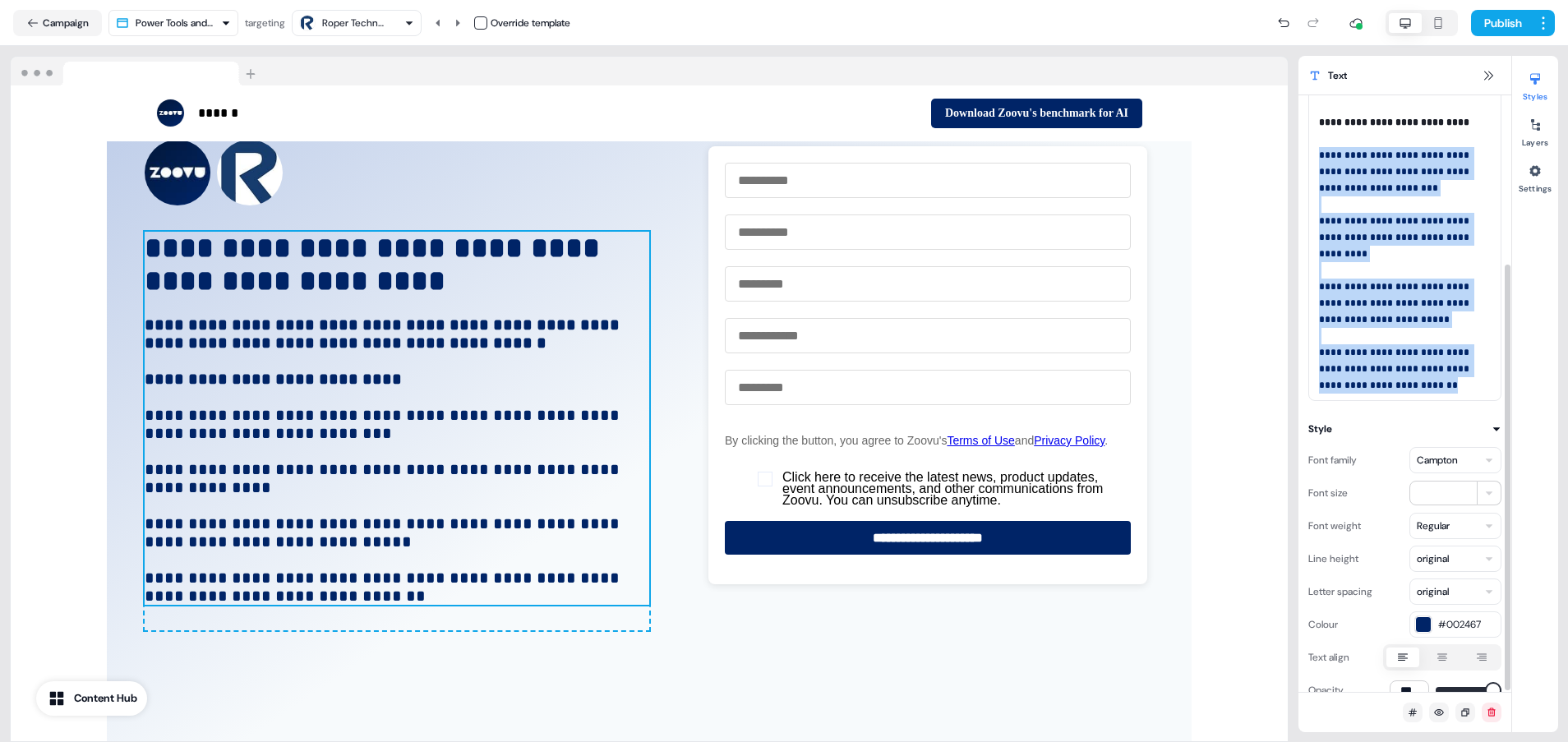 scroll, scrollTop: 237, scrollLeft: 0, axis: vertical 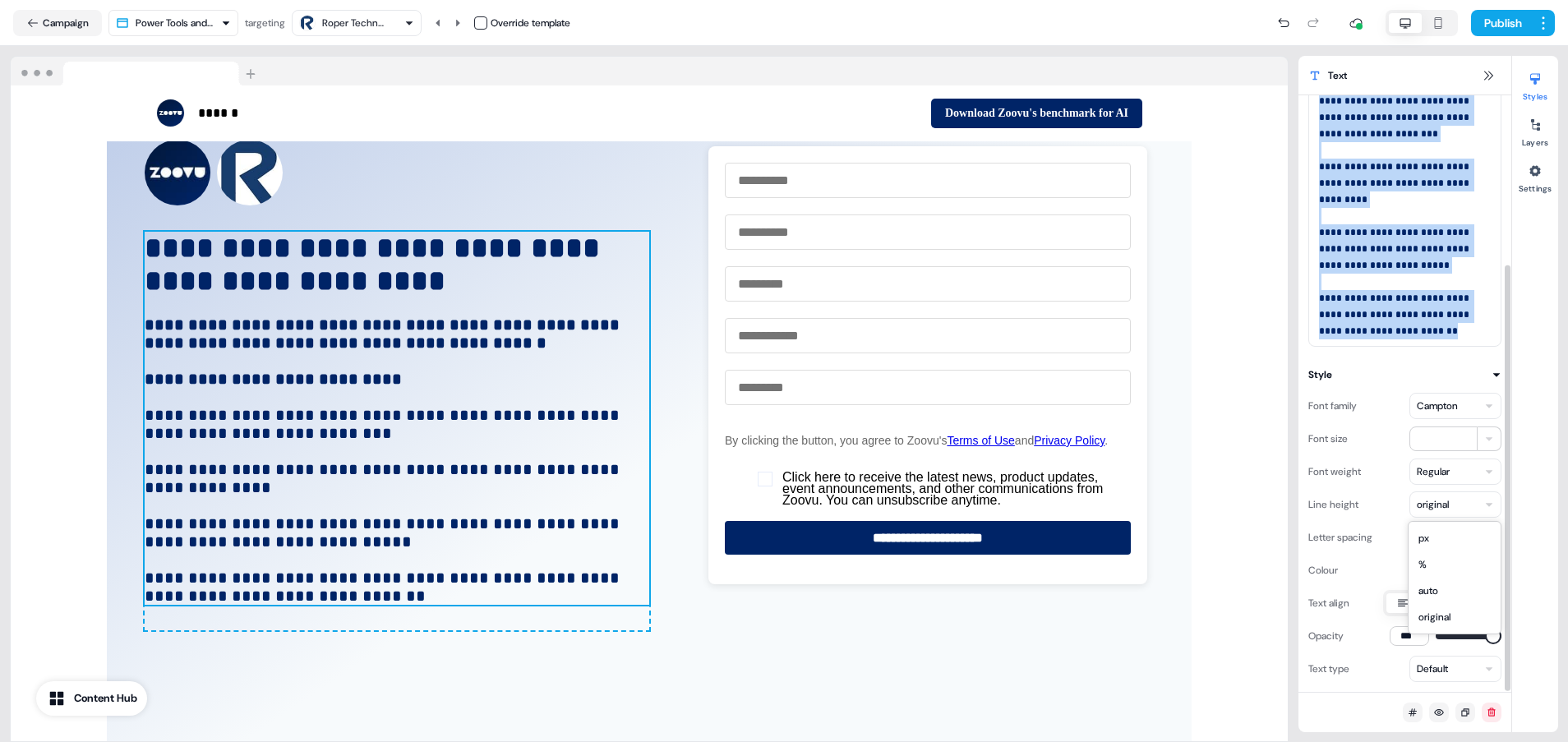 click on "For the best experience switch devices to a bigger screen. Go to Userled.io Power Tools LinkedIn Campaign Editor Overview Engagement Distribute Created by [FIRST]   [LAST] Loading... Campaign Power Tools and Machinery Template  targeting Roper Technologies Override template Publish ******
To pick up a draggable item, press the space bar.
While dragging, use the arrow keys to move the item.
Press space again to drop the item in its new position, or press escape to cancel.
Download Zoovu's benchmark for AI
To pick up a draggable item, press the space bar.
While dragging, use the arrow keys to move the item.
Press space again to drop the item in its new position, or press escape to cancel.
To pick up a draggable item, press the space bar.
While dragging, use the arrow keys to move the item.
Press space again to drop the item in its new position, or press escape to cancel.
Add block ****** ****** Add block Add block ***" at bounding box center (784, 371) 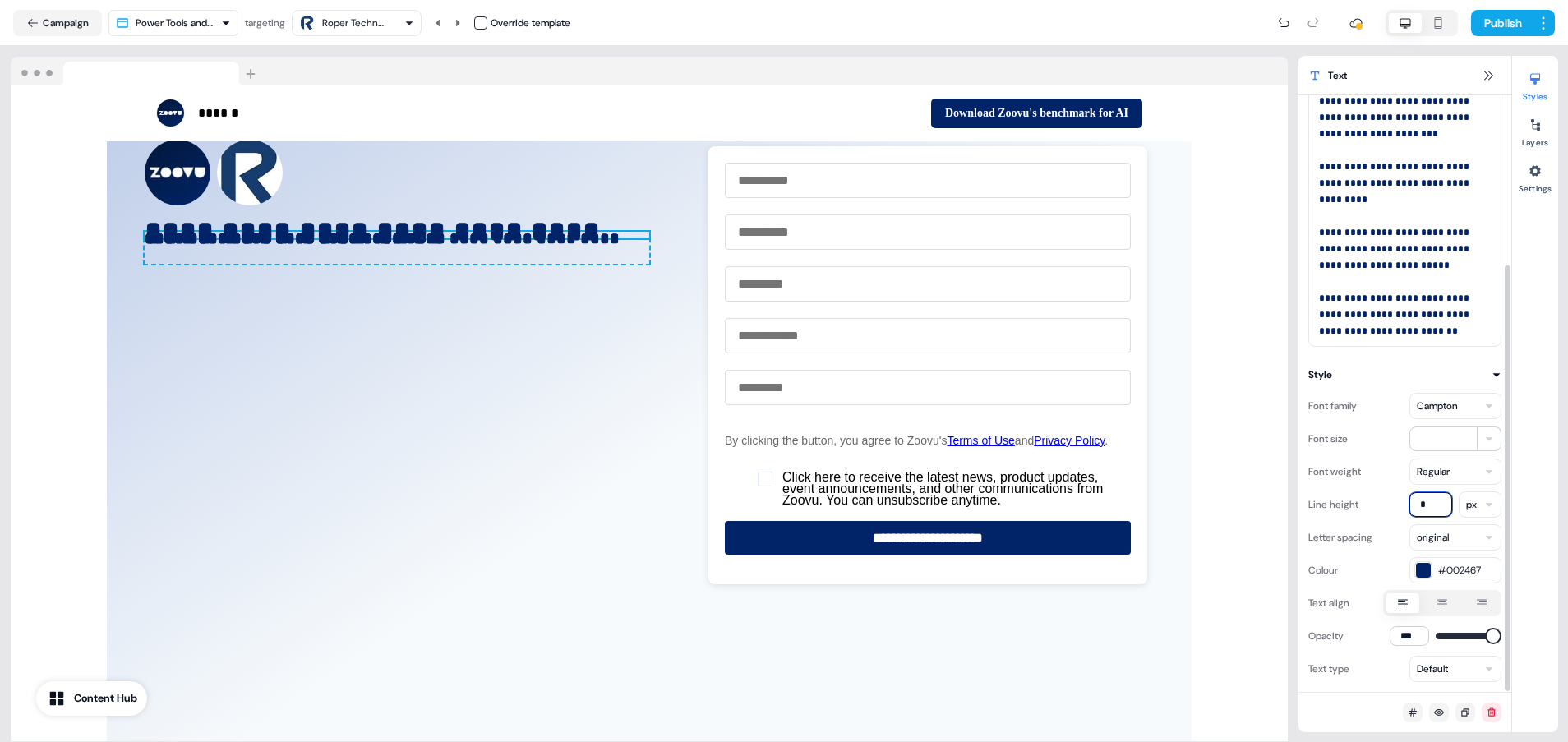 click on "*" at bounding box center [1431, 505] 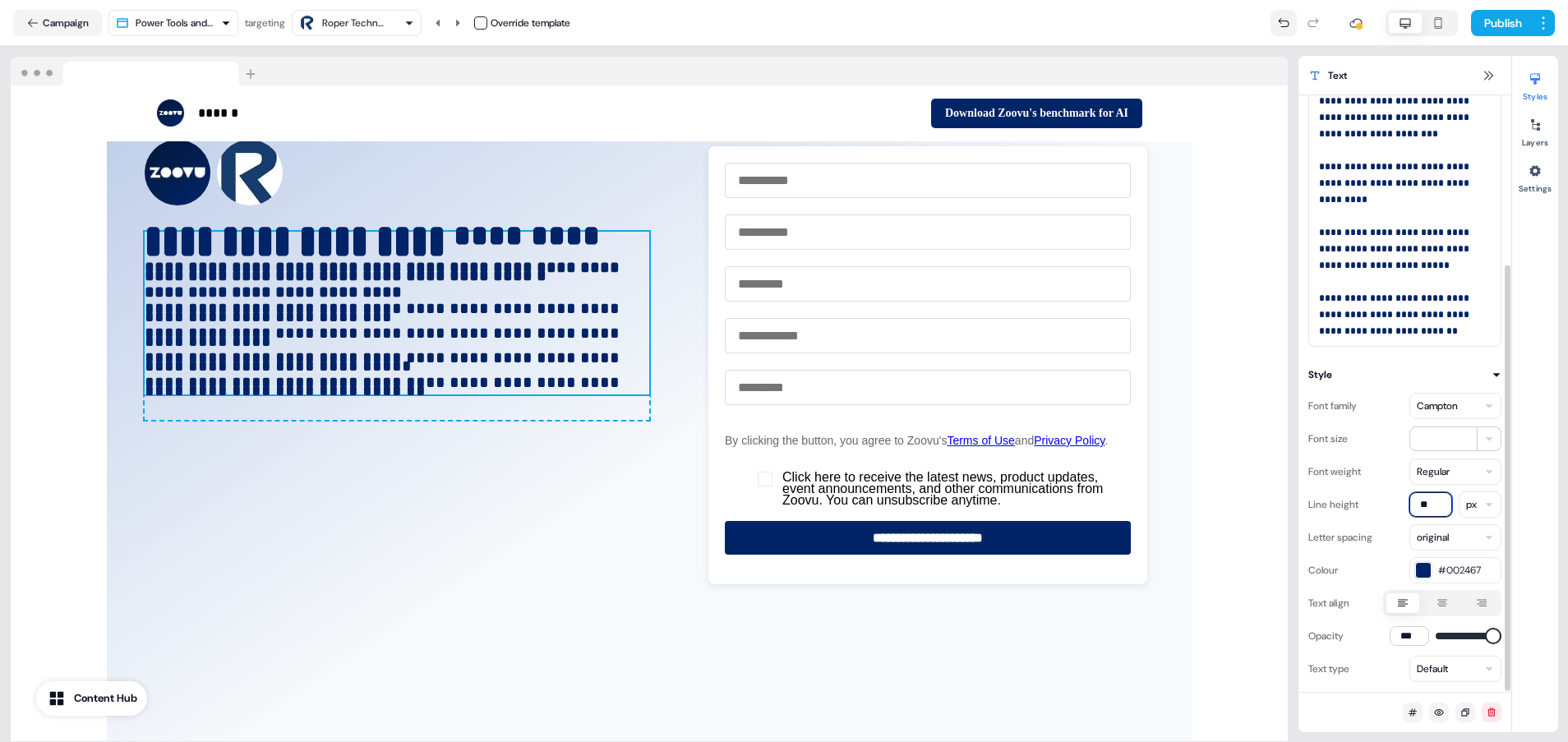 type on "**" 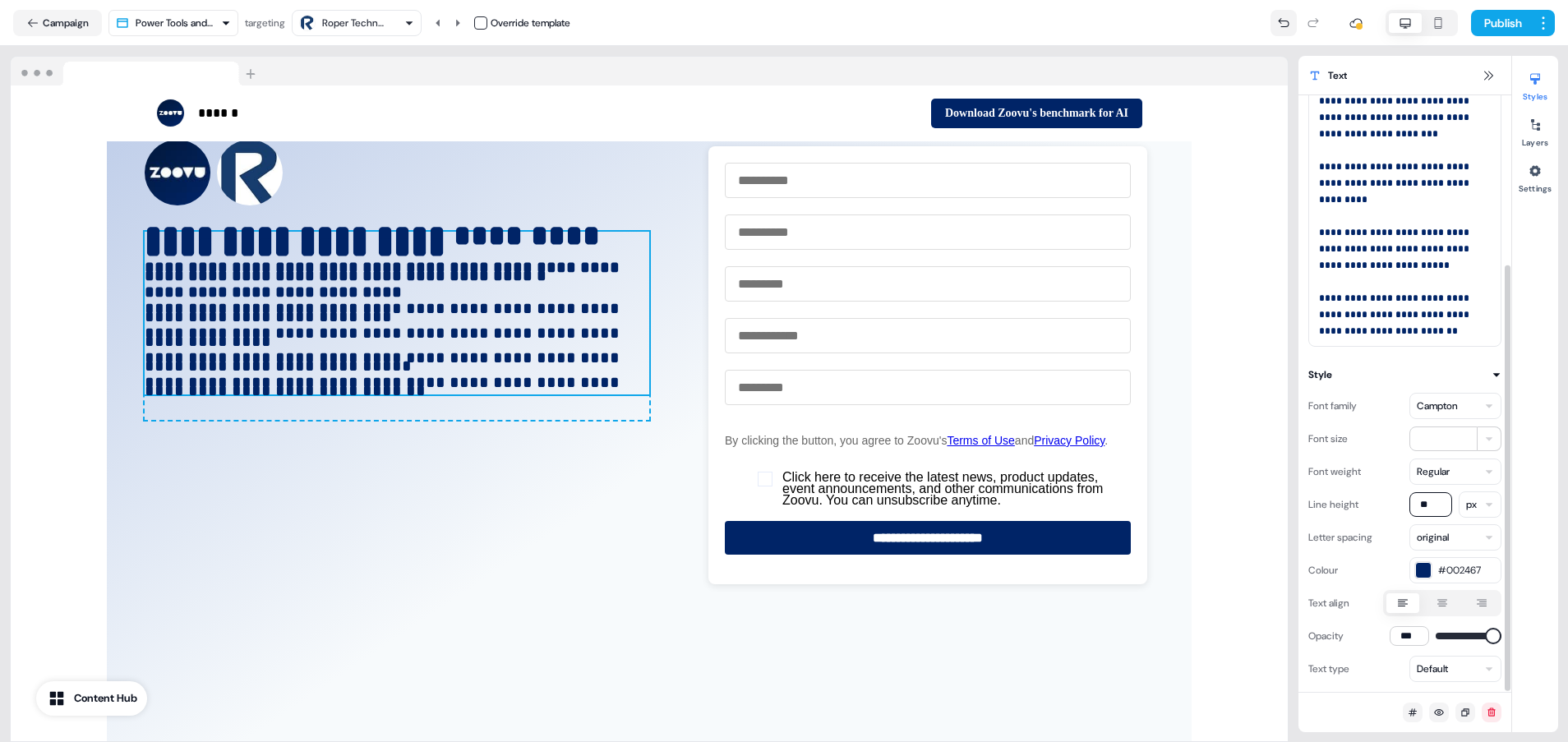 click 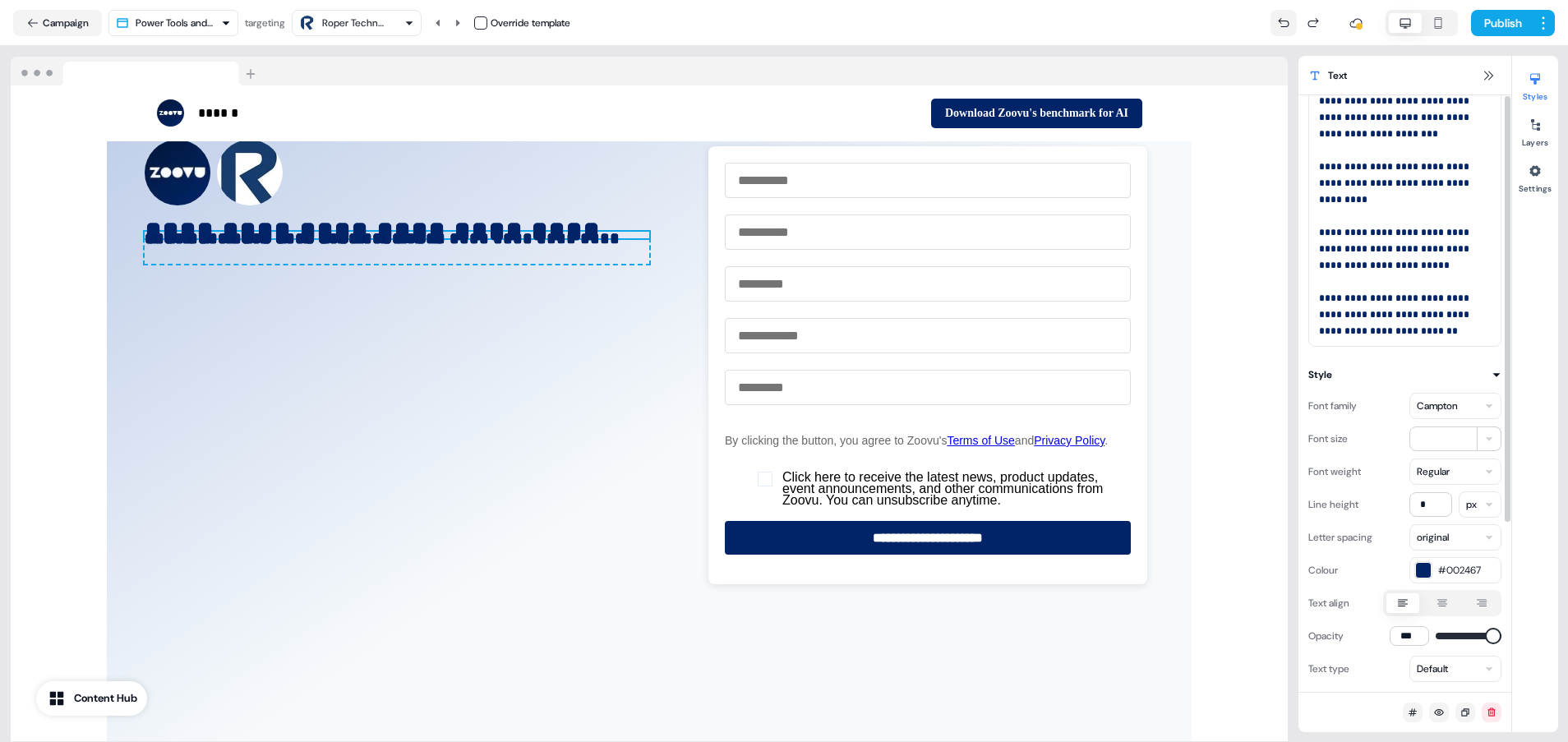 scroll, scrollTop: 0, scrollLeft: 0, axis: both 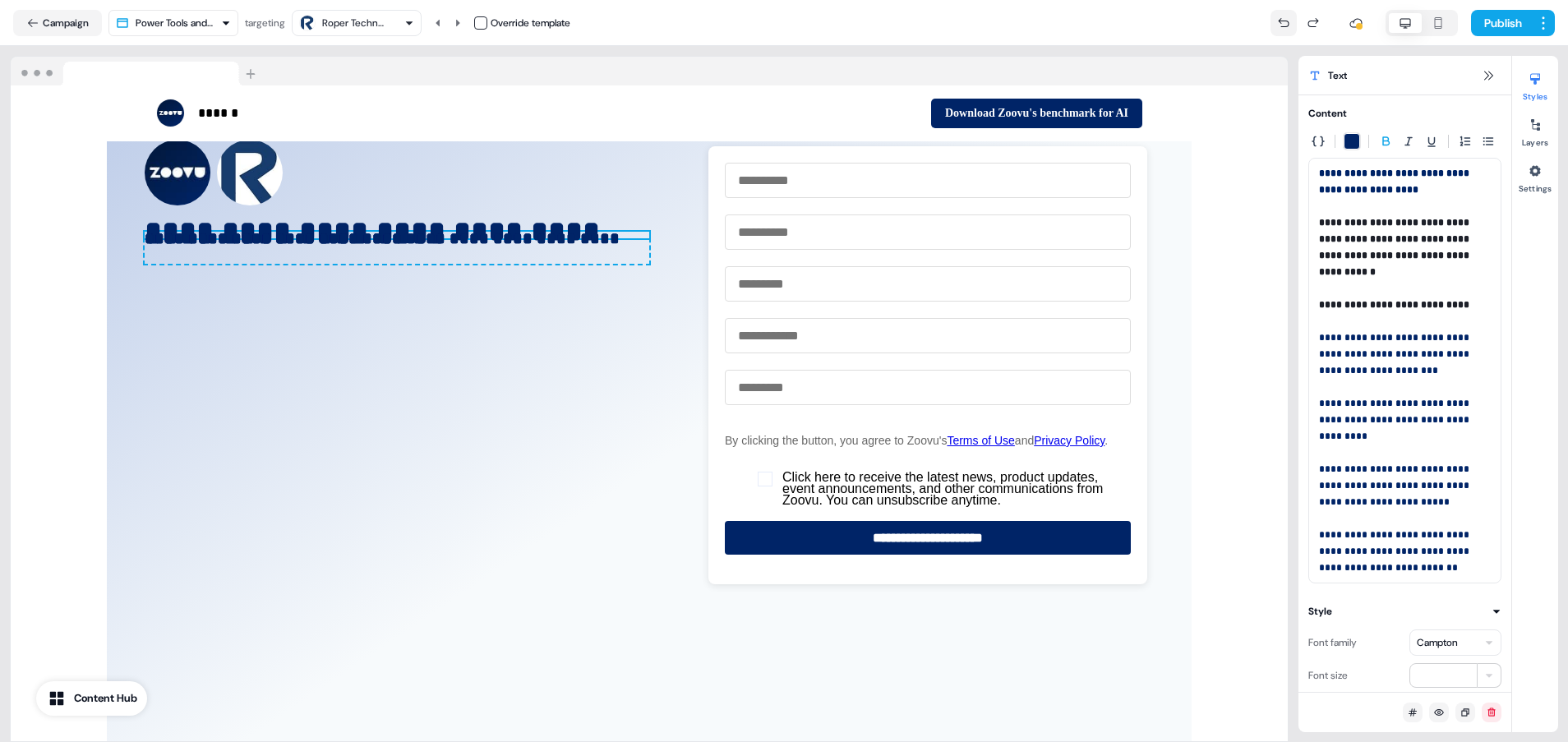 click 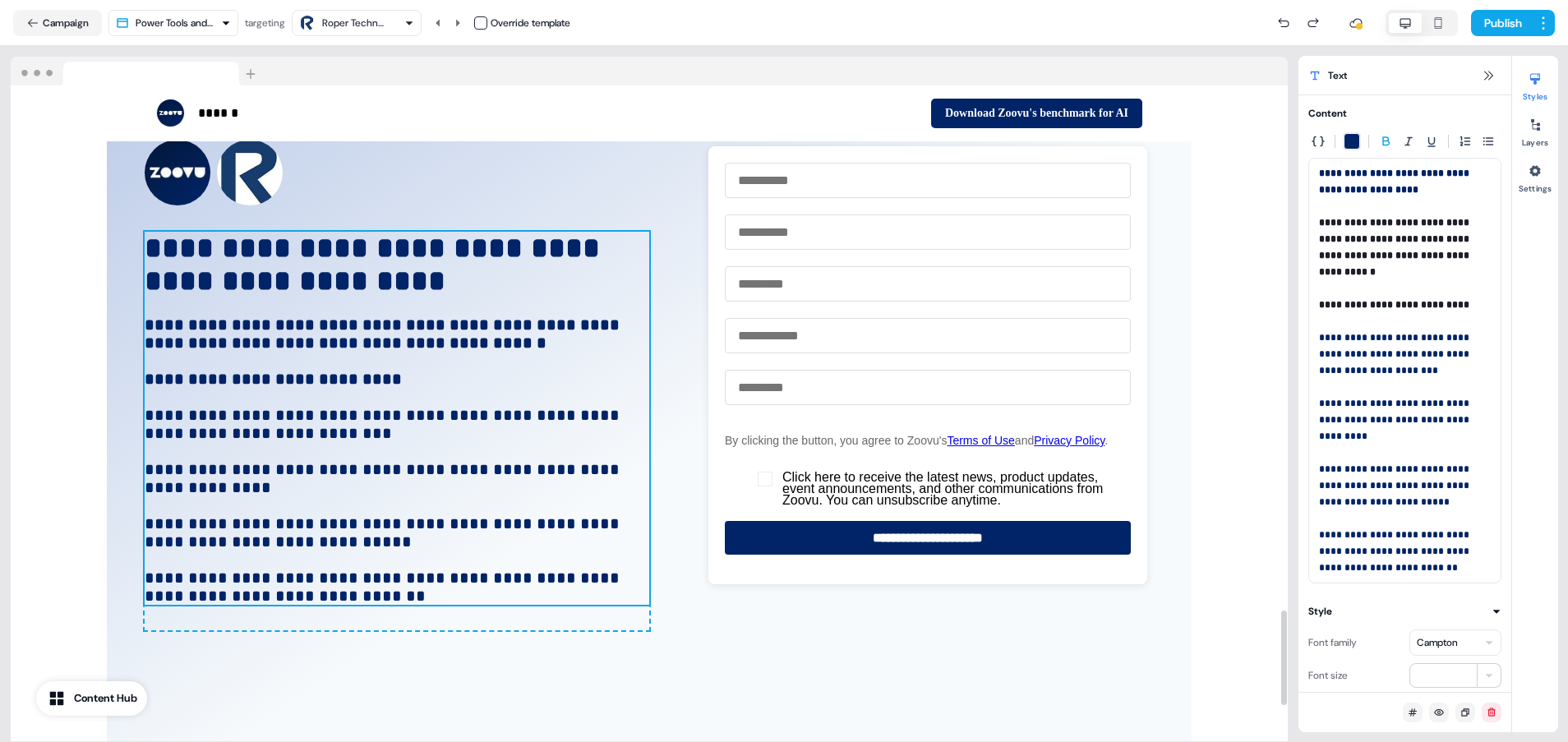 click on "**********" at bounding box center [397, 487] 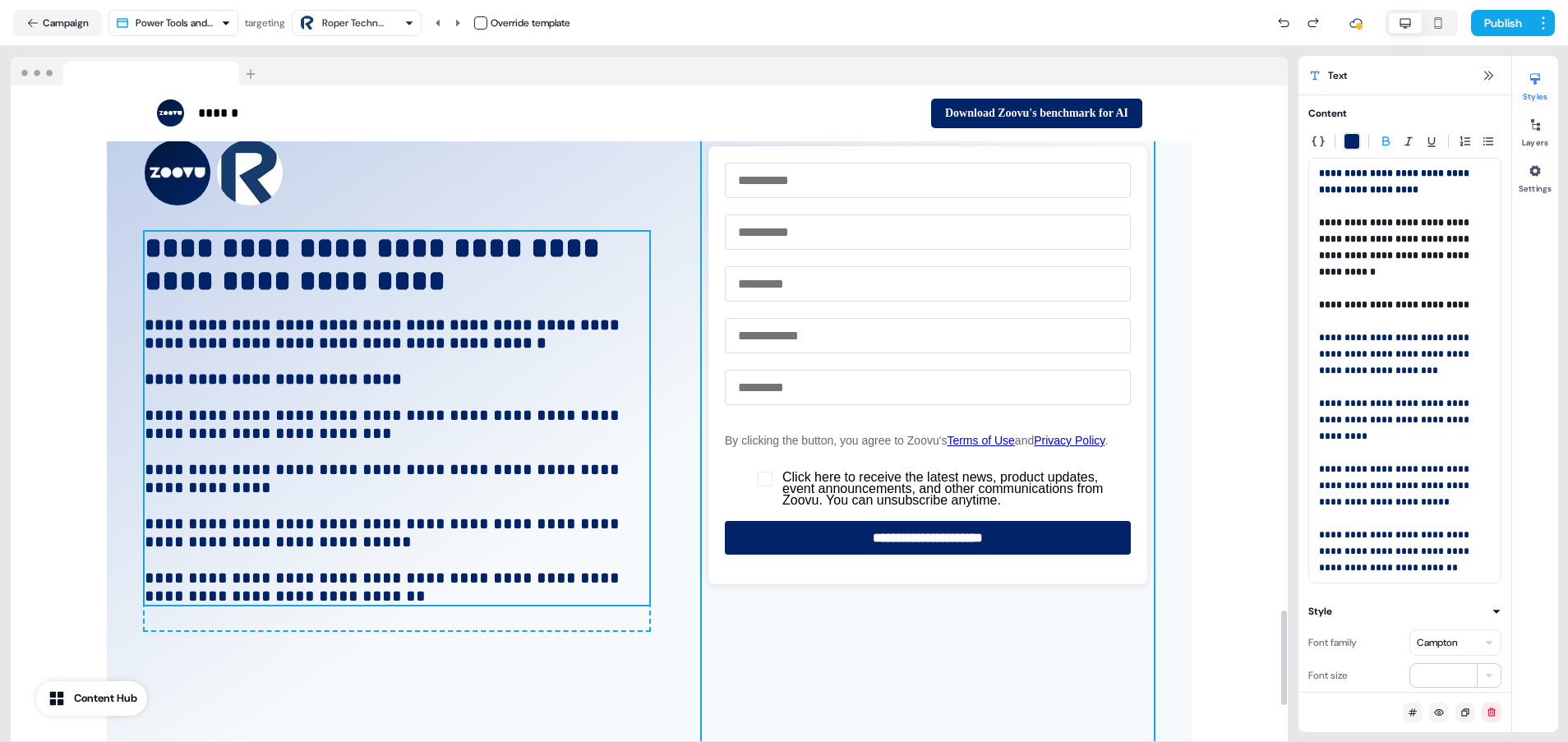 click at bounding box center [928, 468] 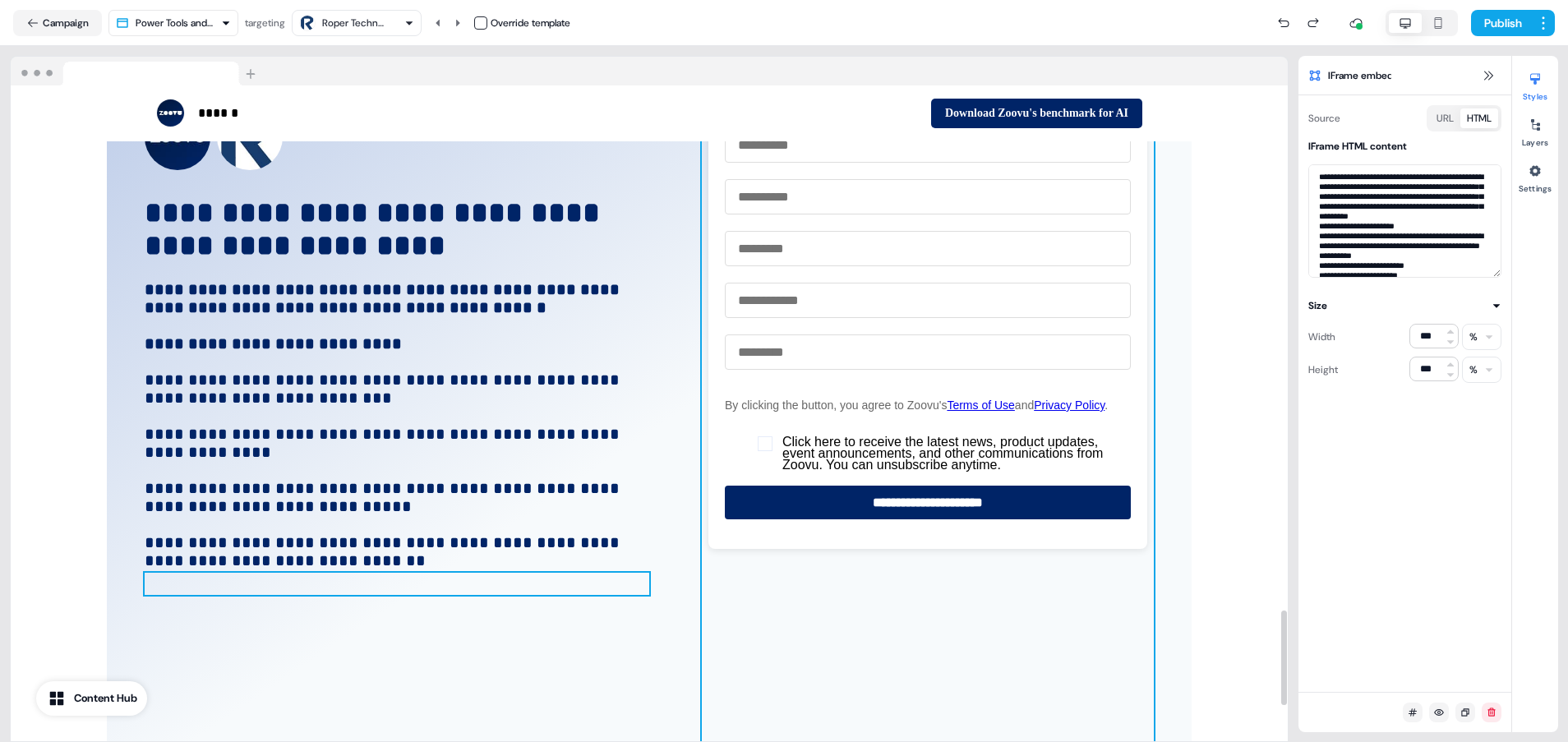 scroll, scrollTop: 3626, scrollLeft: 0, axis: vertical 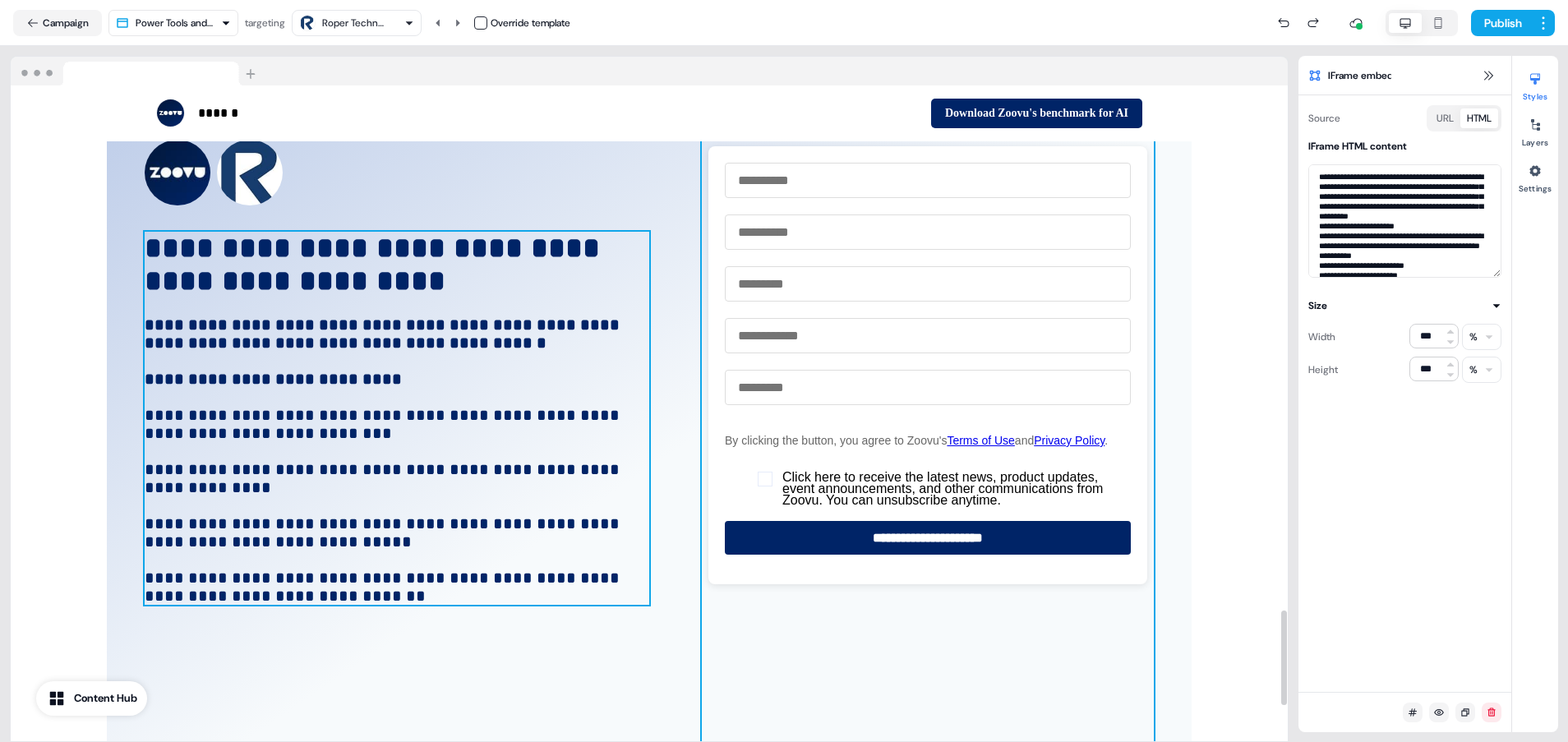 click on "**********" at bounding box center [397, 415] 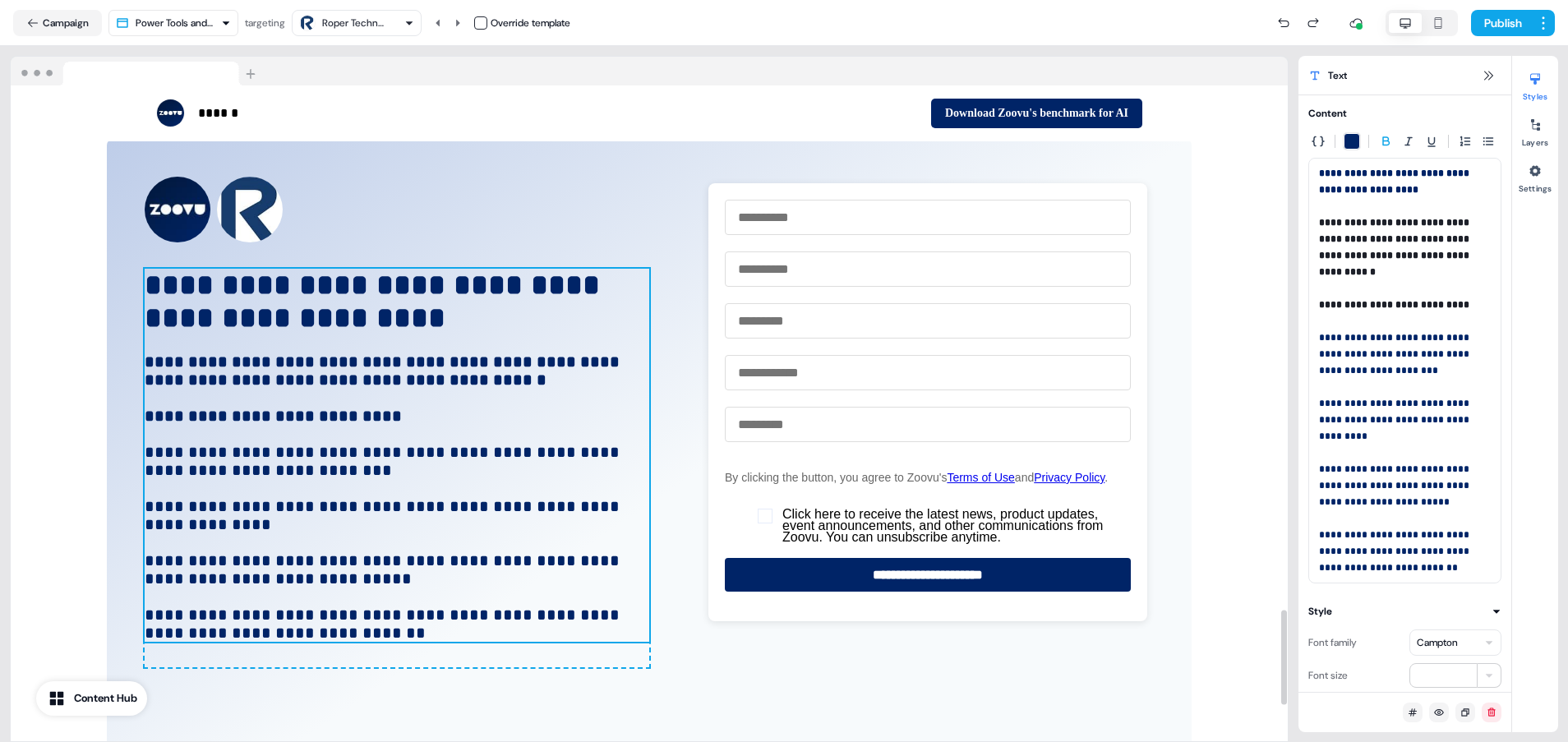 scroll, scrollTop: 3626, scrollLeft: 0, axis: vertical 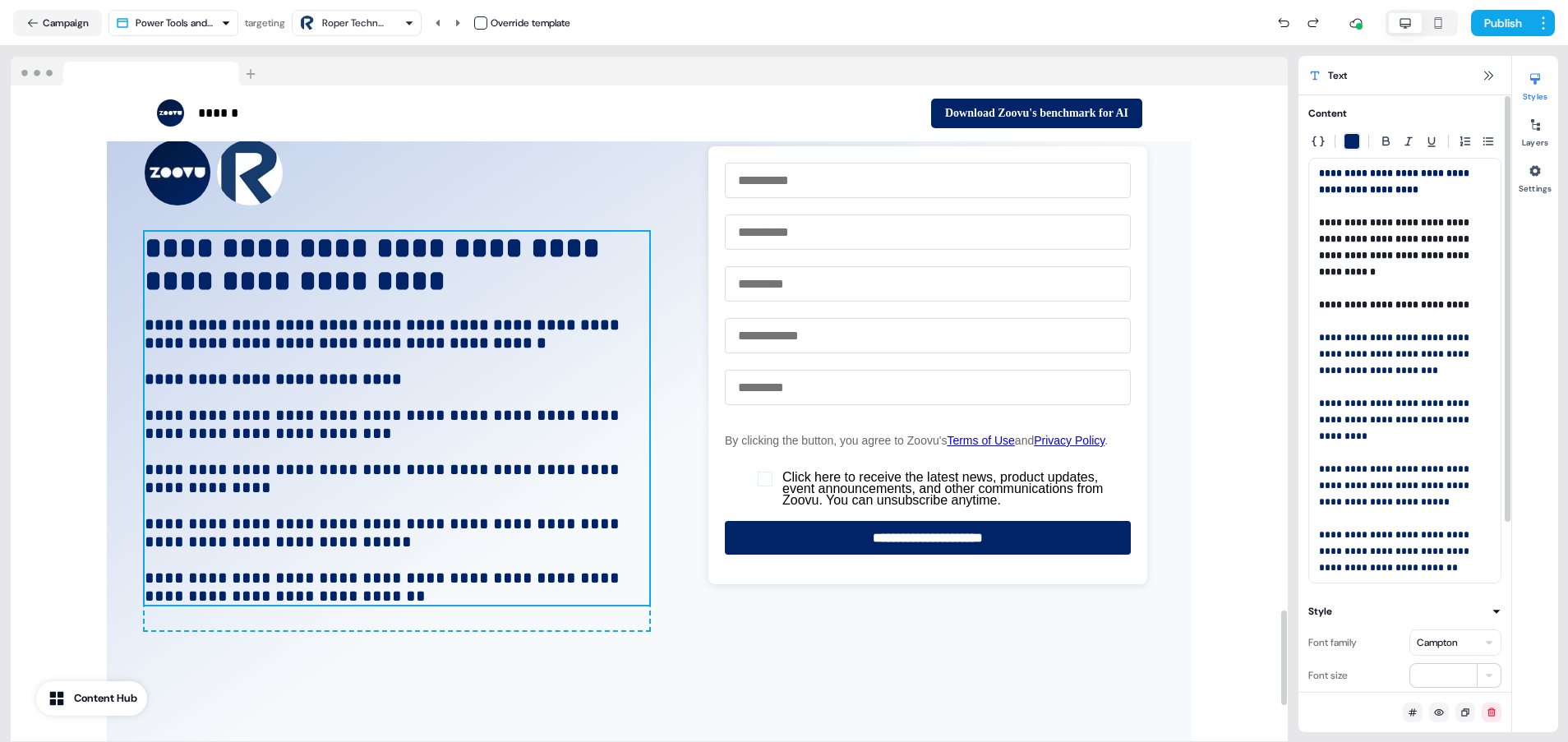 click on "**********" at bounding box center (1395, 486) 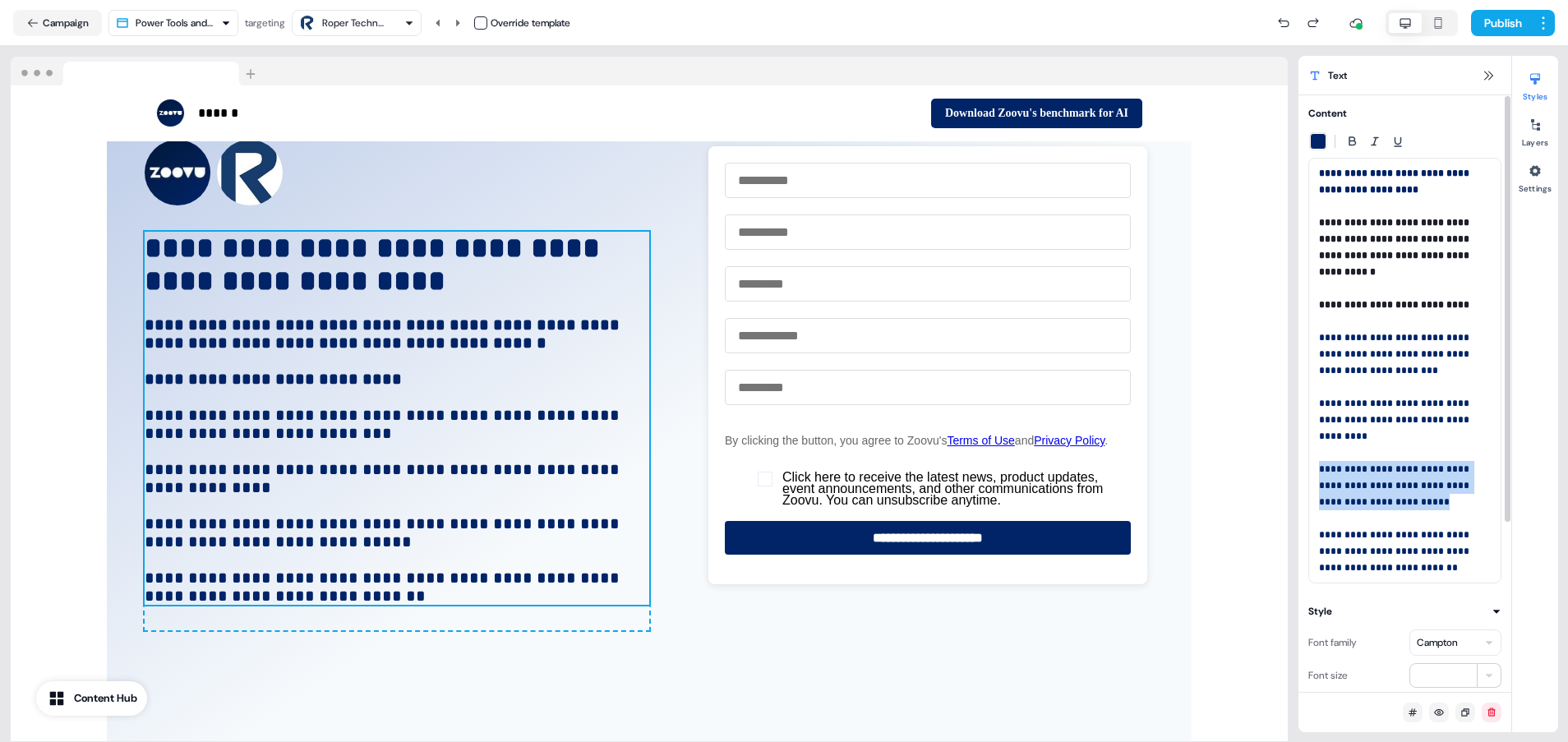 drag, startPoint x: 1411, startPoint y: 505, endPoint x: 1306, endPoint y: 470, distance: 110.67972 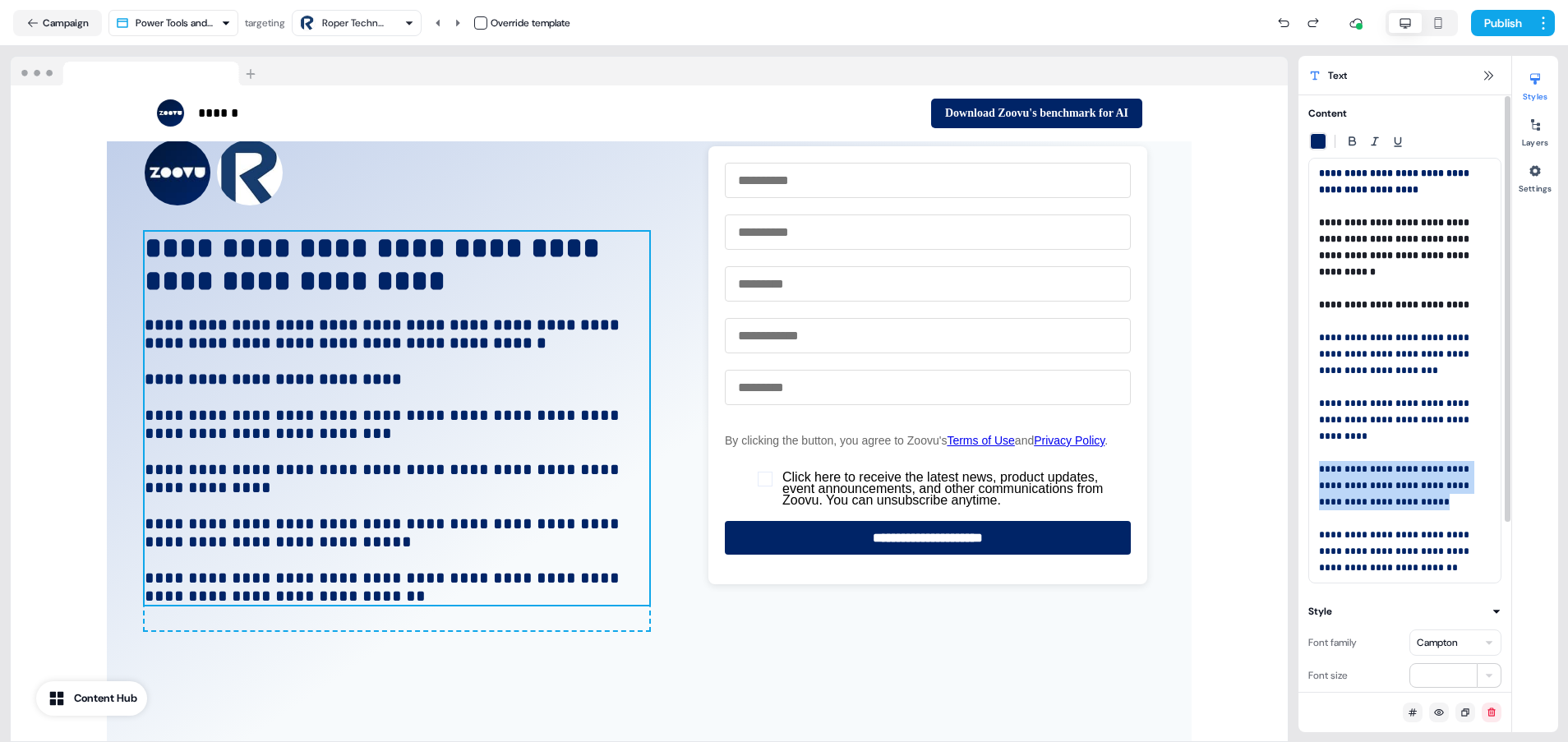 click on "**********" at bounding box center [1404, 344] 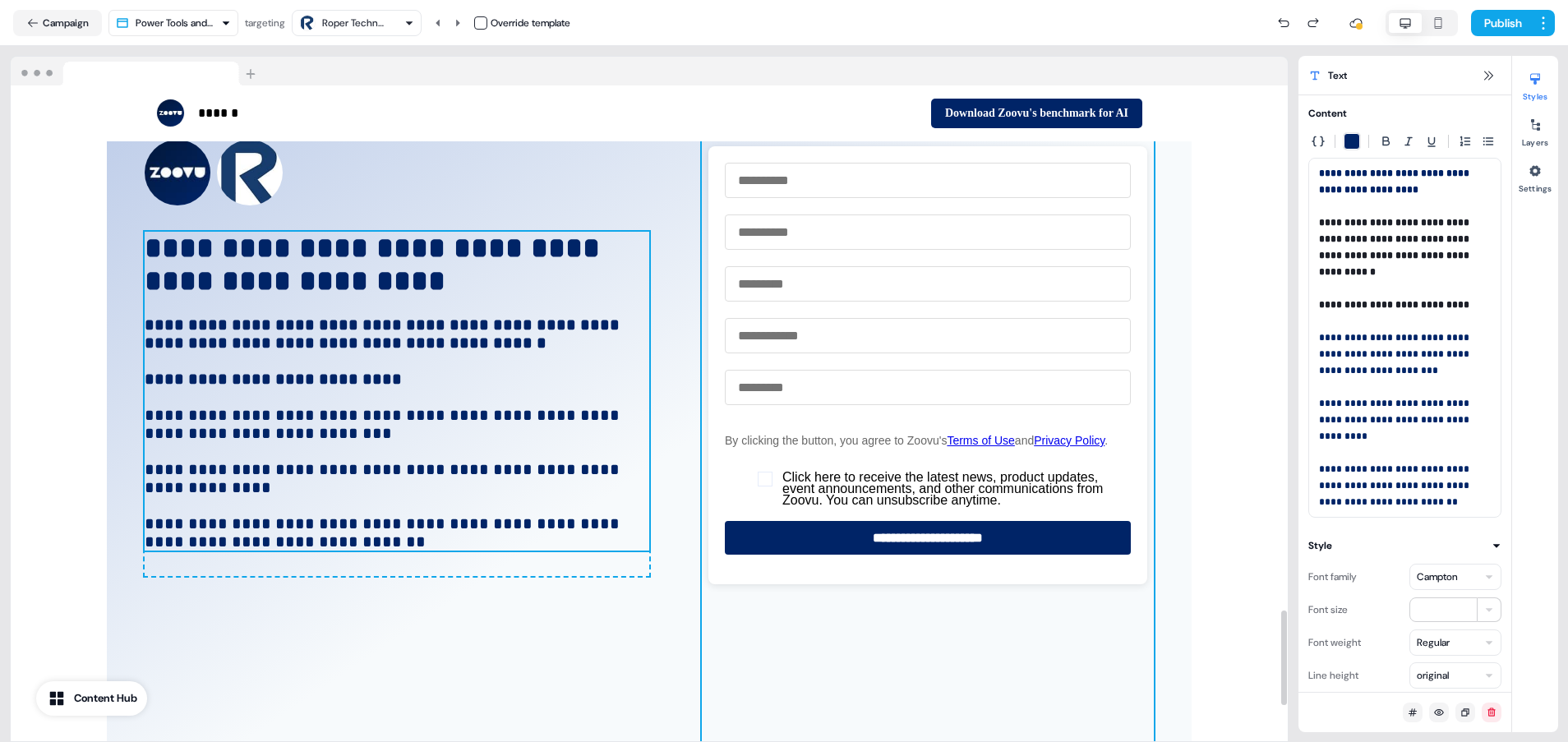 click at bounding box center [928, 468] 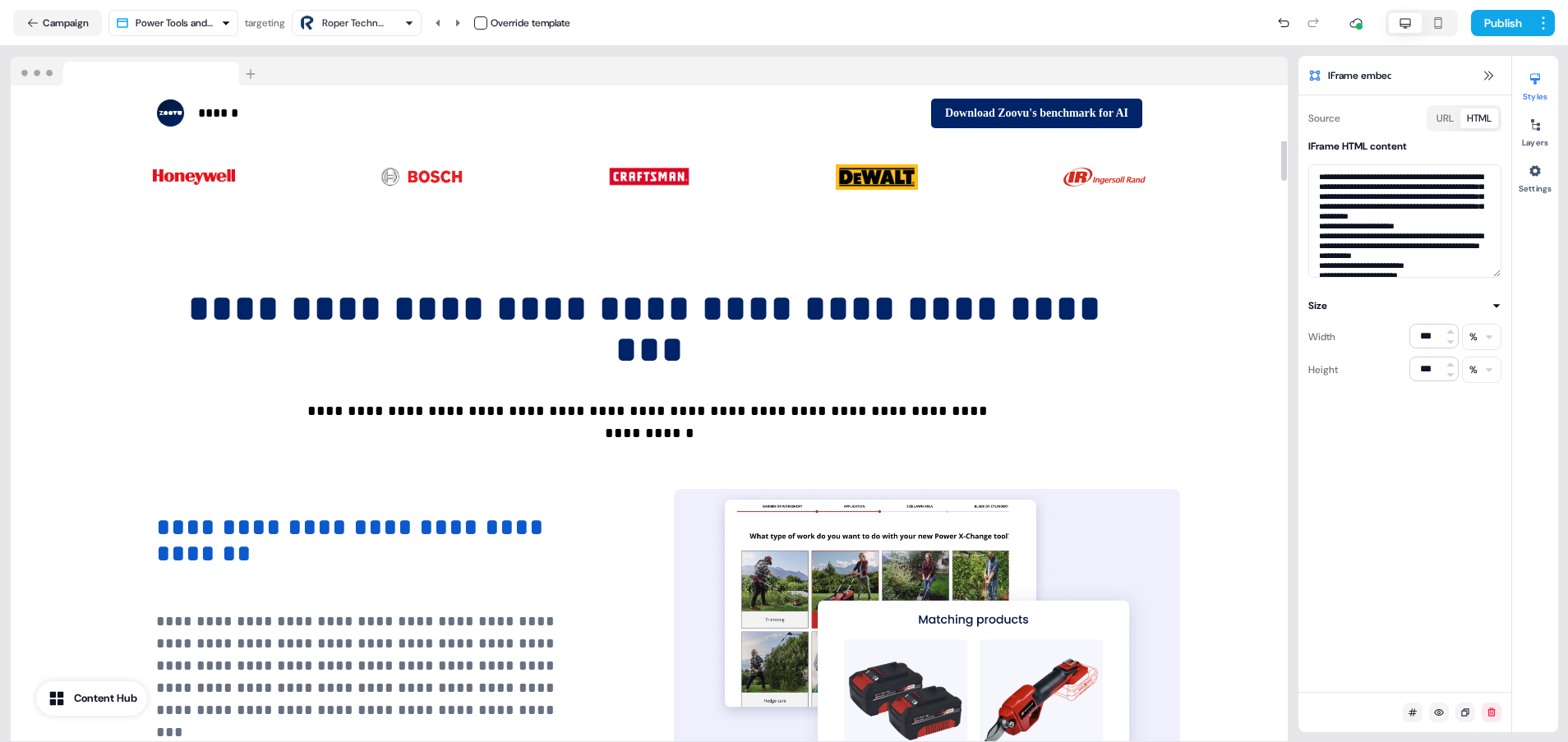 scroll, scrollTop: 0, scrollLeft: 0, axis: both 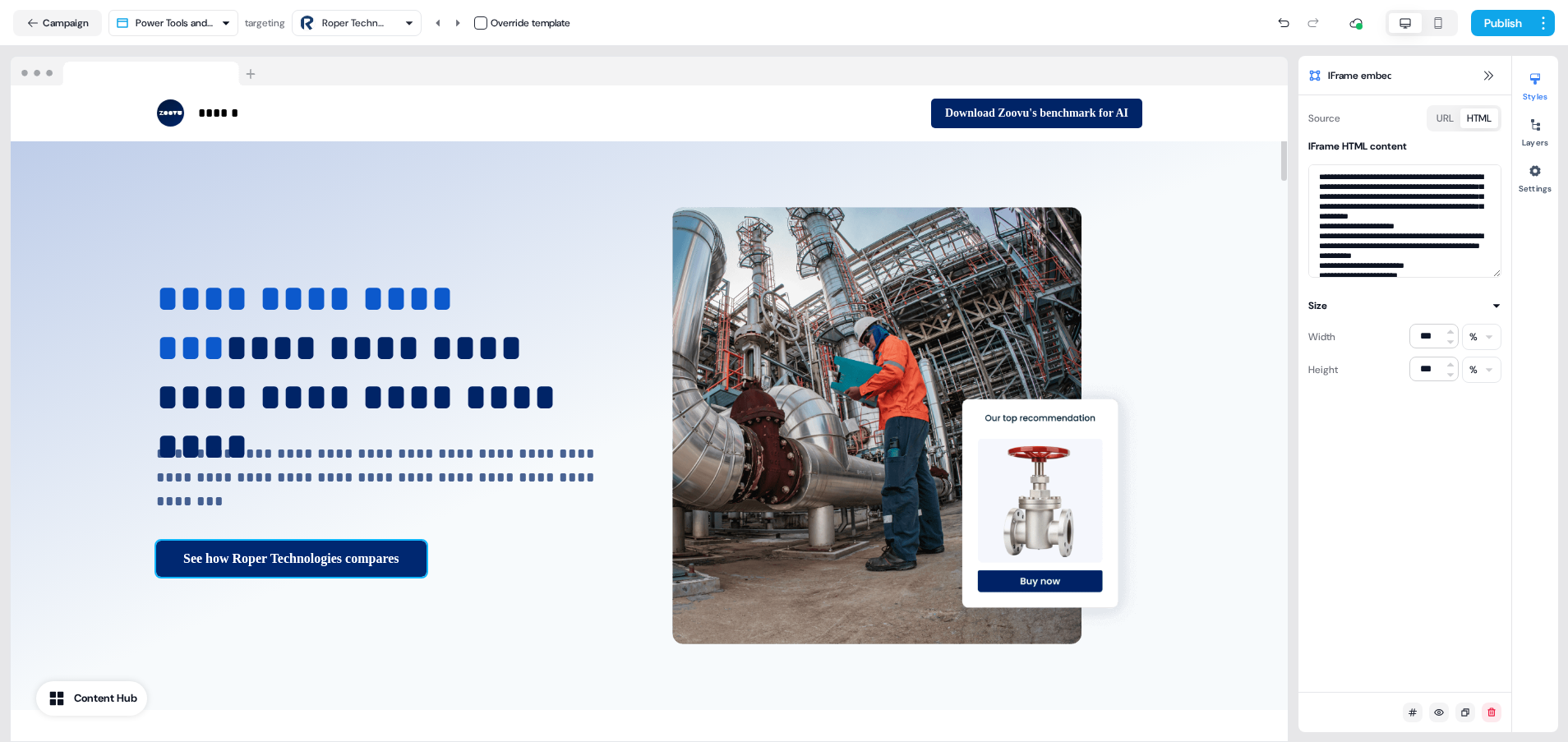 click on "See how Roper Technologies compares" at bounding box center [291, 559] 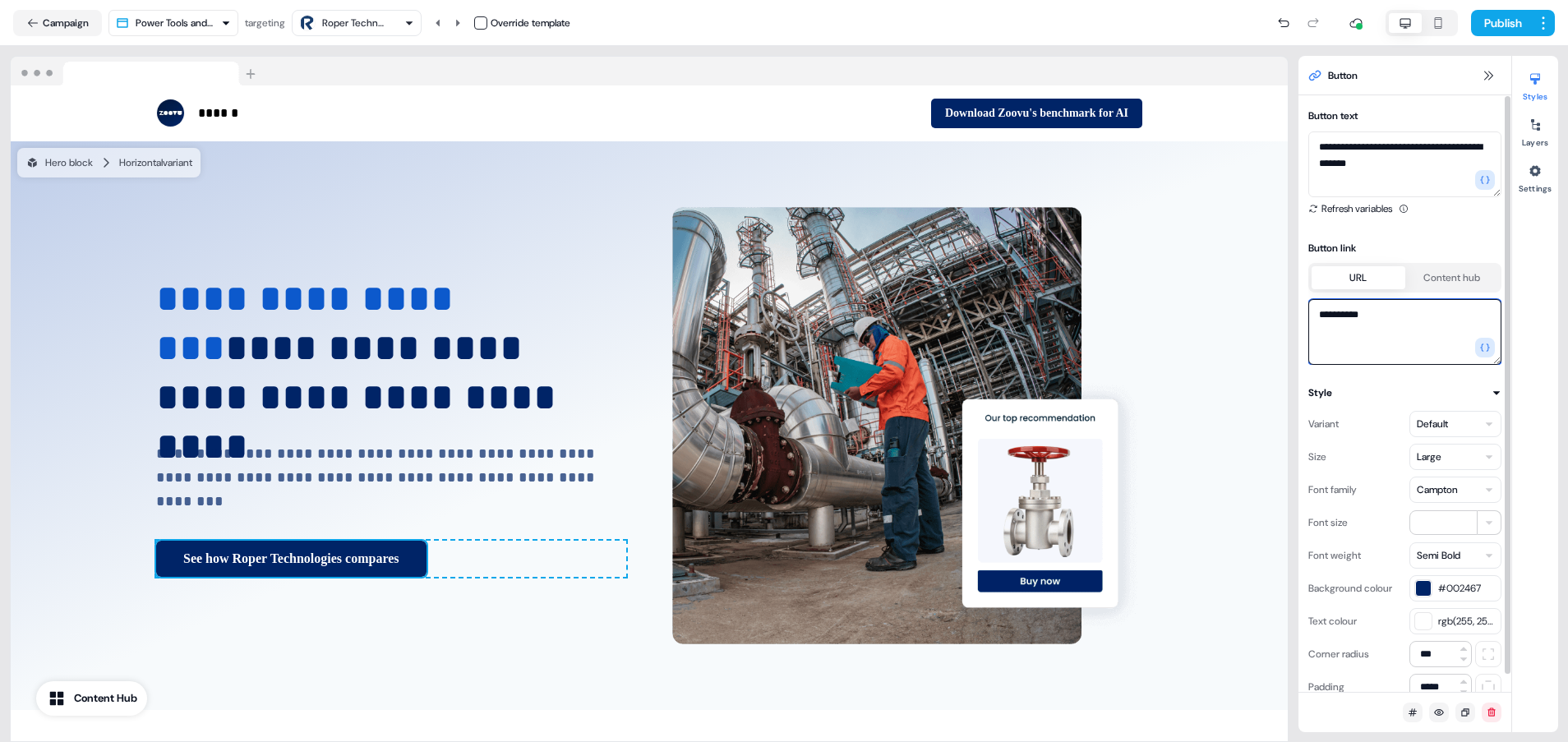 click on "**********" at bounding box center (1404, 332) 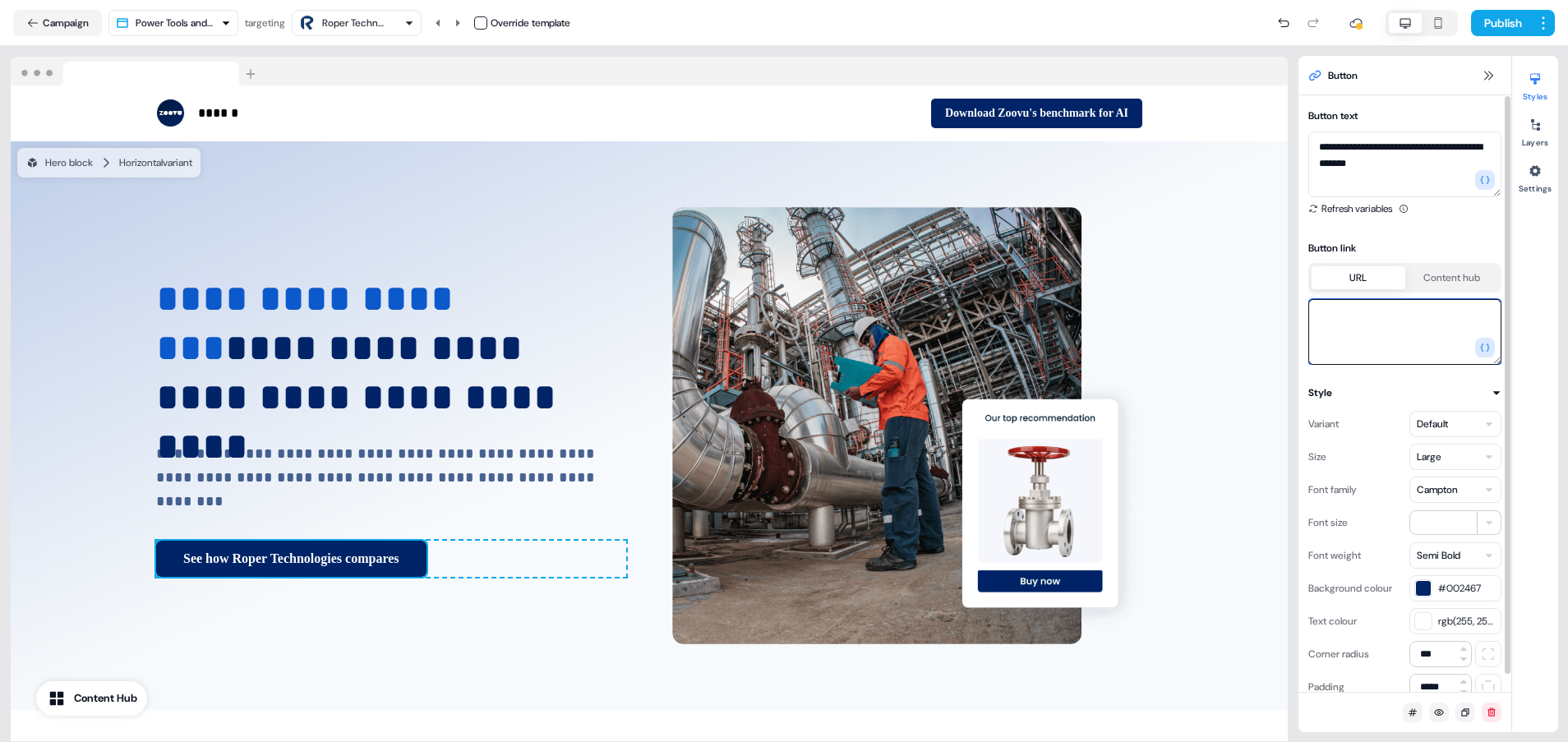 paste on "**********" 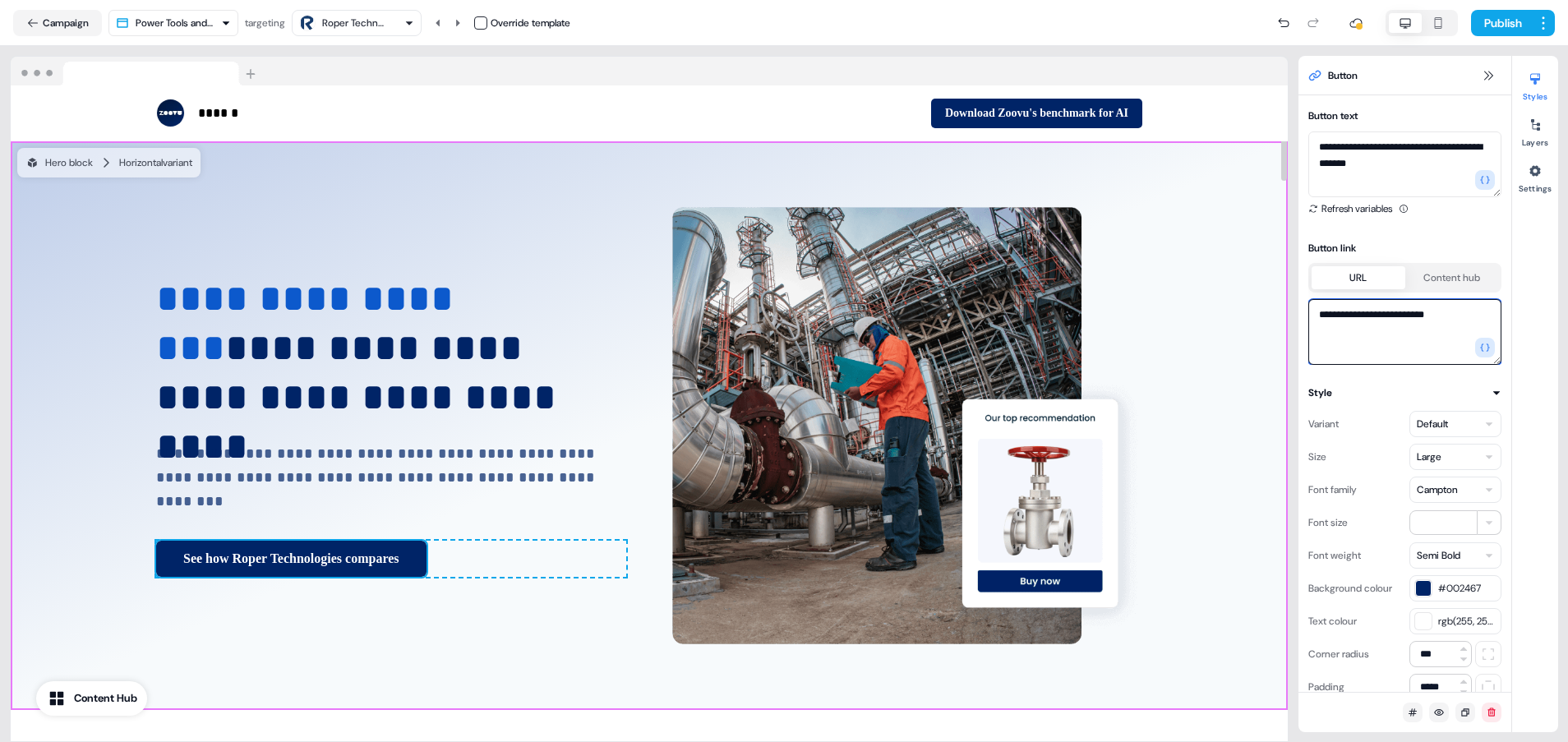 type on "**********" 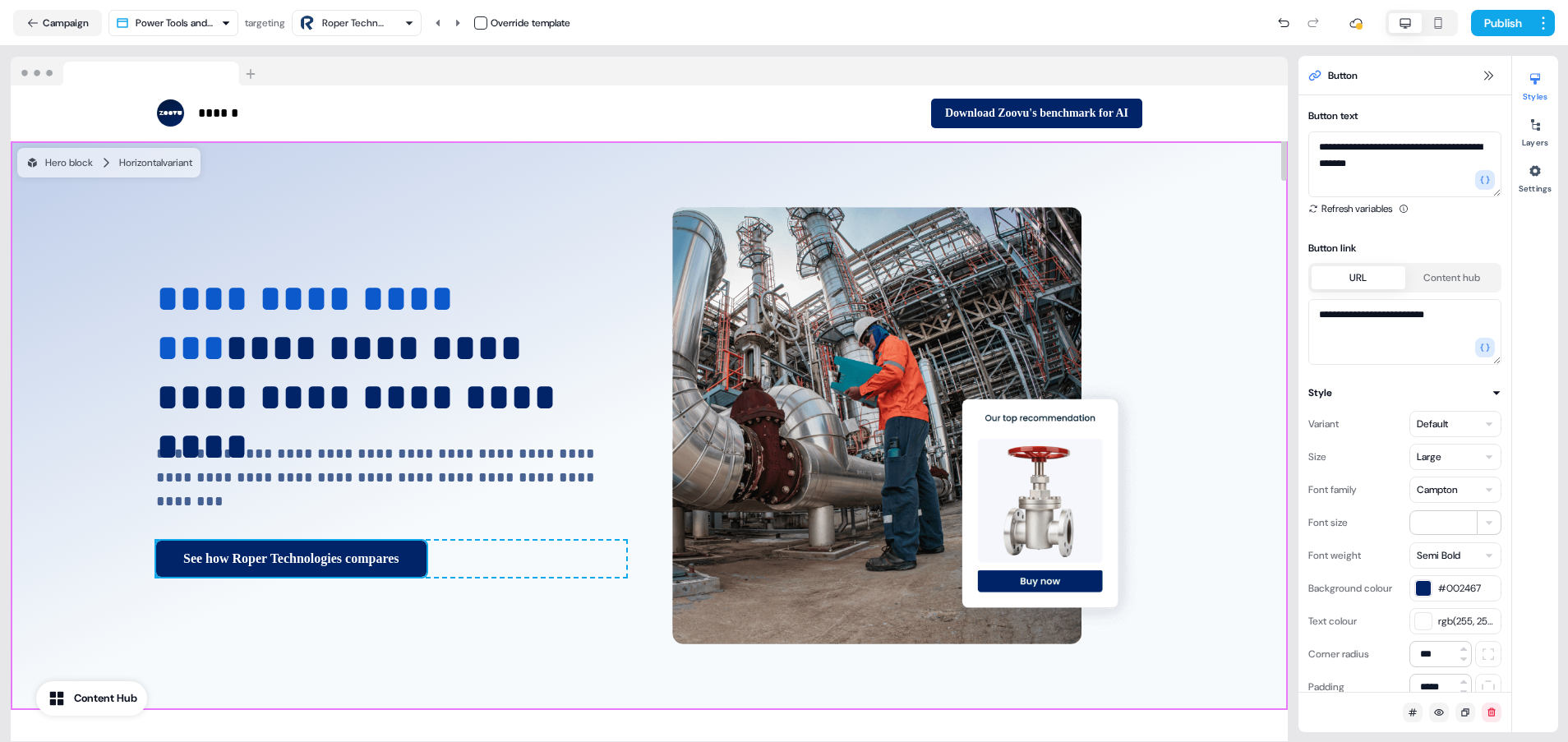 click on "**********" at bounding box center [649, 426] 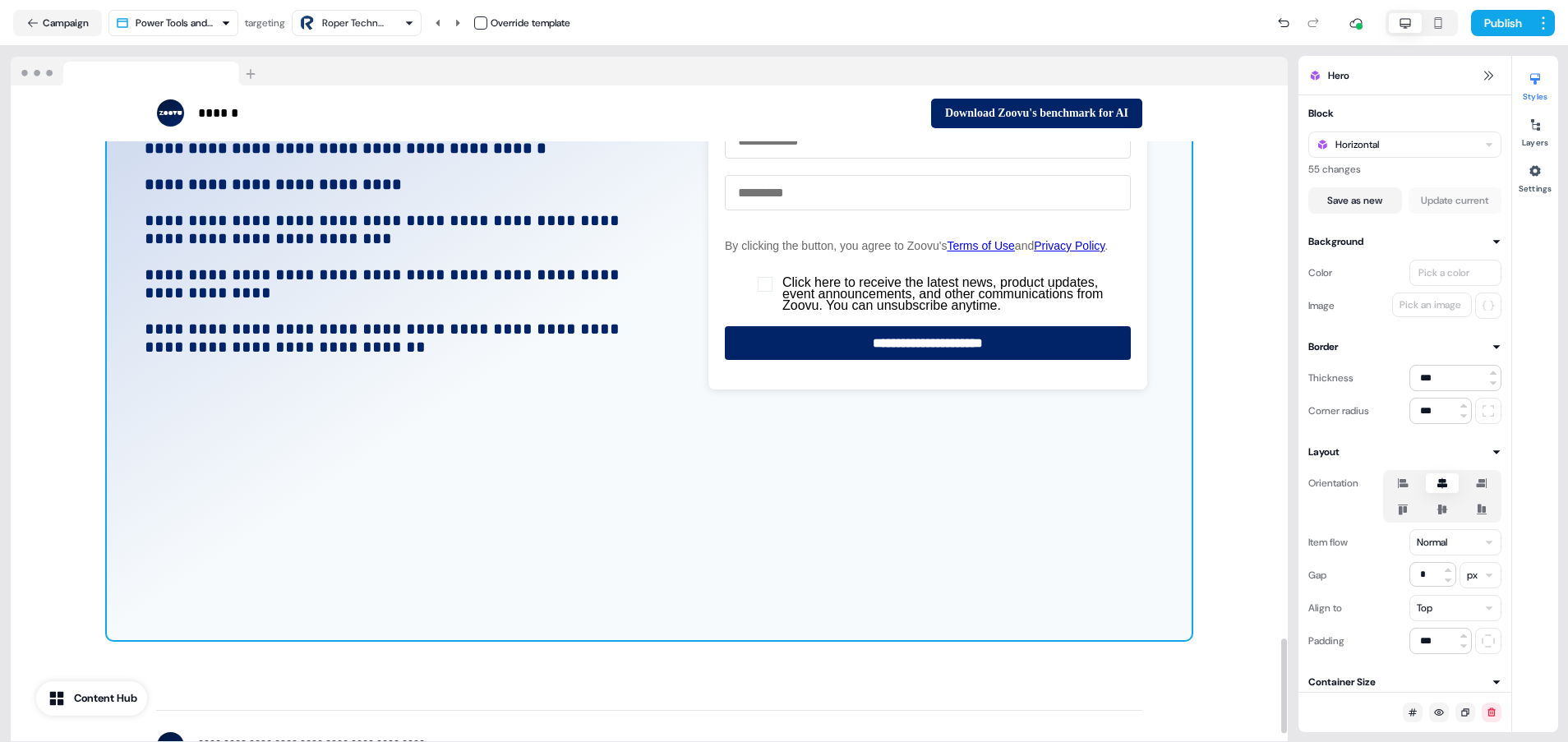 scroll, scrollTop: 3574, scrollLeft: 0, axis: vertical 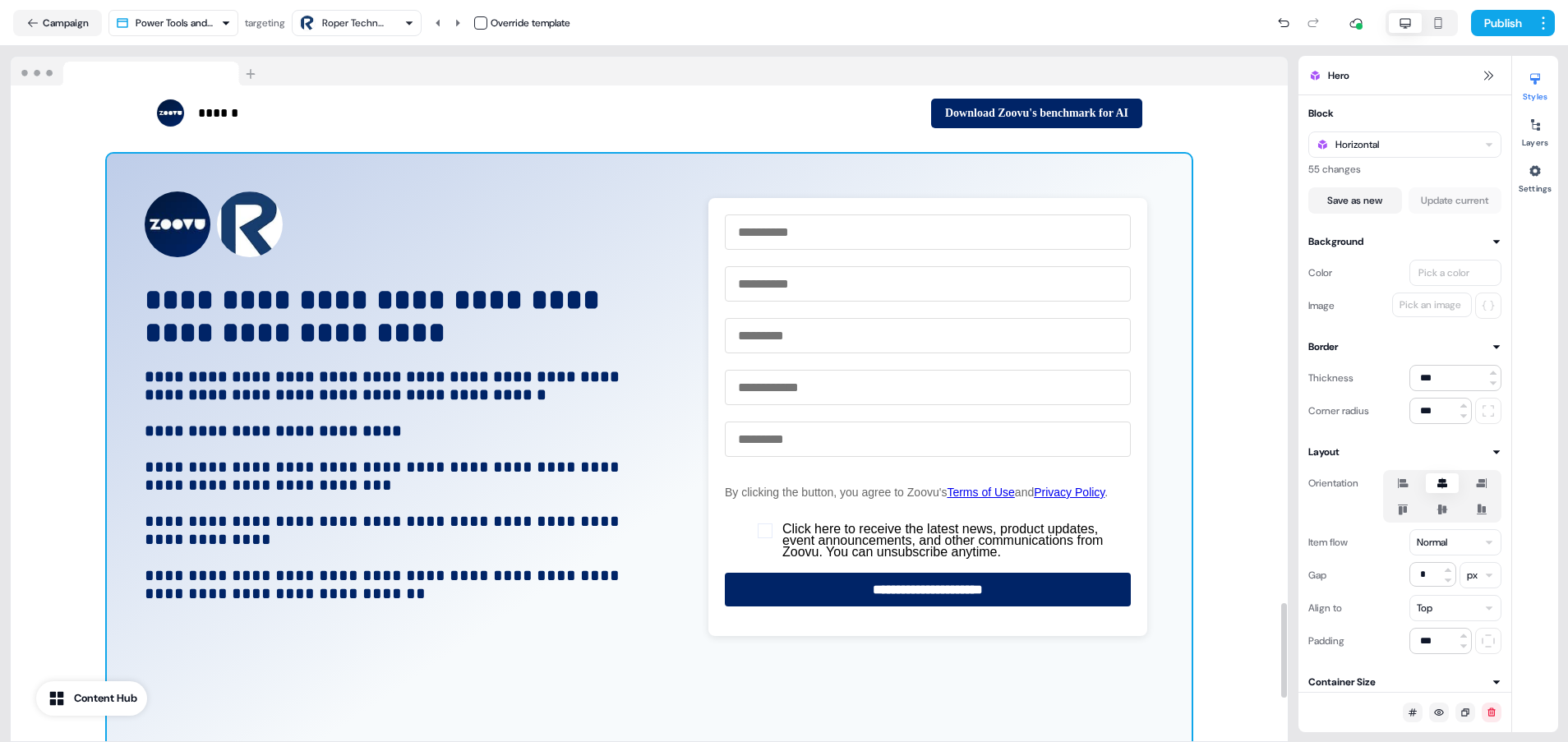 click on "**********" at bounding box center (649, 520) 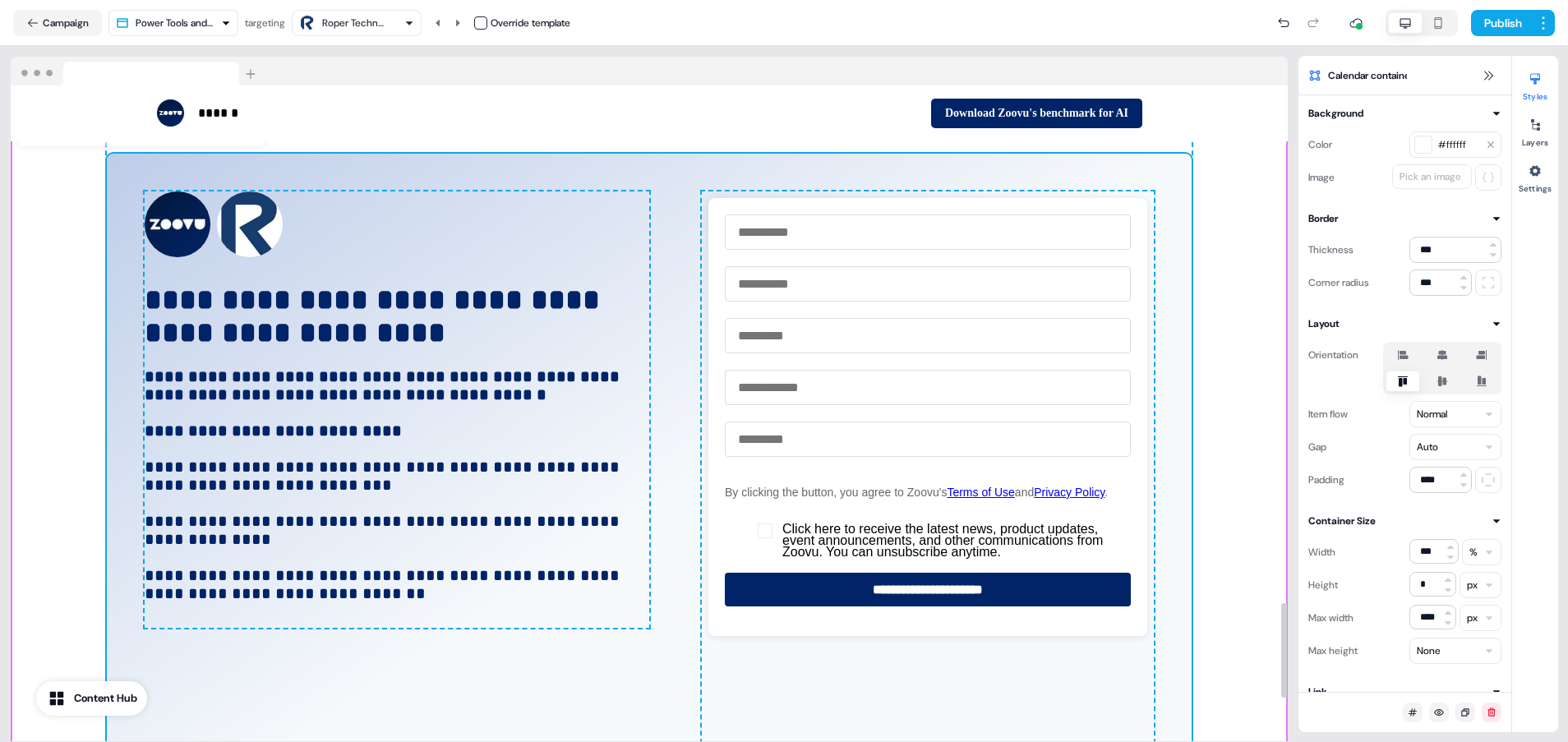 click on "**********" at bounding box center [649, 520] 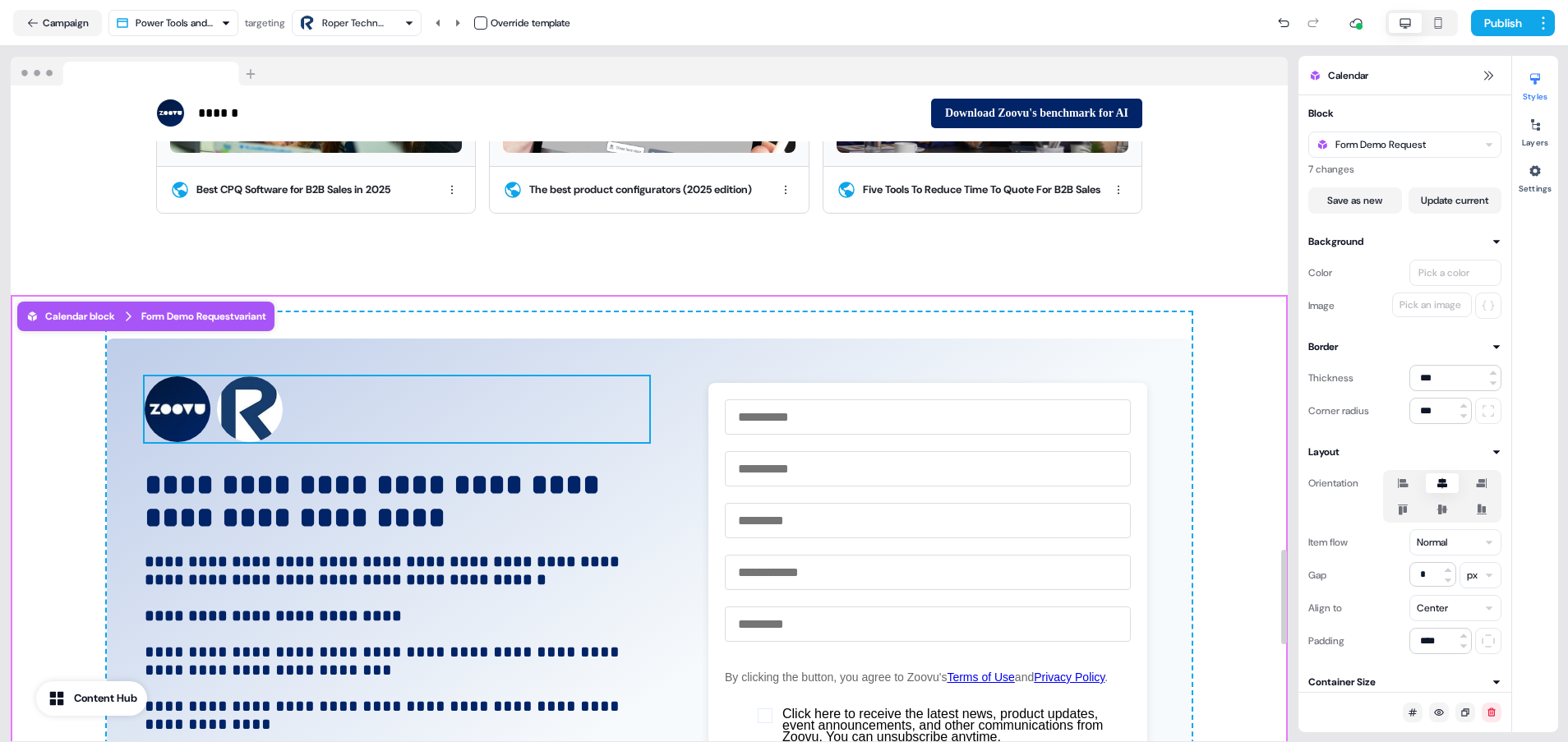 scroll, scrollTop: 3205, scrollLeft: 0, axis: vertical 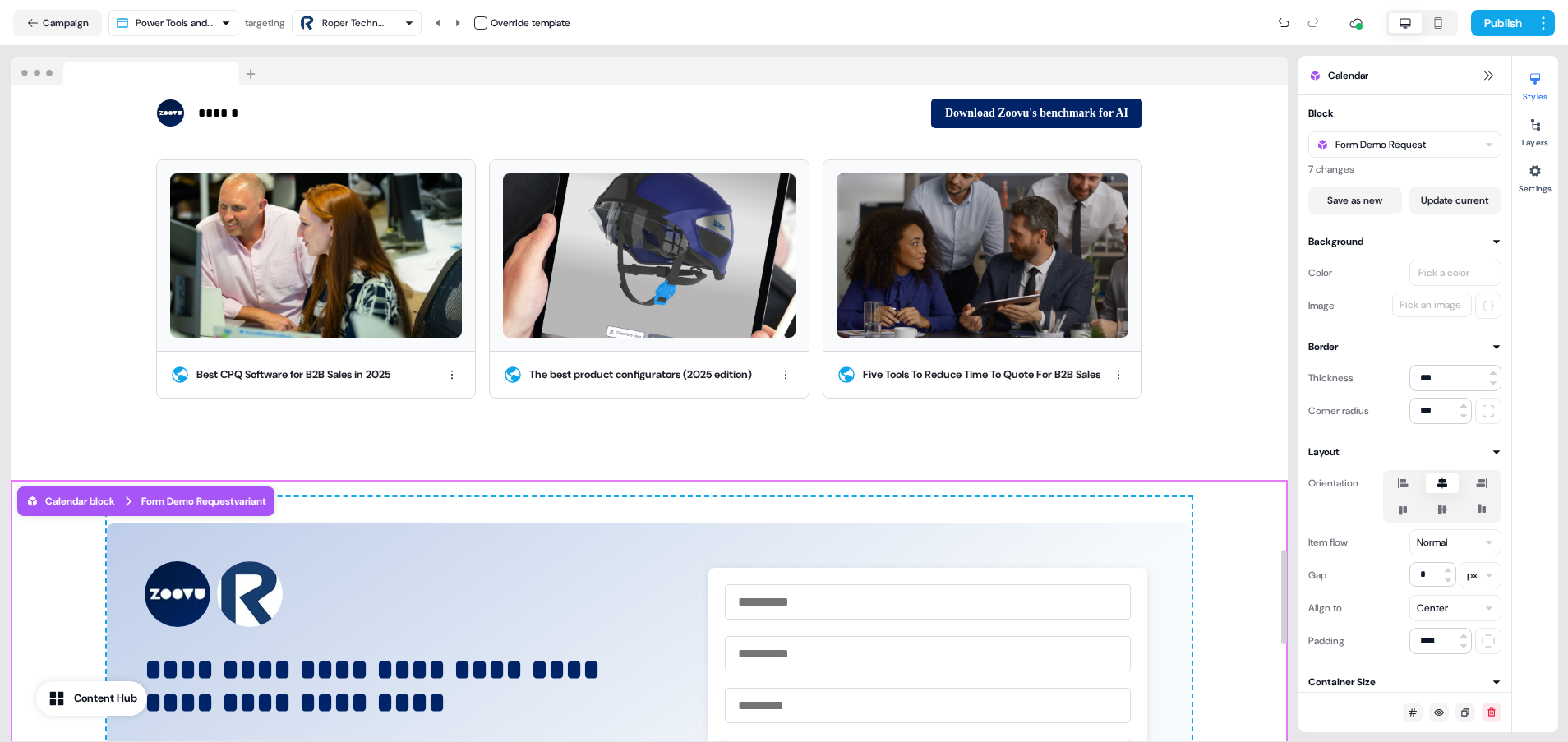click on "**********" at bounding box center [649, 890] 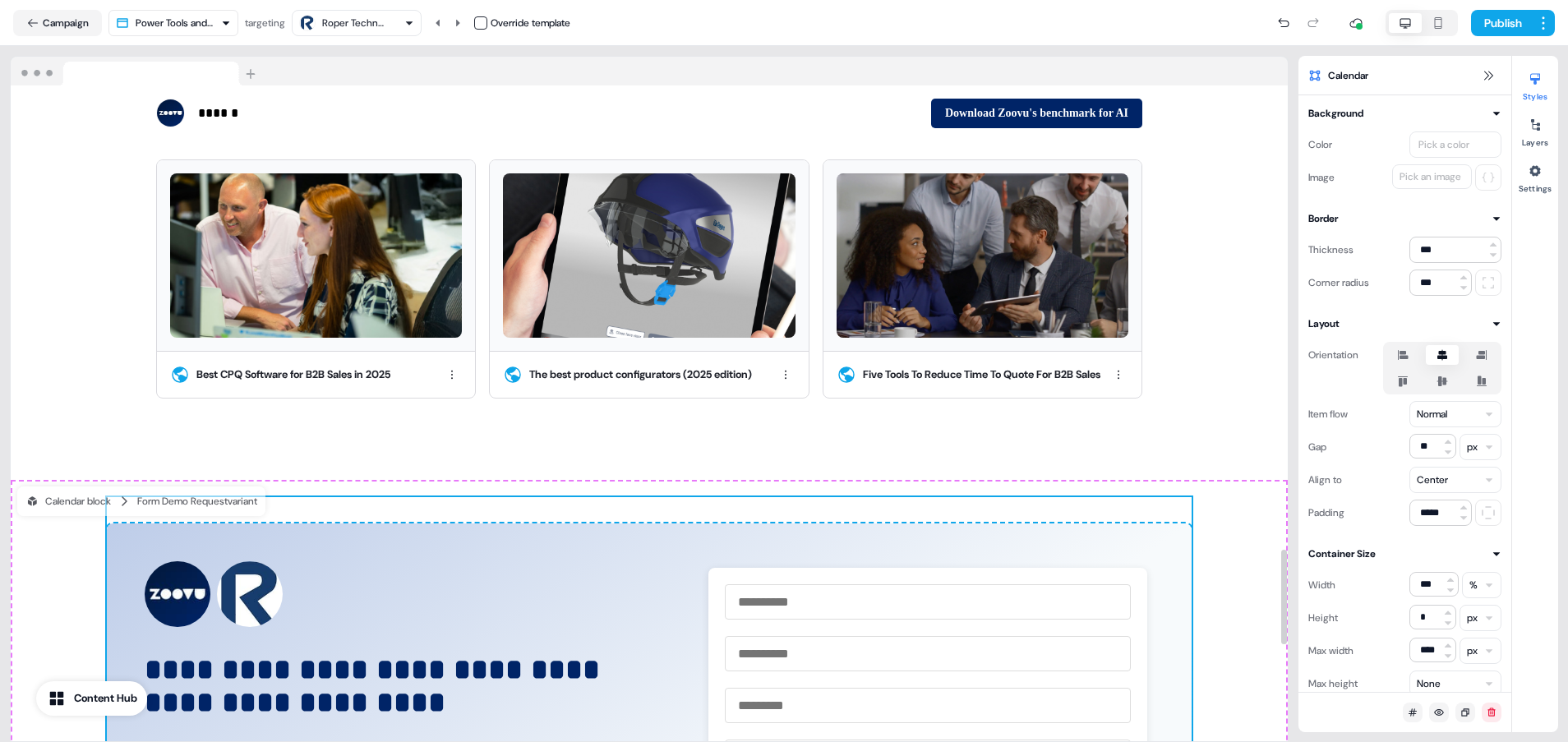 click on "**********" at bounding box center (649, 890) 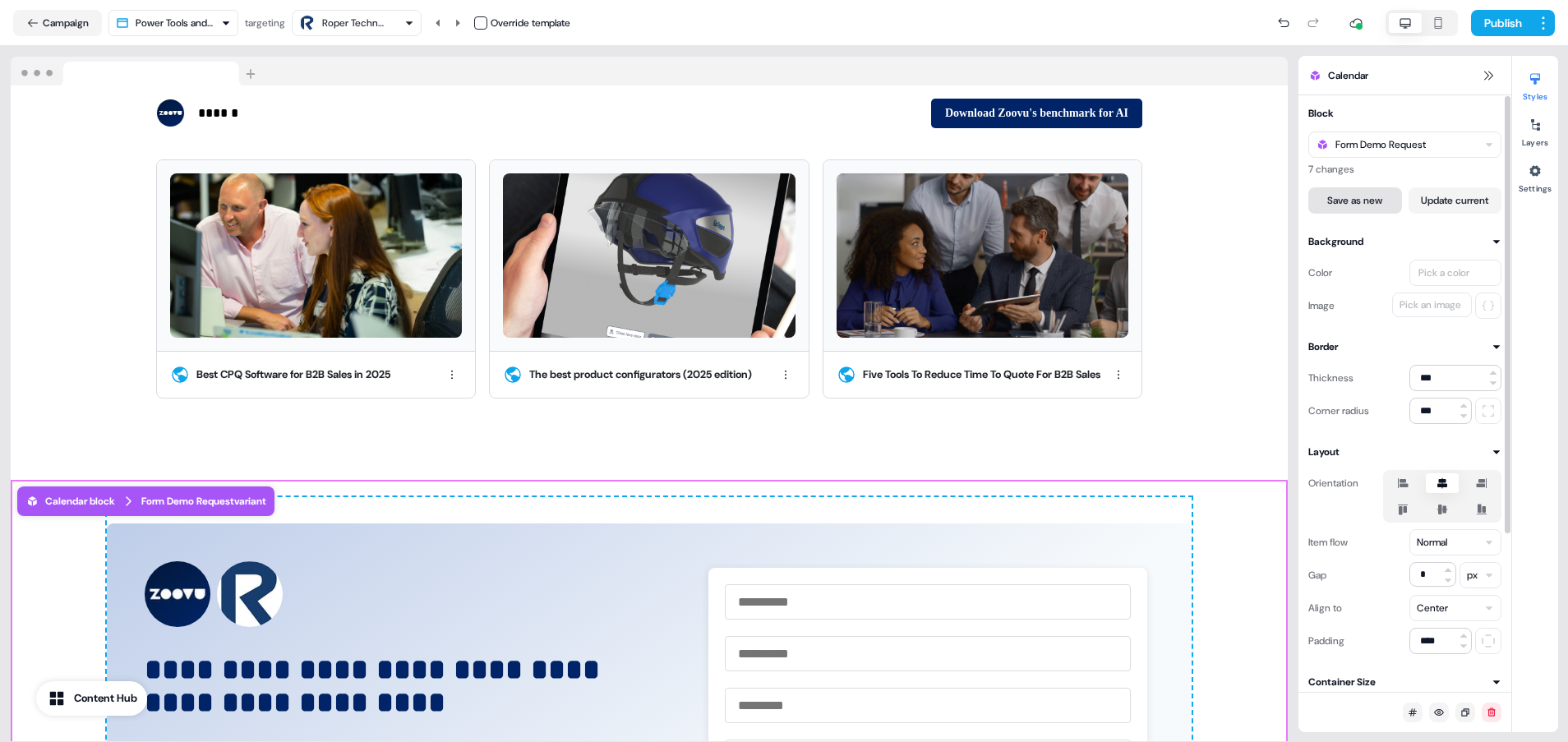 click on "Save as new" at bounding box center [1355, 200] 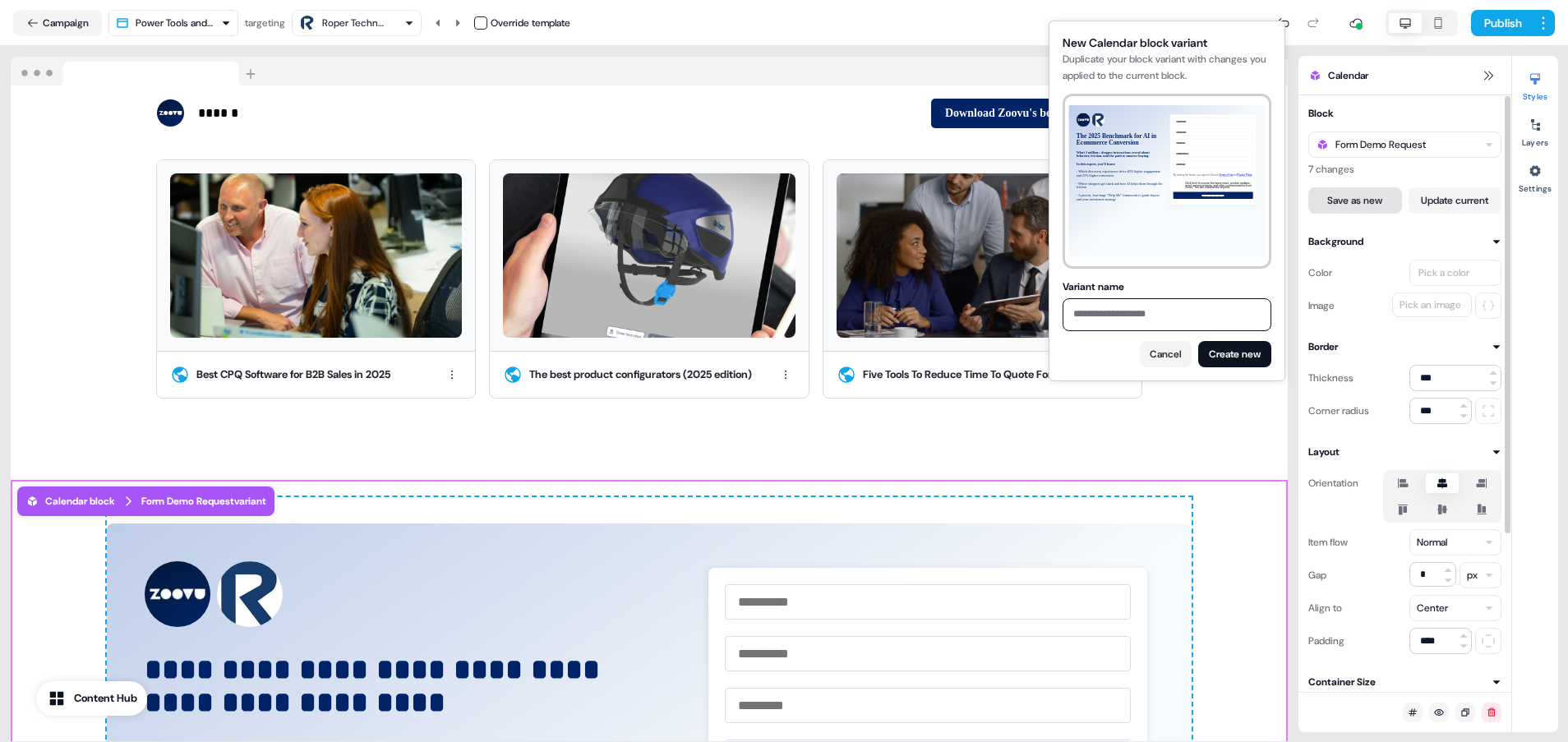 scroll, scrollTop: 0, scrollLeft: 0, axis: both 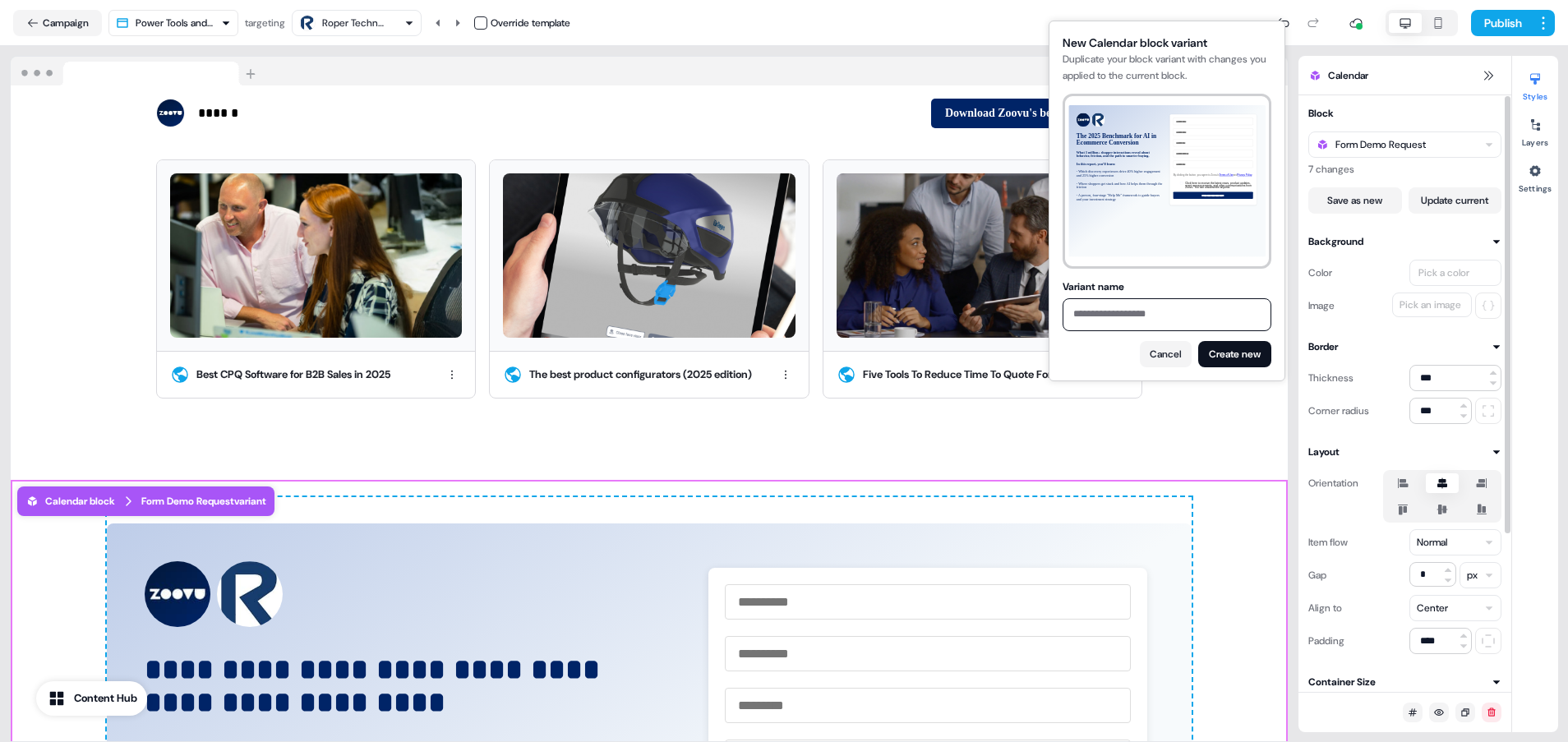 click on "Variant name" at bounding box center [1167, 315] 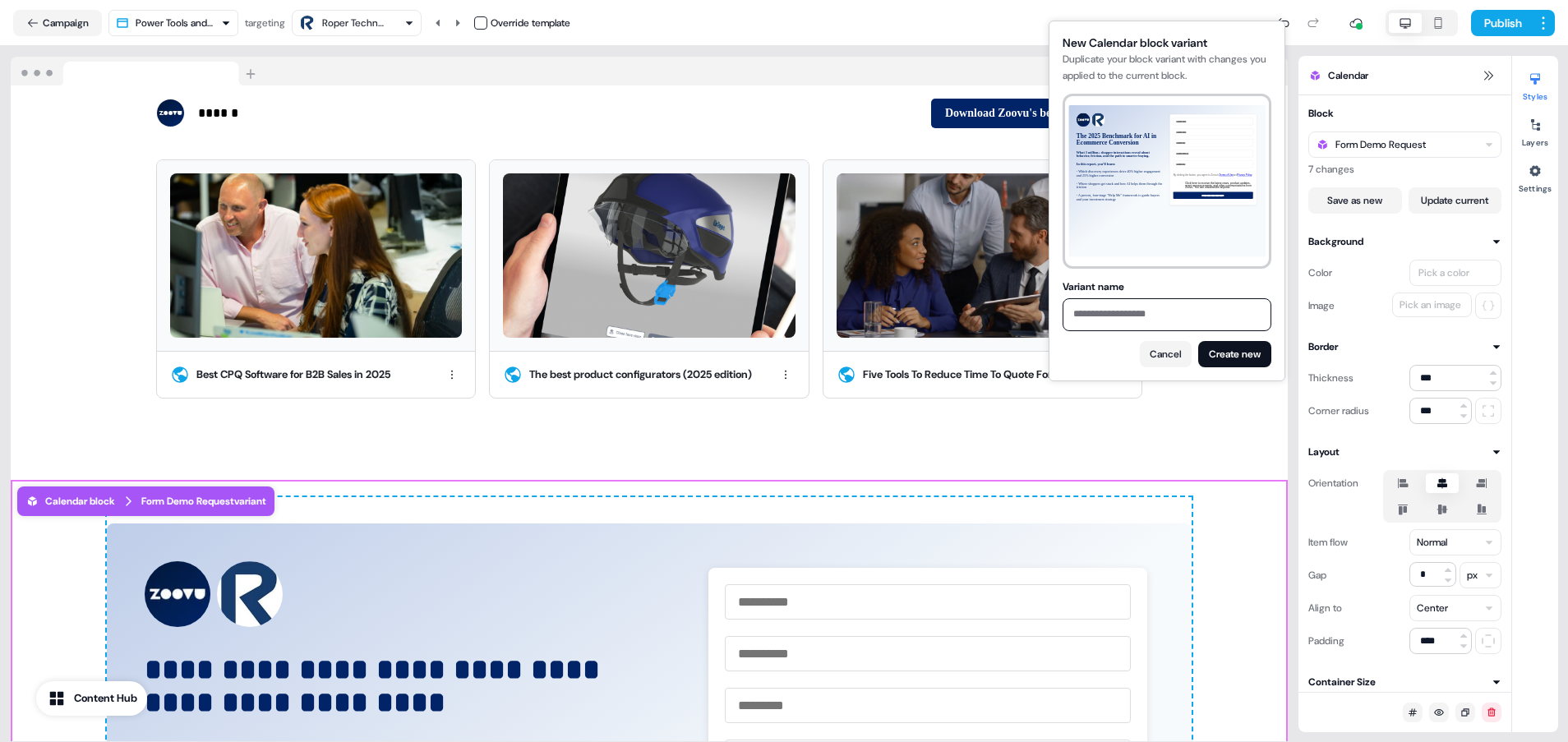 type on "*" 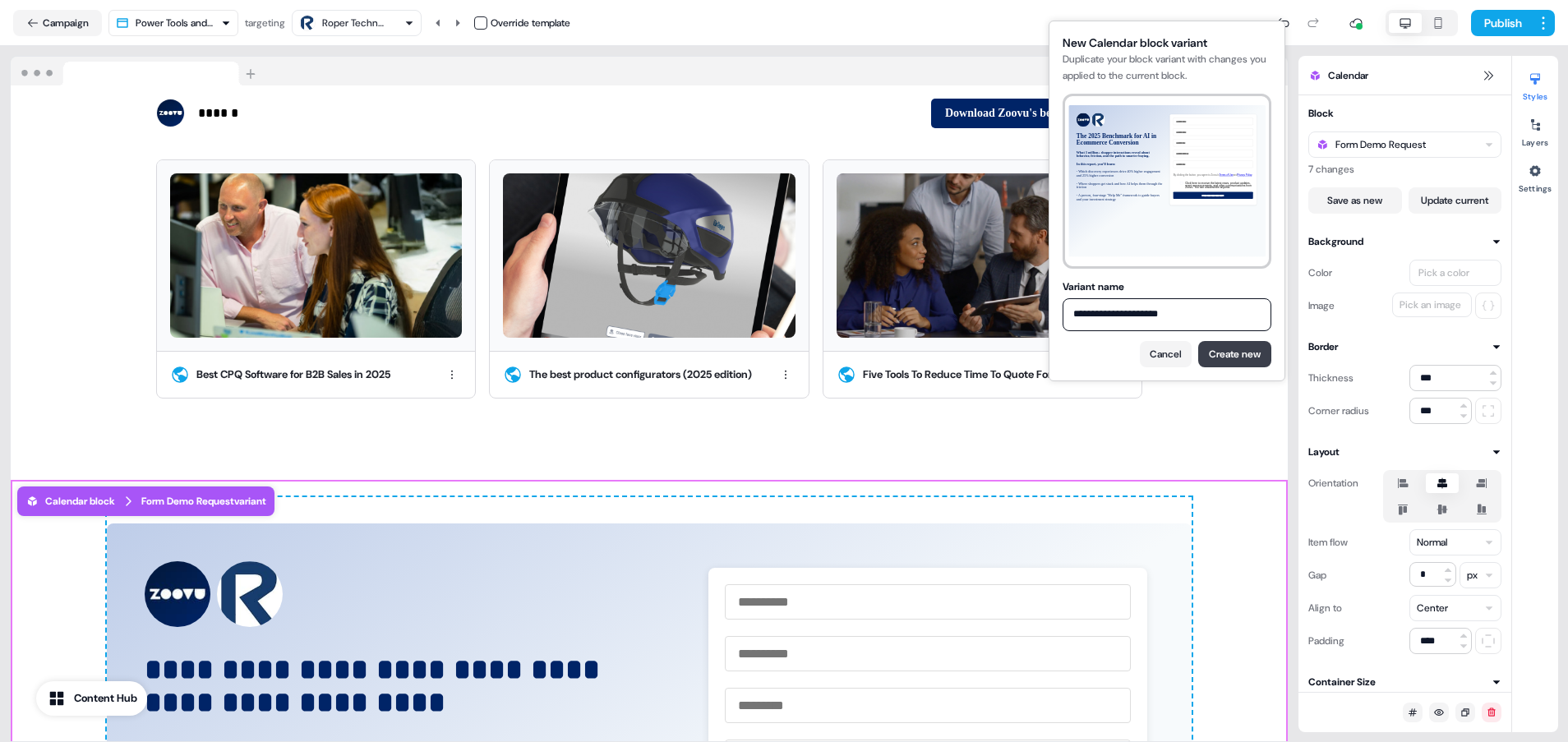 type on "**********" 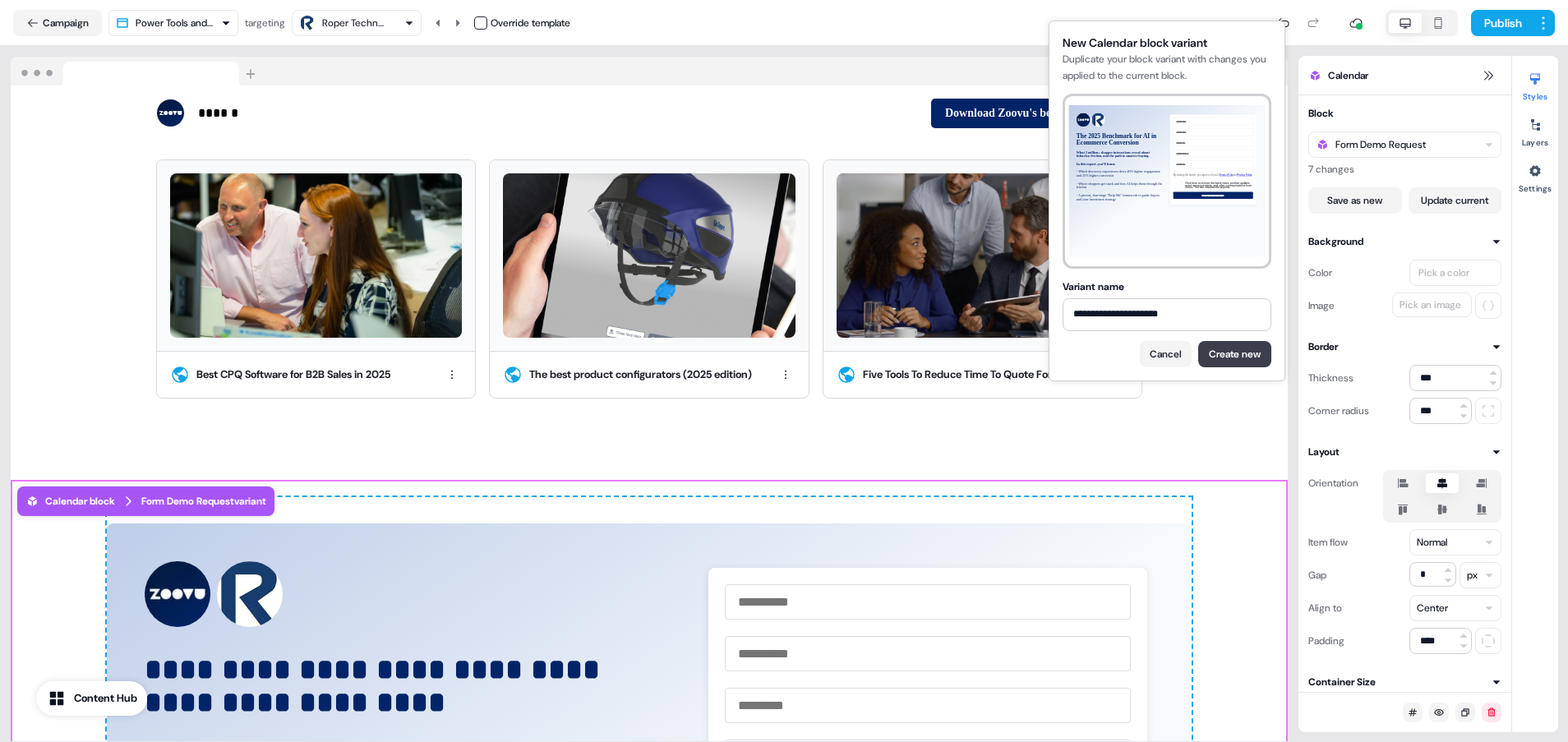 click on "Create new" at bounding box center [1234, 354] 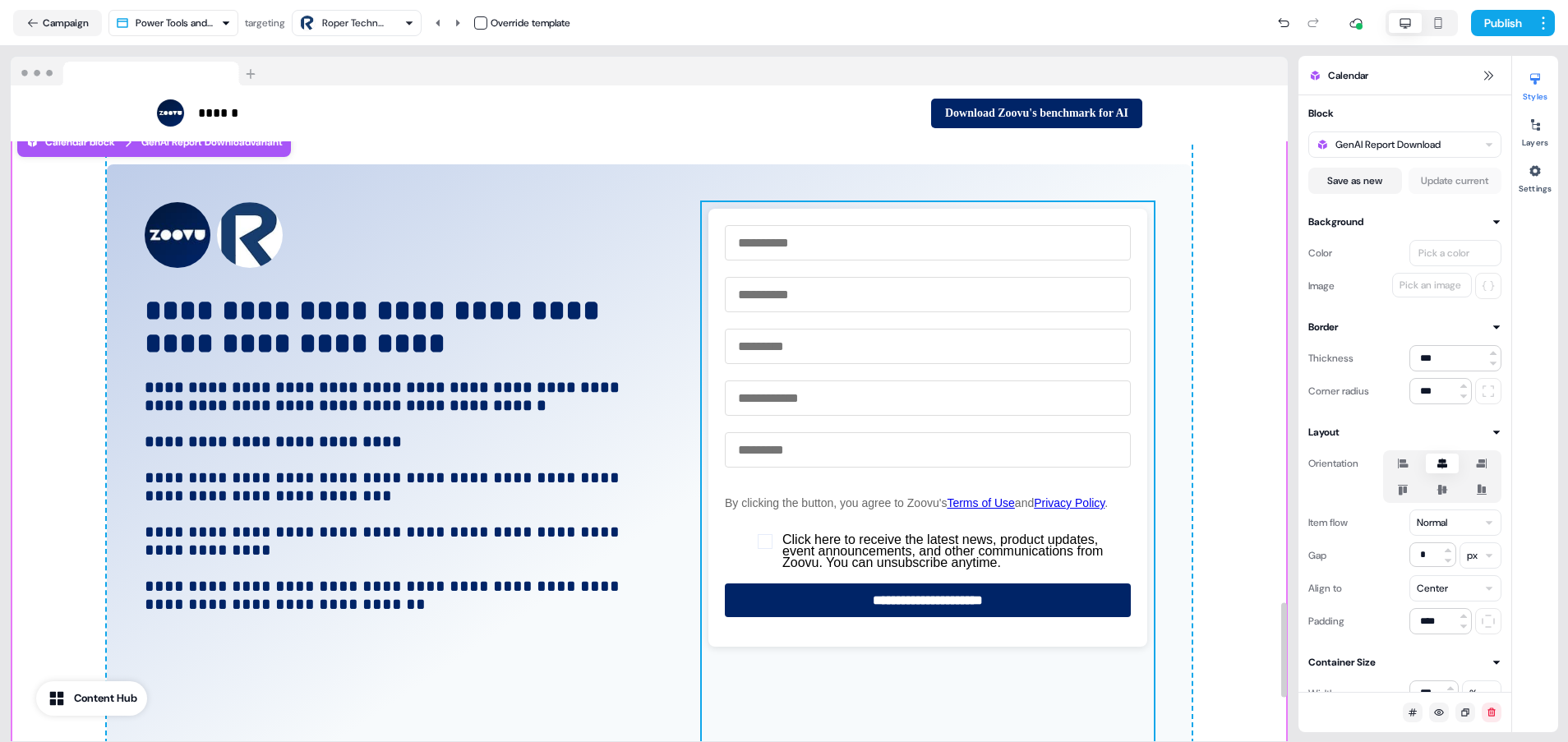 scroll, scrollTop: 3574, scrollLeft: 0, axis: vertical 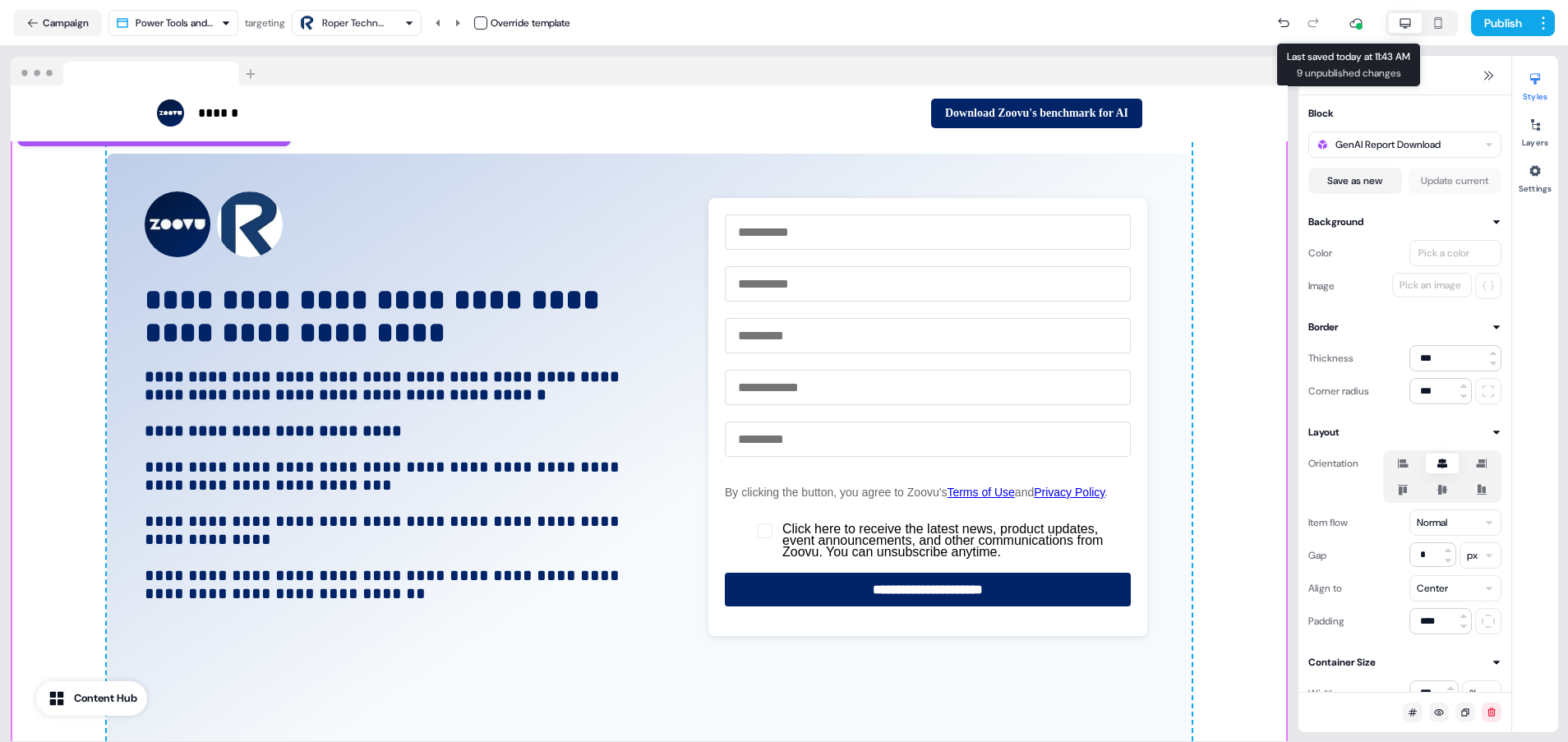 click at bounding box center (1359, 26) 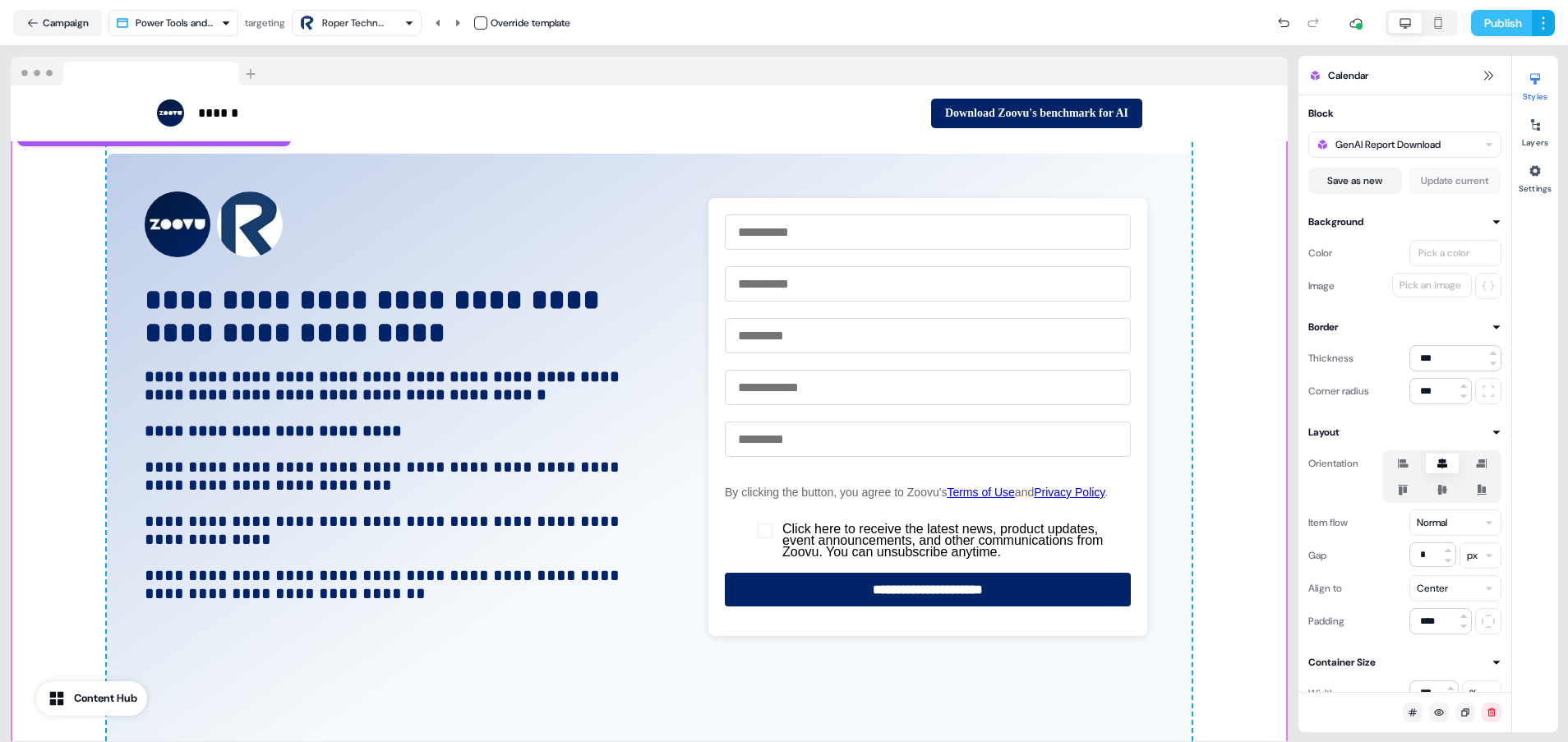 click on "Publish" at bounding box center (1501, 23) 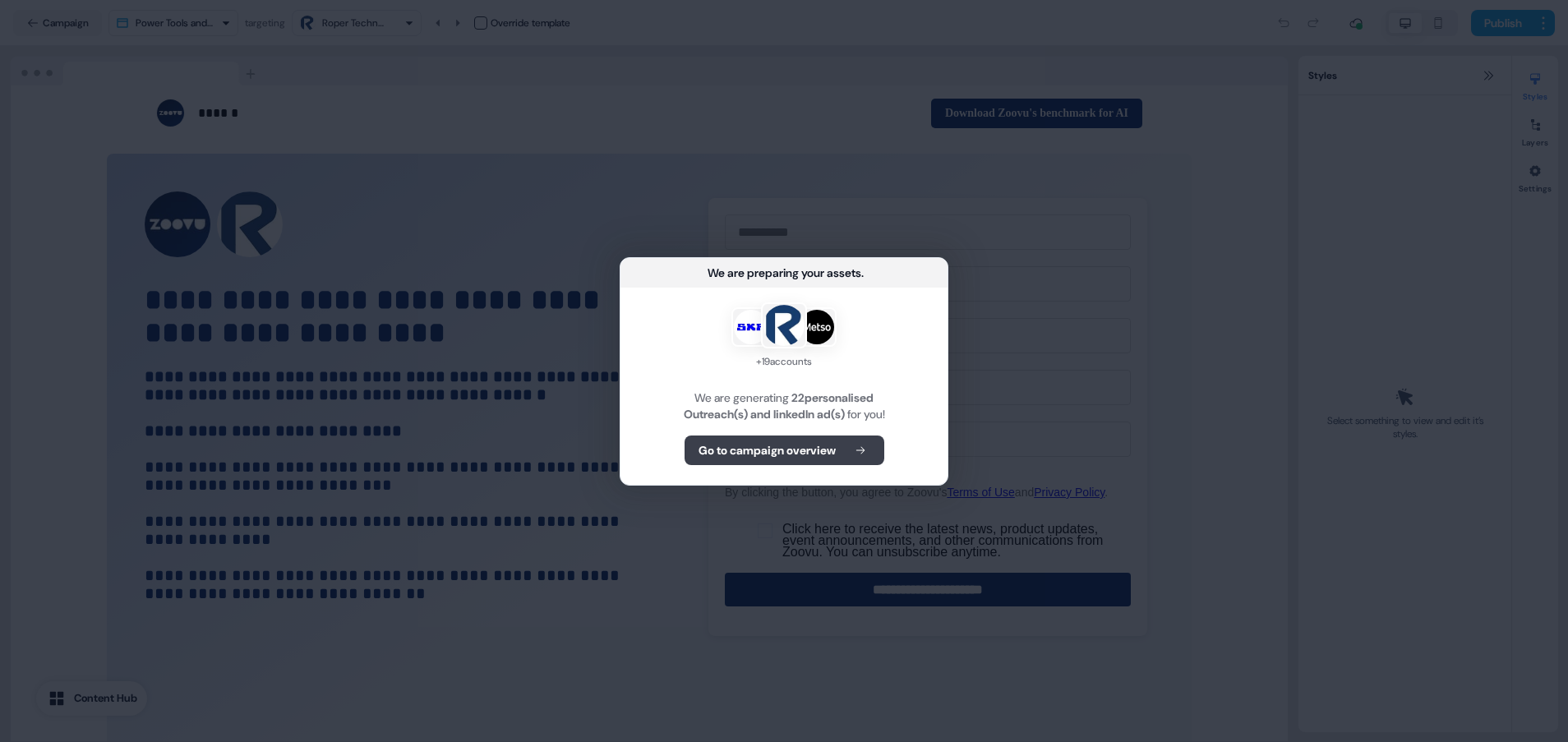 click on "Go to campaign overview" at bounding box center (784, 450) 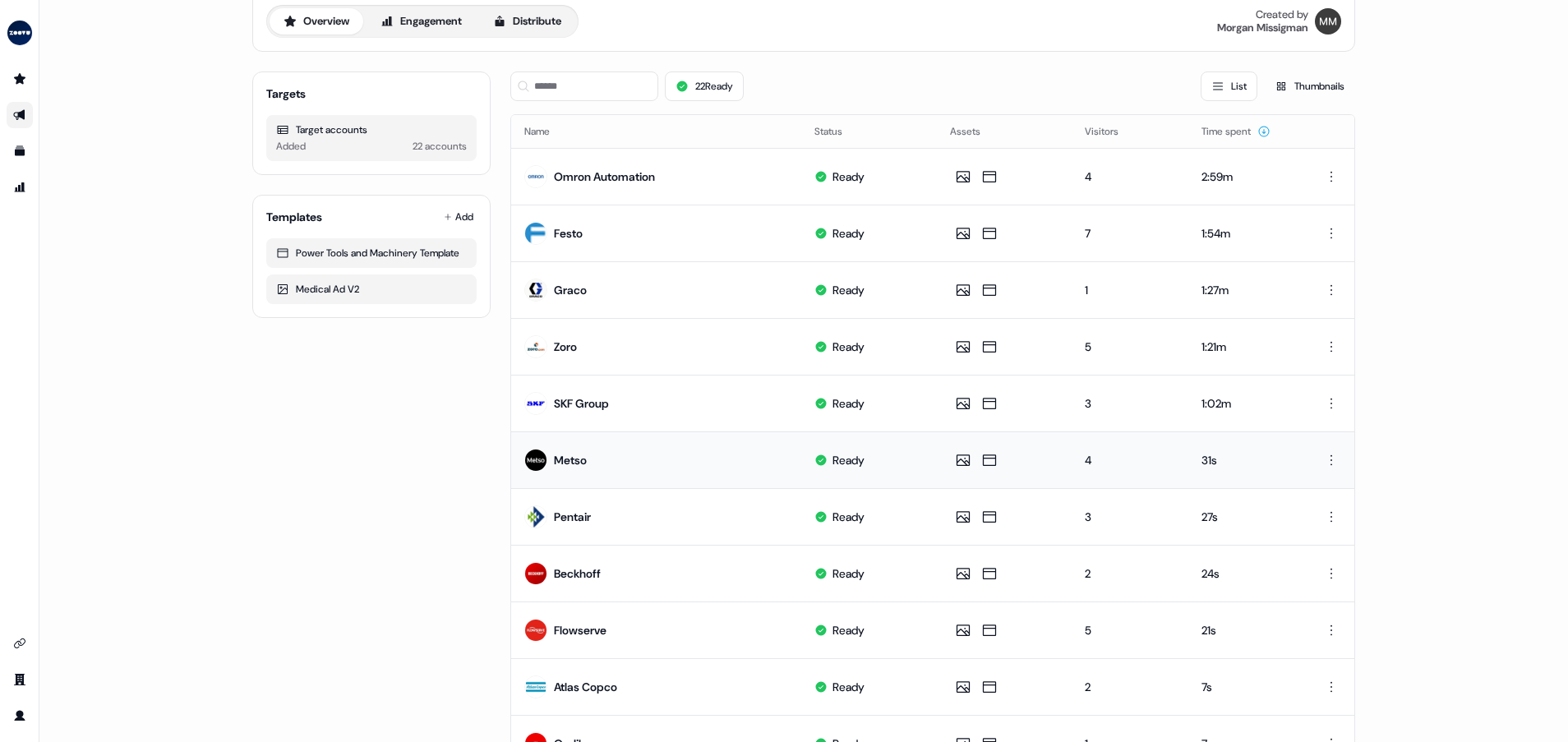 scroll, scrollTop: 0, scrollLeft: 0, axis: both 